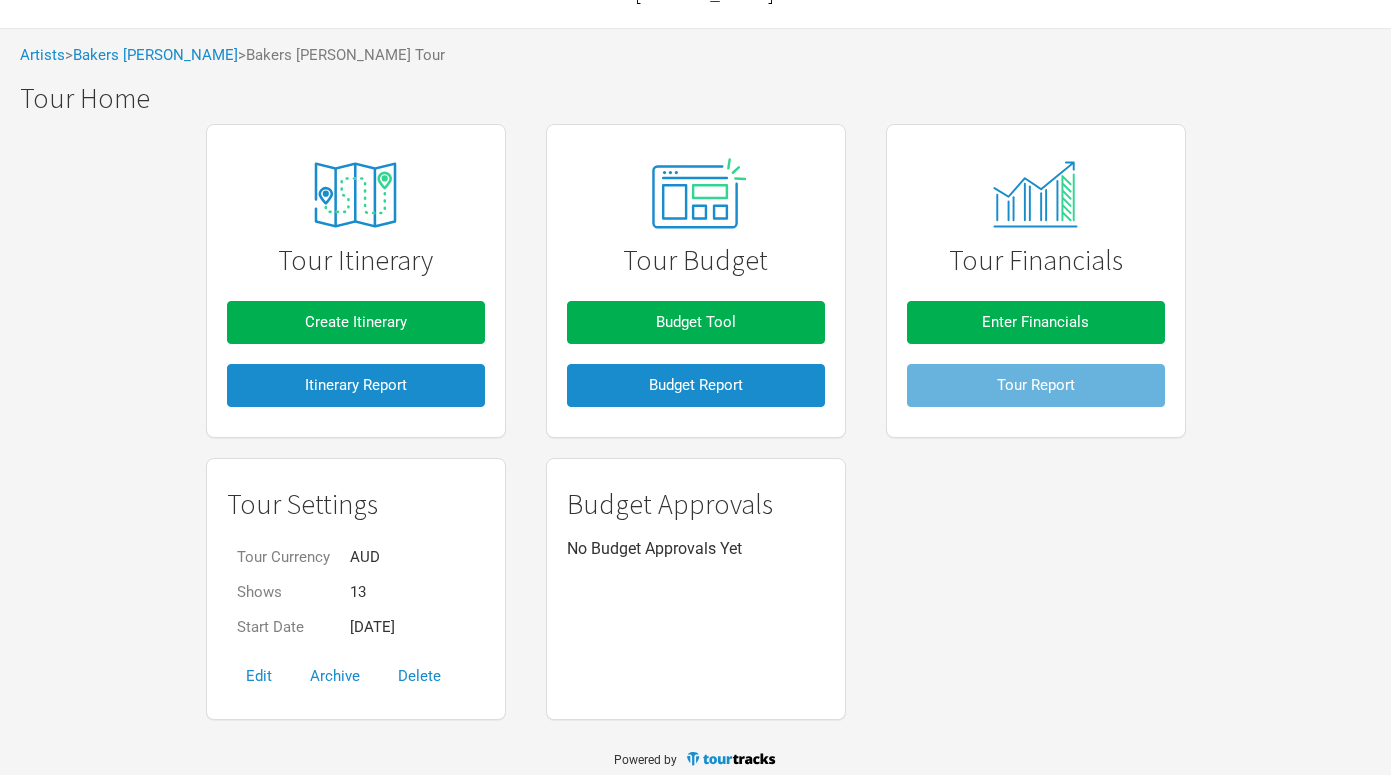 scroll, scrollTop: 83, scrollLeft: 0, axis: vertical 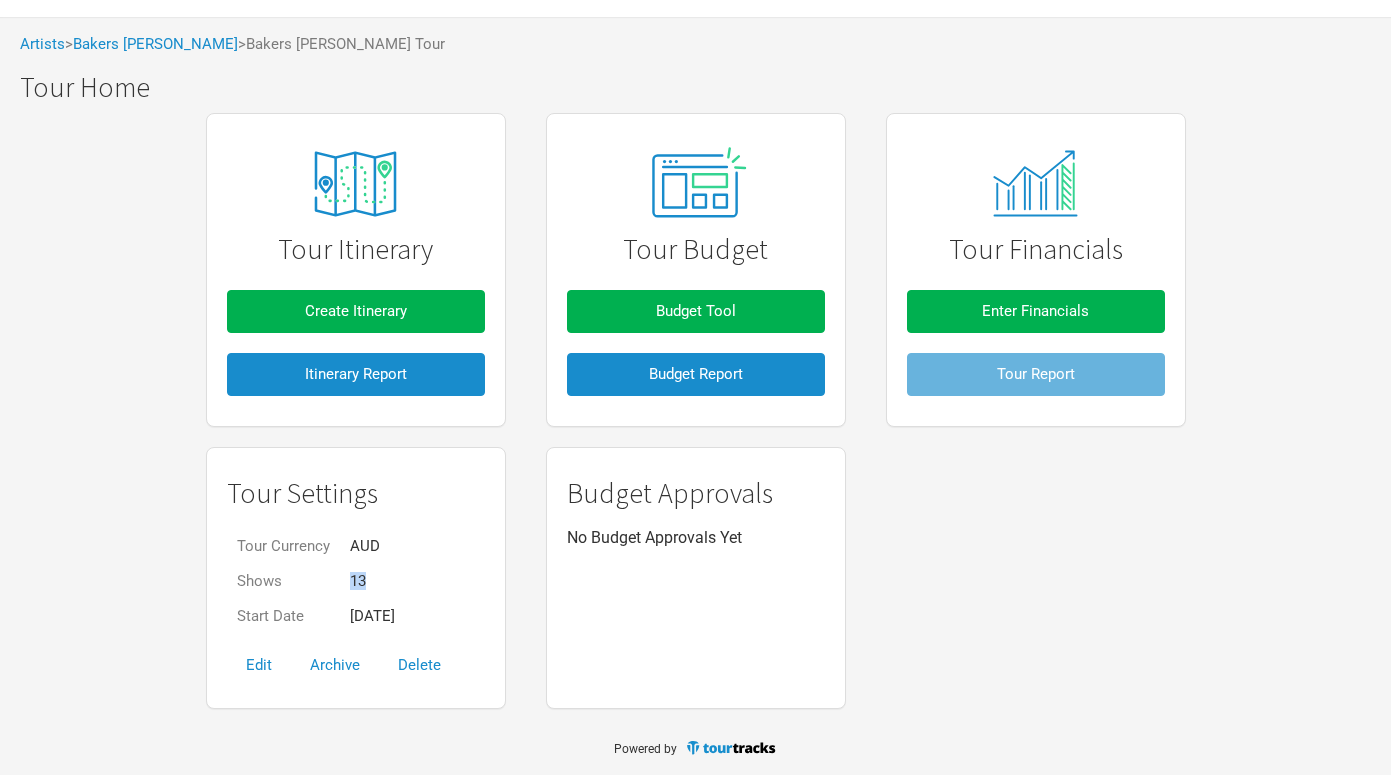 drag, startPoint x: 376, startPoint y: 577, endPoint x: 337, endPoint y: 577, distance: 39 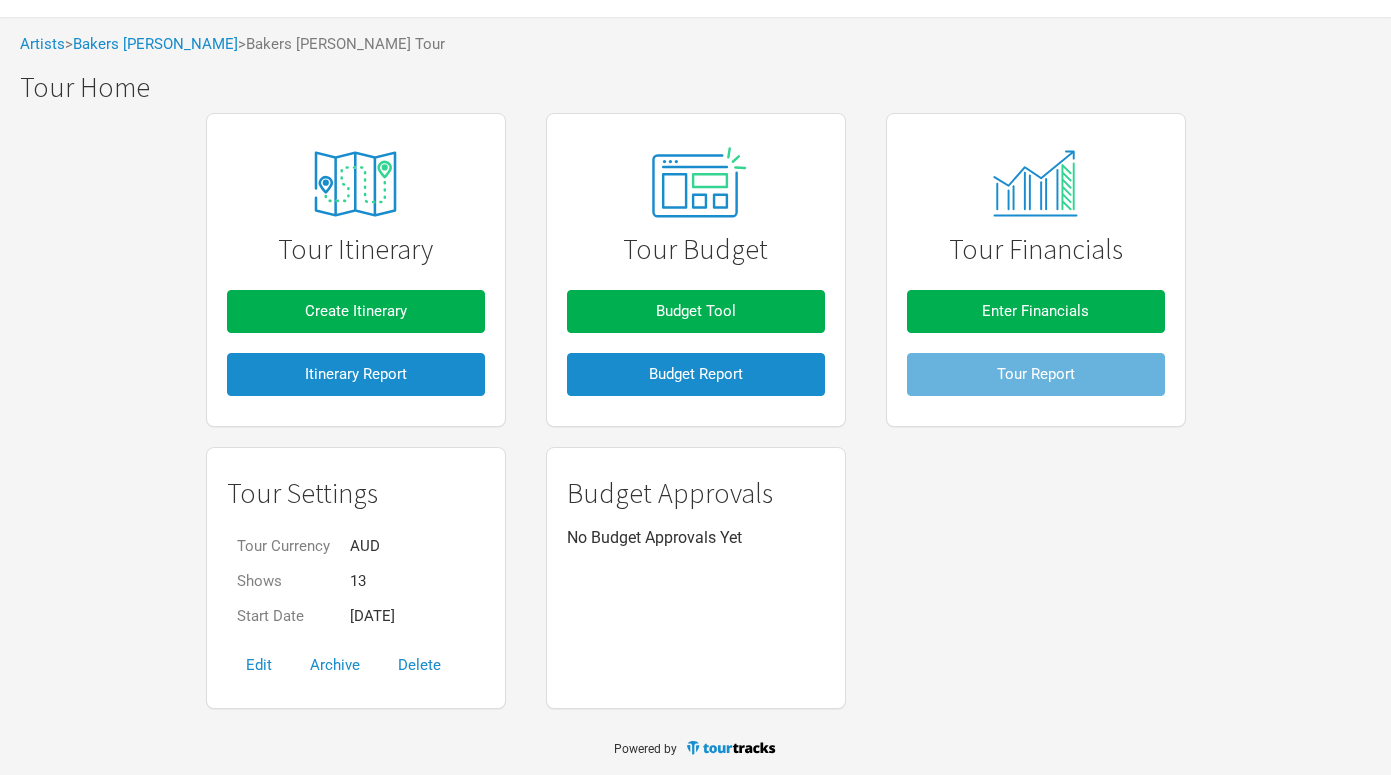 click on "Tour Itinerary Create Itinerary Itinerary Report Tour Budget Budget Tool Budget Report Tour Financials Enter Financials Tour Report Tour Settings Tour Currency AUD Shows 13 Start Date [DATE] Edit Archive Delete Budget Approvals No Budget Approvals Yet Create Itinerary Itinerary Report Budget Tool Budget Report Enter Financials Tour Report Commissions Report Transactions Report" at bounding box center [695, 411] 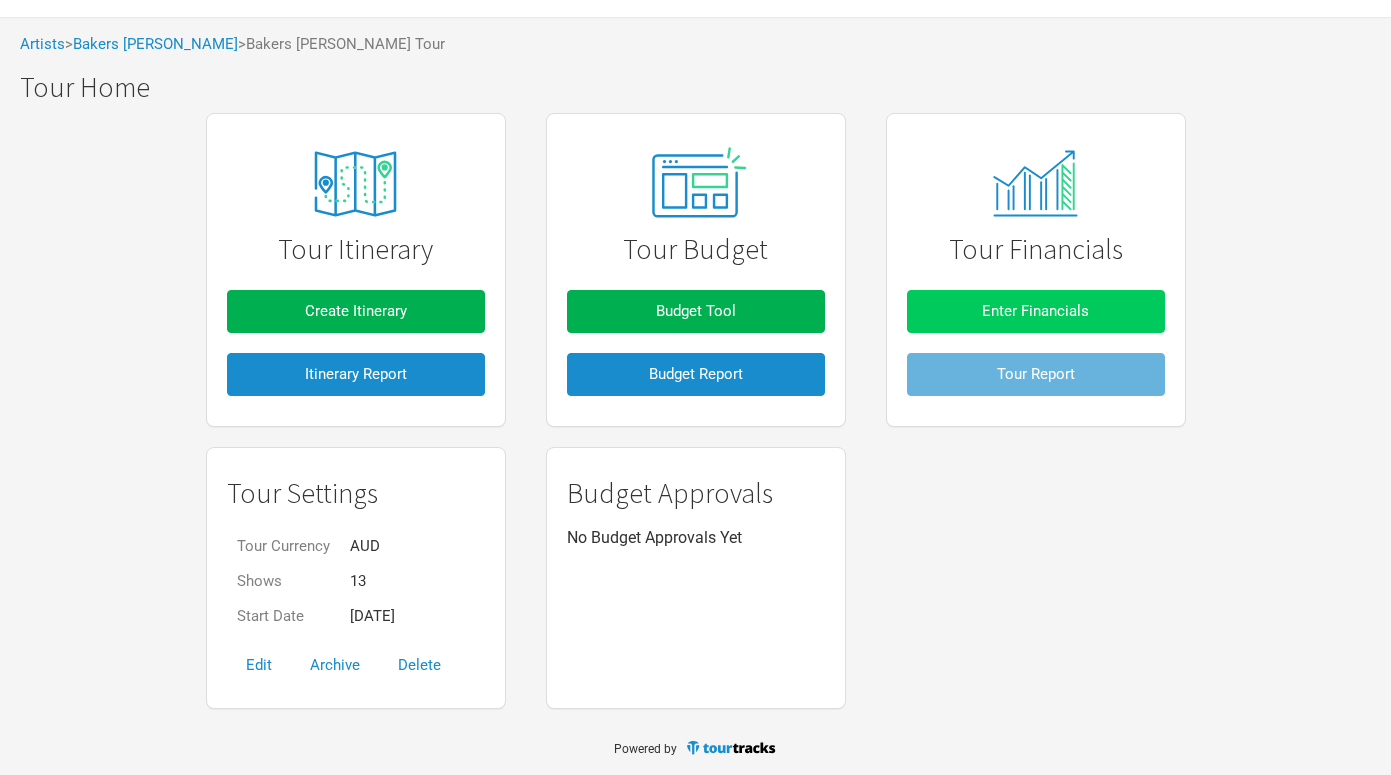 click on "Enter Financials" at bounding box center (1036, 311) 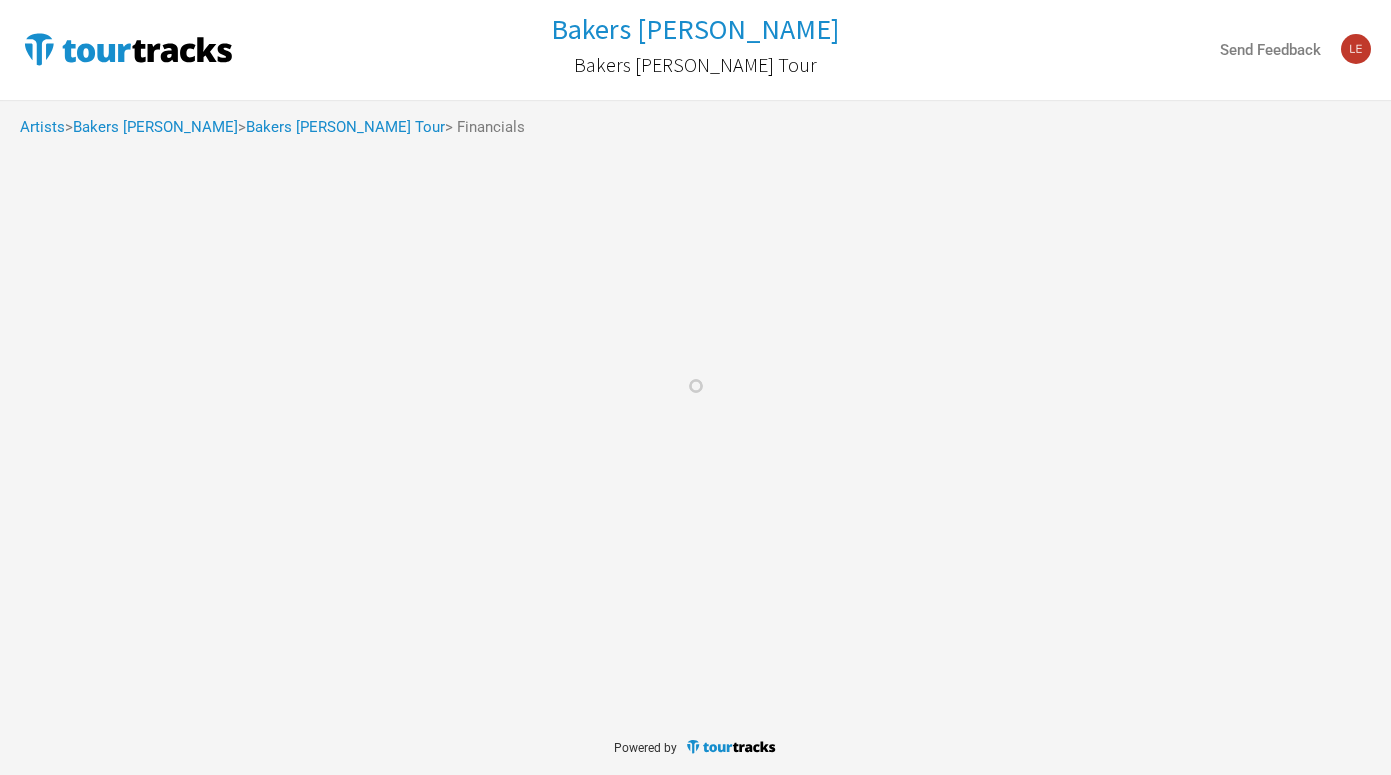 scroll, scrollTop: 0, scrollLeft: 0, axis: both 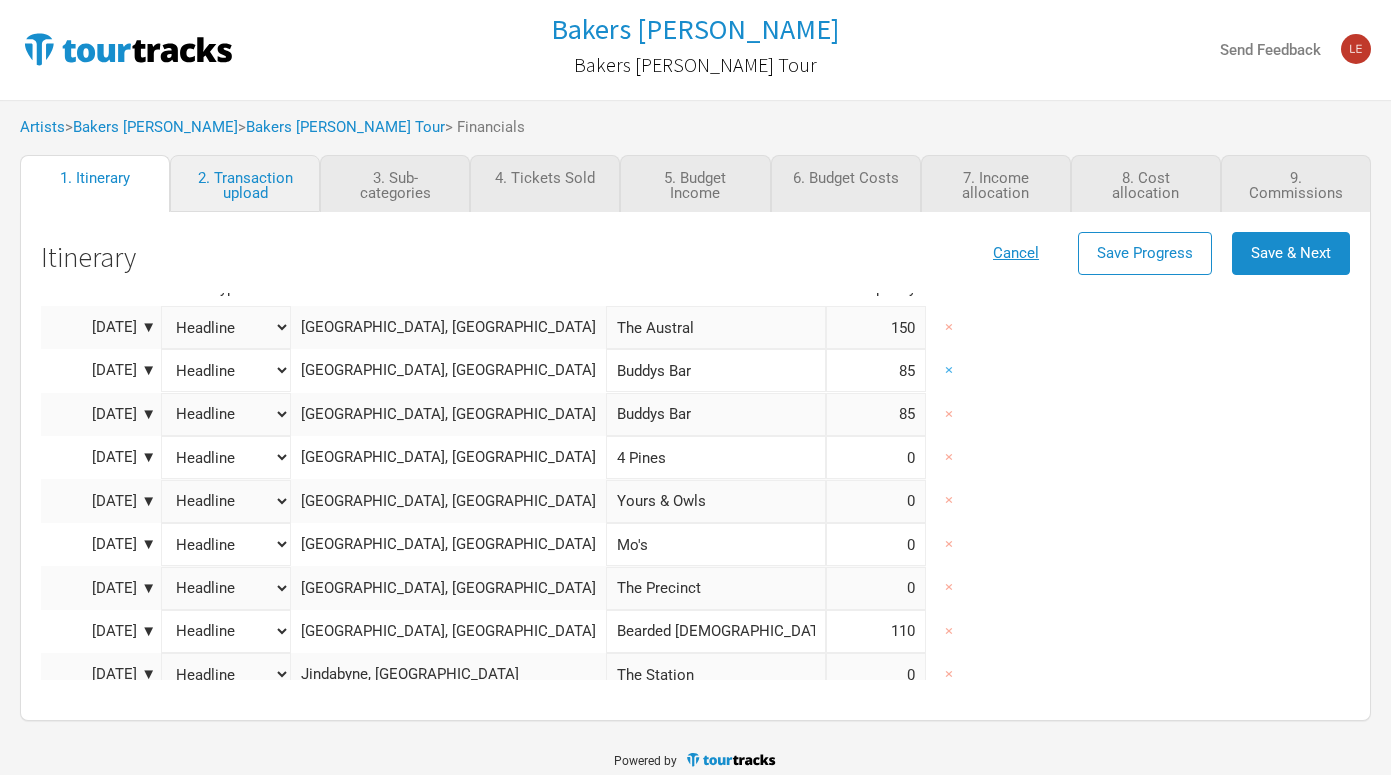 click on "×" at bounding box center (949, 370) 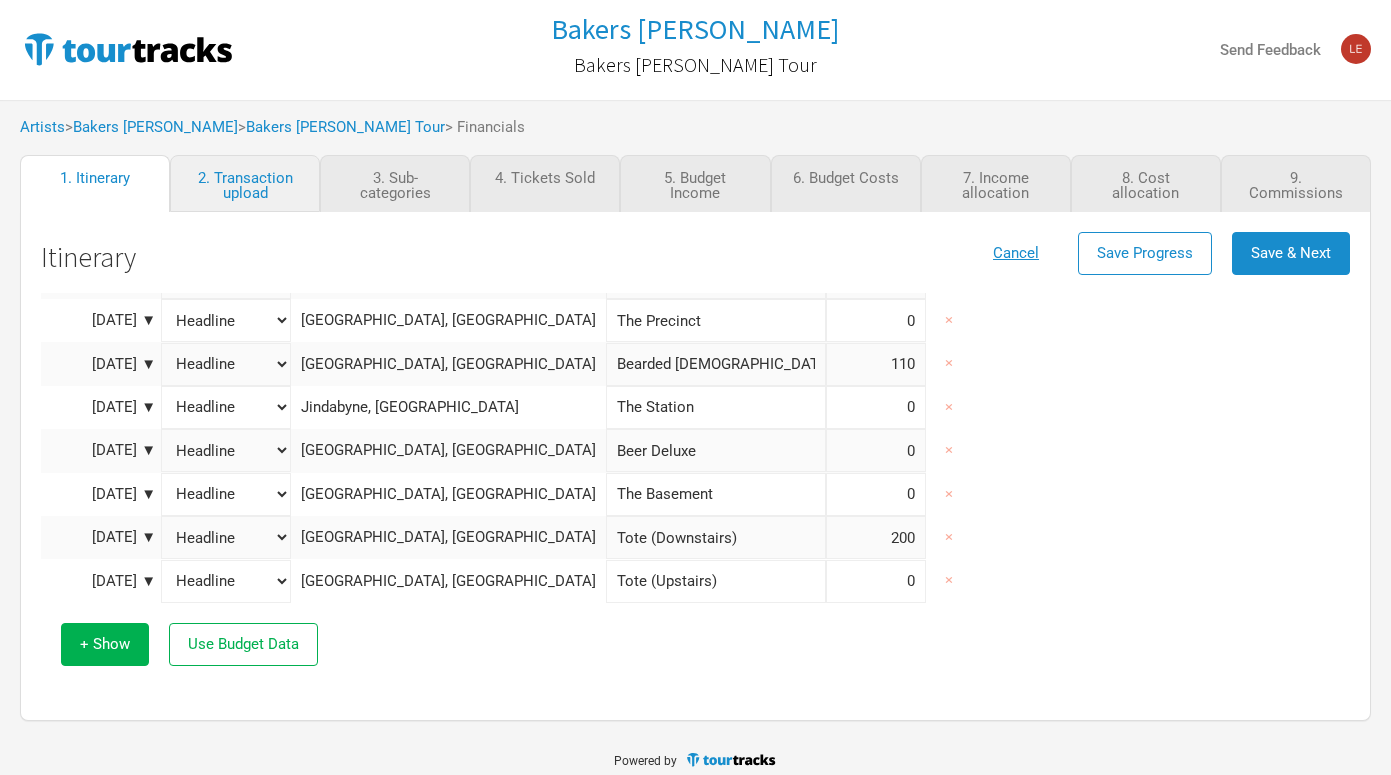 scroll, scrollTop: 243, scrollLeft: 0, axis: vertical 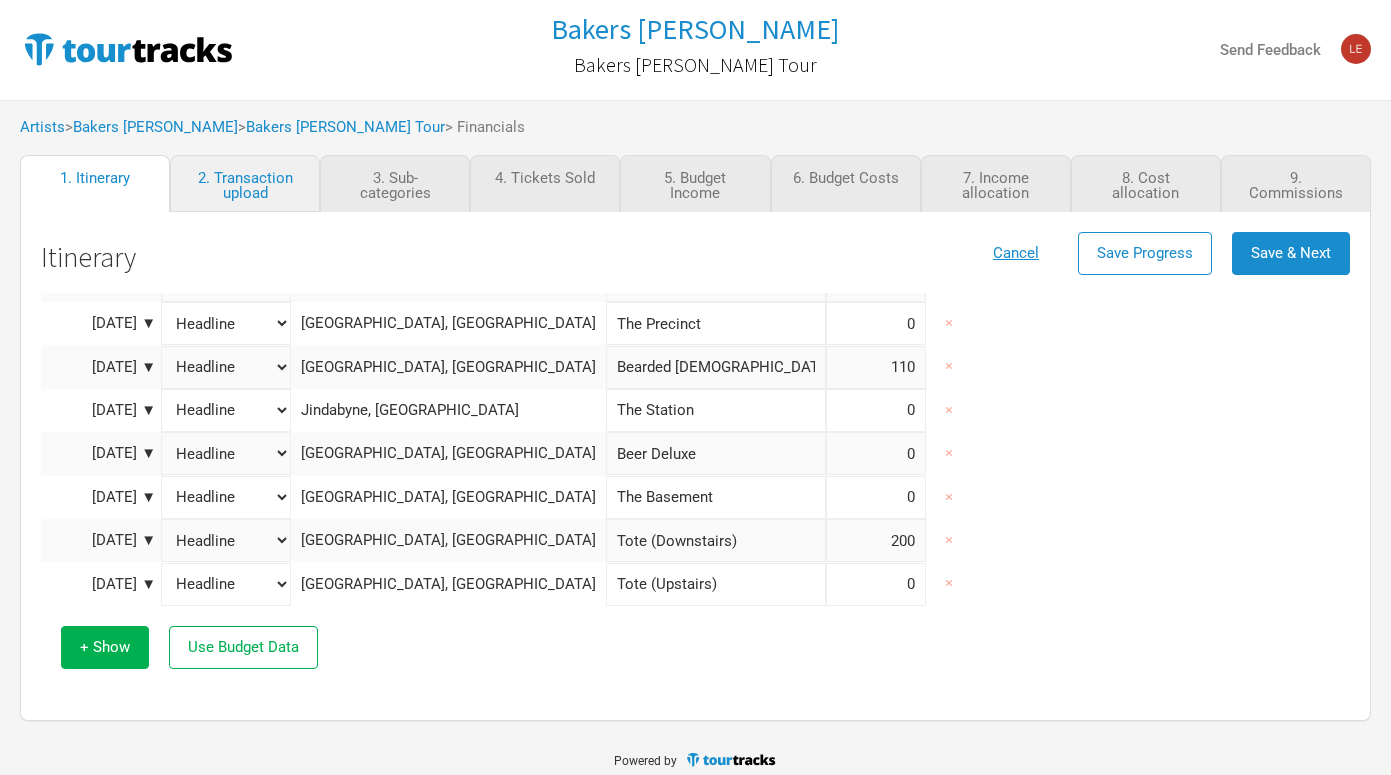 click on "Tote (Downstairs)" at bounding box center [716, 540] 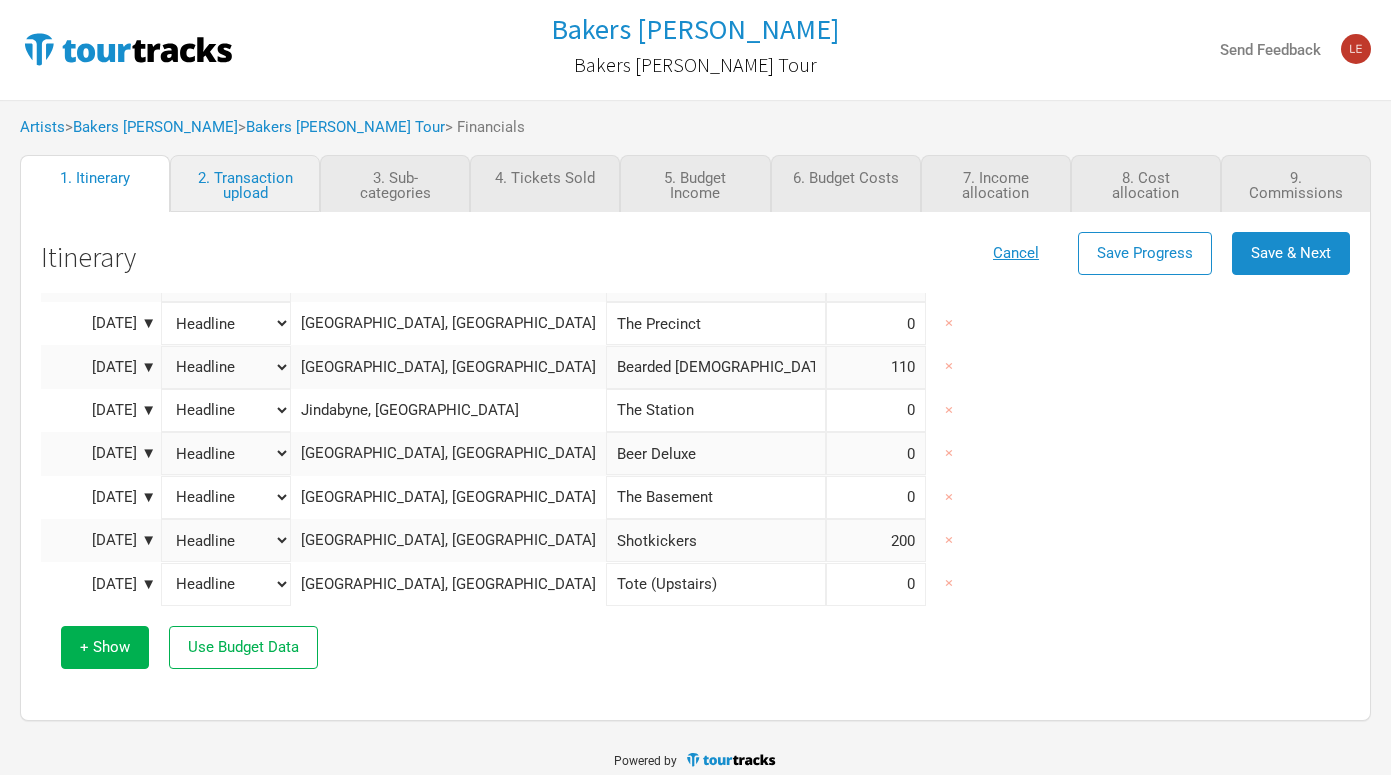 type on "Shotkickers" 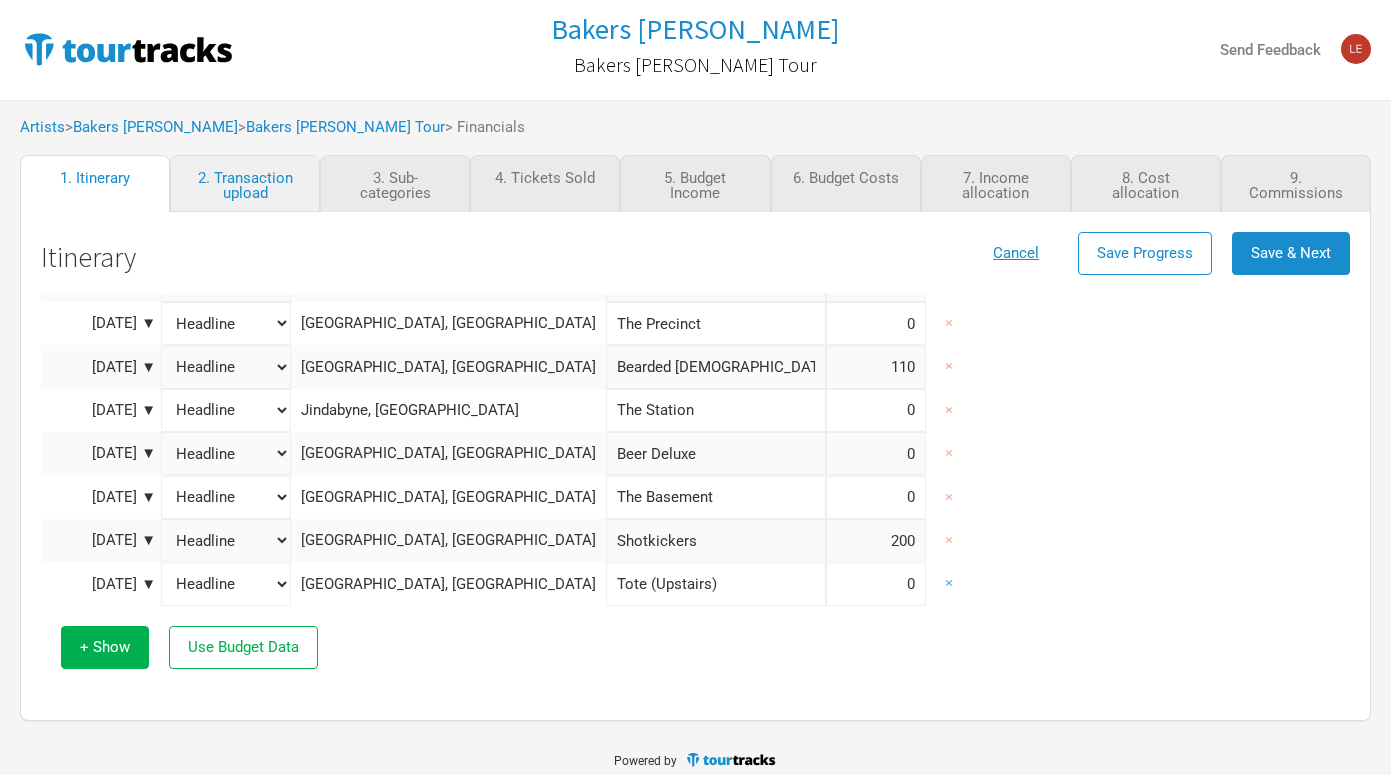 click on "×" at bounding box center [949, 583] 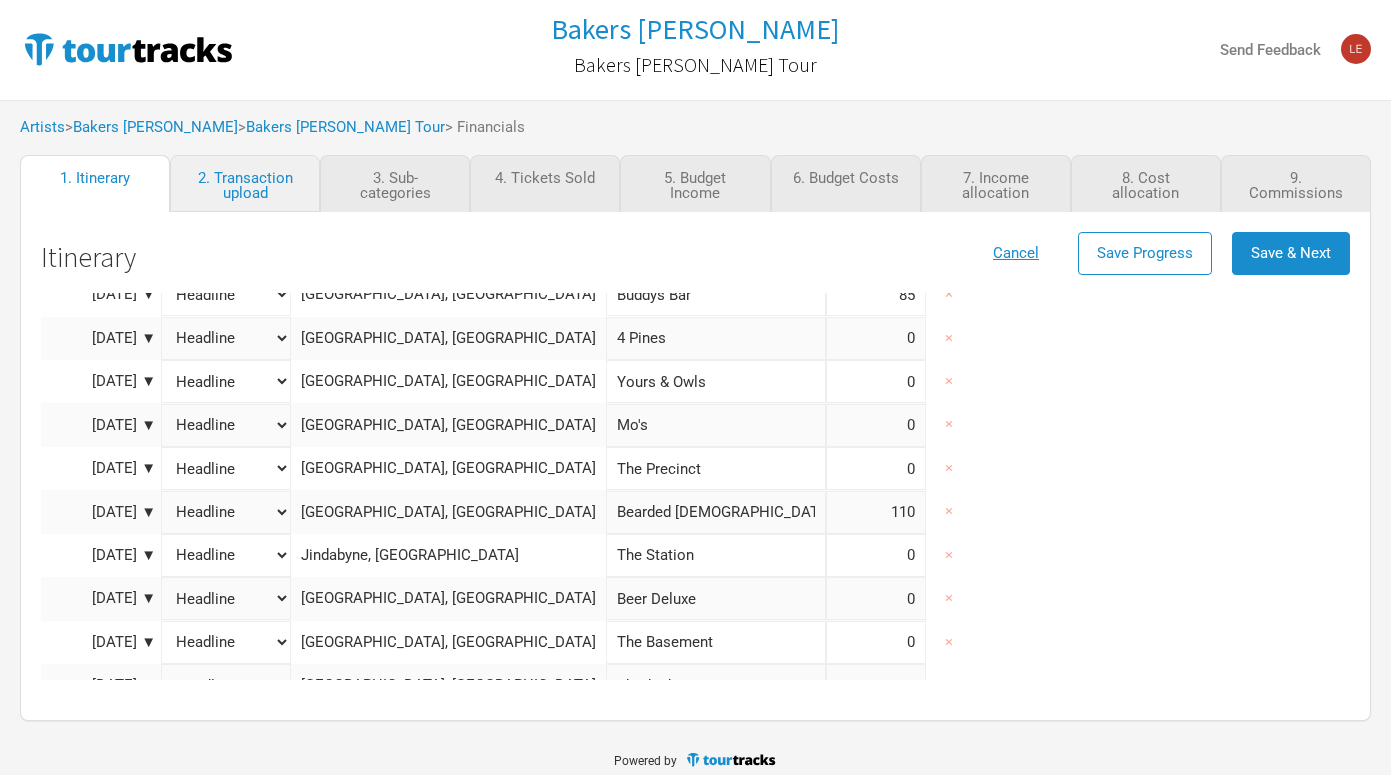 scroll, scrollTop: 100, scrollLeft: 0, axis: vertical 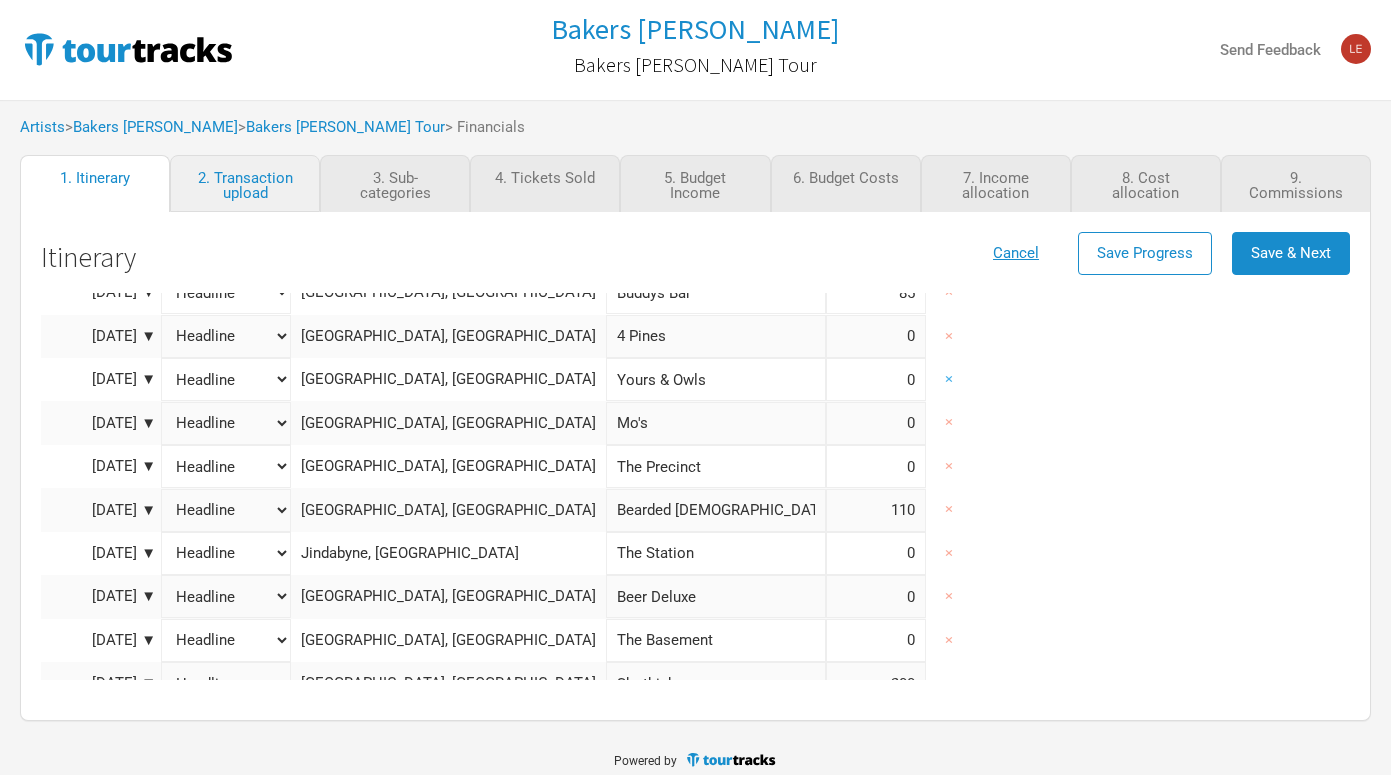 click on "×" at bounding box center [949, 379] 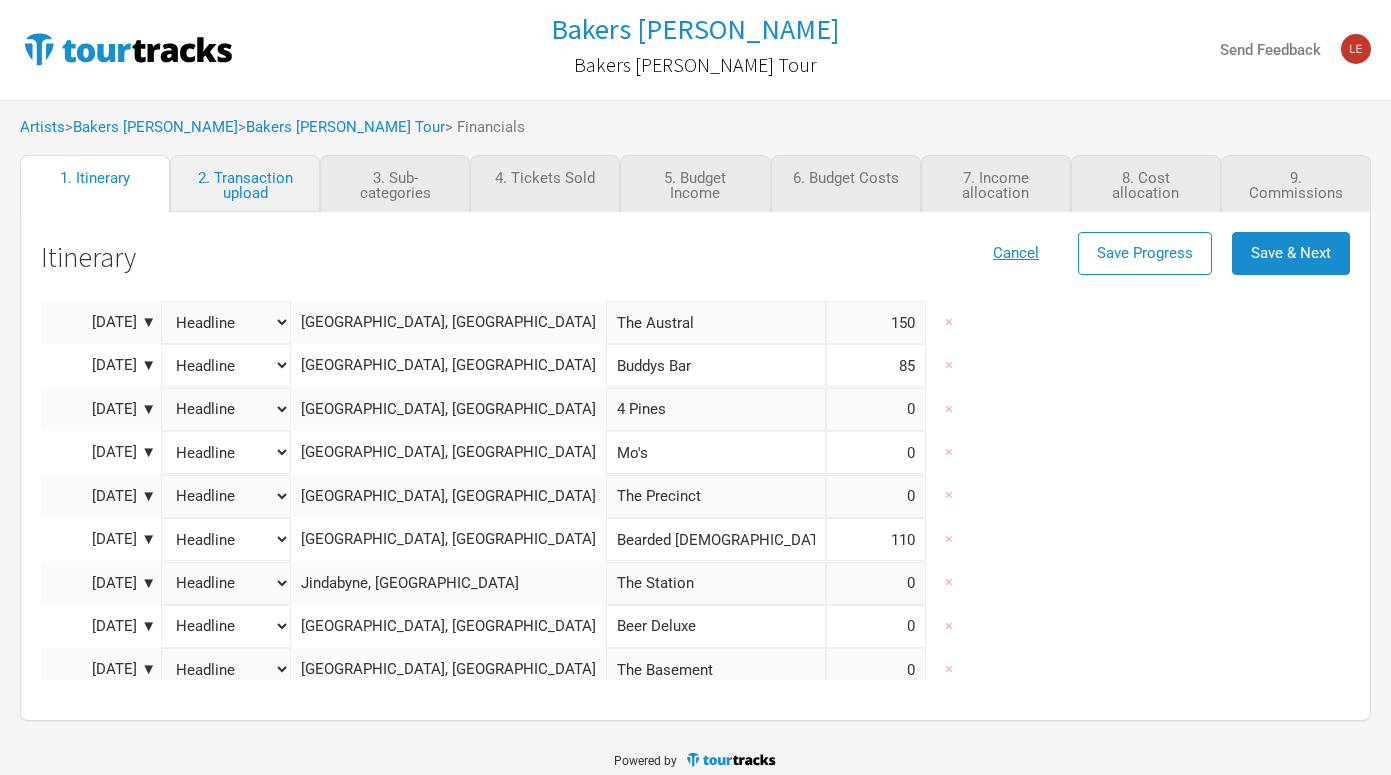 scroll, scrollTop: 0, scrollLeft: 0, axis: both 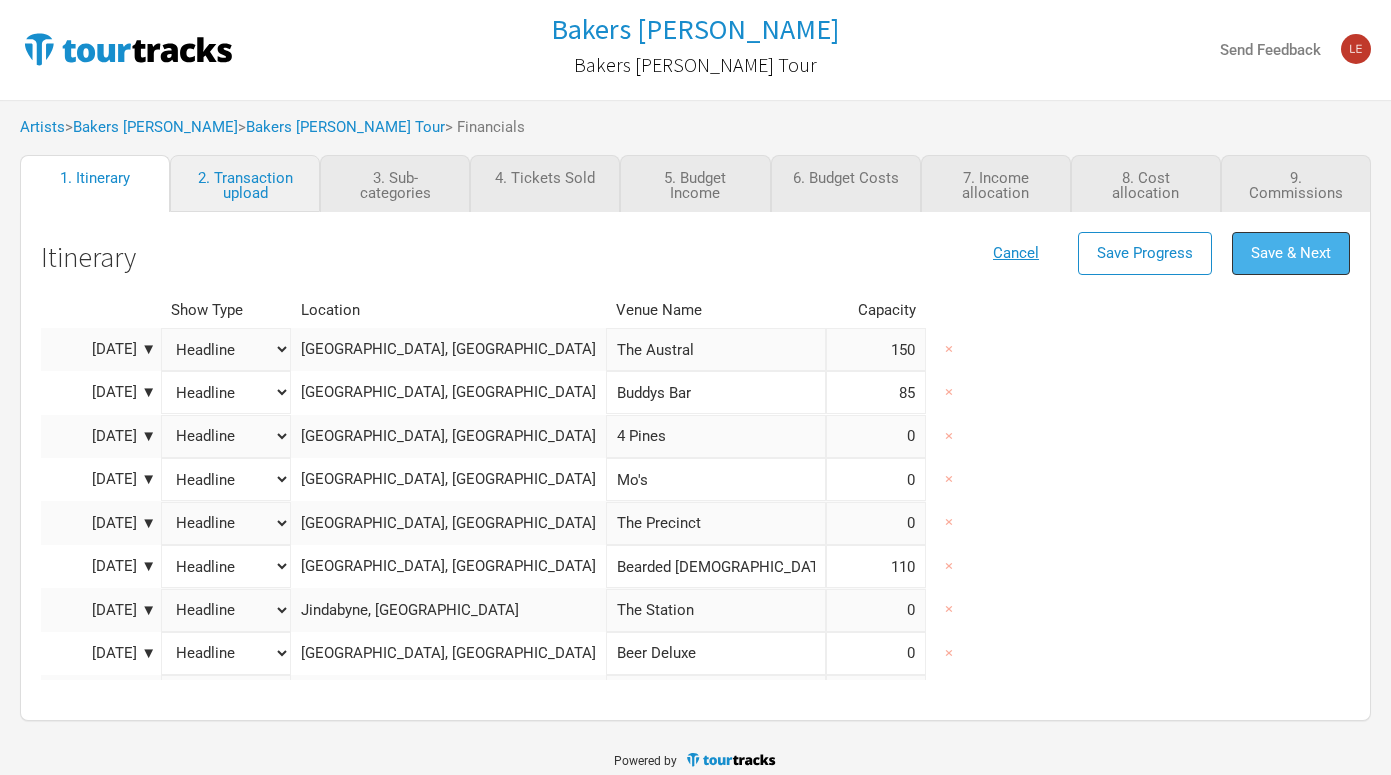 click on "Save & Next" at bounding box center (1291, 253) 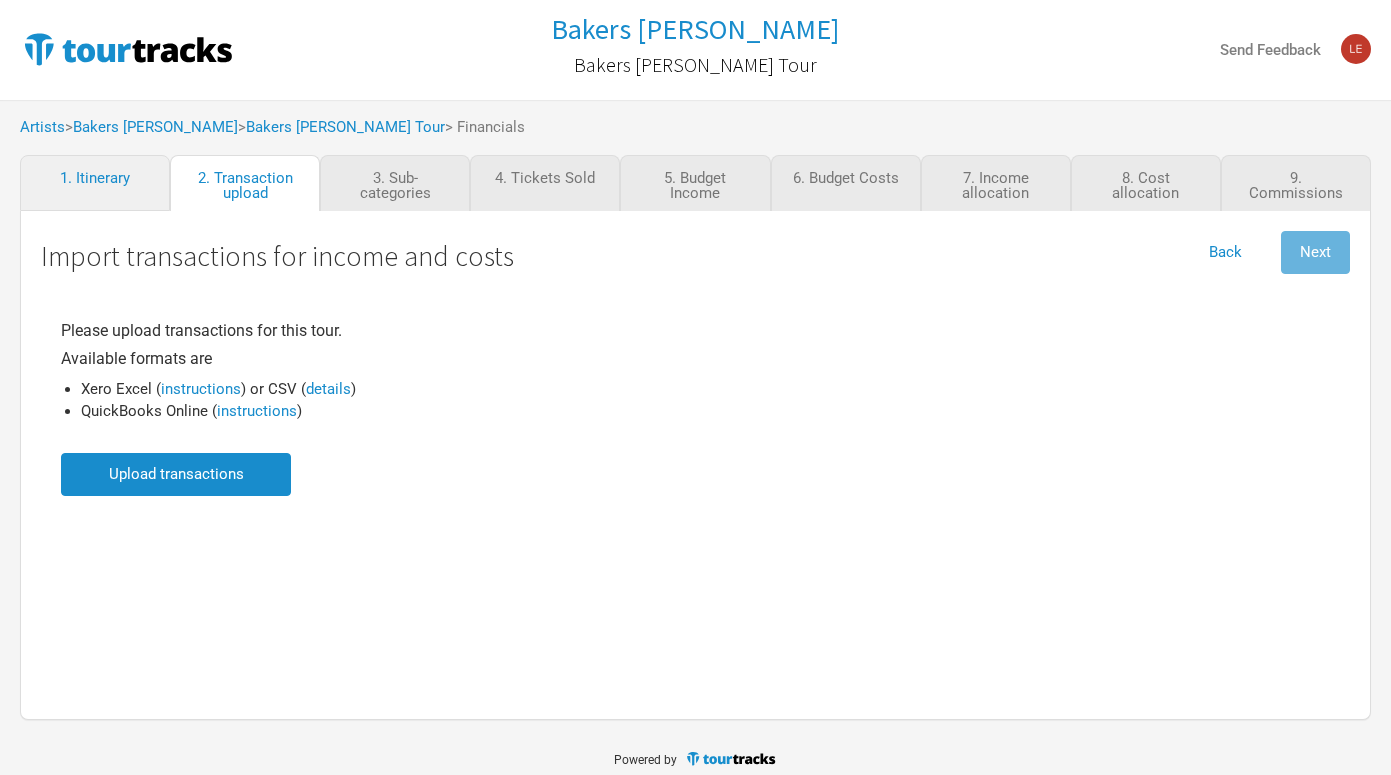 scroll, scrollTop: 12, scrollLeft: 0, axis: vertical 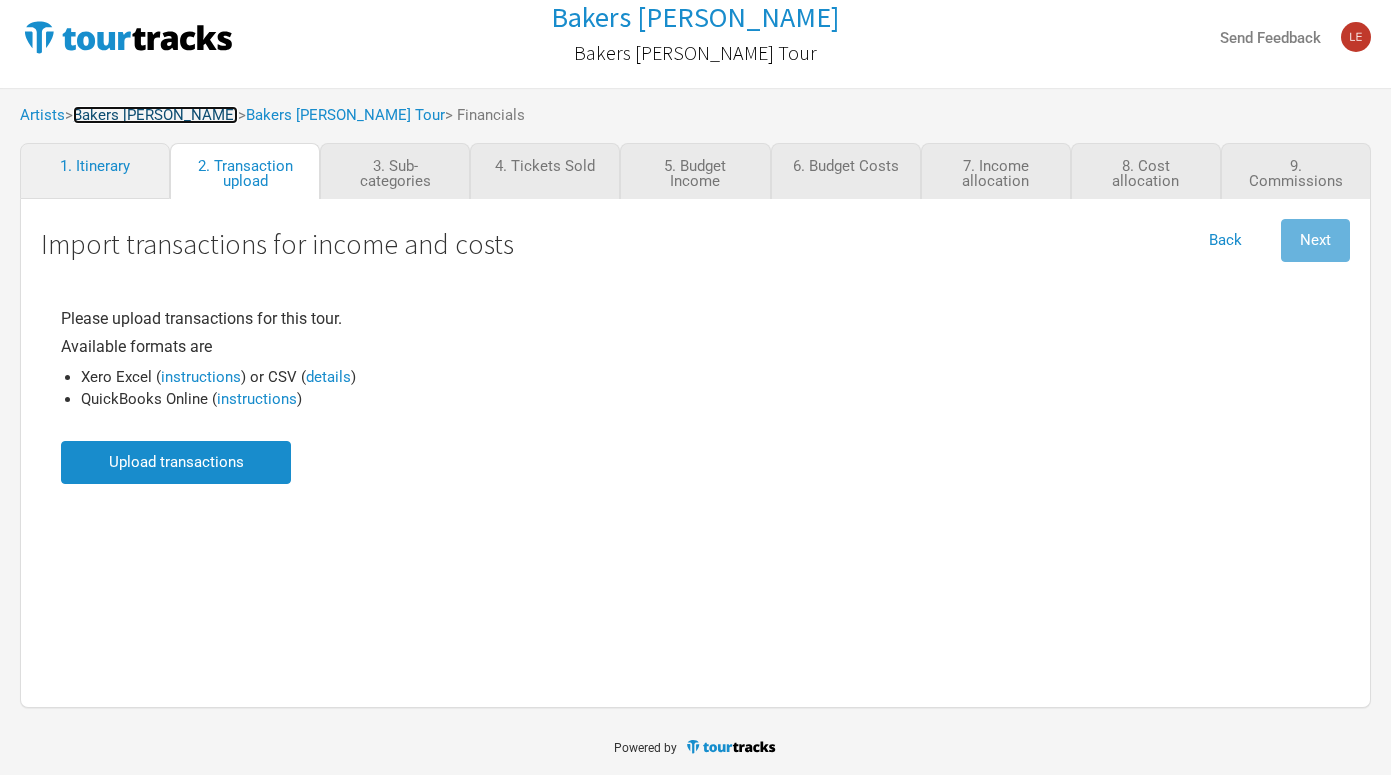 click on "Bakers [PERSON_NAME]" at bounding box center (155, 115) 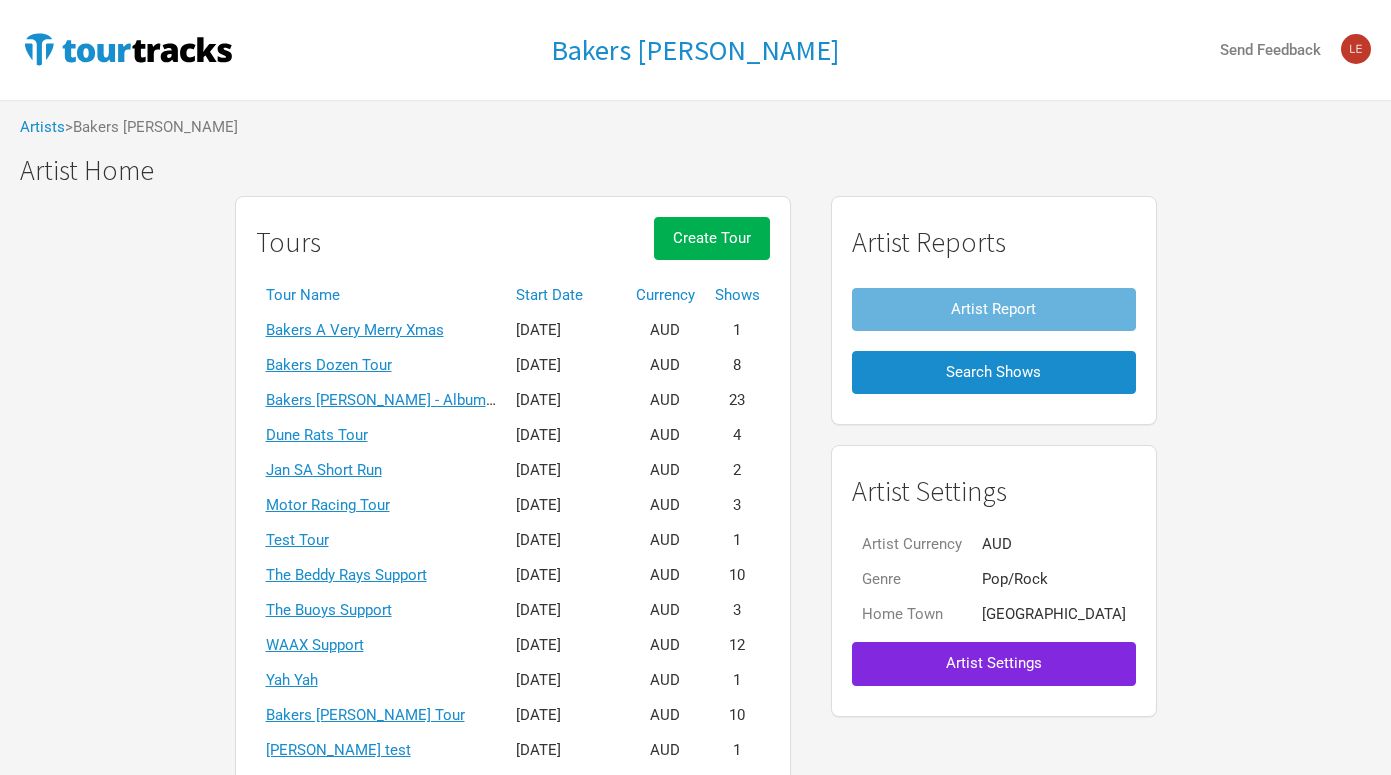 scroll, scrollTop: 90, scrollLeft: 0, axis: vertical 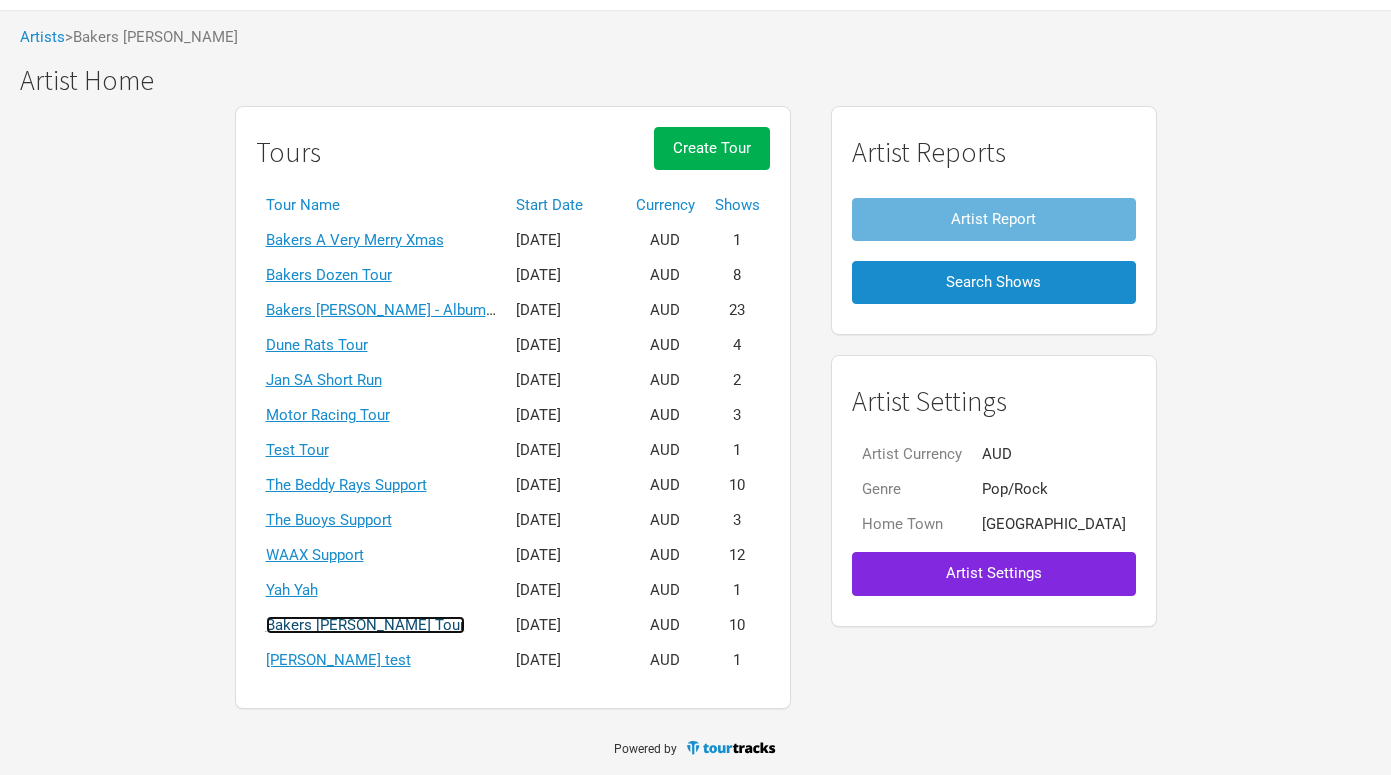click on "Bakers [PERSON_NAME] Tour" at bounding box center (365, 625) 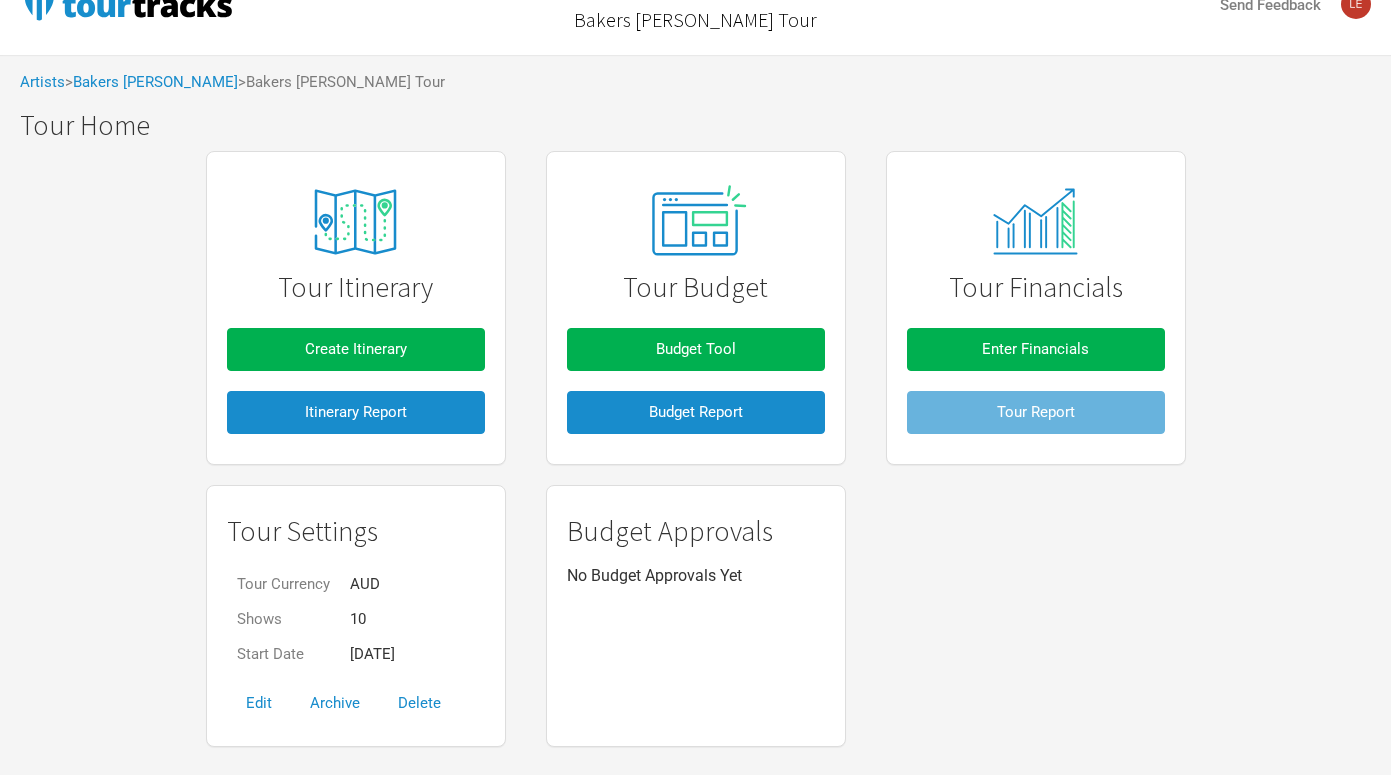 scroll, scrollTop: 83, scrollLeft: 0, axis: vertical 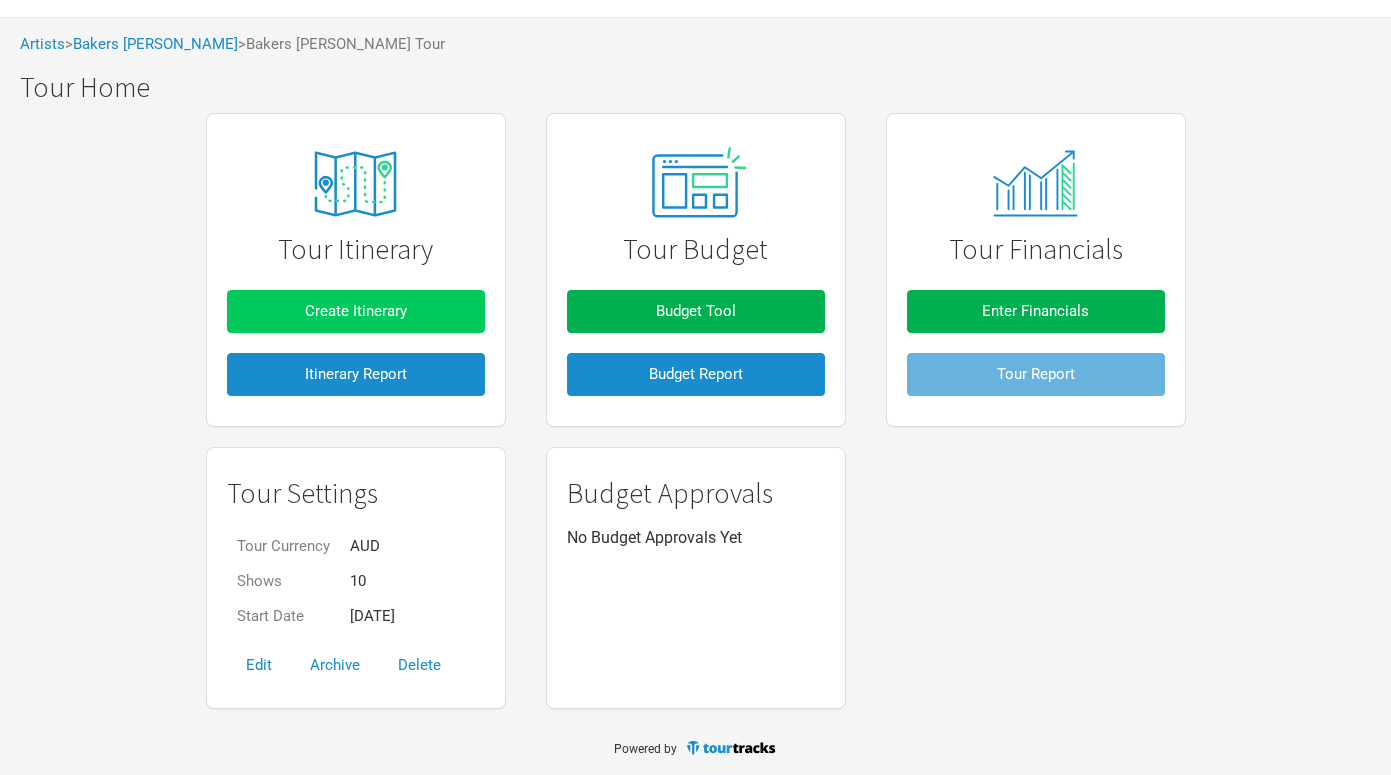 click on "Create Itinerary" at bounding box center [356, 311] 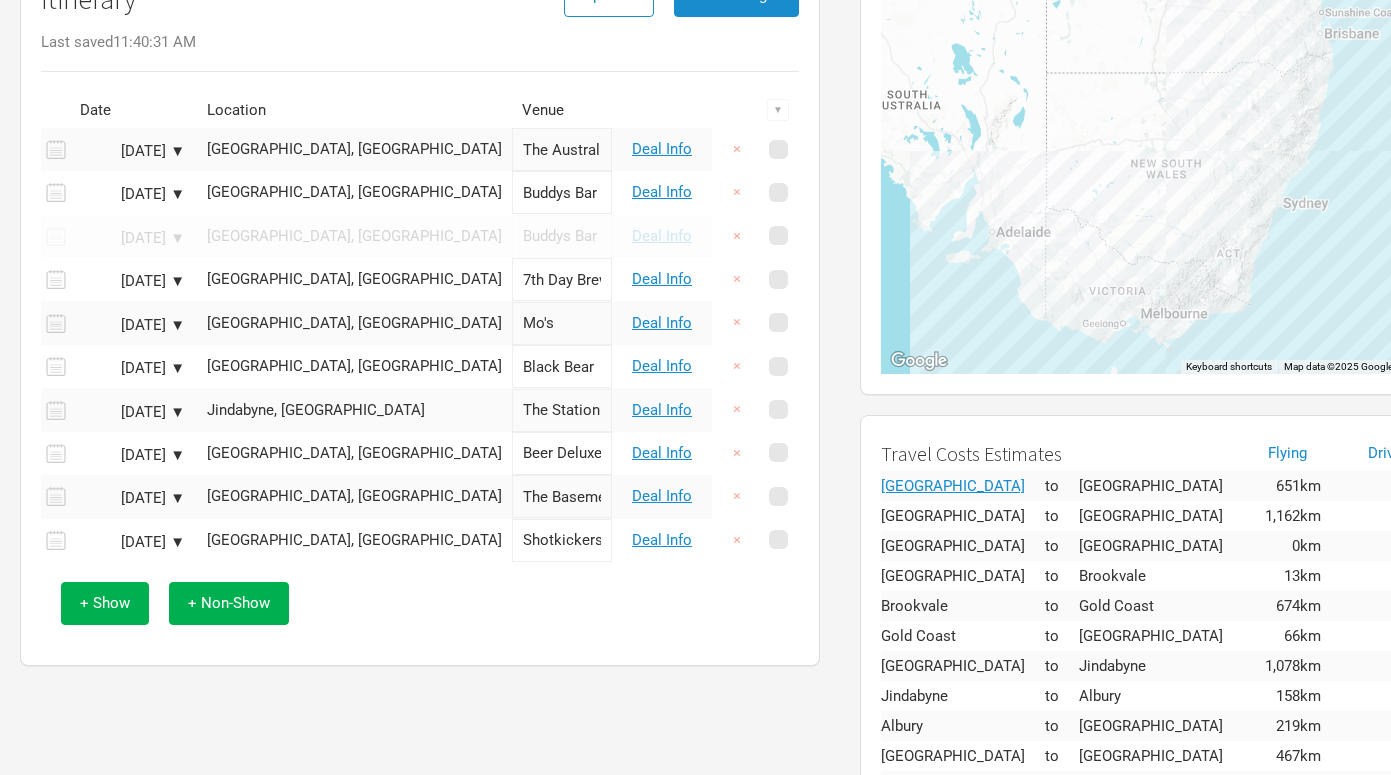 scroll, scrollTop: 217, scrollLeft: 0, axis: vertical 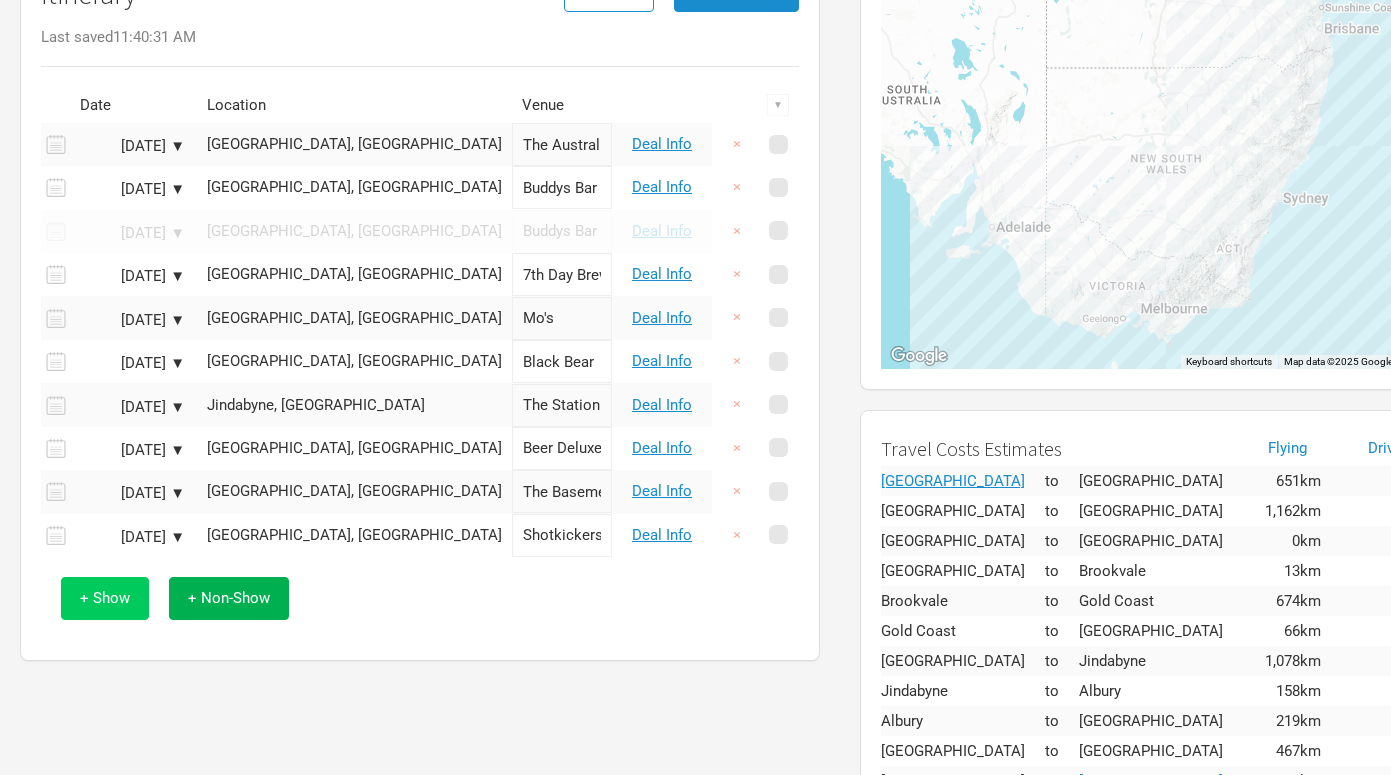 click on "+ Show" at bounding box center (105, 598) 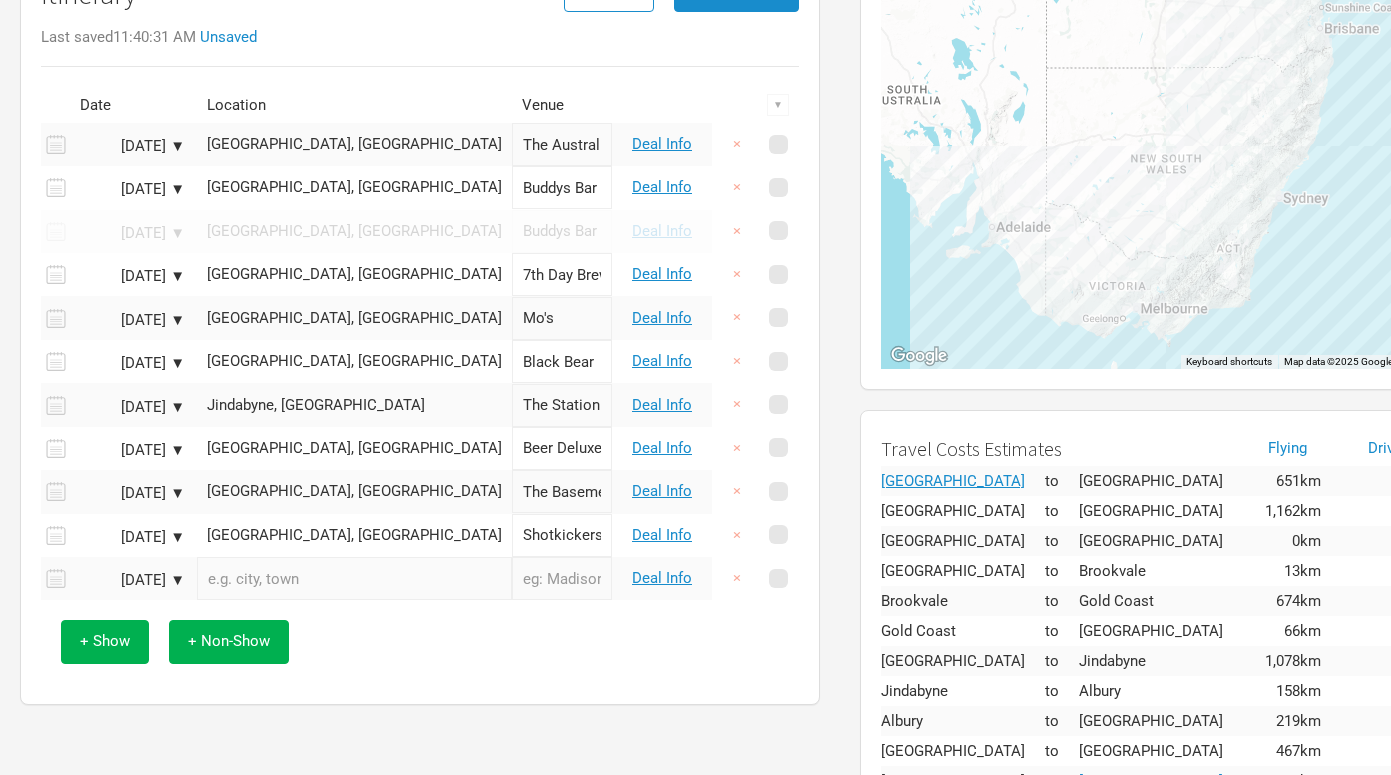 click at bounding box center (354, 578) 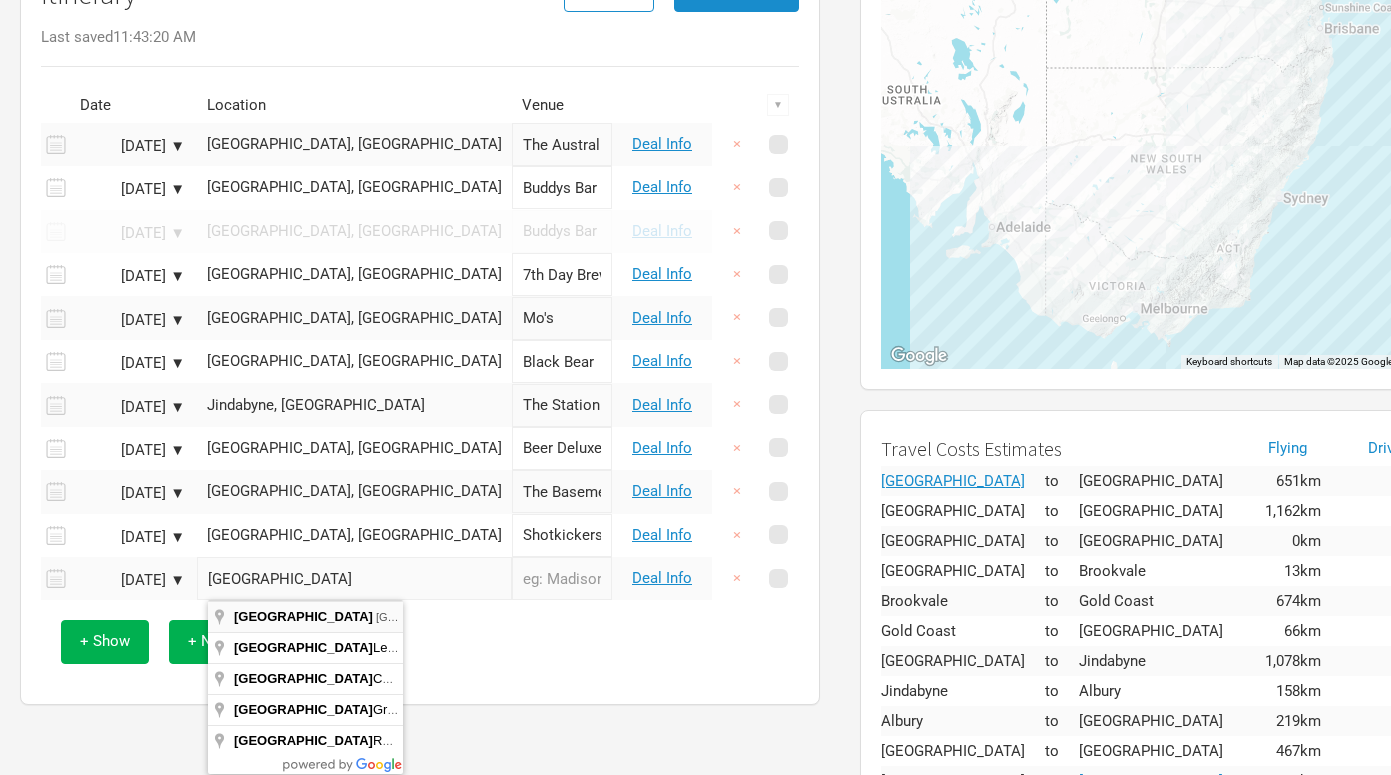 type on "[GEOGRAPHIC_DATA], [GEOGRAPHIC_DATA], [GEOGRAPHIC_DATA]" 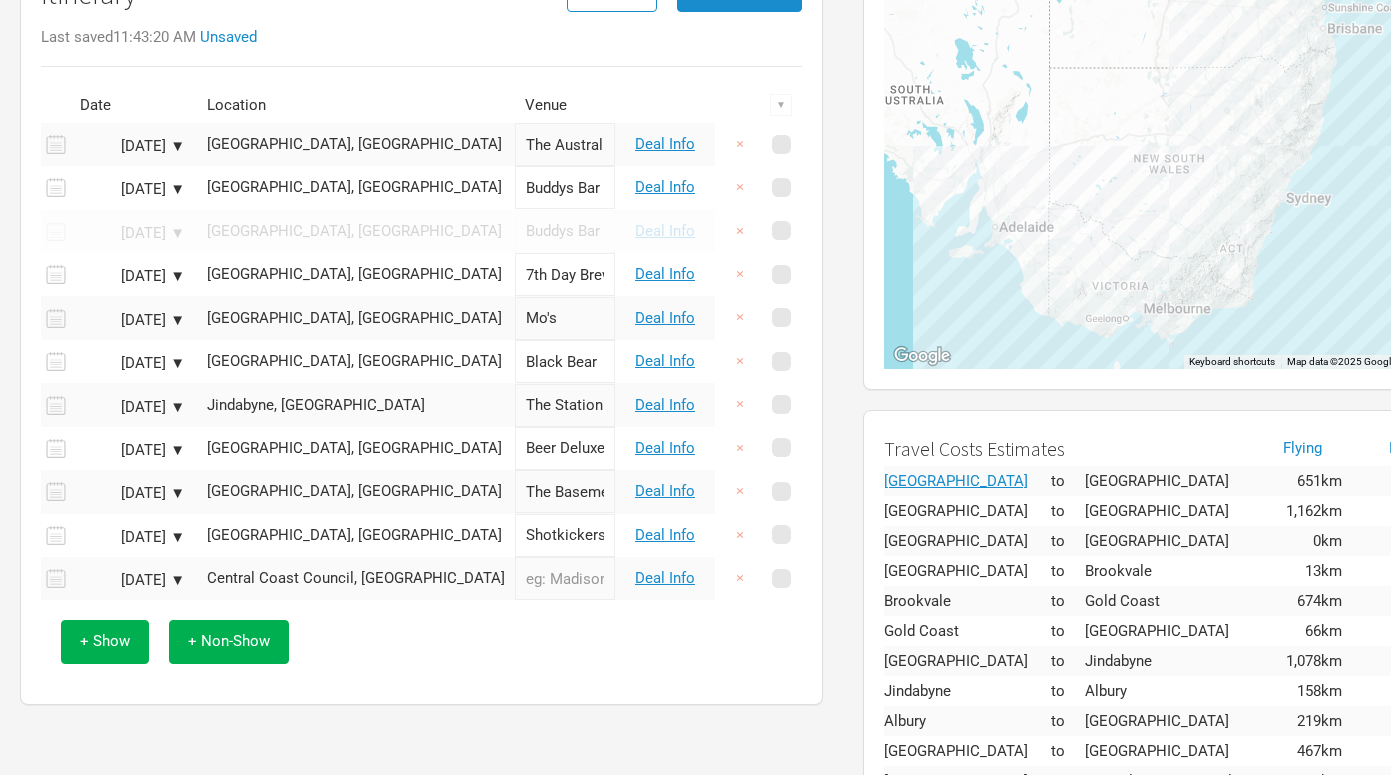 click at bounding box center [565, 578] 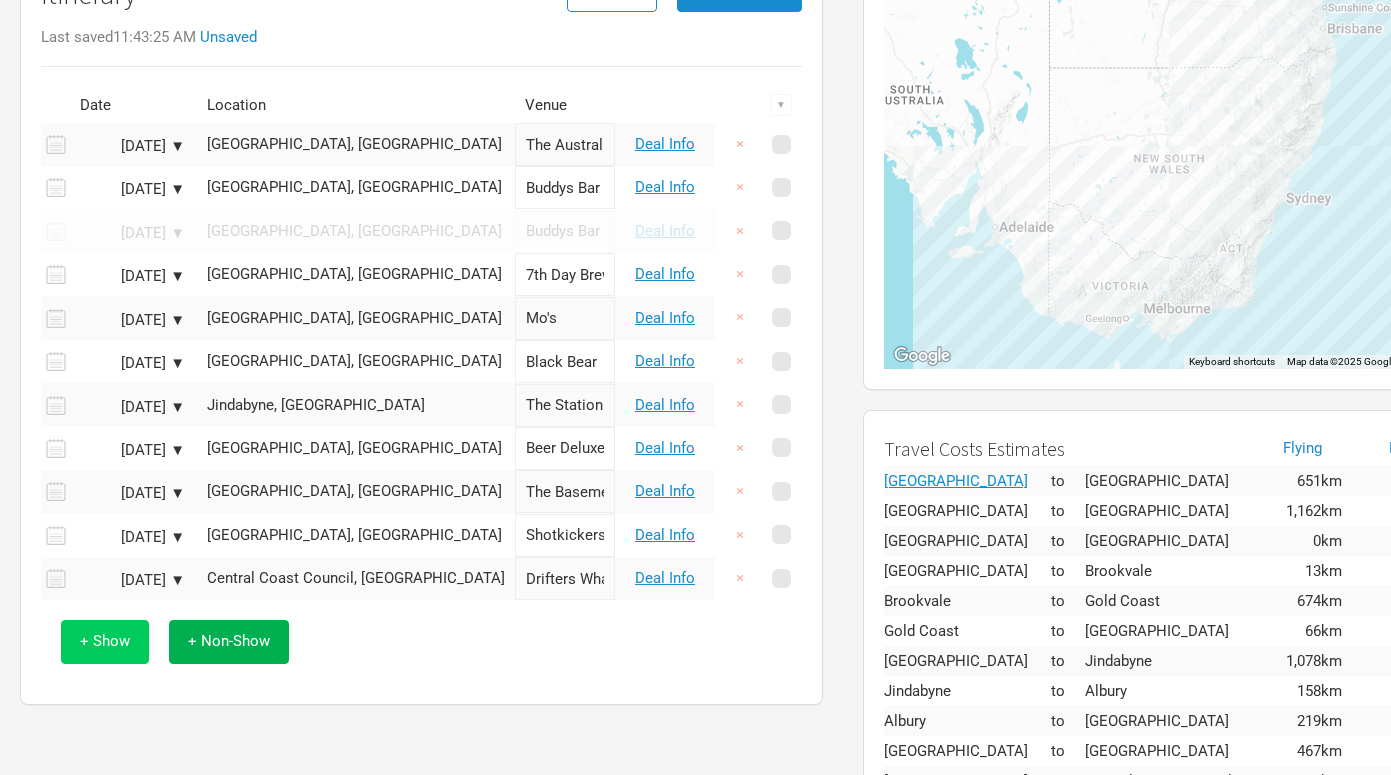 type on "Drifters Wharf" 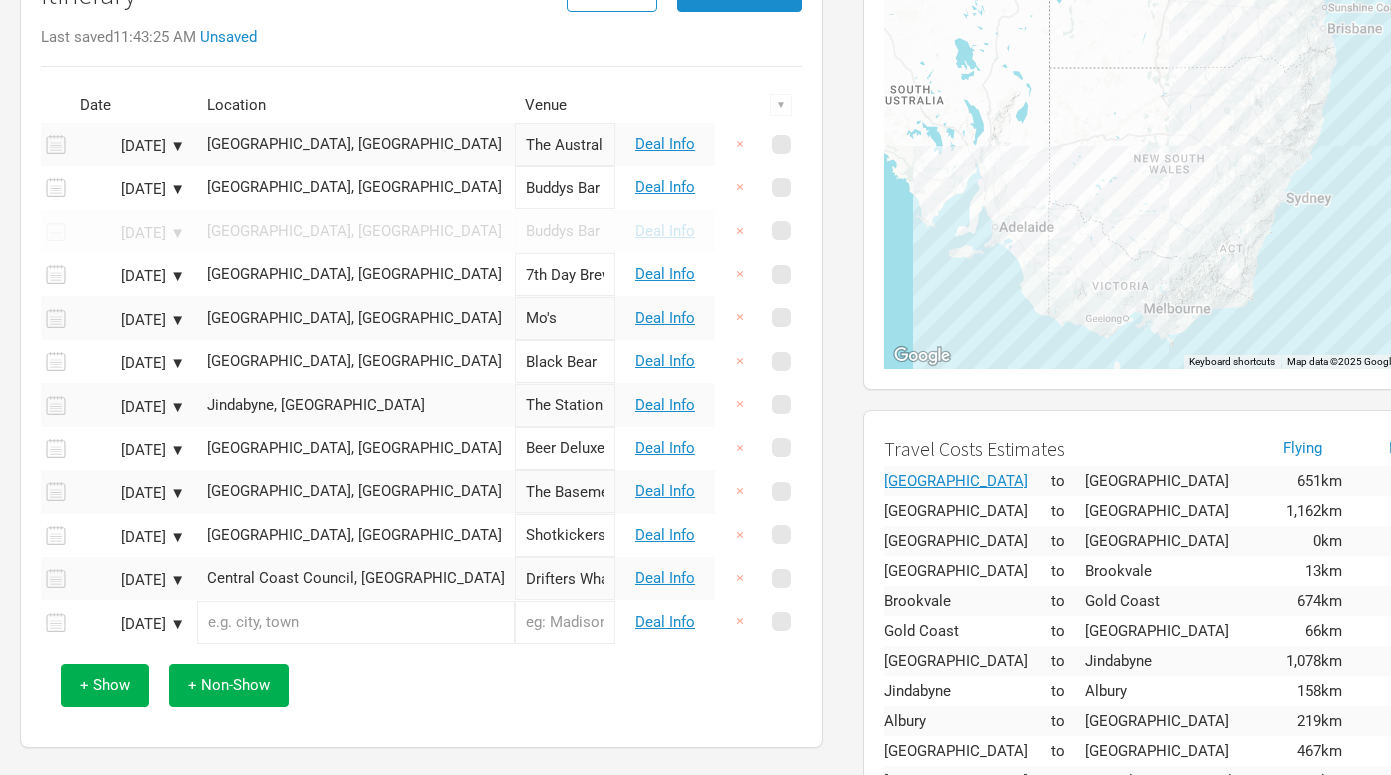 click on "[DATE]   ▼" at bounding box center [130, 580] 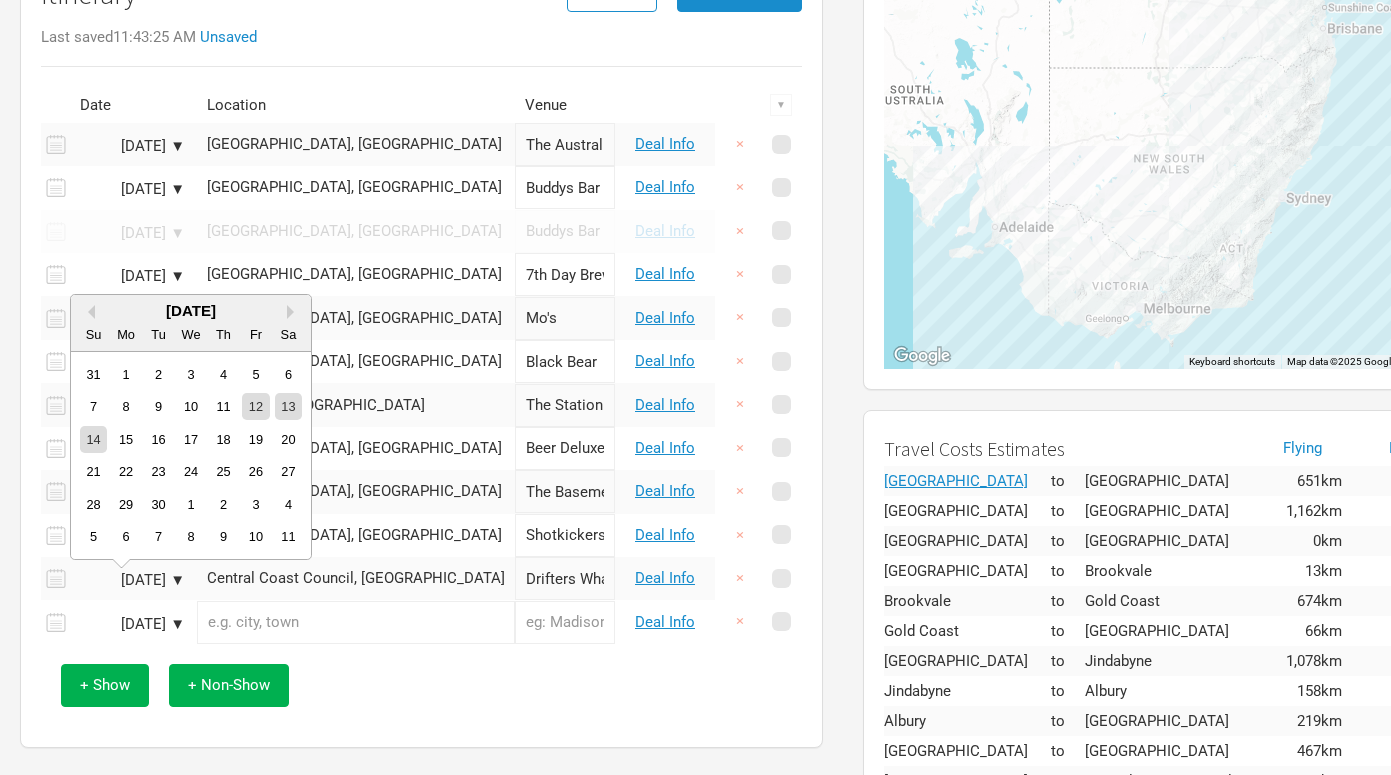 scroll, scrollTop: 0, scrollLeft: 0, axis: both 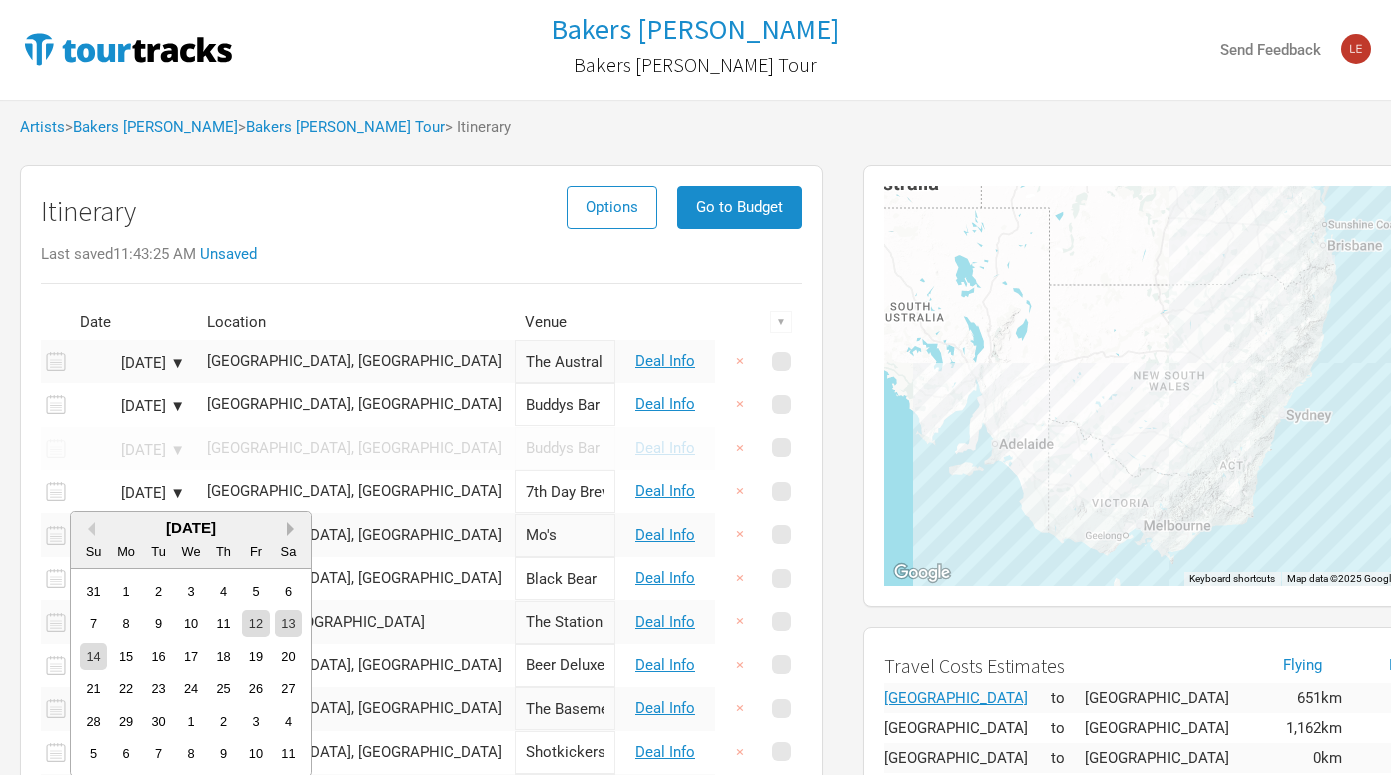 click on "Next Month" at bounding box center (294, 529) 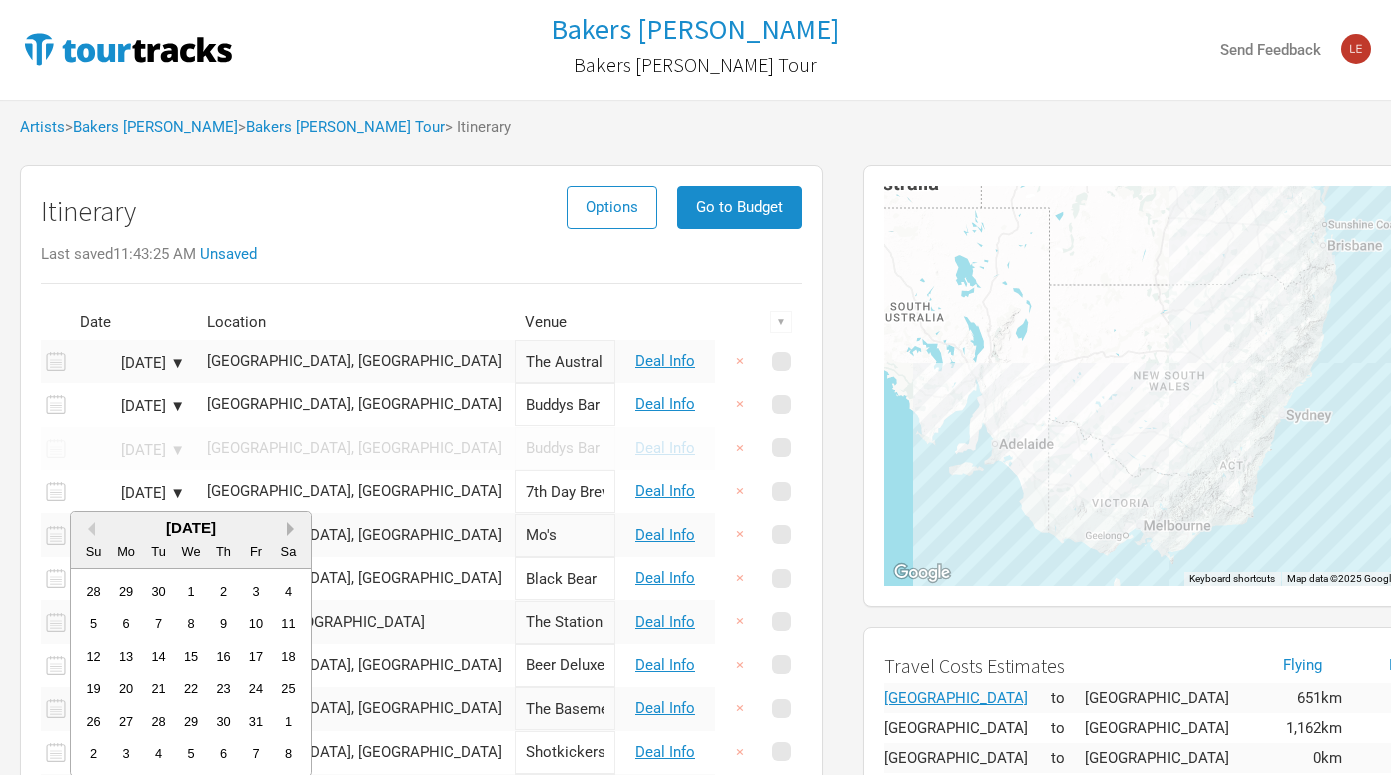 click on "Next Month" at bounding box center (294, 529) 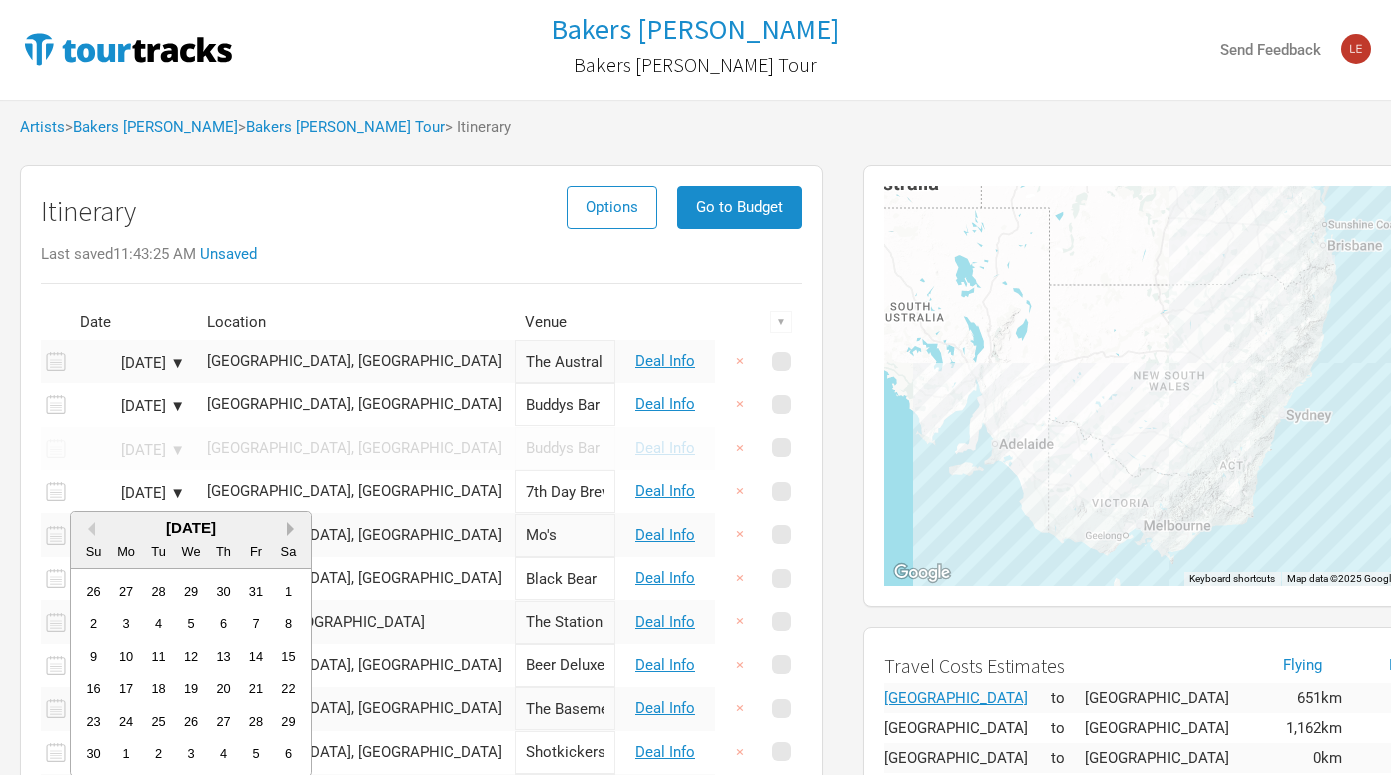 click on "Next Month" at bounding box center [294, 529] 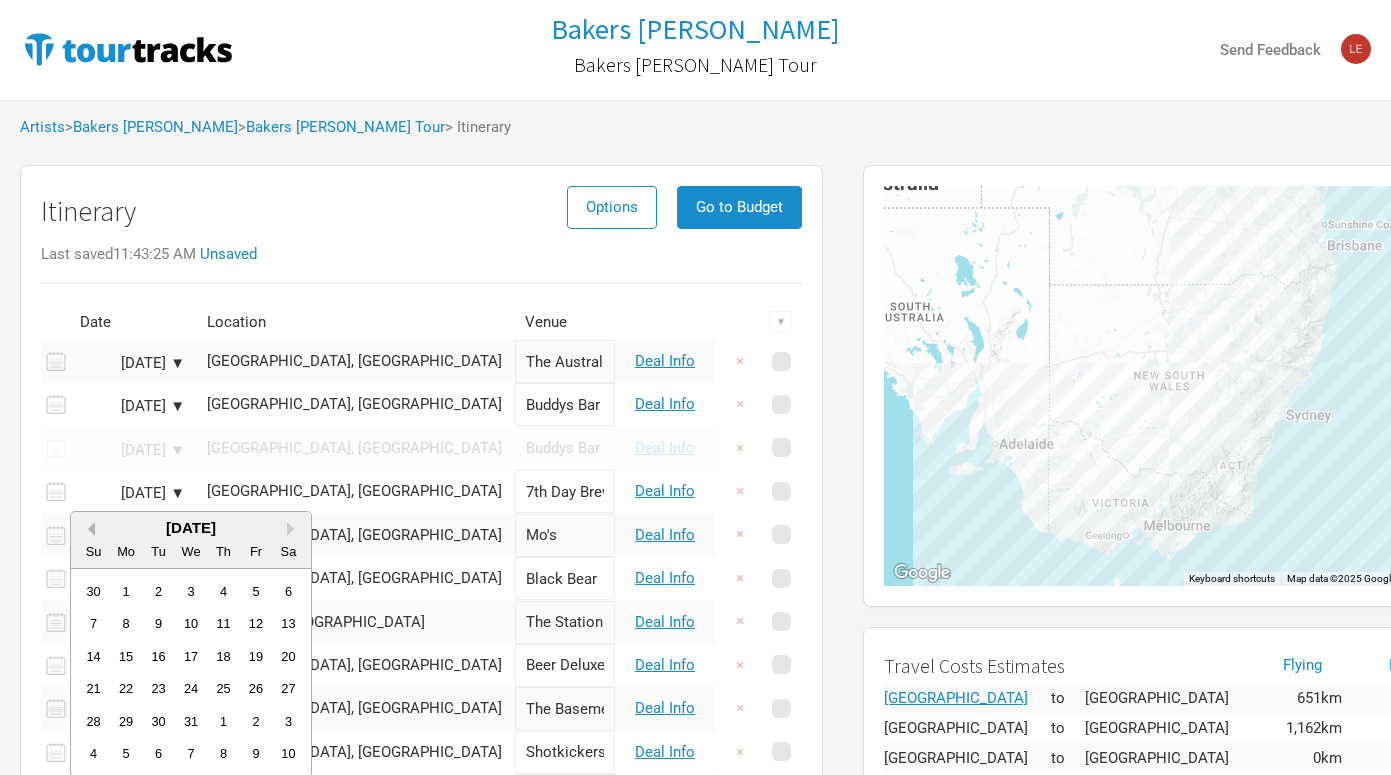 click on "Previous Month" at bounding box center [88, 529] 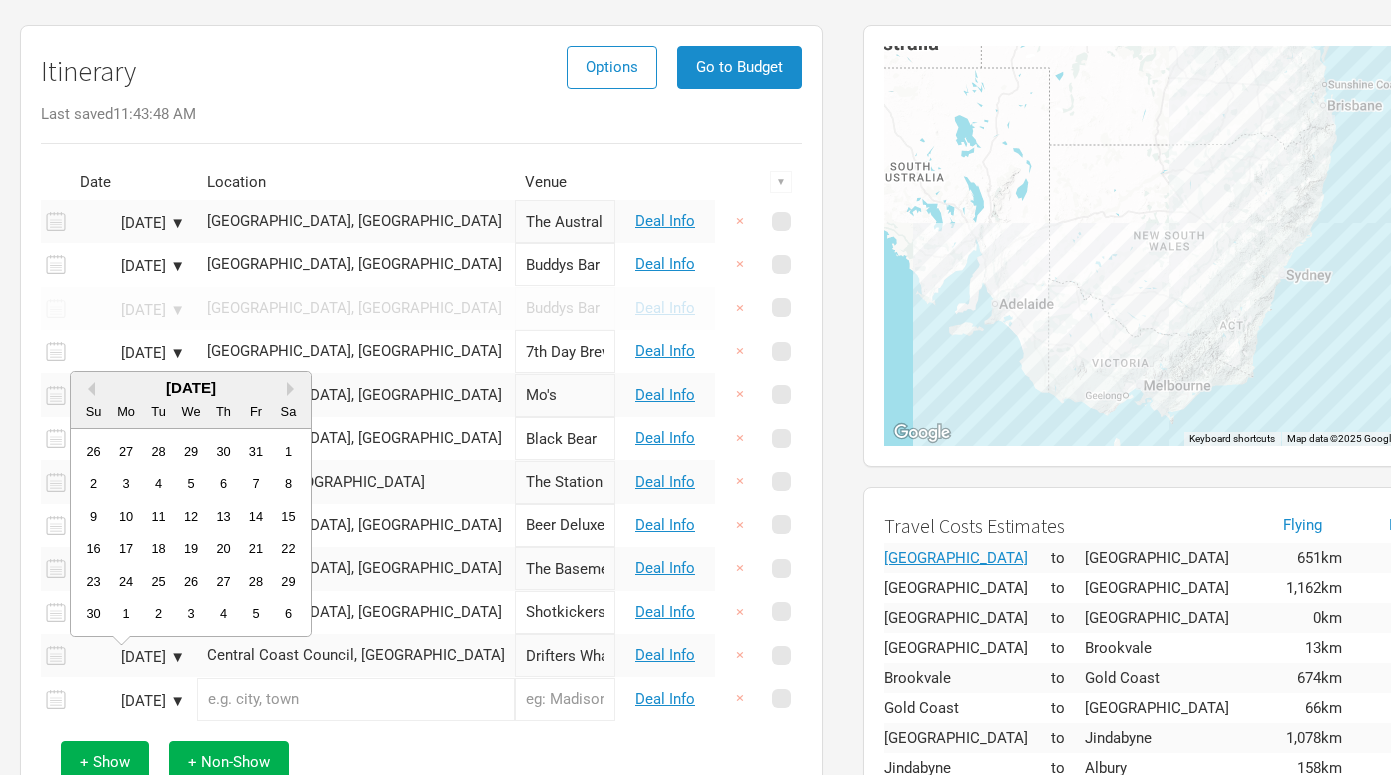 scroll, scrollTop: 142, scrollLeft: 0, axis: vertical 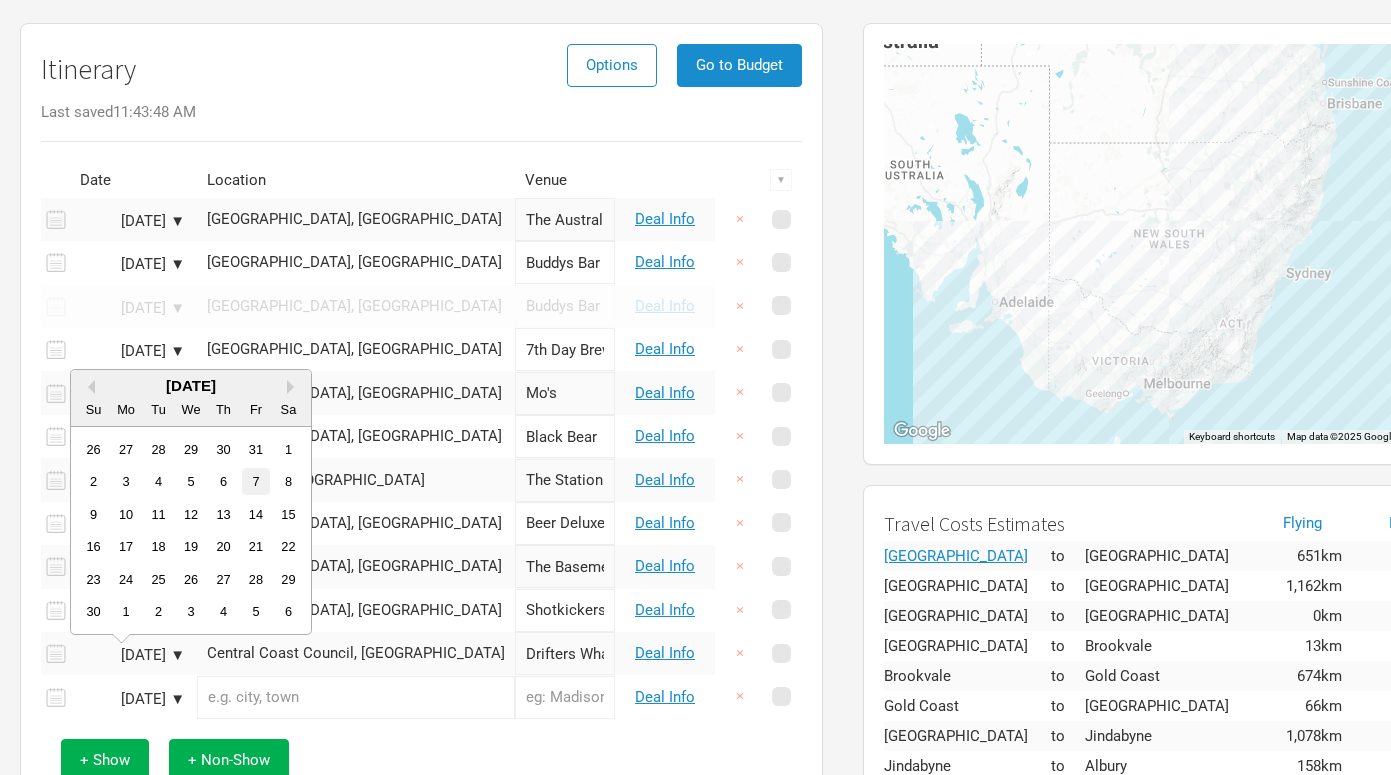 click on "7" at bounding box center [255, 481] 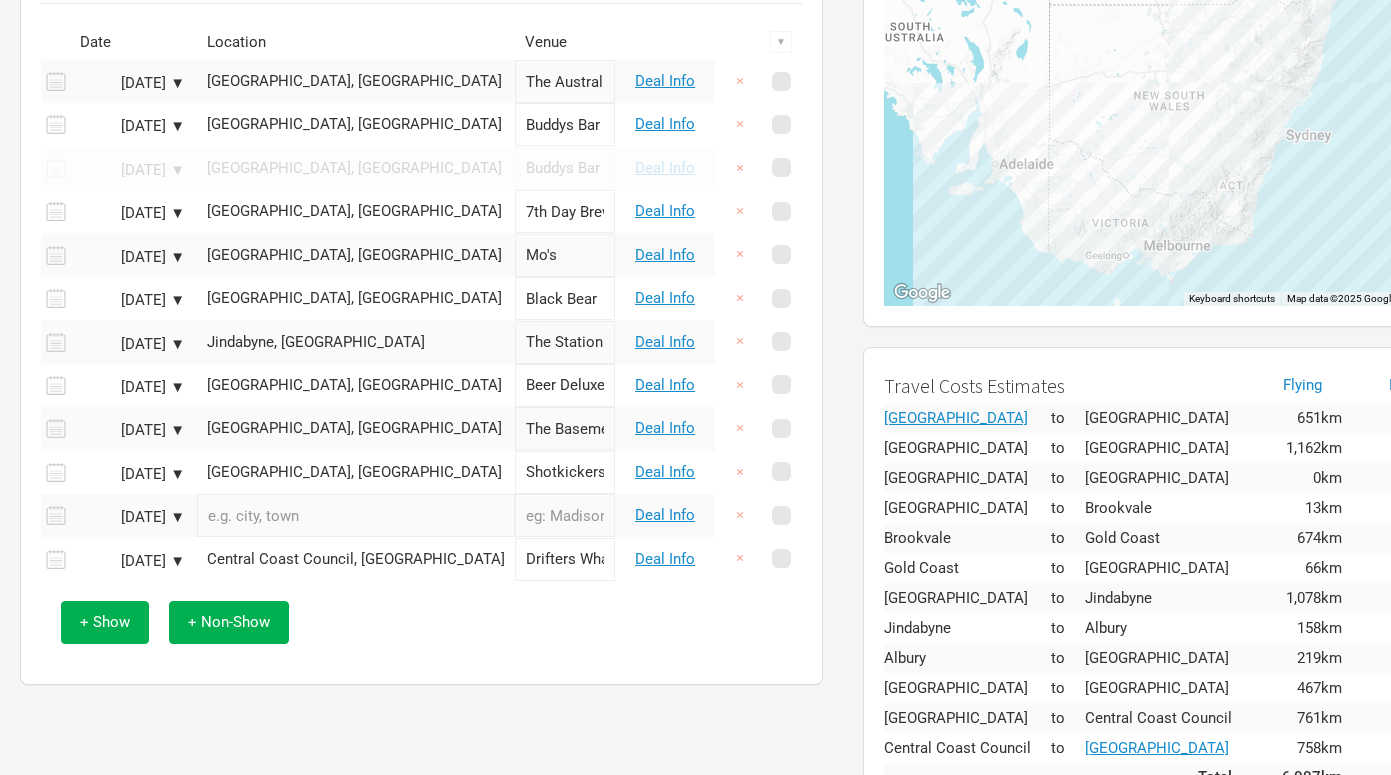 scroll, scrollTop: 284, scrollLeft: 0, axis: vertical 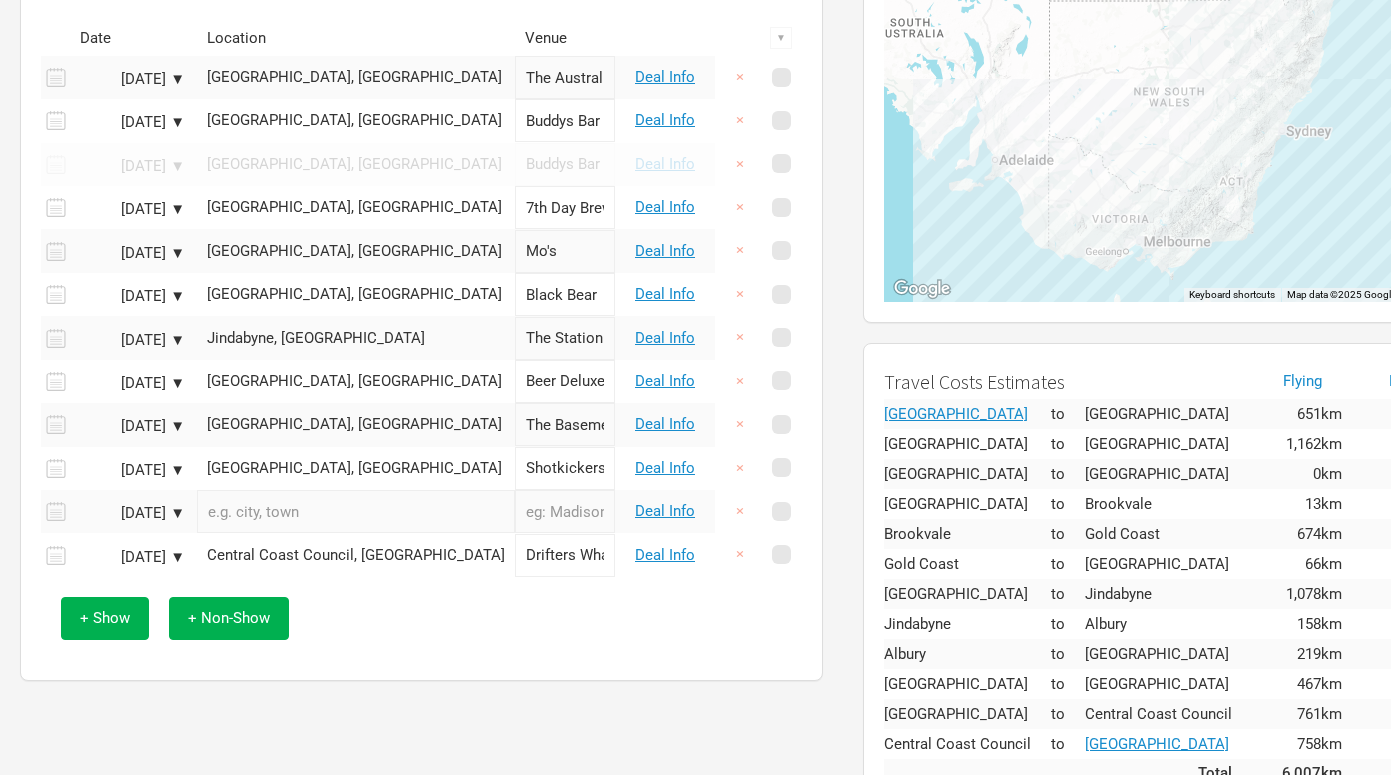 click on "Central Coast Council, [GEOGRAPHIC_DATA]" at bounding box center (356, 555) 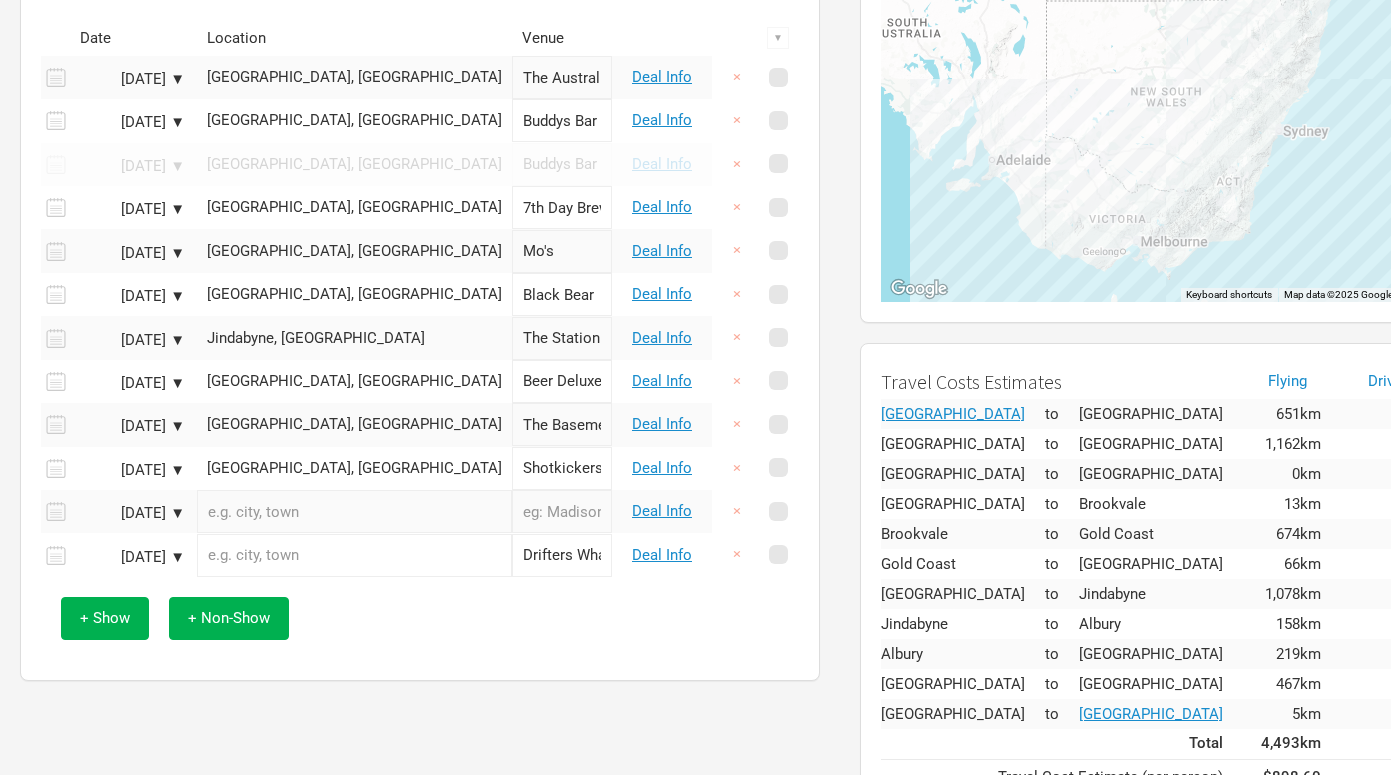 click on "+ Show + Non-Show" at bounding box center (420, 618) 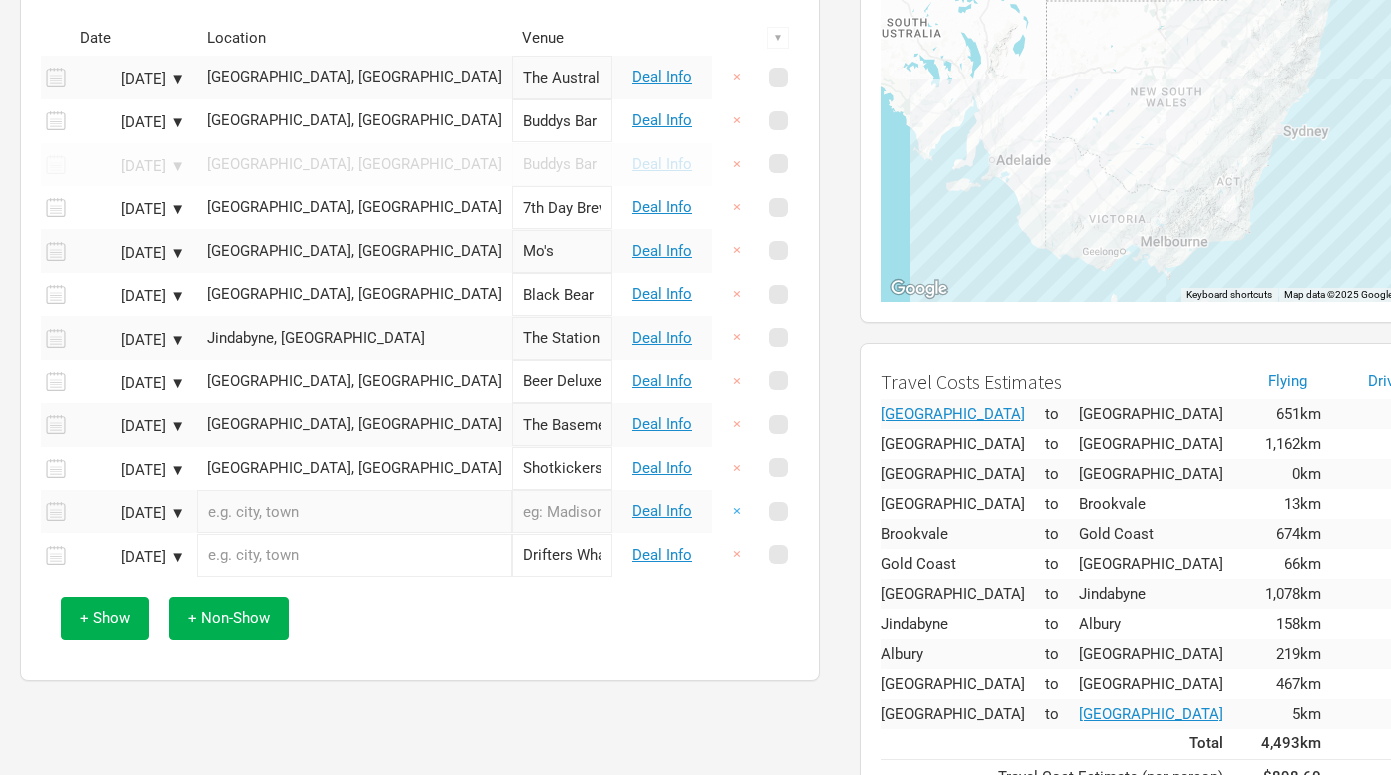 click on "×" at bounding box center [737, 511] 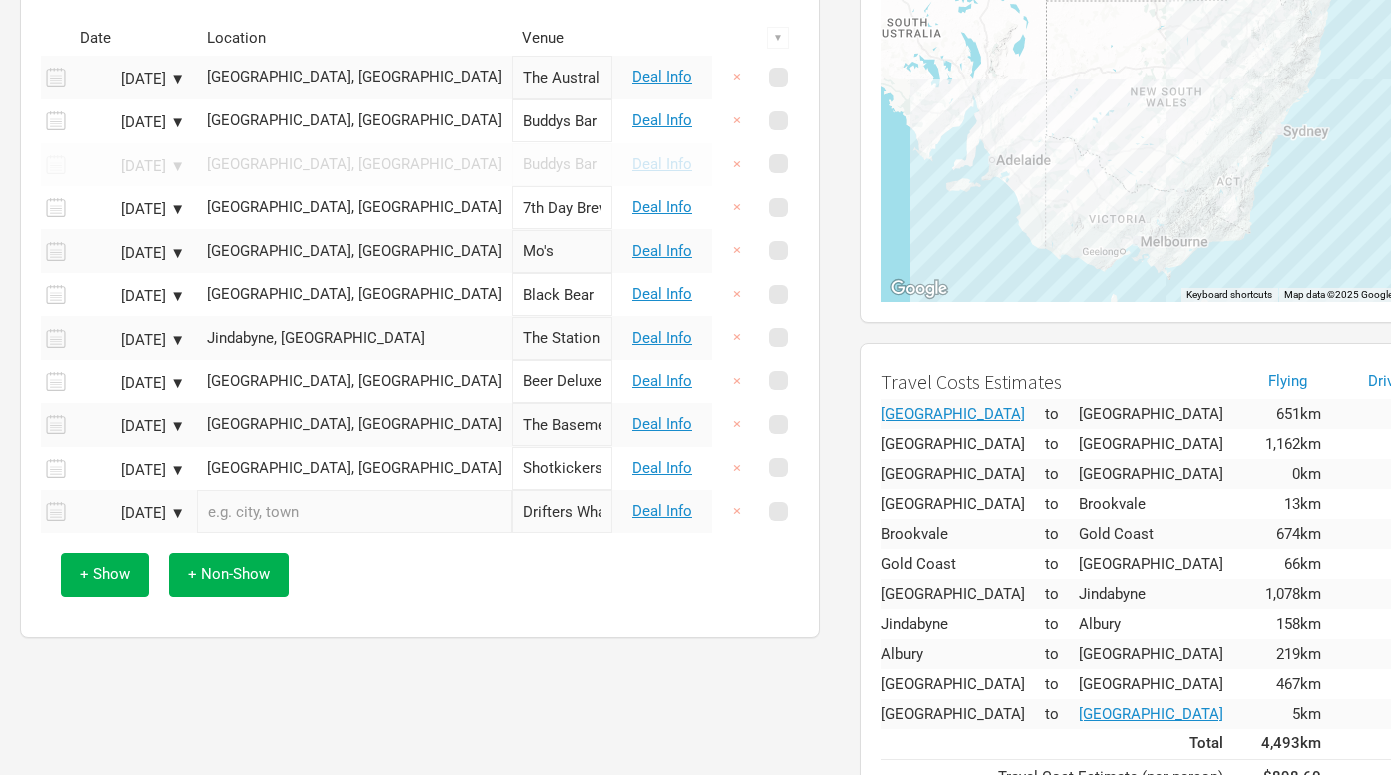 click at bounding box center [354, 511] 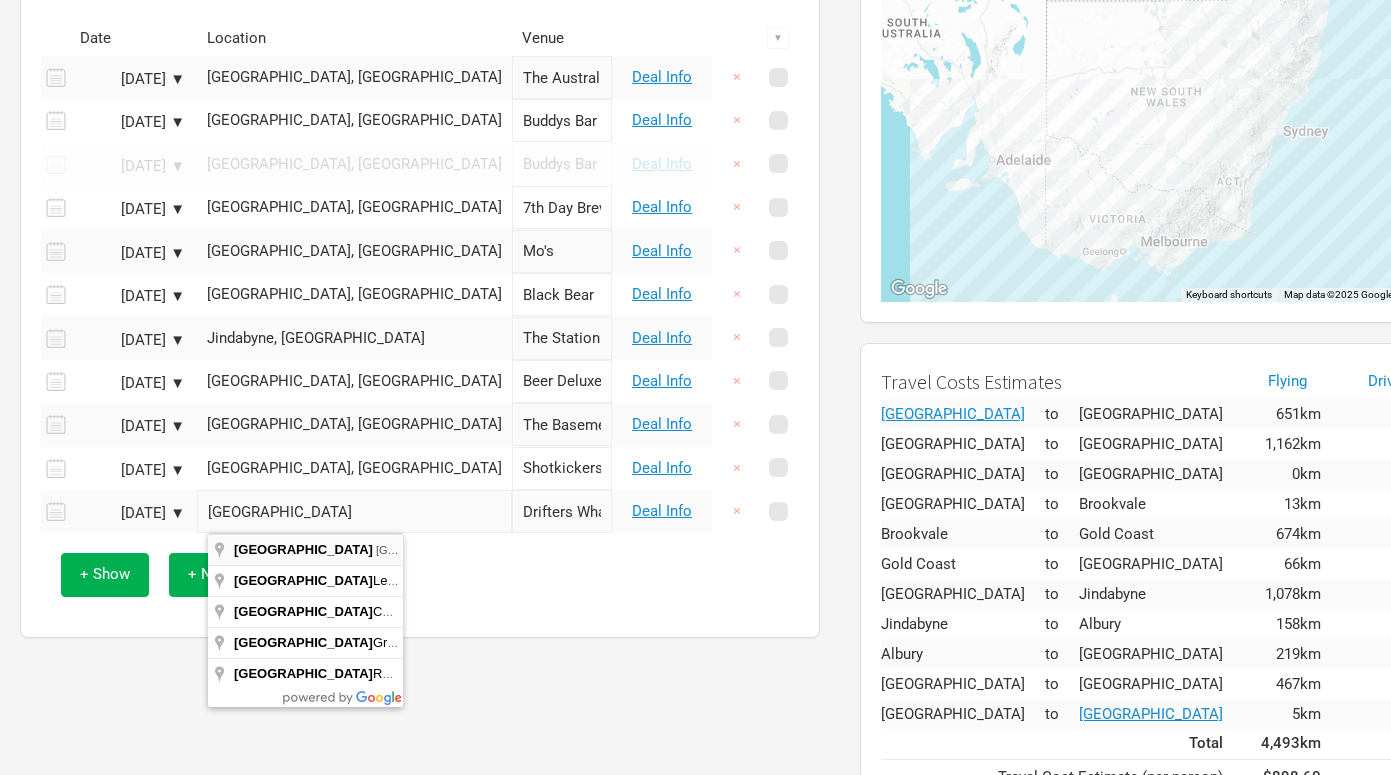 type on "[GEOGRAPHIC_DATA], [GEOGRAPHIC_DATA], [GEOGRAPHIC_DATA]" 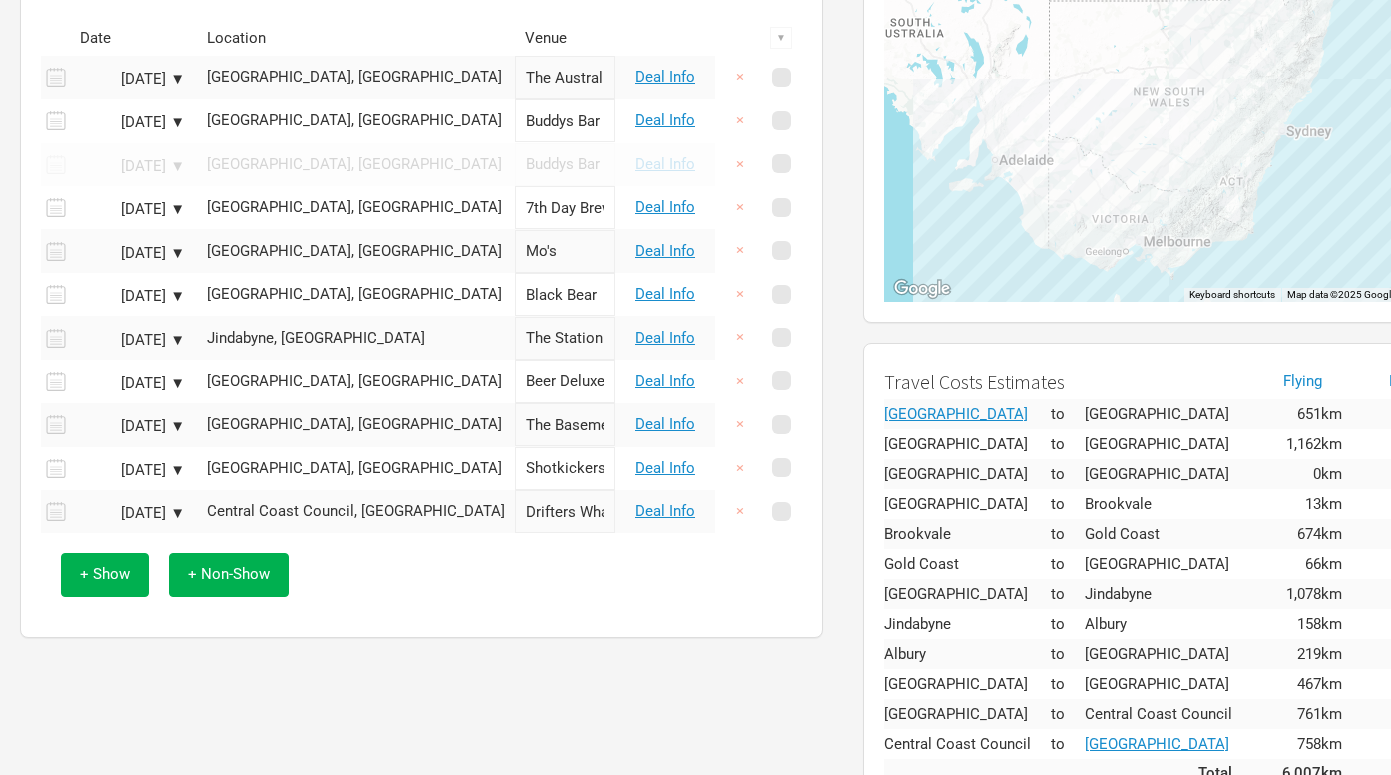 click on "Itinerary Options Go to Budget Last saved  11:44:04 AM   Unsaved Date Location Venue     ▼ [DATE]   ▼ [GEOGRAPHIC_DATA], [GEOGRAPHIC_DATA] [GEOGRAPHIC_DATA] [GEOGRAPHIC_DATA] Deal Info × [DATE]   ▼ [GEOGRAPHIC_DATA], [GEOGRAPHIC_DATA] Buddys Bar Deal Info × [DATE]   ▼ [GEOGRAPHIC_DATA], [GEOGRAPHIC_DATA] Buddys Bar Deal Info × [DATE]   ▼ [GEOGRAPHIC_DATA], [GEOGRAPHIC_DATA] 7th Day Brewery Deal Info × [DATE]   ▼ [GEOGRAPHIC_DATA], [GEOGRAPHIC_DATA] Mo's Deal Info × [DATE]   ▼ [GEOGRAPHIC_DATA], [GEOGRAPHIC_DATA] Black Bear Deal Info × [DATE]   ▼ [GEOGRAPHIC_DATA], [GEOGRAPHIC_DATA] The Station Deal Info × [DATE]   ▼ [GEOGRAPHIC_DATA], [GEOGRAPHIC_DATA] Beer Deluxe Deal Info × [DATE]   ▼ [GEOGRAPHIC_DATA], [GEOGRAPHIC_DATA] The Basement Deal Info × [DATE]   ▼ [GEOGRAPHIC_DATA], [GEOGRAPHIC_DATA] Shotkickers Deal Info × [DATE]   ▼ Central Coast Council, [GEOGRAPHIC_DATA] Drifters Wharf Deal Info × + Show + Non-Show" at bounding box center [421, 259] 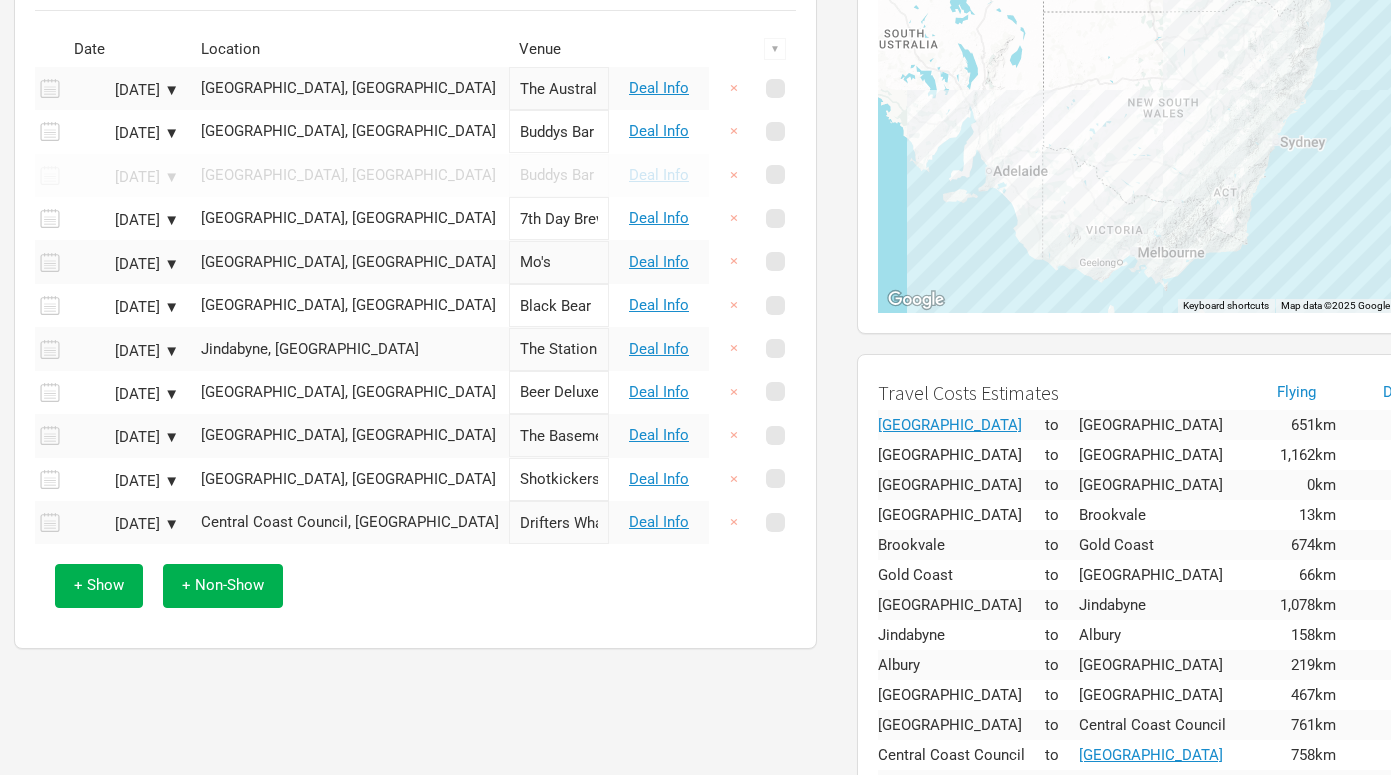 scroll, scrollTop: 271, scrollLeft: 6, axis: both 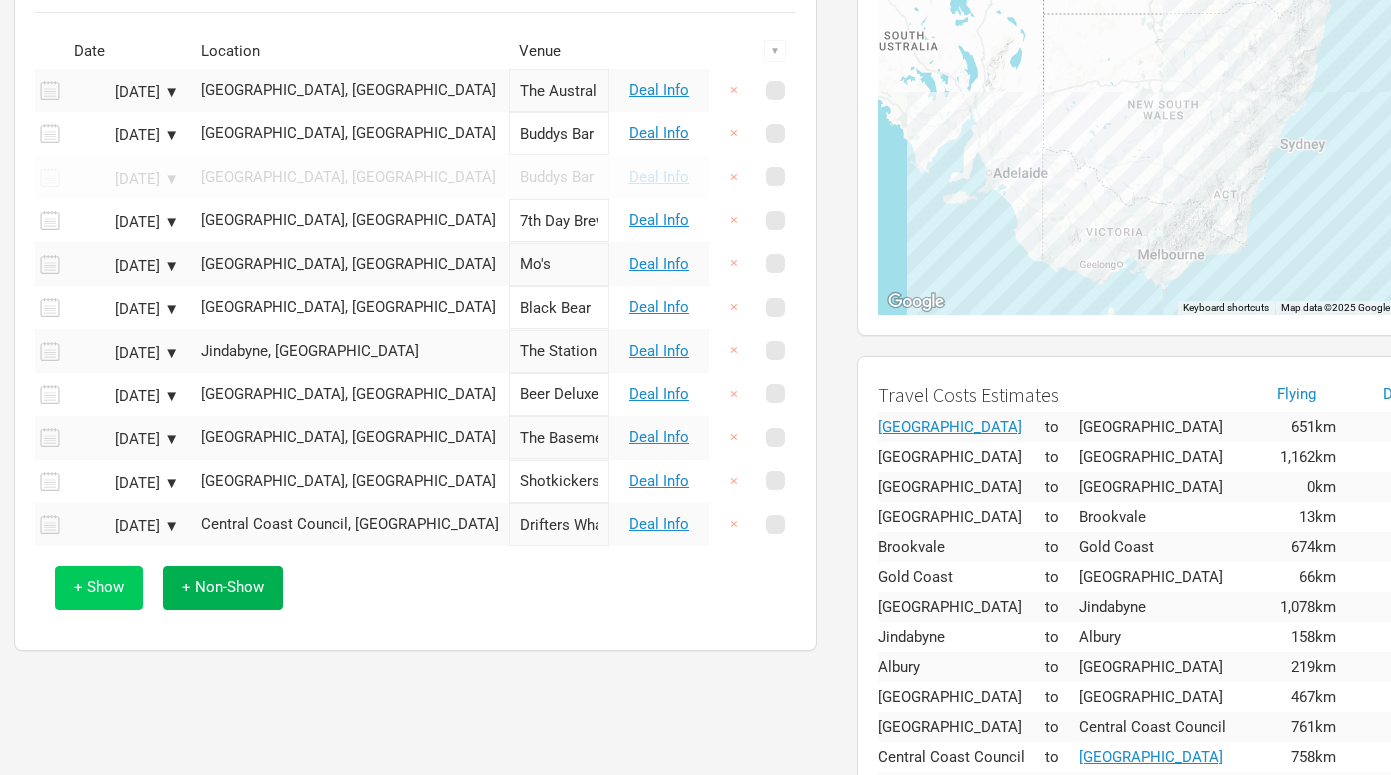 click on "+ Show" at bounding box center (99, 587) 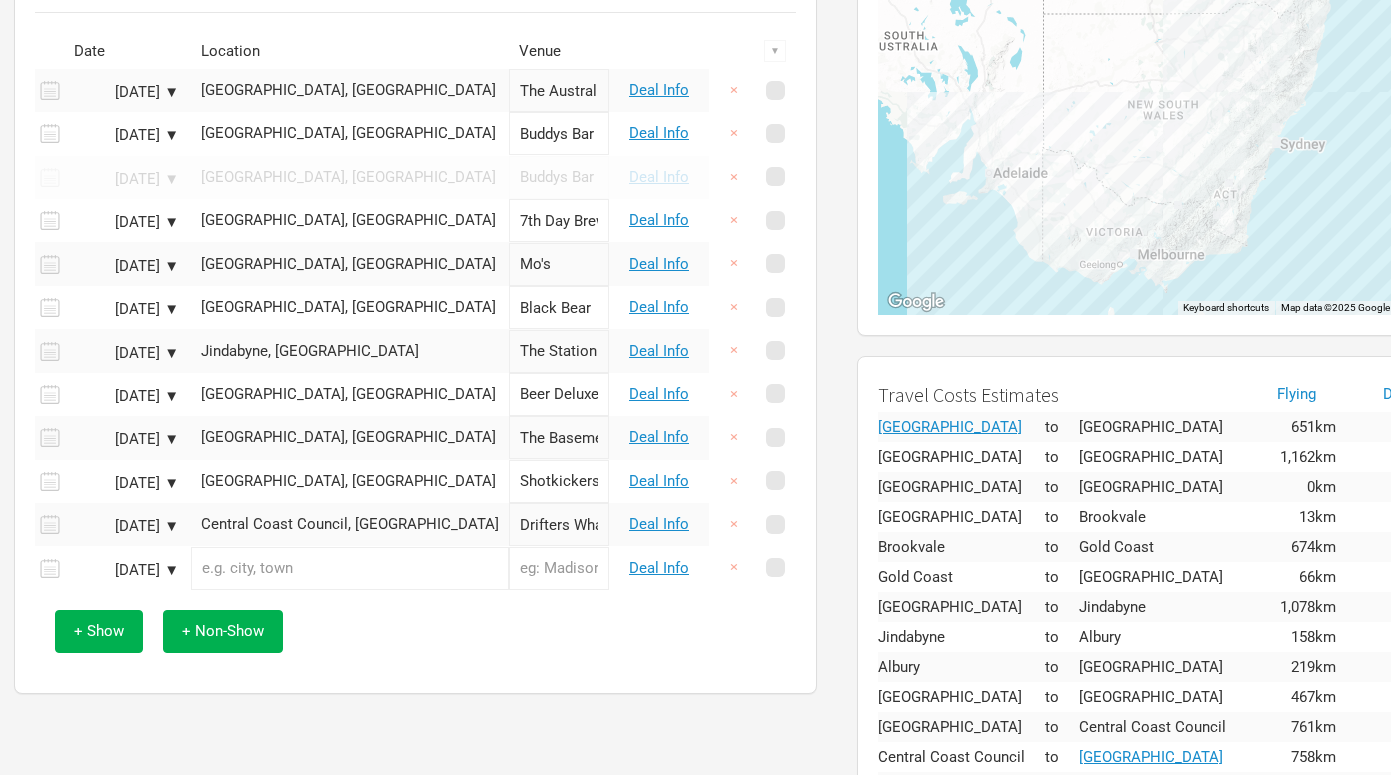 click at bounding box center (350, 568) 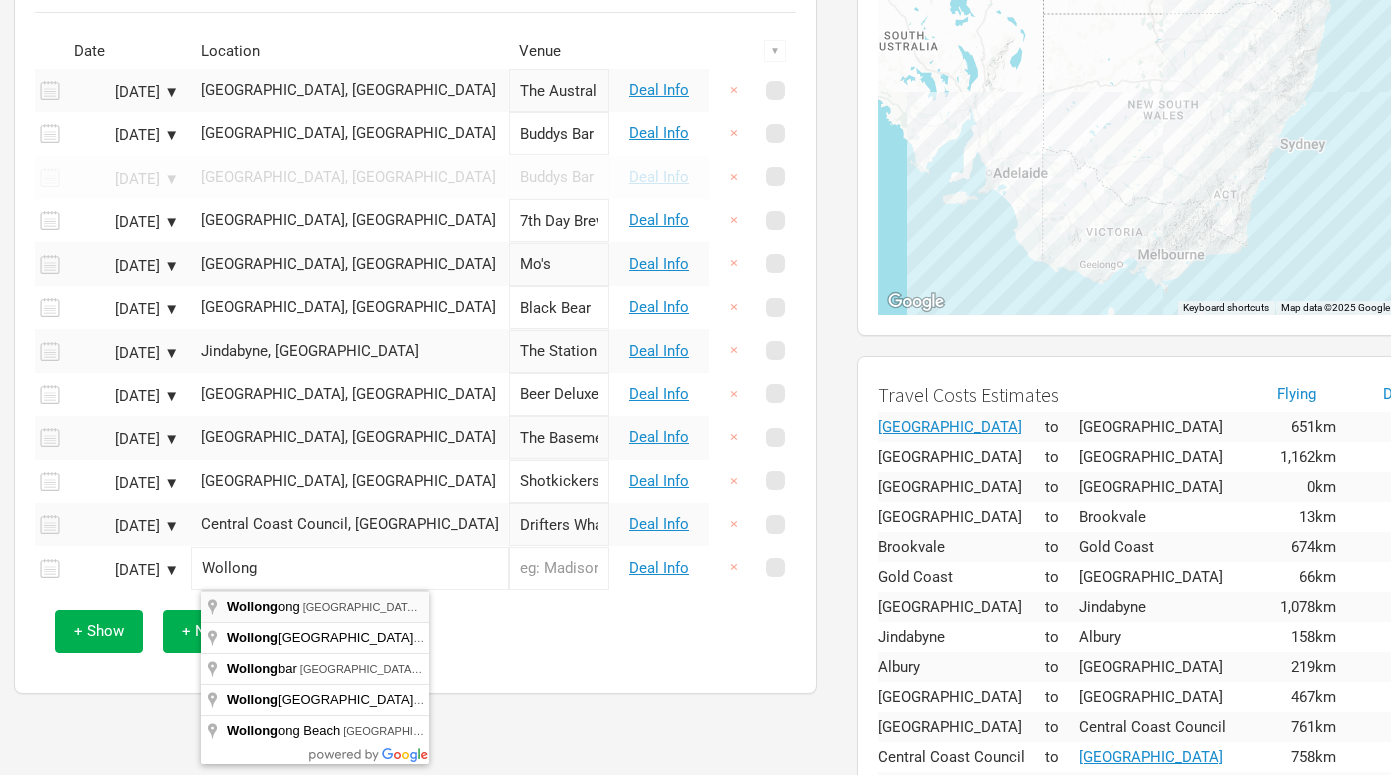 type on "[GEOGRAPHIC_DATA] [GEOGRAPHIC_DATA], [GEOGRAPHIC_DATA]" 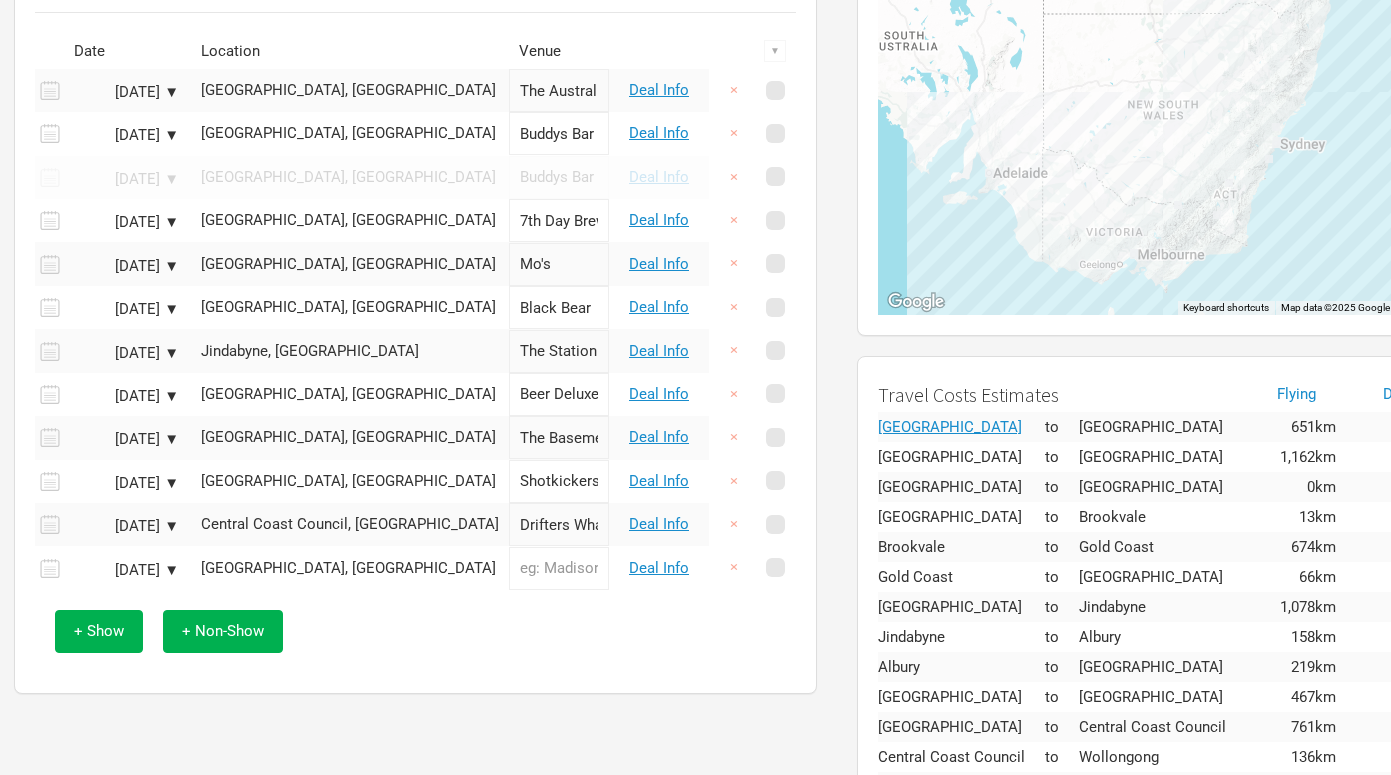 click at bounding box center [559, 568] 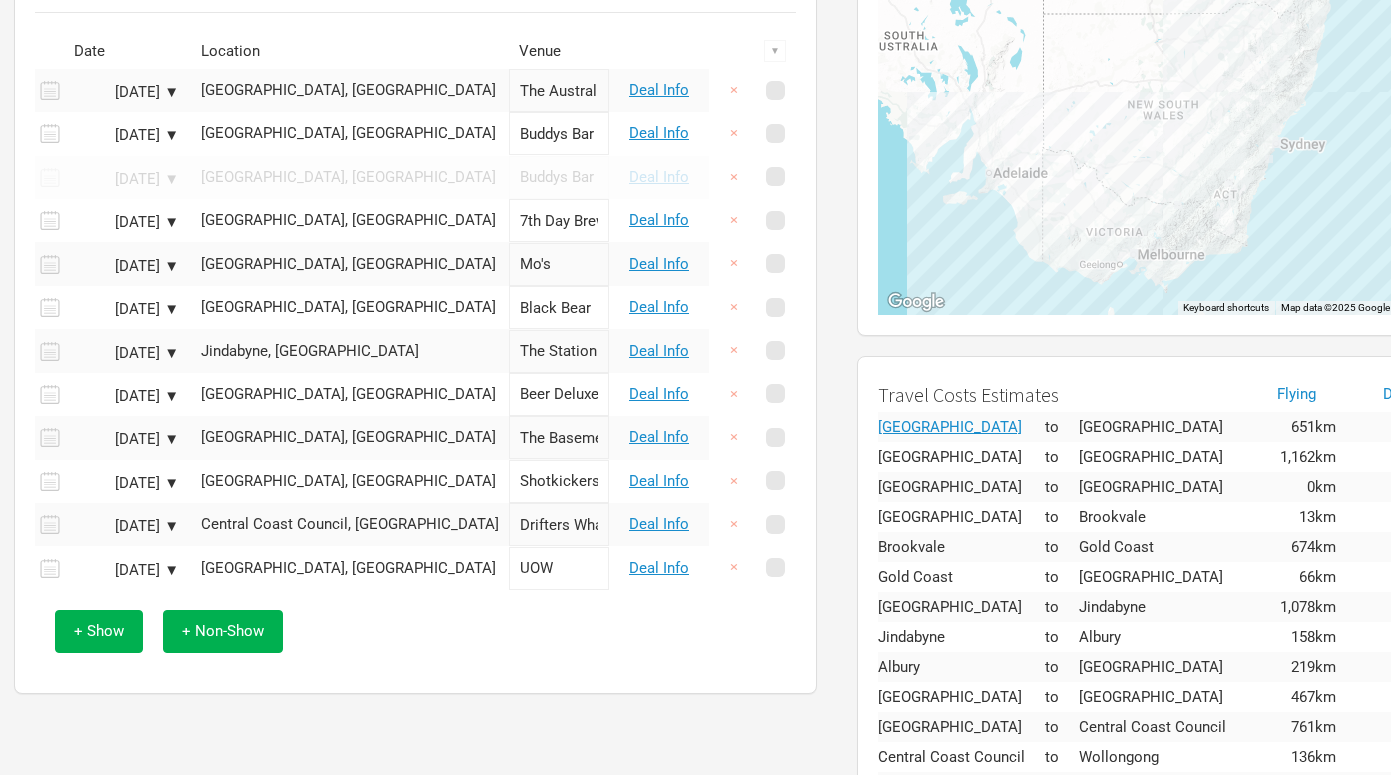 type on "UOW" 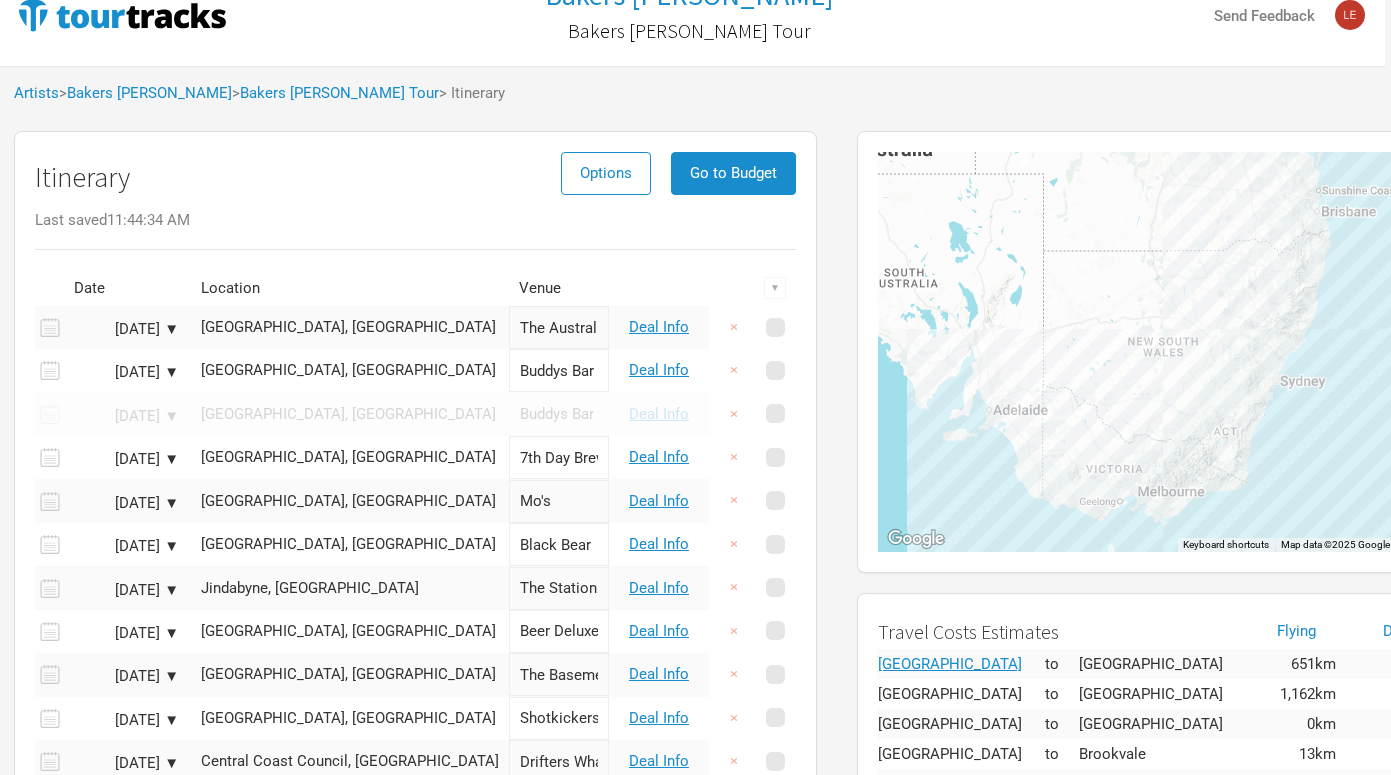 scroll, scrollTop: 0, scrollLeft: 6, axis: horizontal 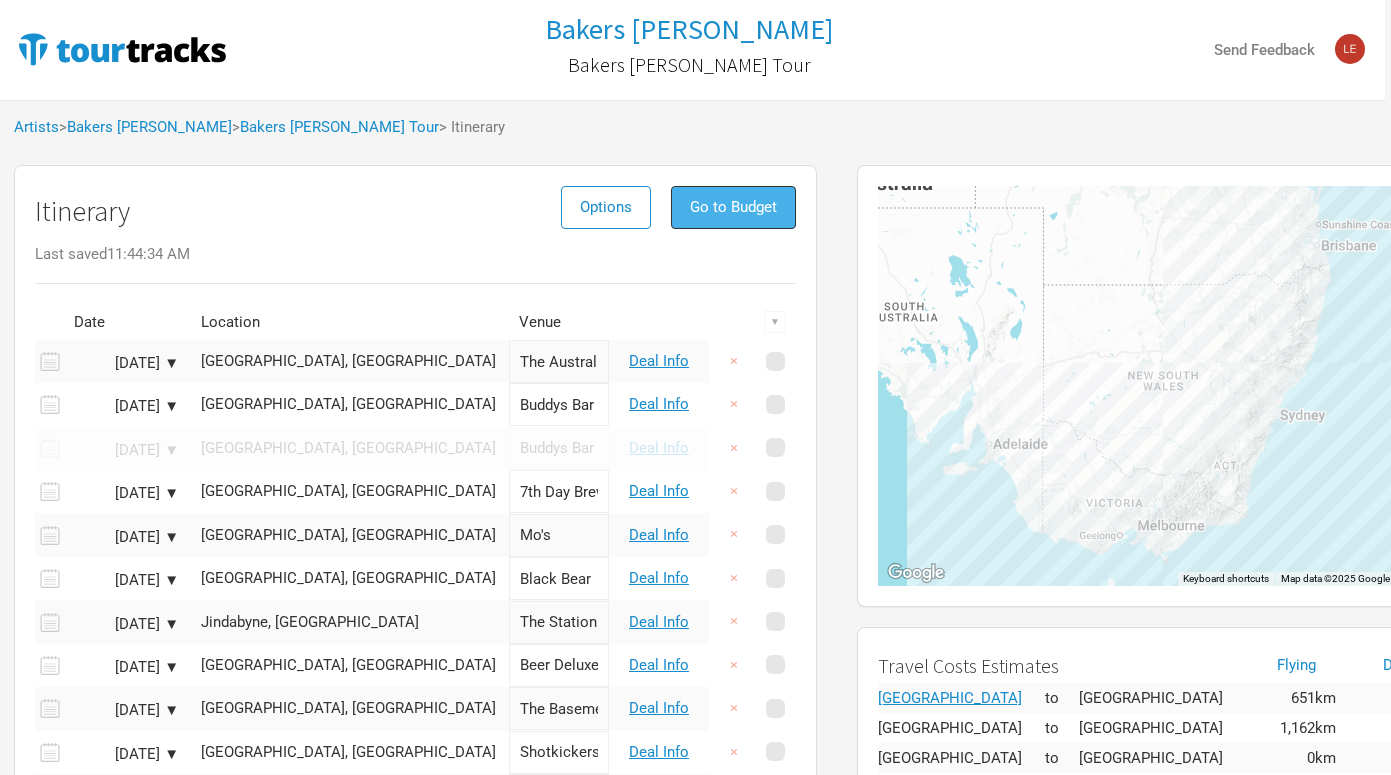 click on "Go to Budget" at bounding box center (733, 207) 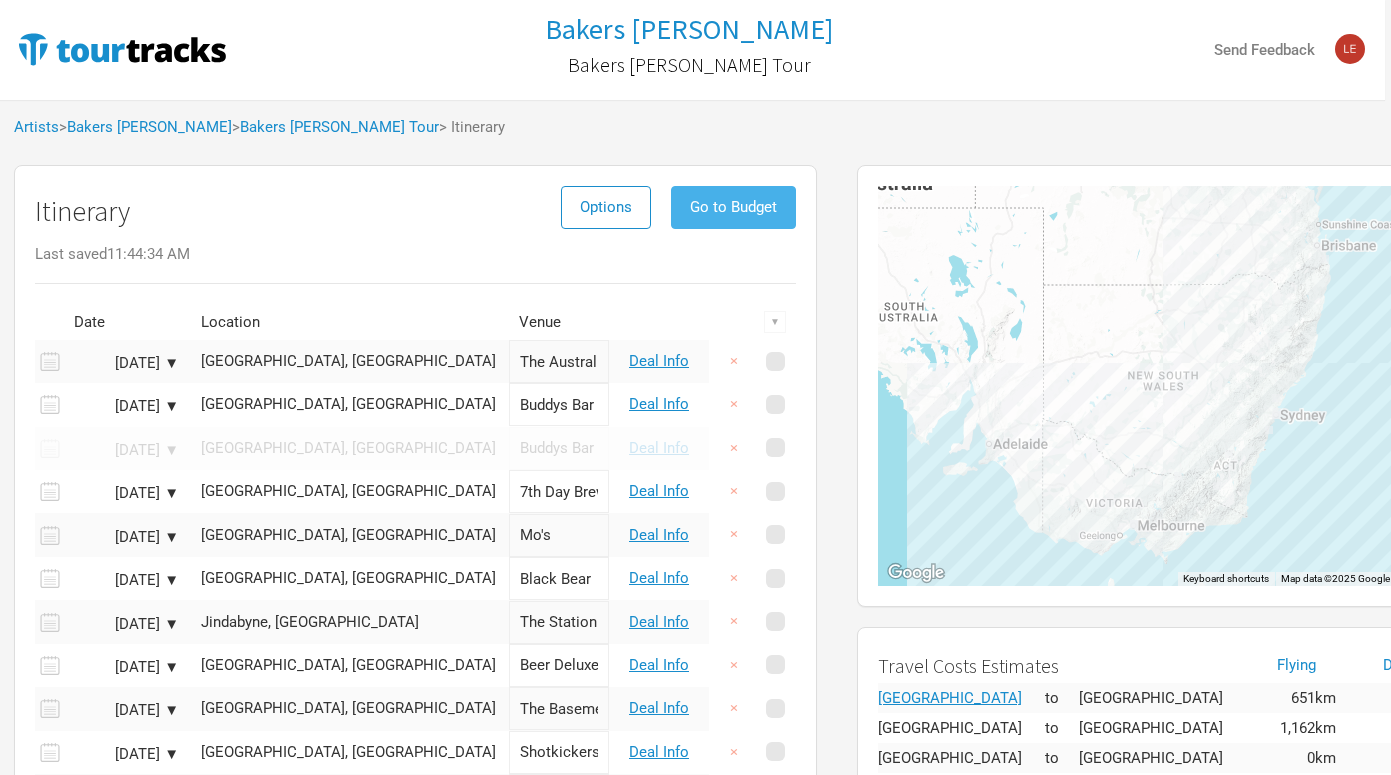 scroll, scrollTop: 0, scrollLeft: 0, axis: both 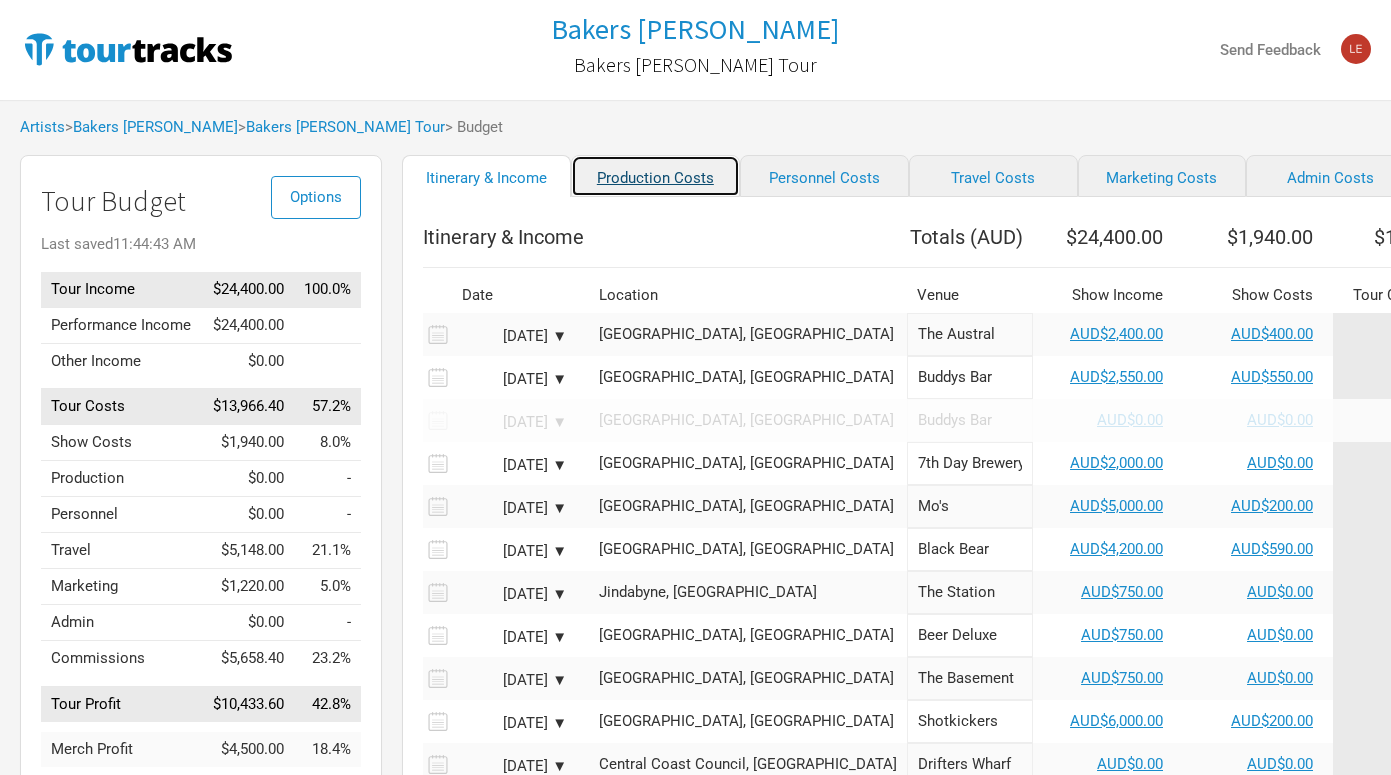 click on "Production Costs" at bounding box center [655, 176] 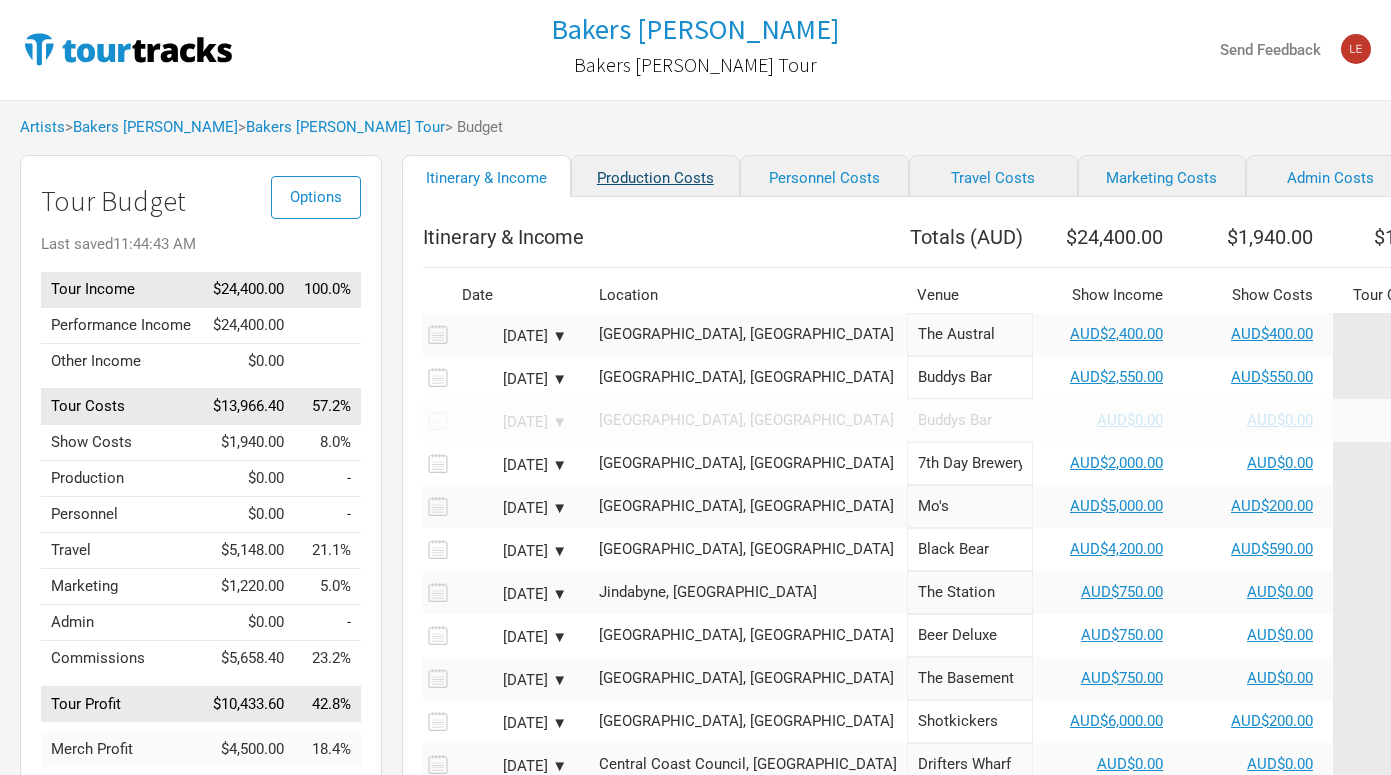 select on "Shows" 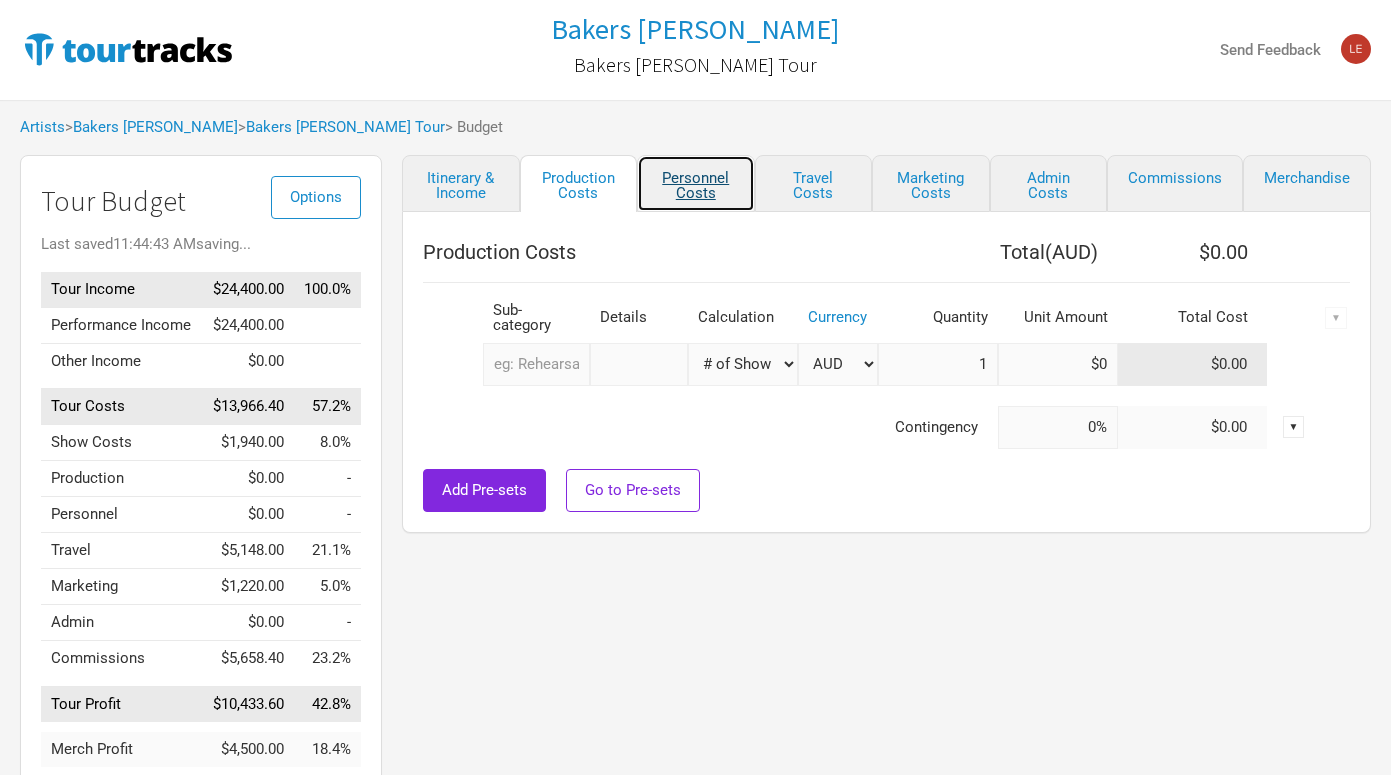 click on "Personnel Costs" at bounding box center (696, 183) 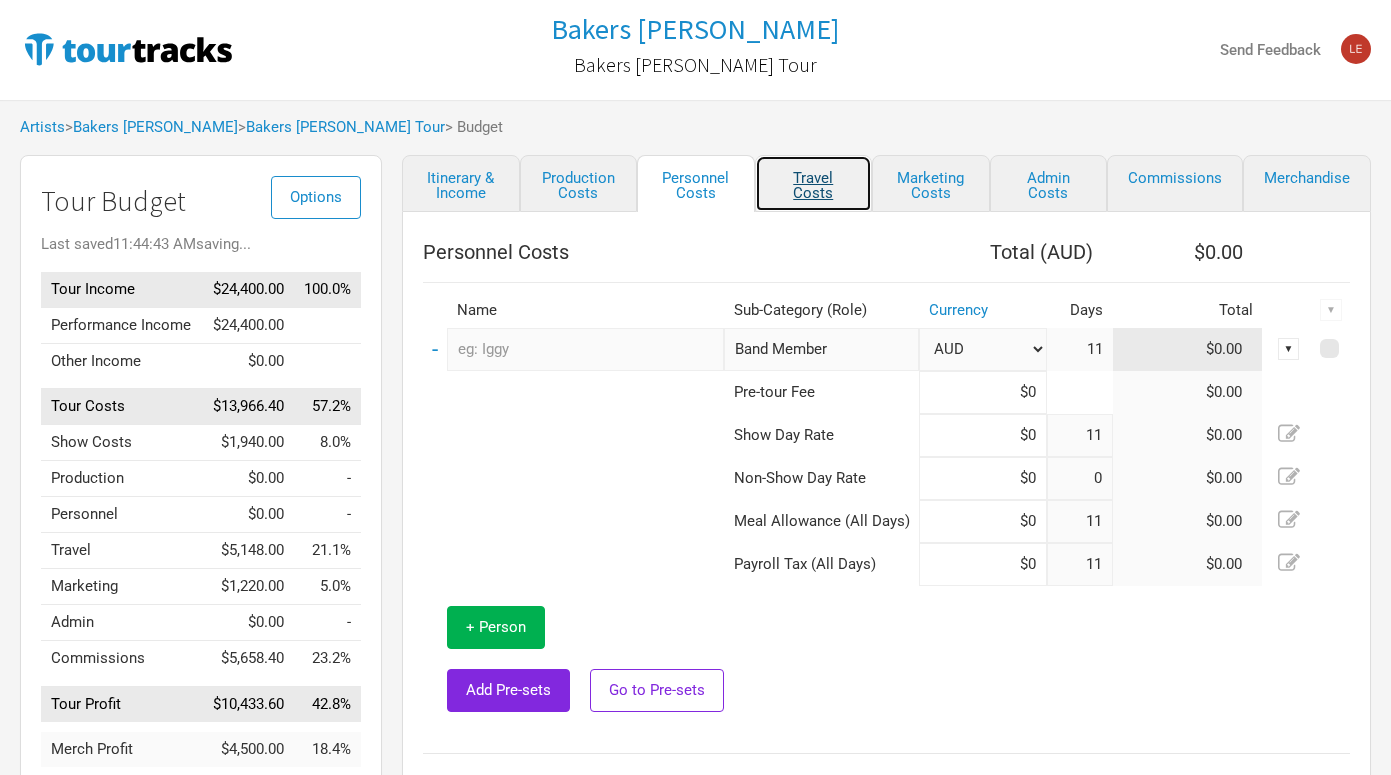 click on "Travel Costs" at bounding box center [814, 183] 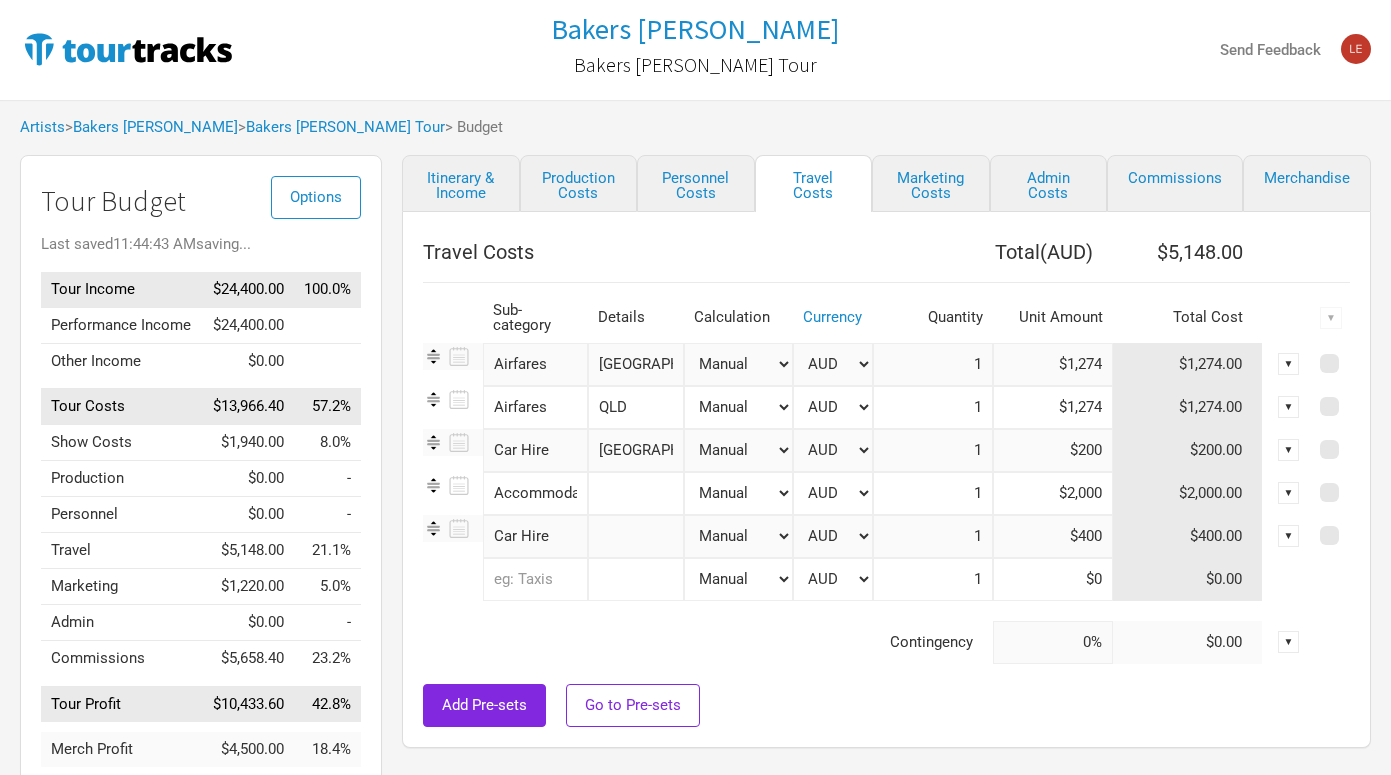click on "$1,274" at bounding box center (1053, 364) 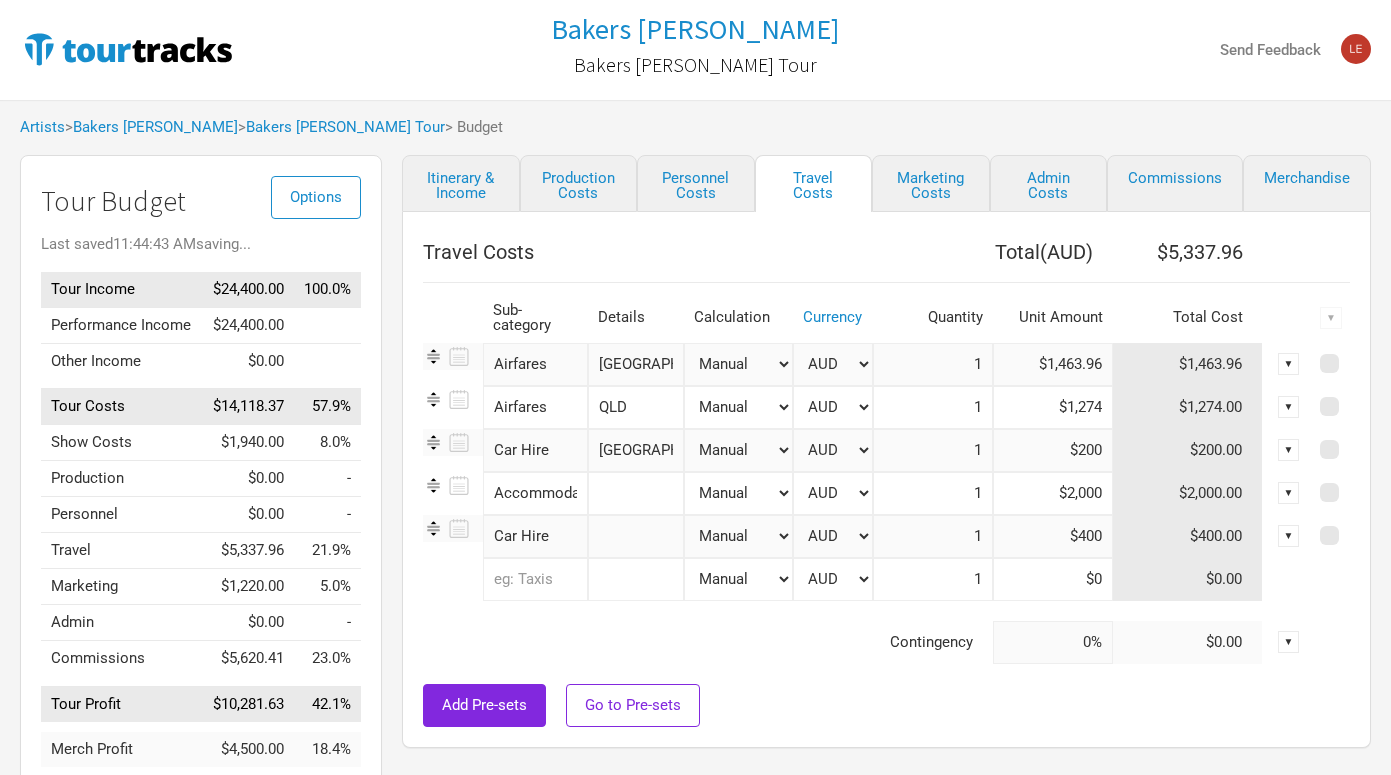 type on "$1,463.96" 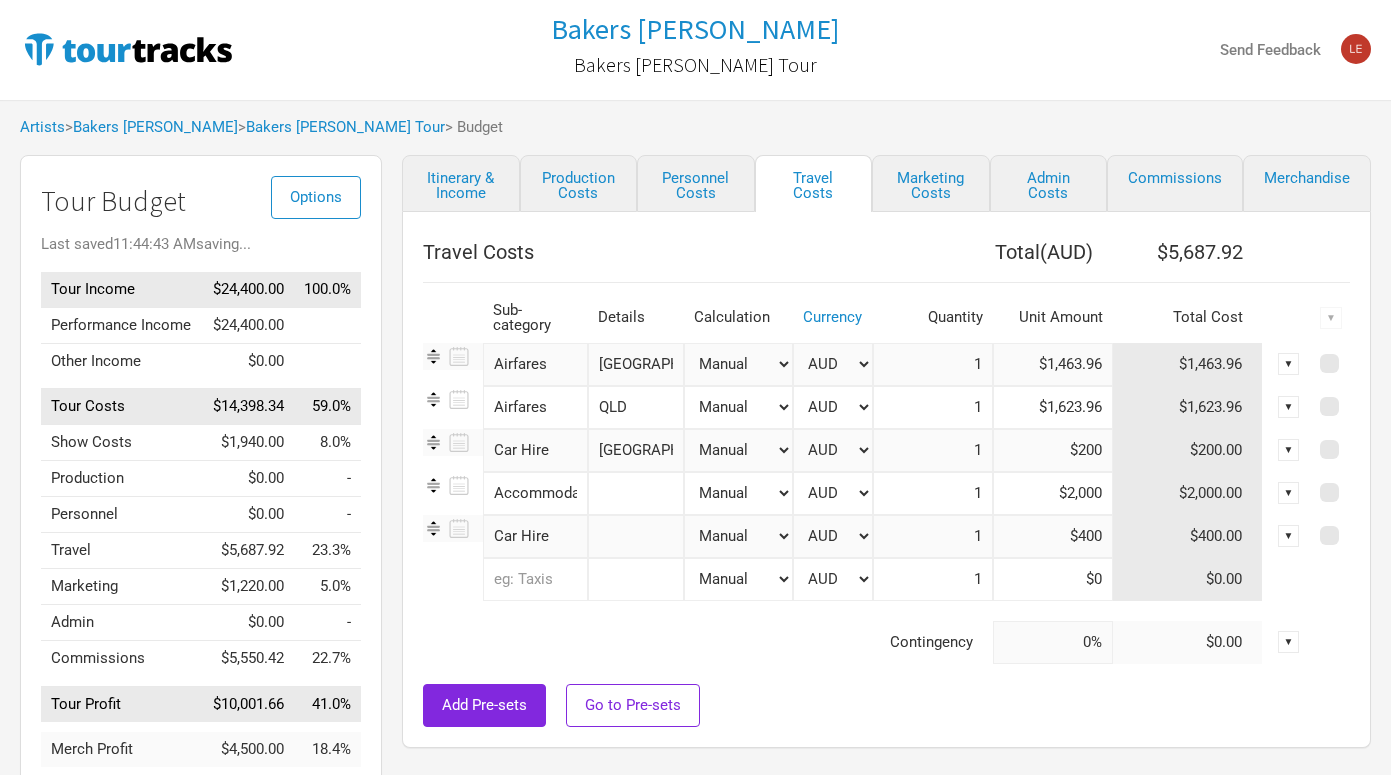 type on "$1,623.96" 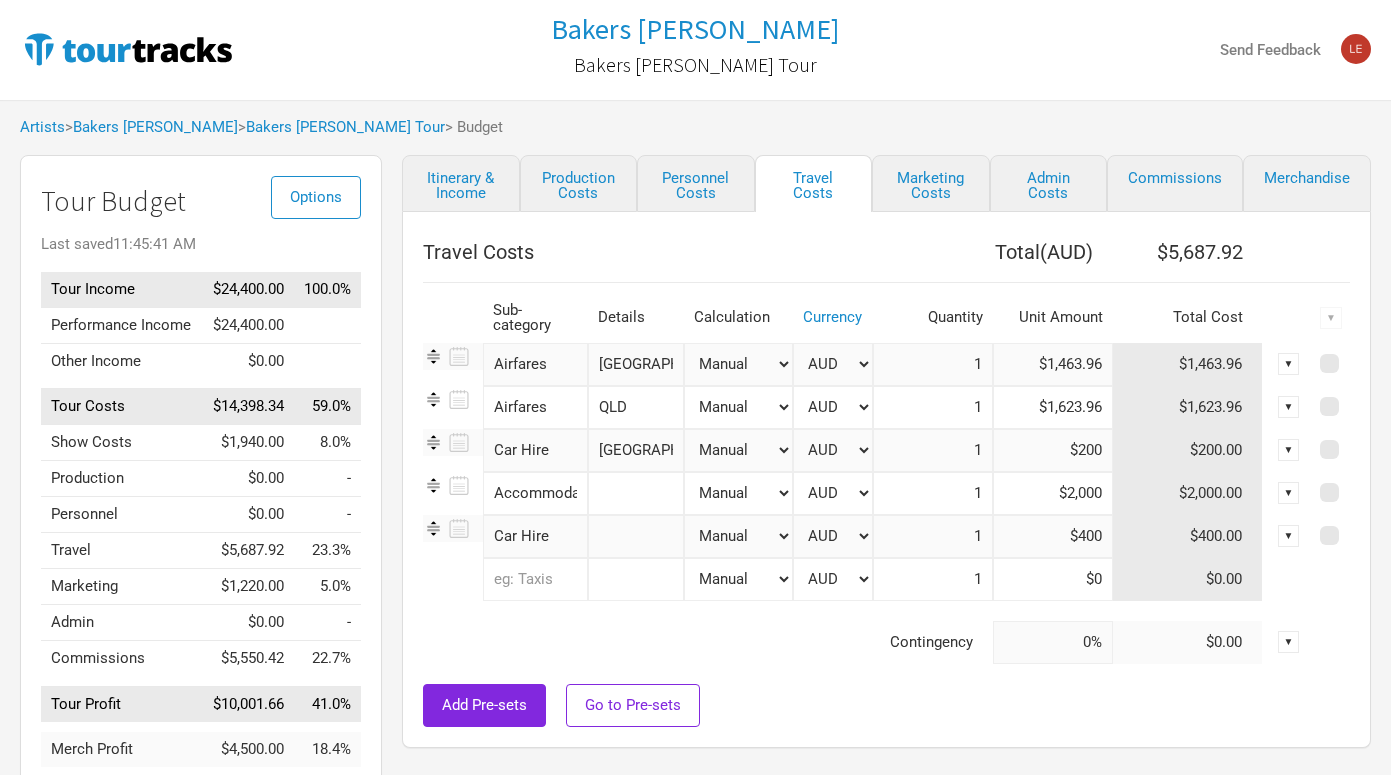 drag, startPoint x: 1058, startPoint y: 461, endPoint x: 1143, endPoint y: 461, distance: 85 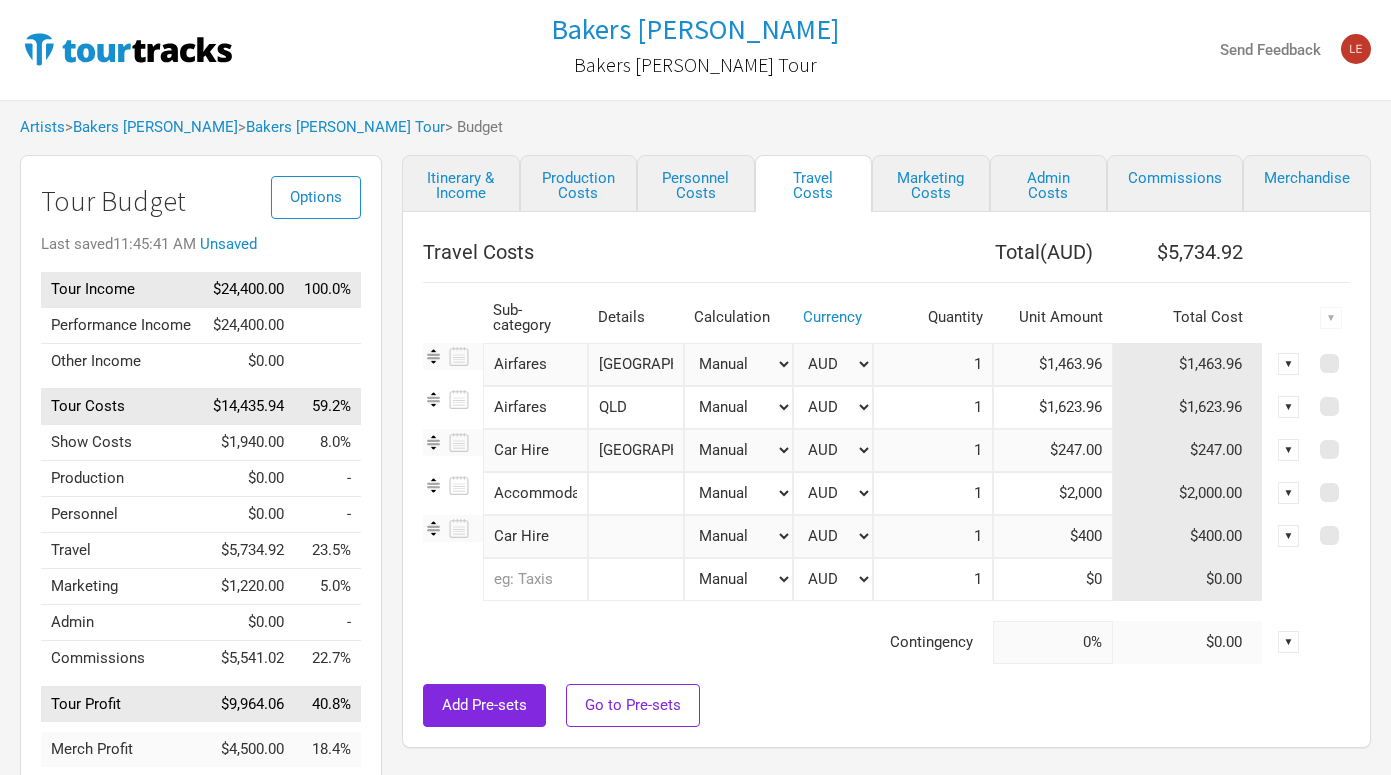type on "$247" 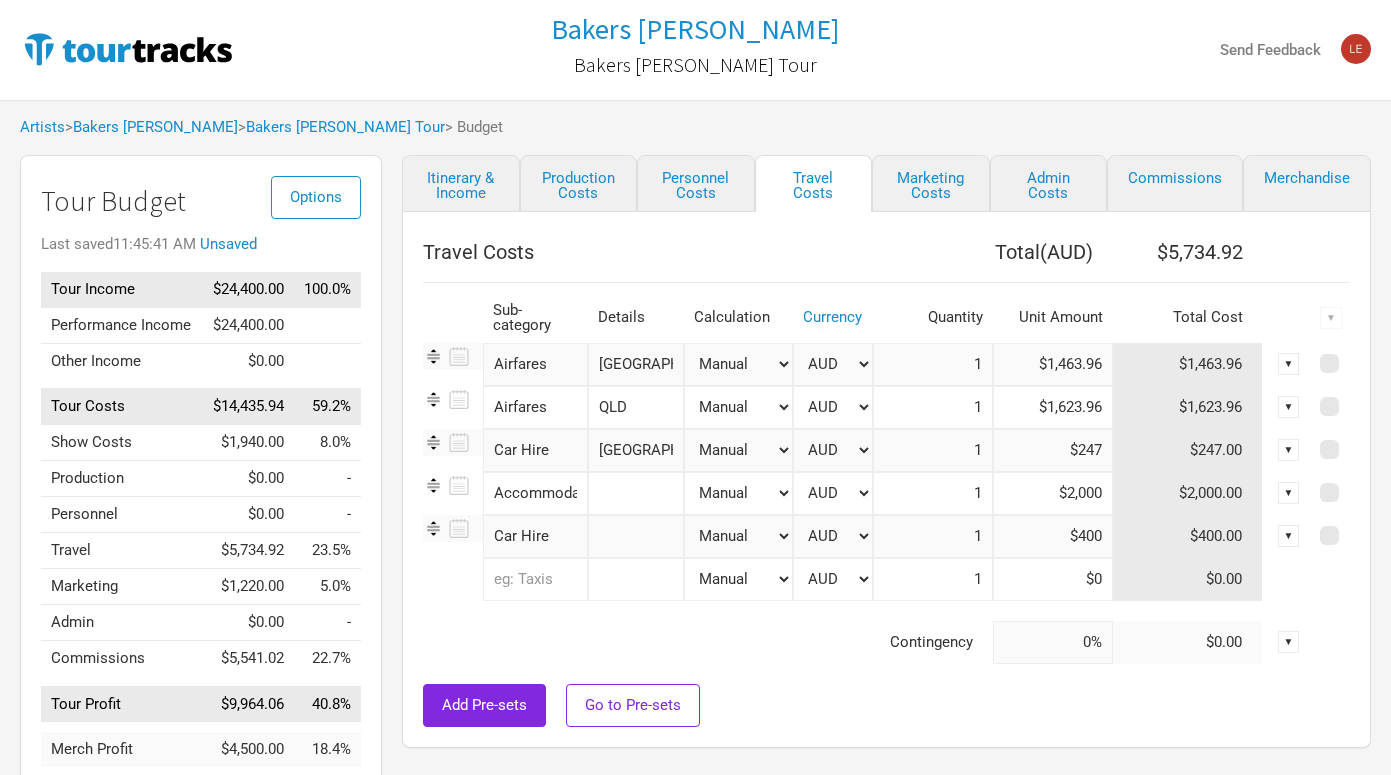 click on "$2,000" at bounding box center (1053, 493) 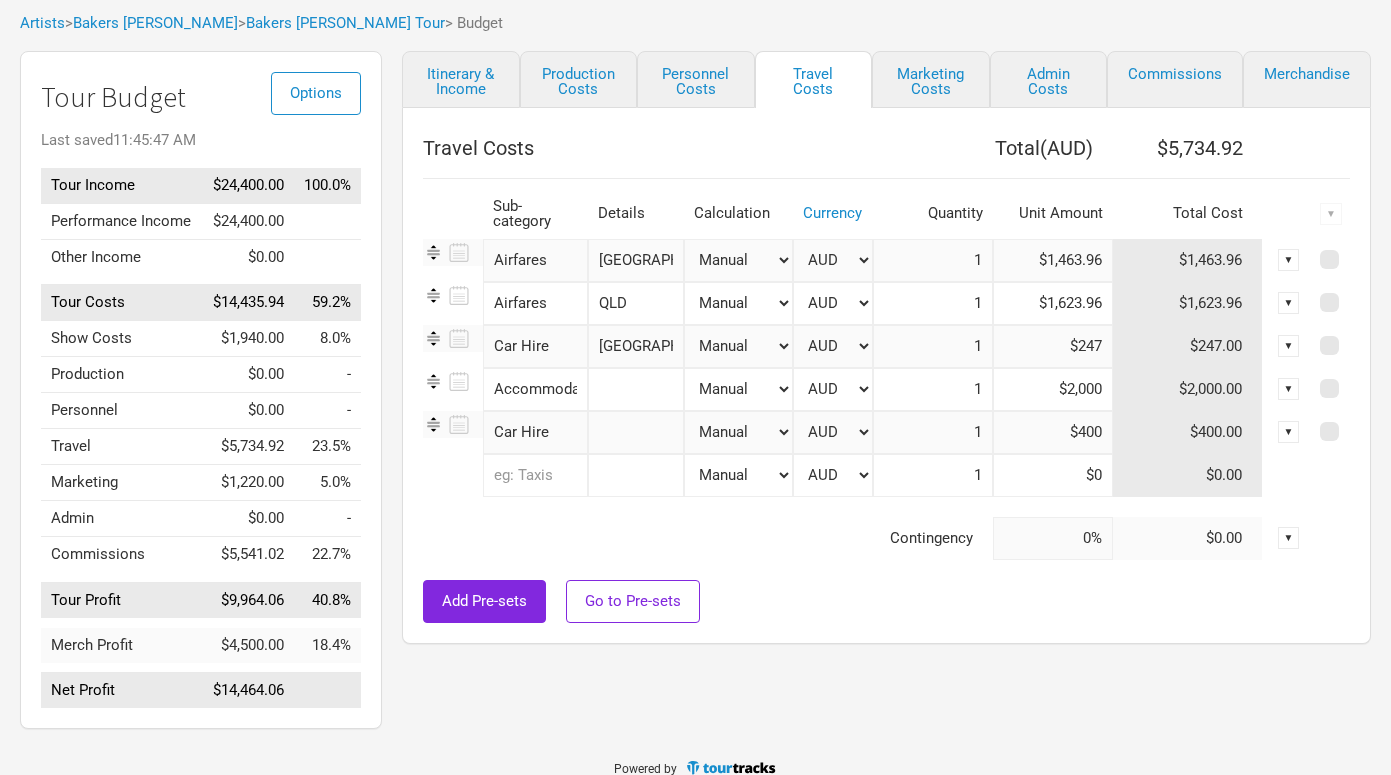 scroll, scrollTop: 140, scrollLeft: 0, axis: vertical 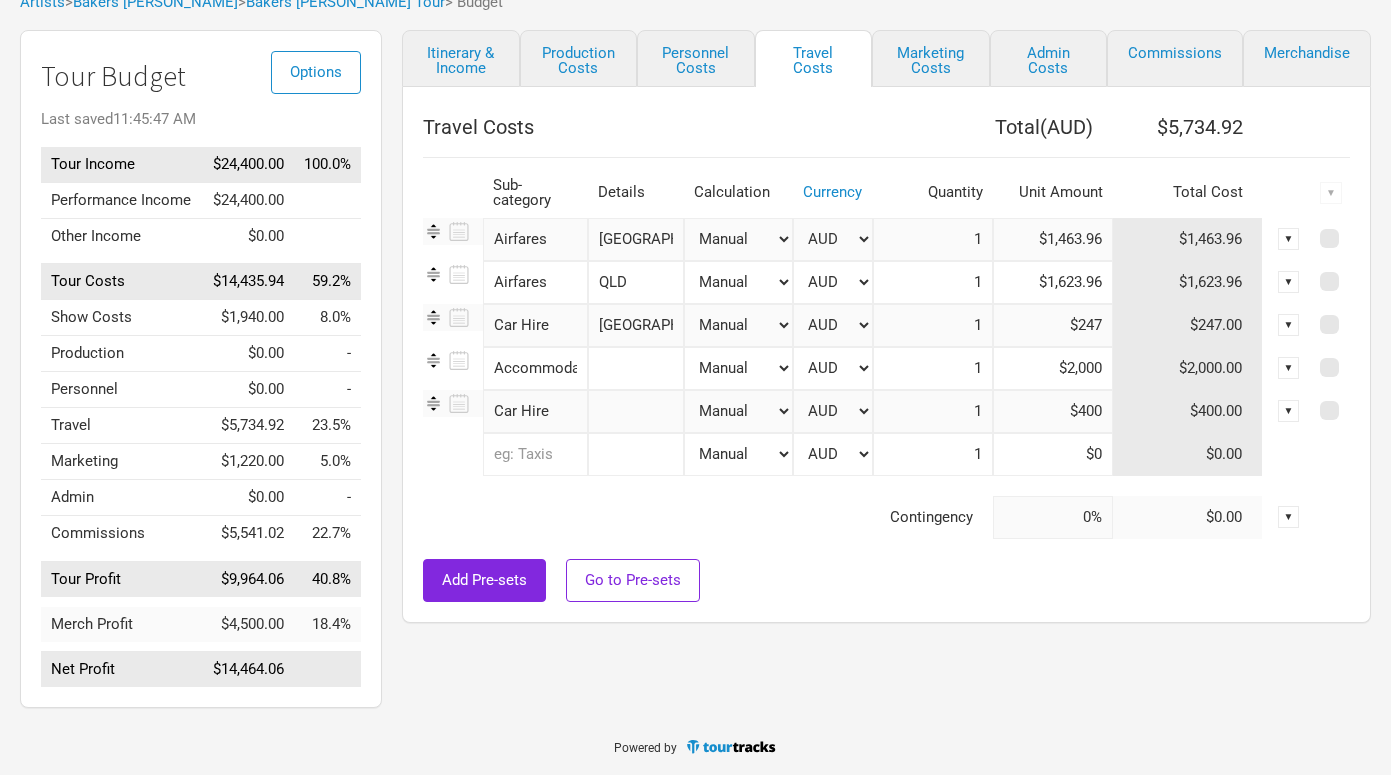 click on "Accommodation" at bounding box center [535, 368] 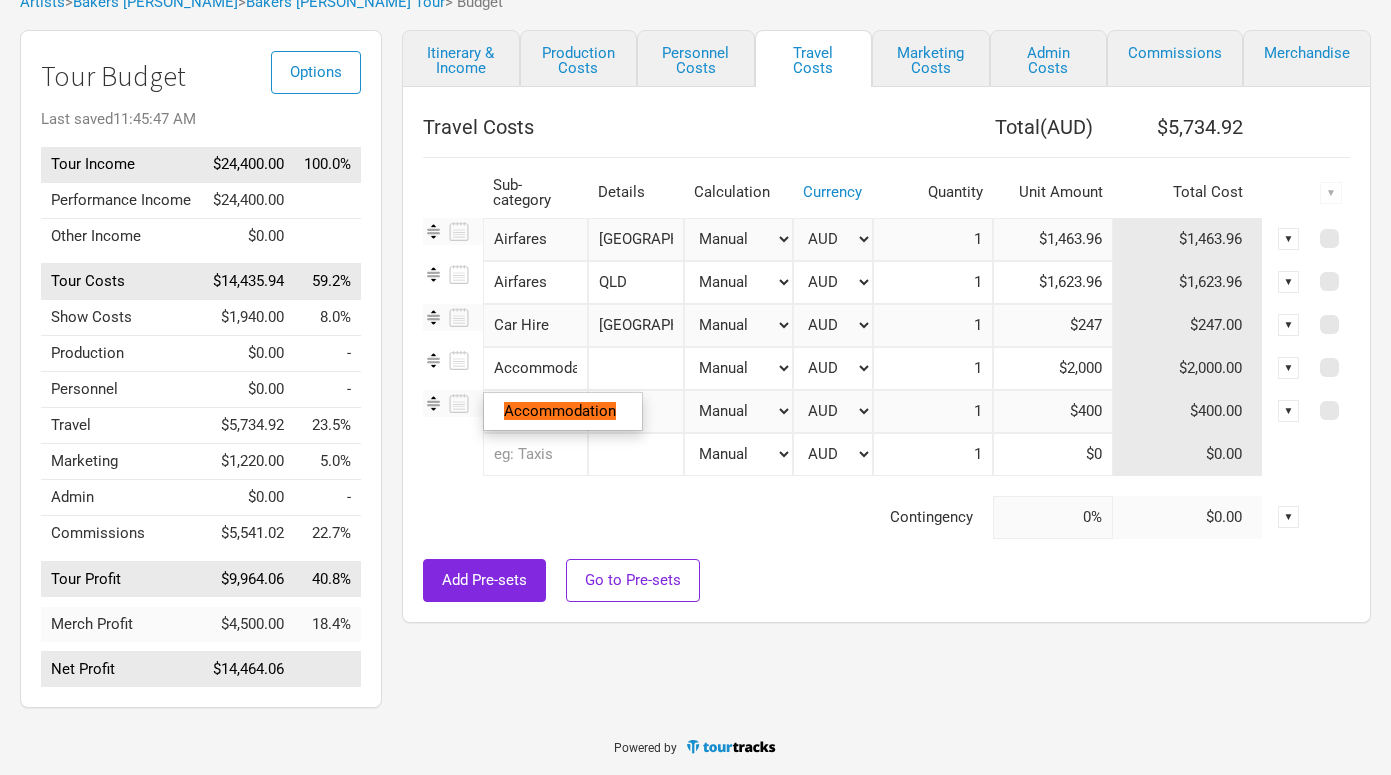 click at bounding box center [886, 549] 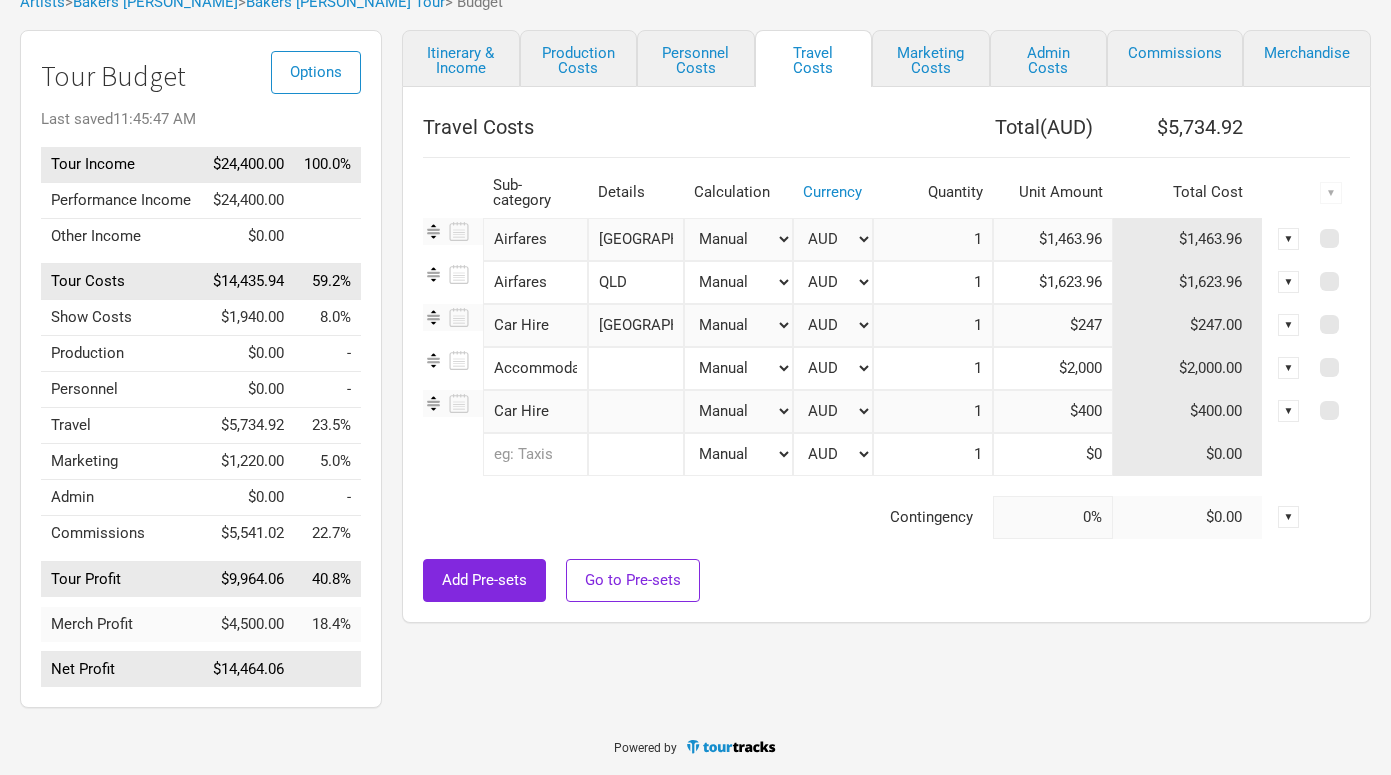 click on "[GEOGRAPHIC_DATA]" at bounding box center [636, 239] 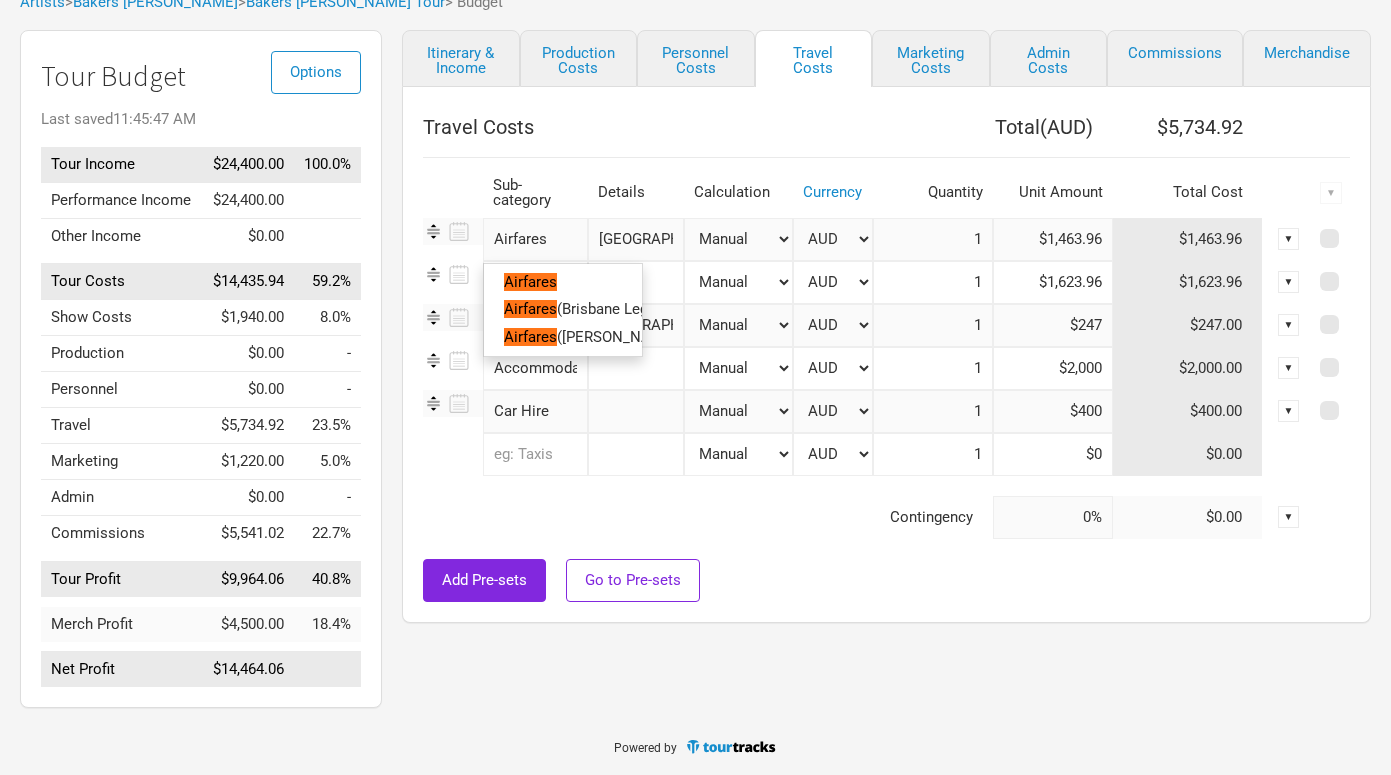 click on "Airfares" at bounding box center (535, 239) 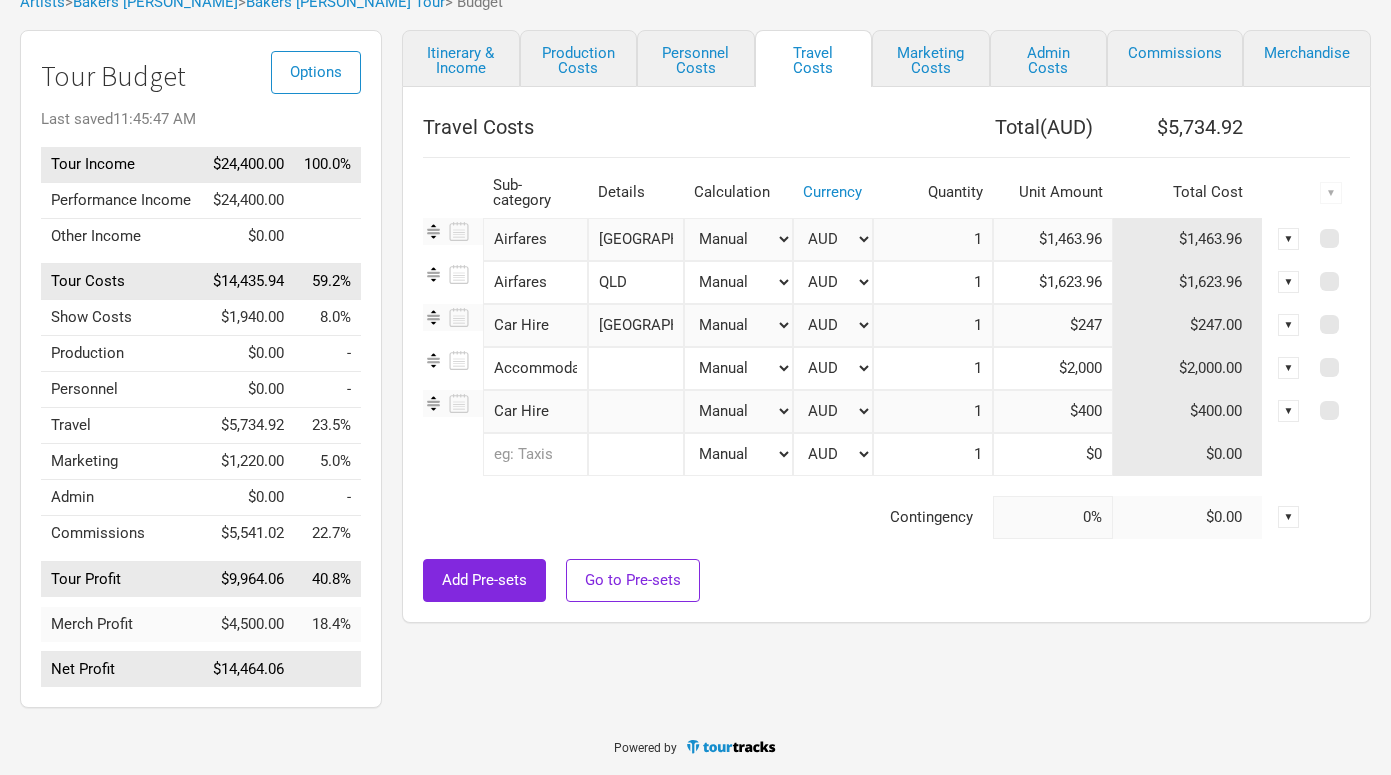 click at bounding box center [636, 411] 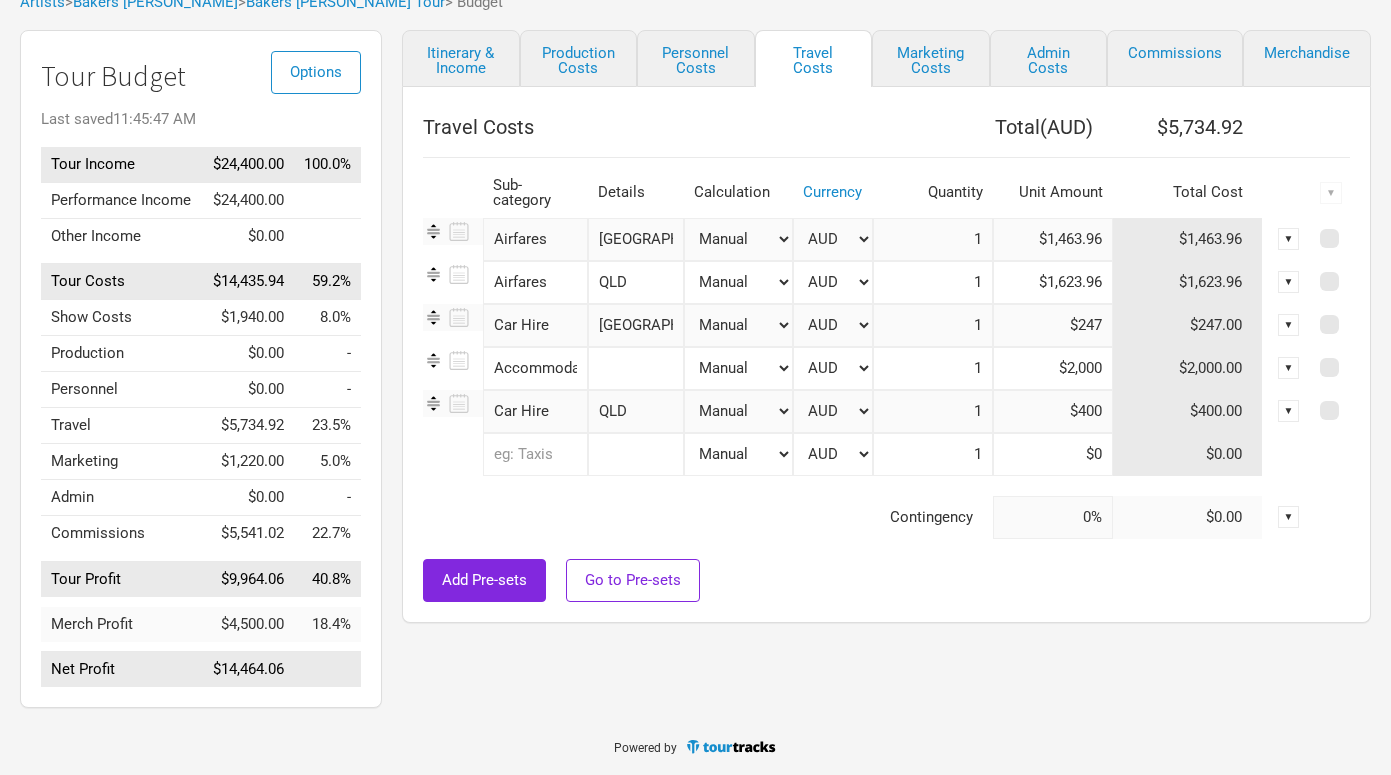 type on "QLD" 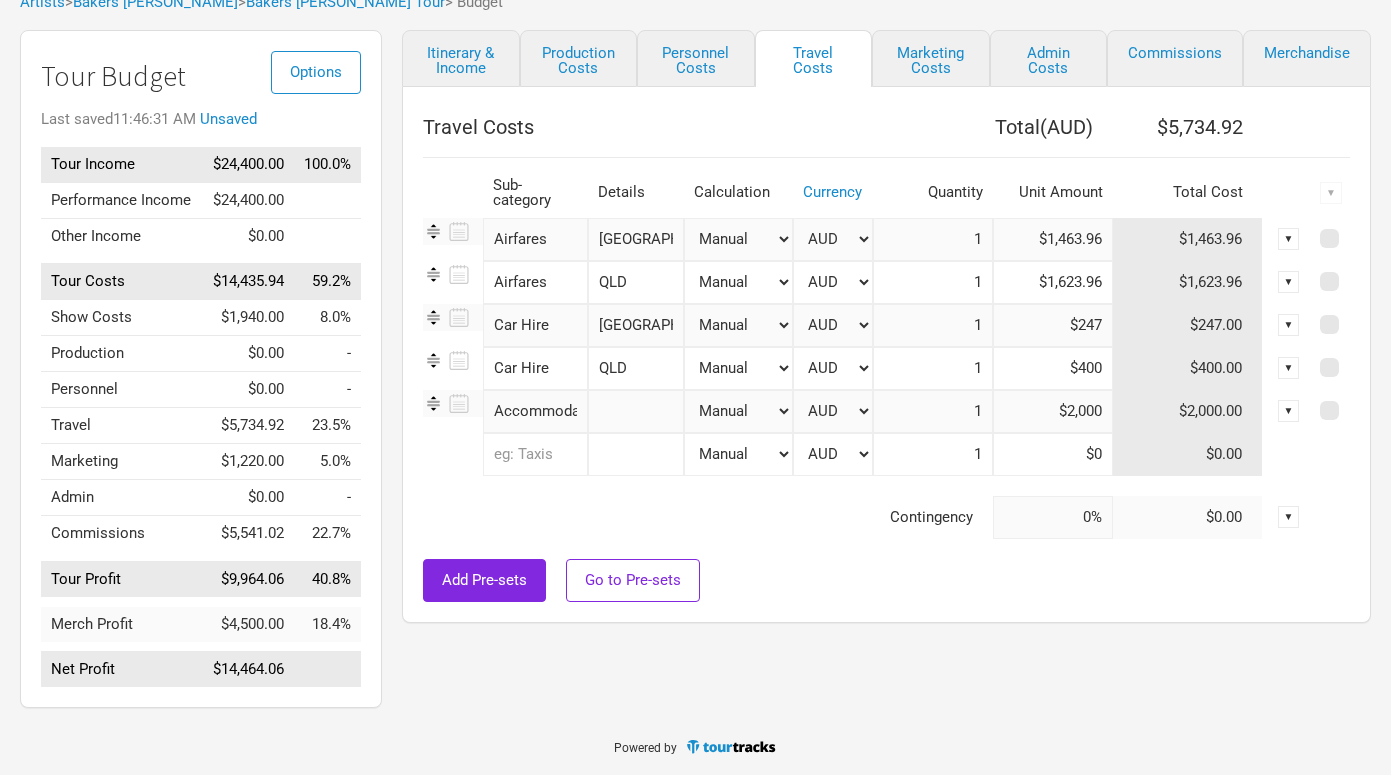 click on "QLD" at bounding box center [636, 368] 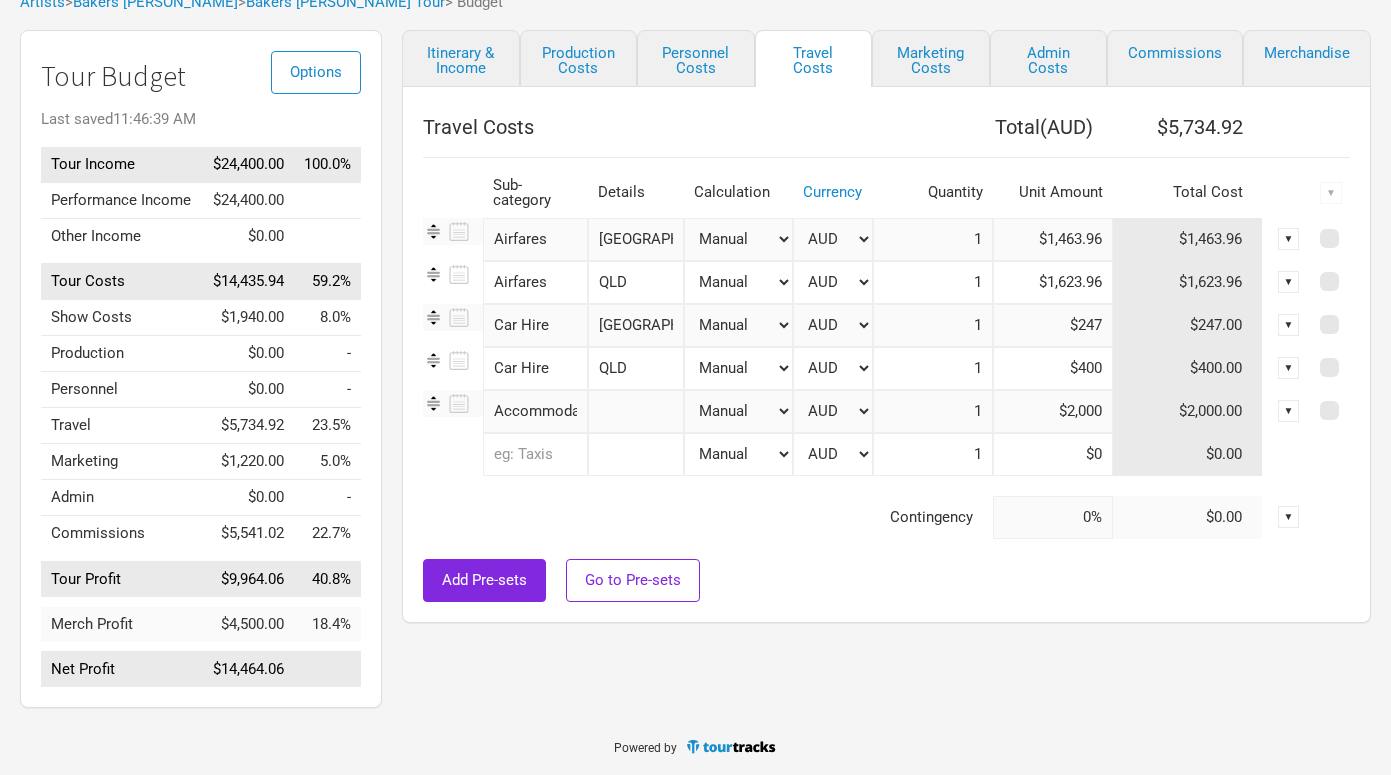 drag, startPoint x: 1058, startPoint y: 357, endPoint x: 1100, endPoint y: 357, distance: 42 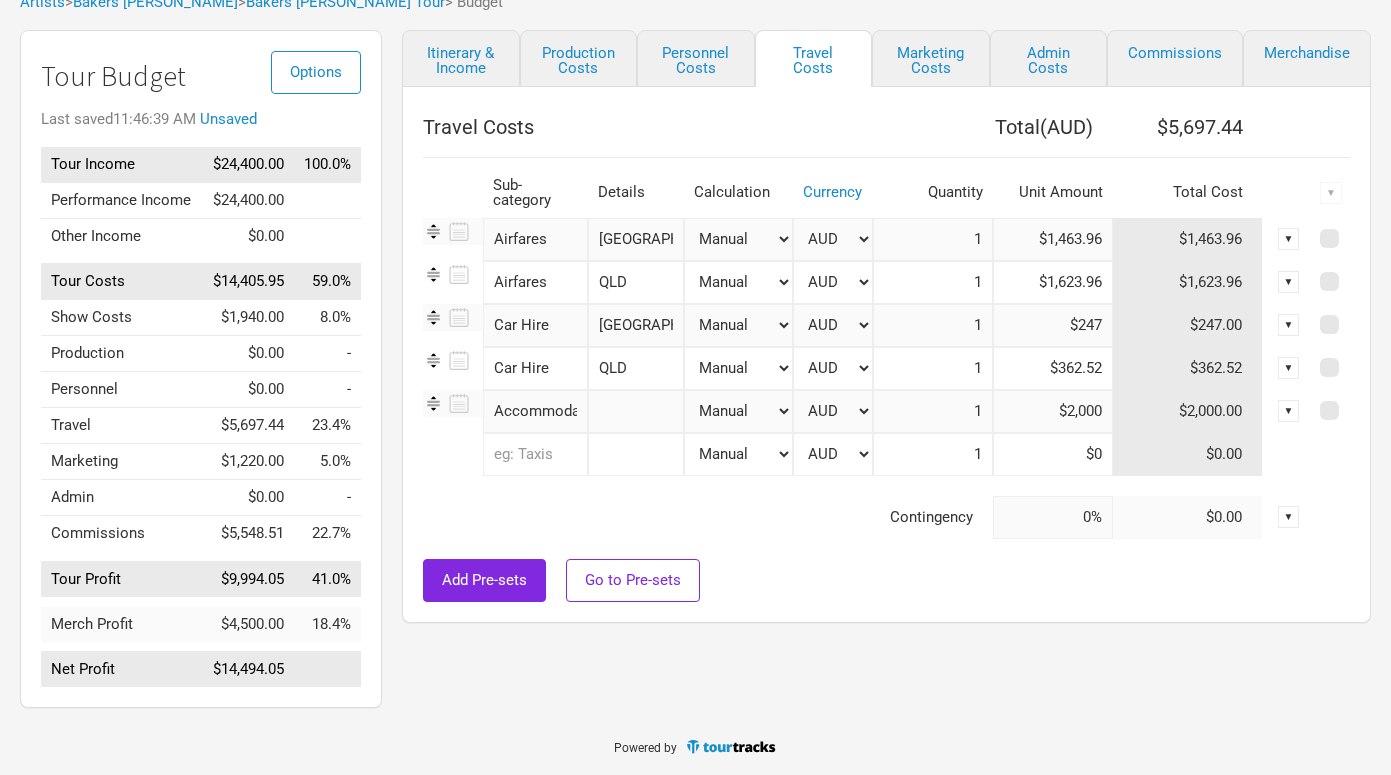 type on "$362.52" 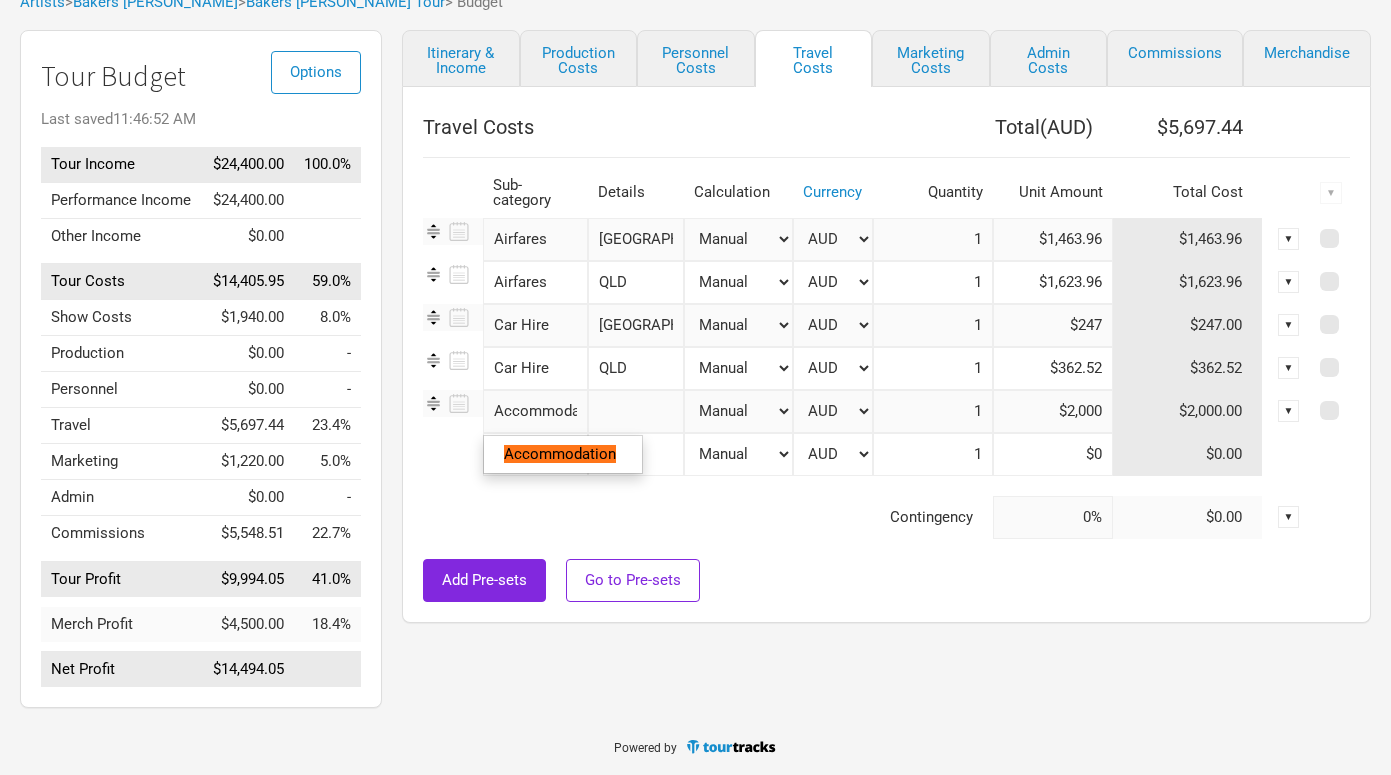 click on "Accommodation" at bounding box center [535, 411] 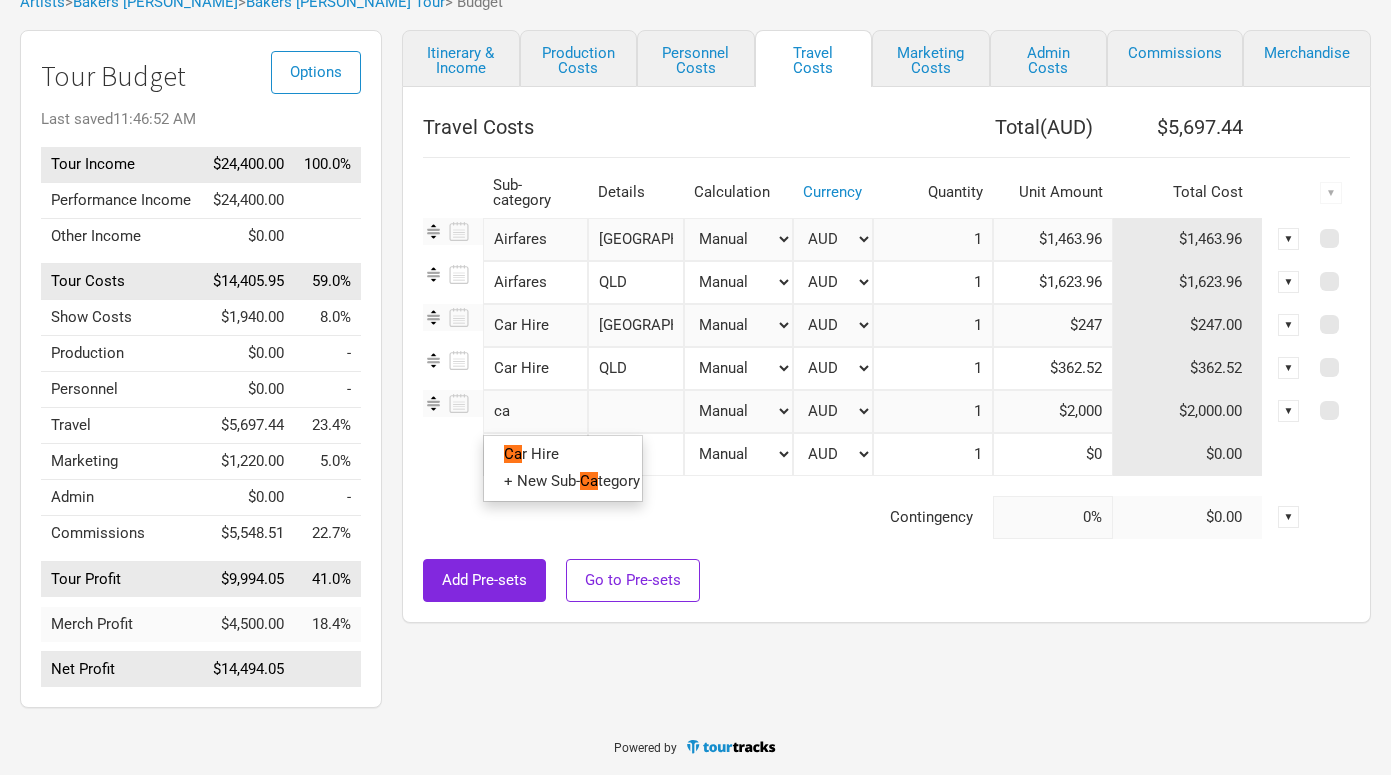 type on "car" 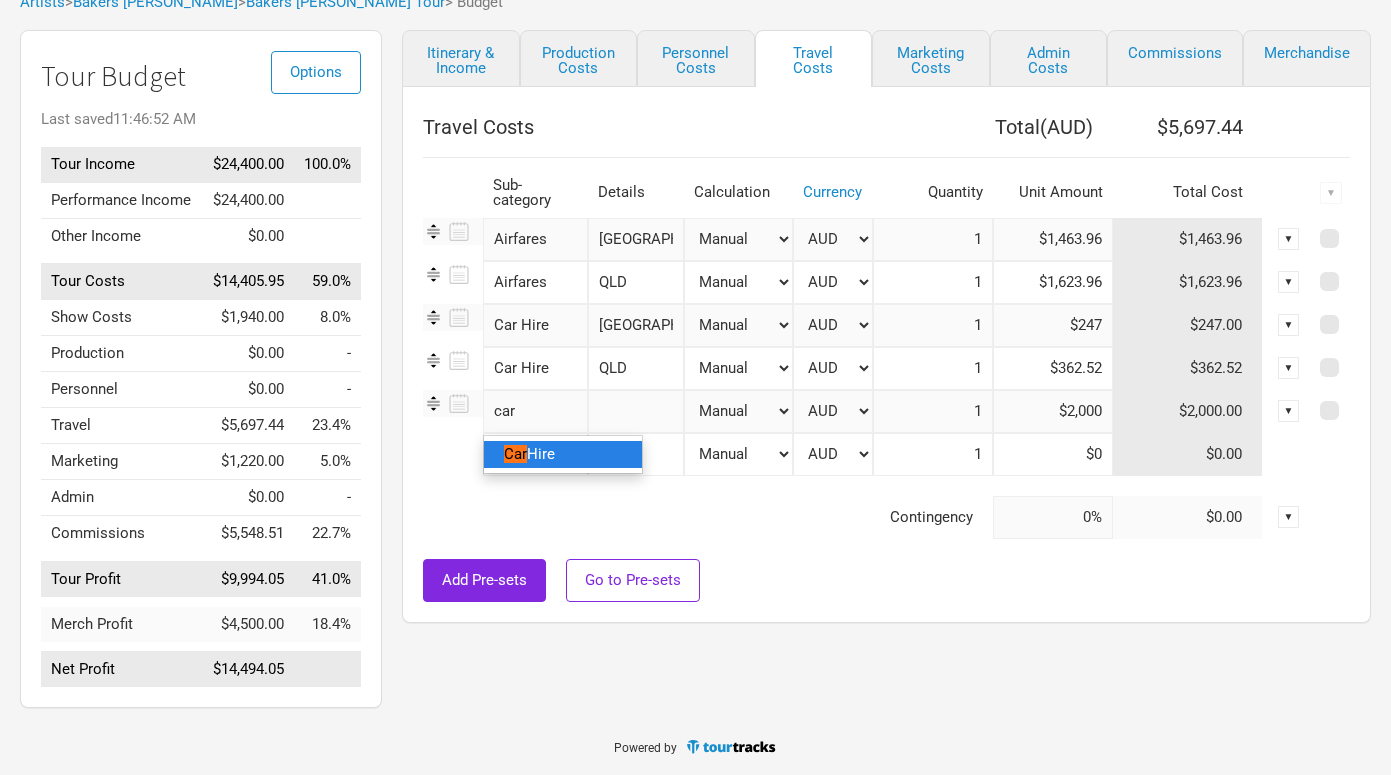 click on "Car  Hire" at bounding box center [563, 454] 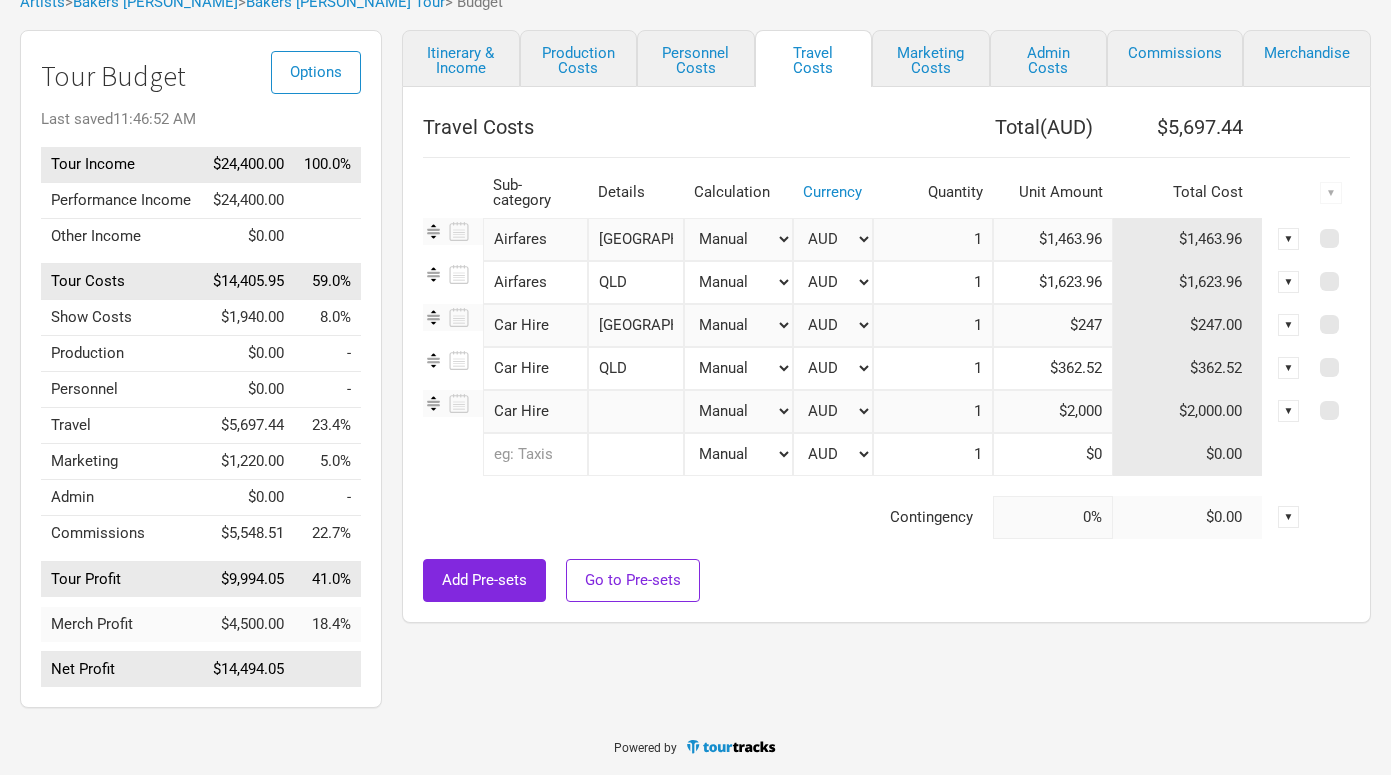 click at bounding box center (636, 411) 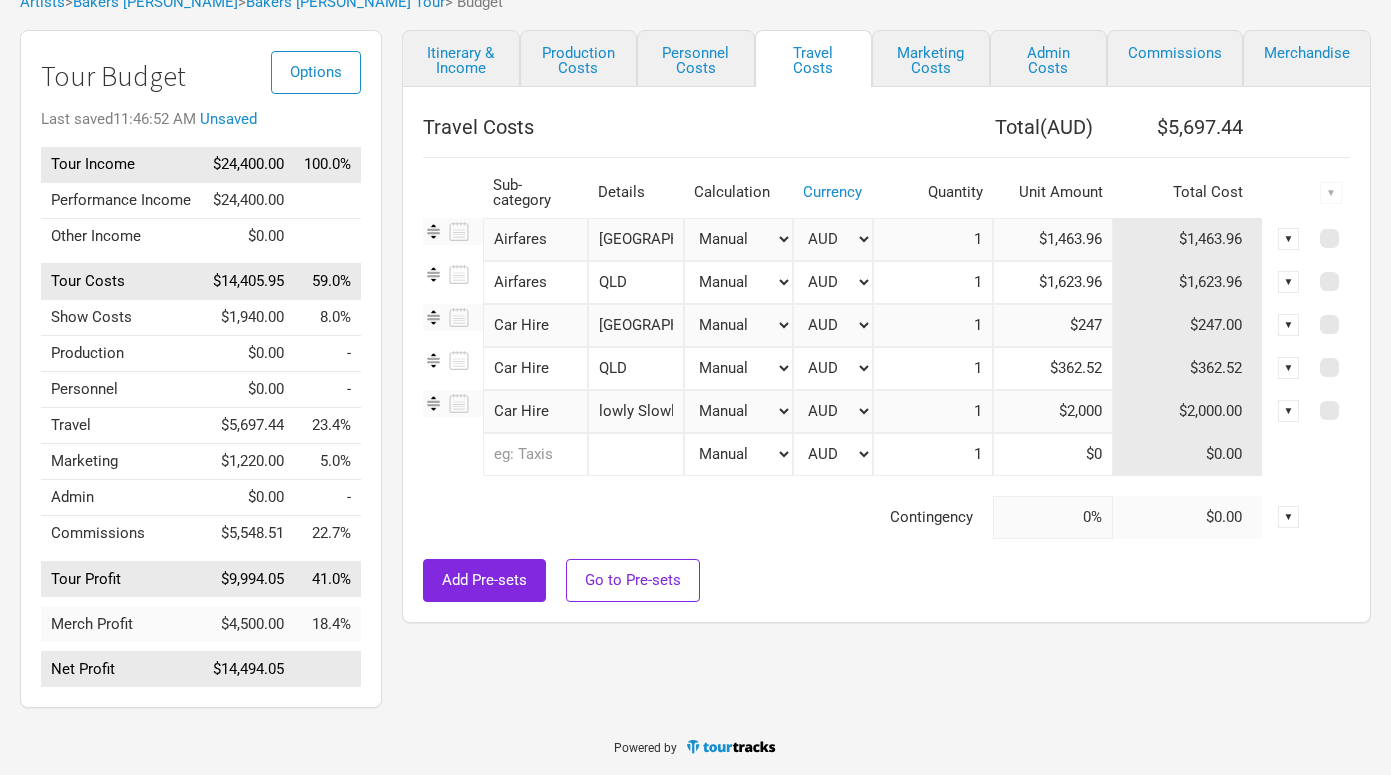 scroll, scrollTop: 0, scrollLeft: 16, axis: horizontal 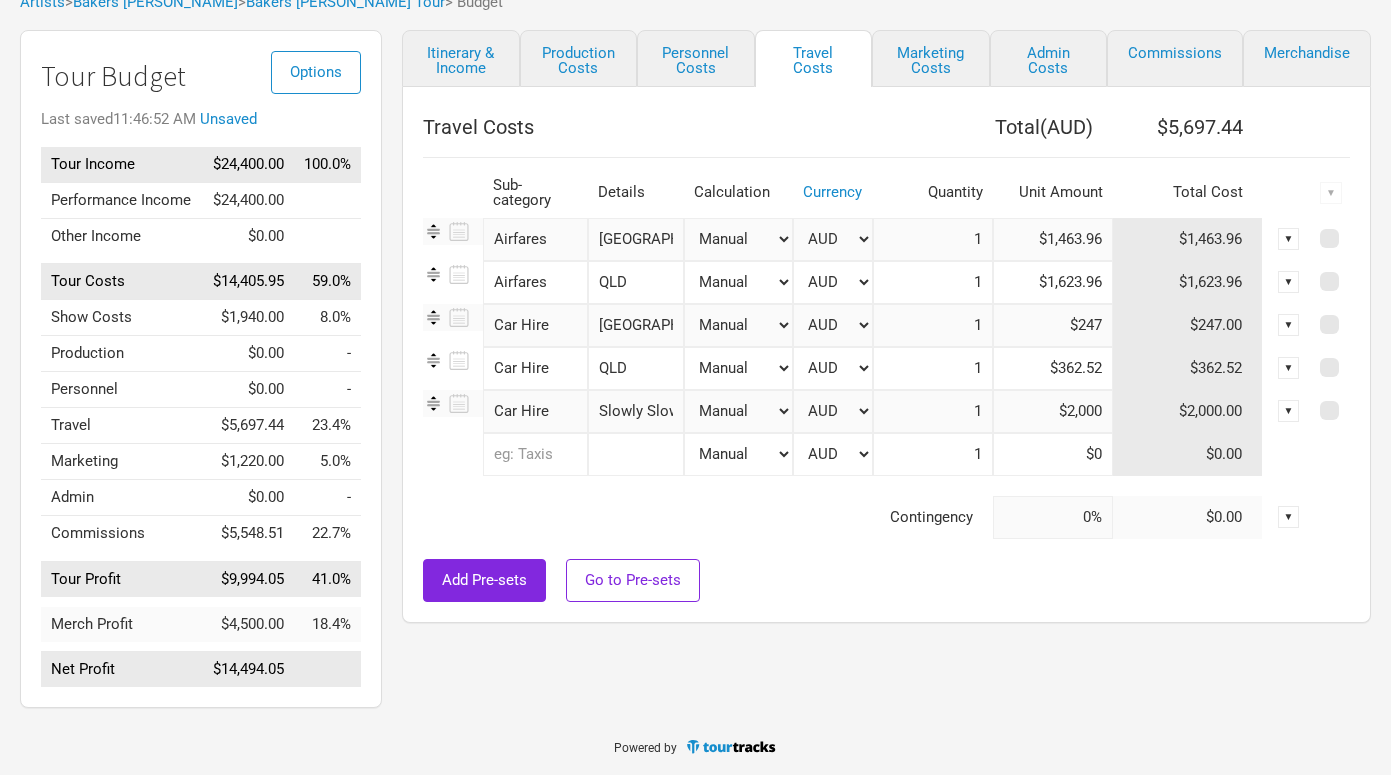 click on "$2,000" at bounding box center (1053, 411) 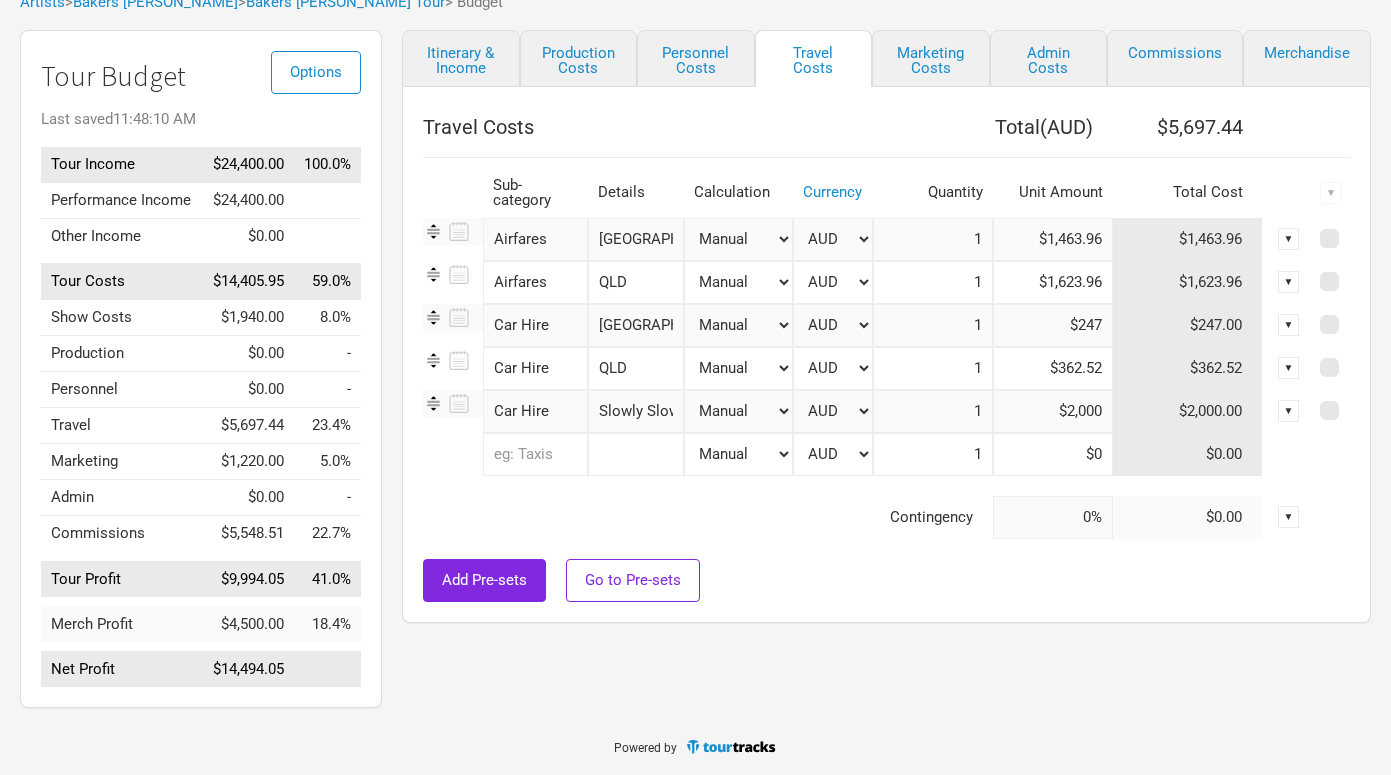 click on "Slowly Slowly" at bounding box center [636, 411] 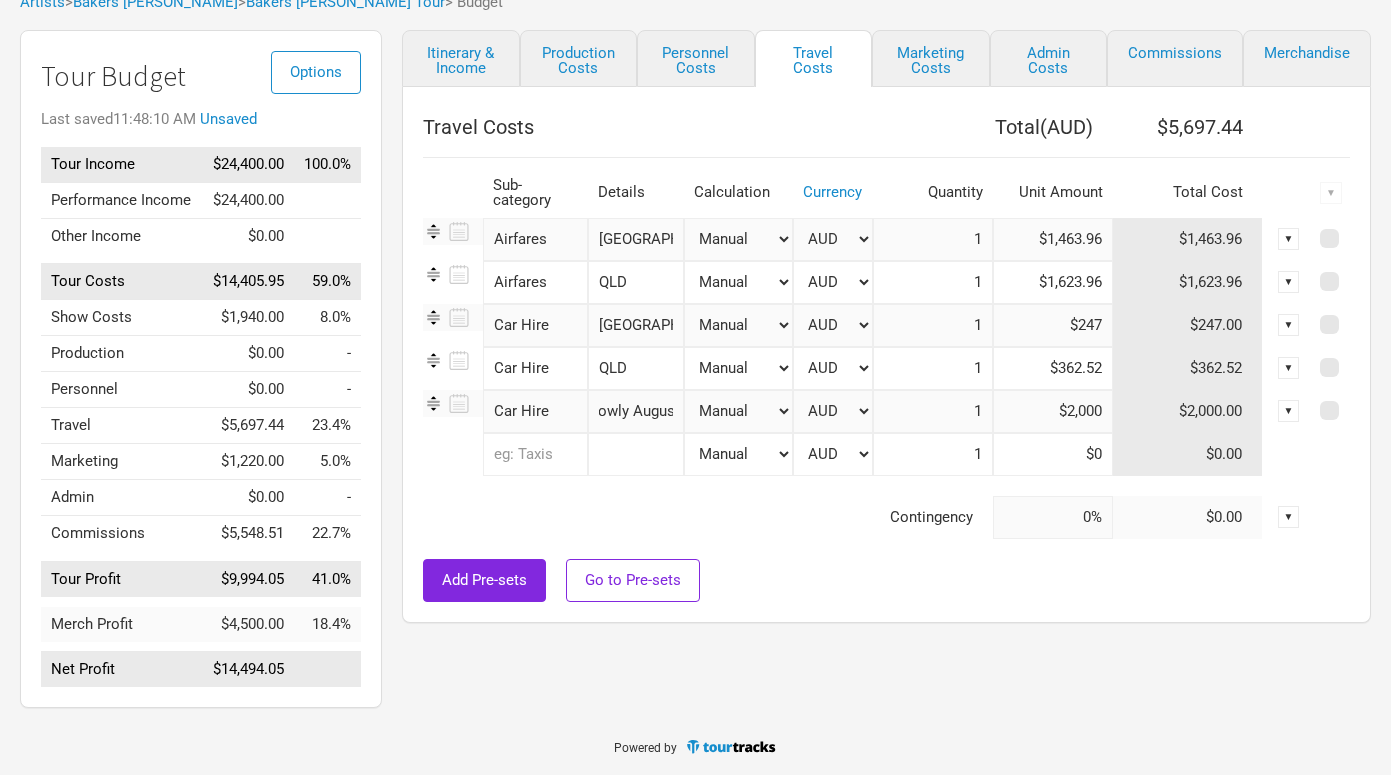 scroll, scrollTop: 0, scrollLeft: 67, axis: horizontal 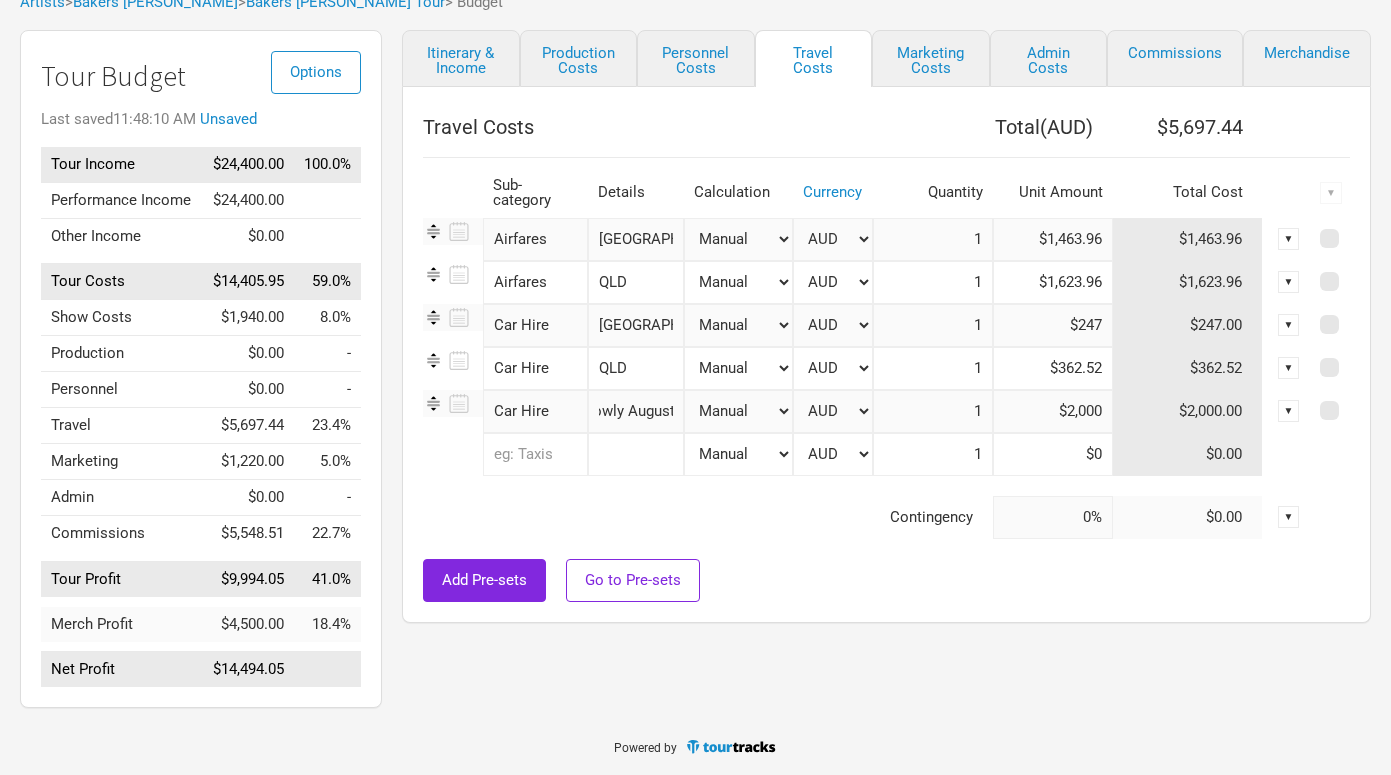 type on "Slowly Slowly August" 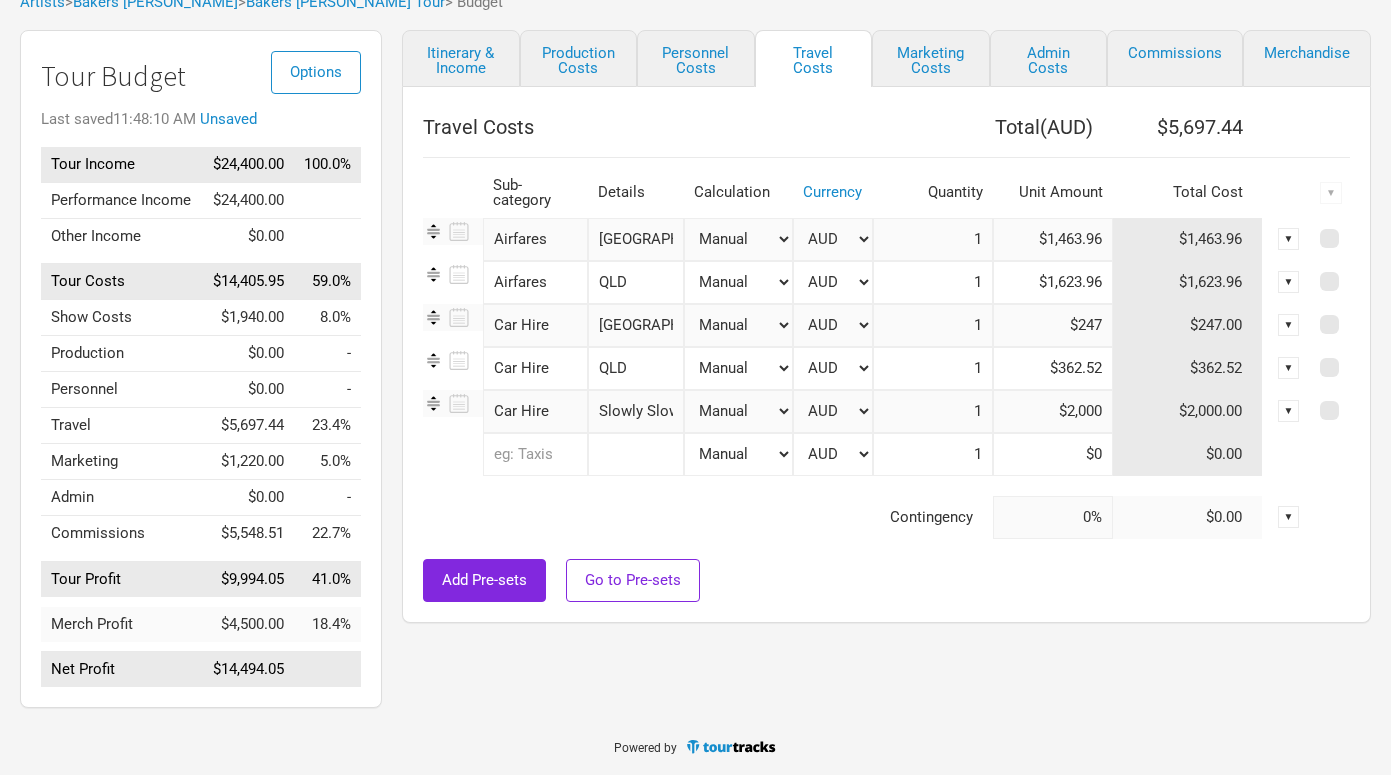 click at bounding box center (535, 454) 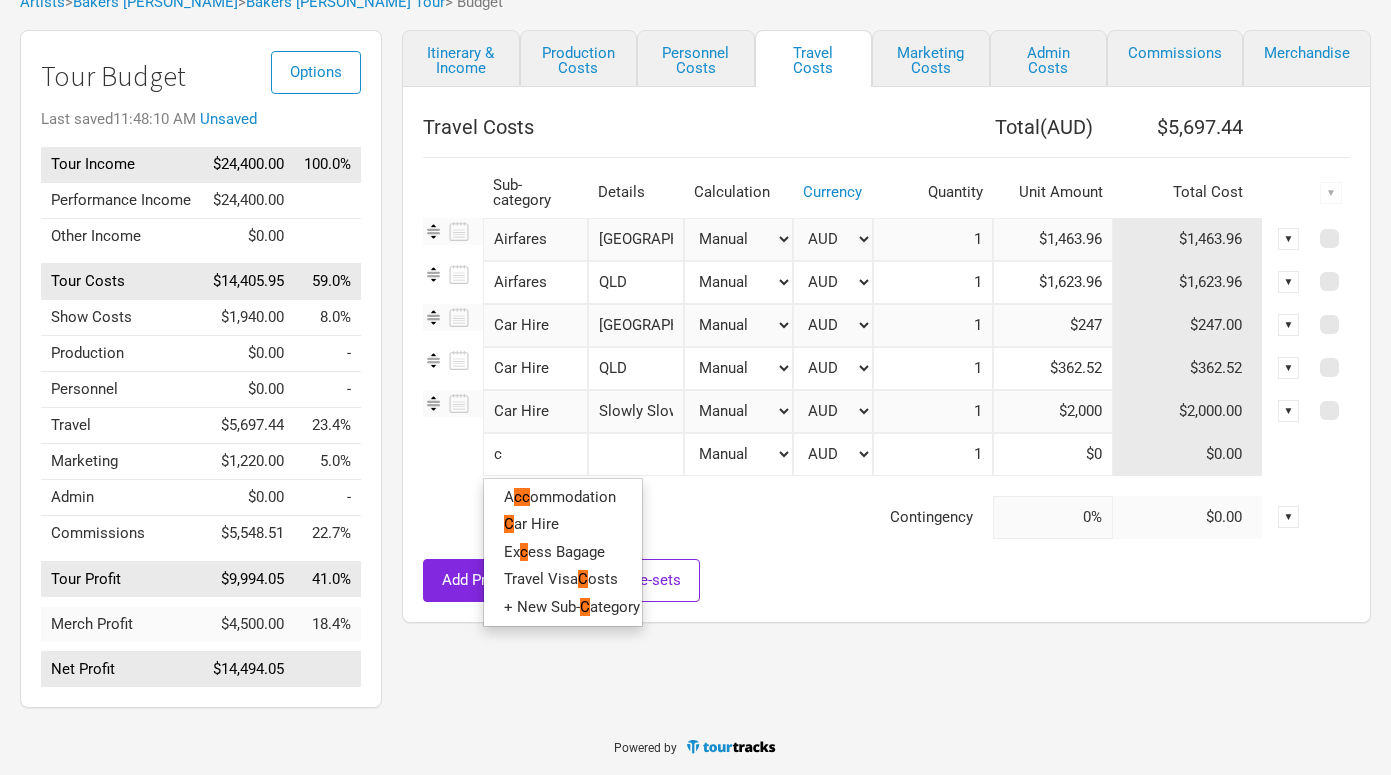 type on "ca" 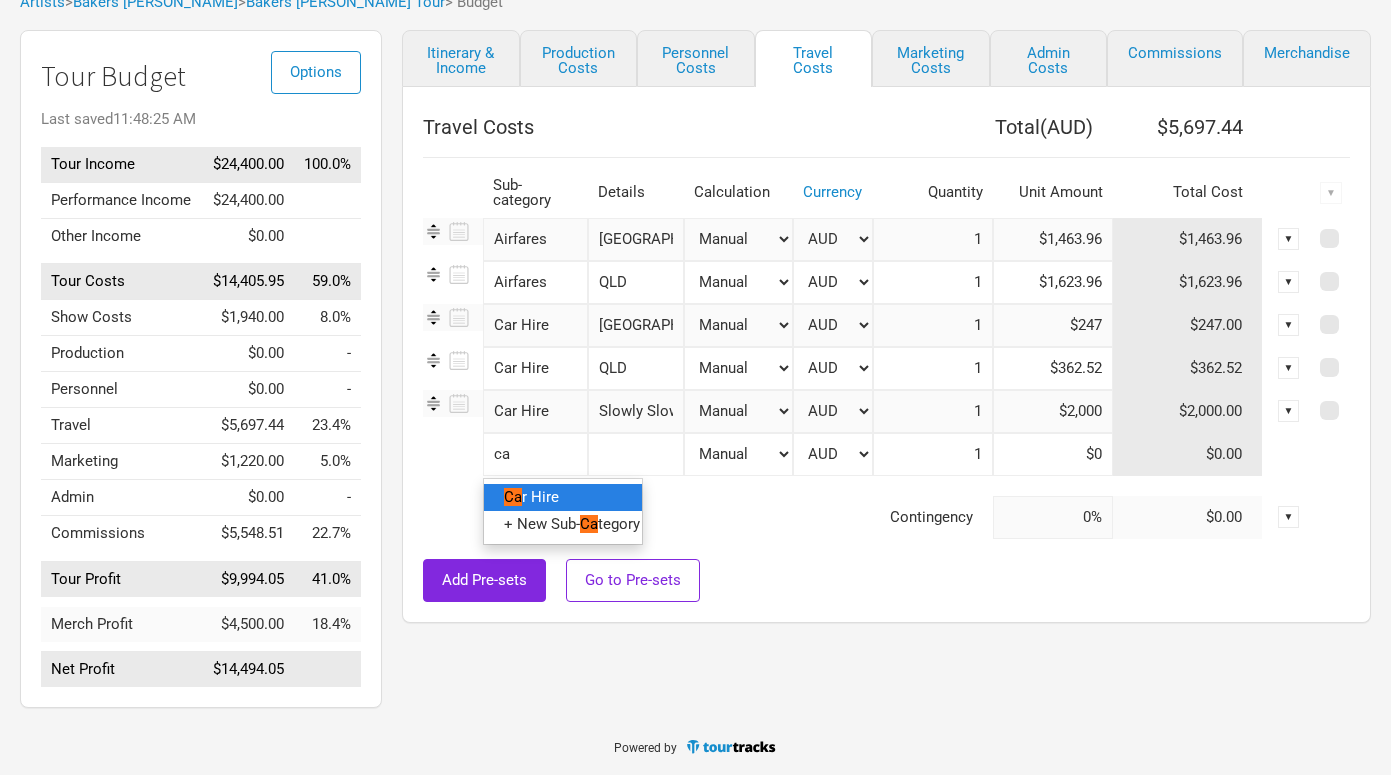click on "Ca r Hire" at bounding box center (563, 497) 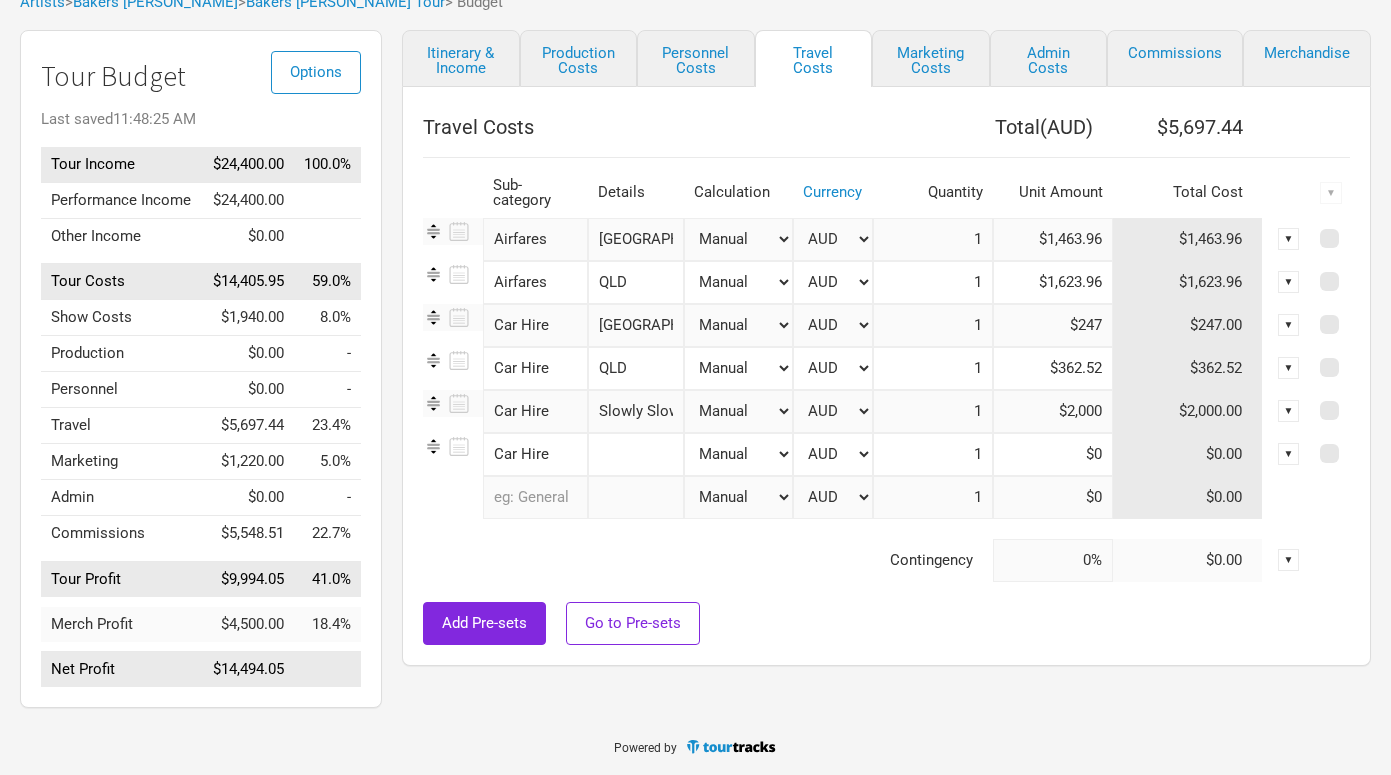 click at bounding box center (636, 454) 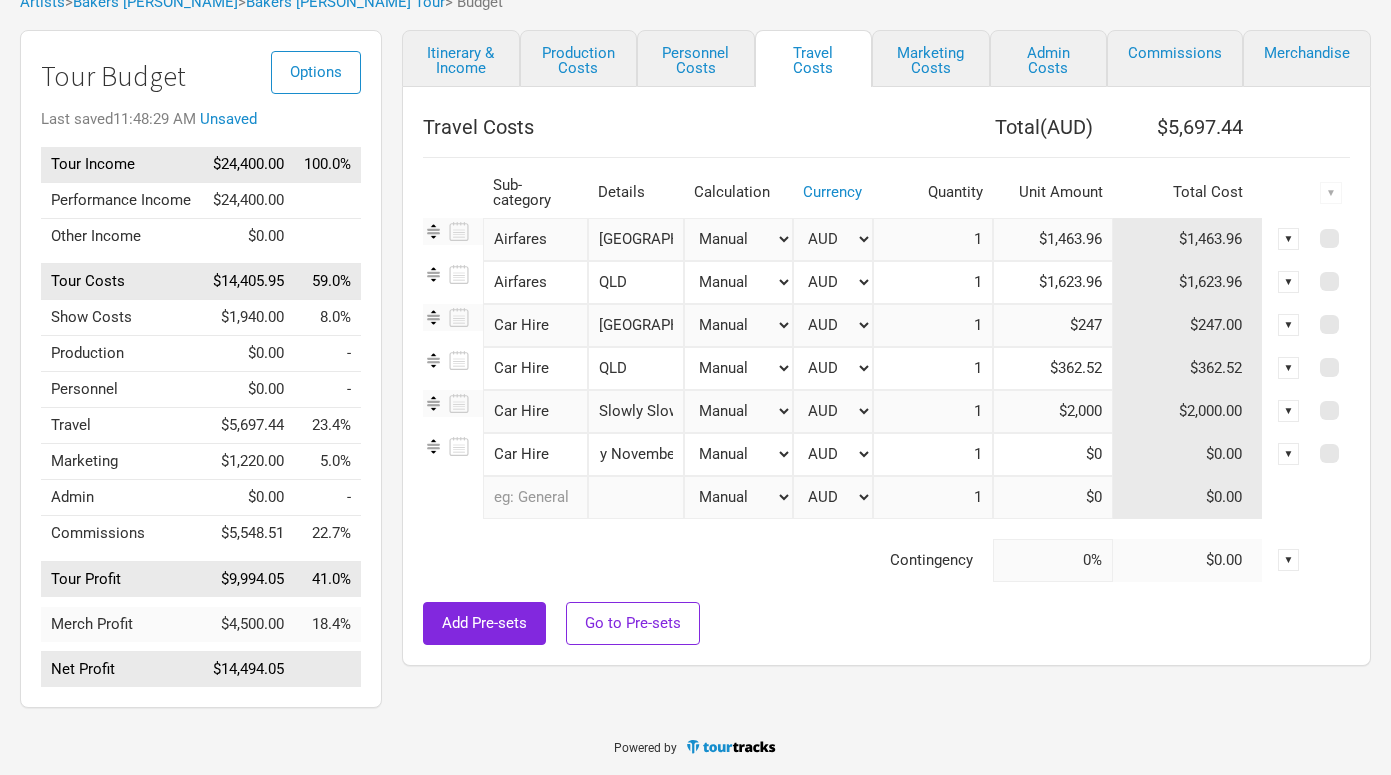 scroll, scrollTop: 0, scrollLeft: 89, axis: horizontal 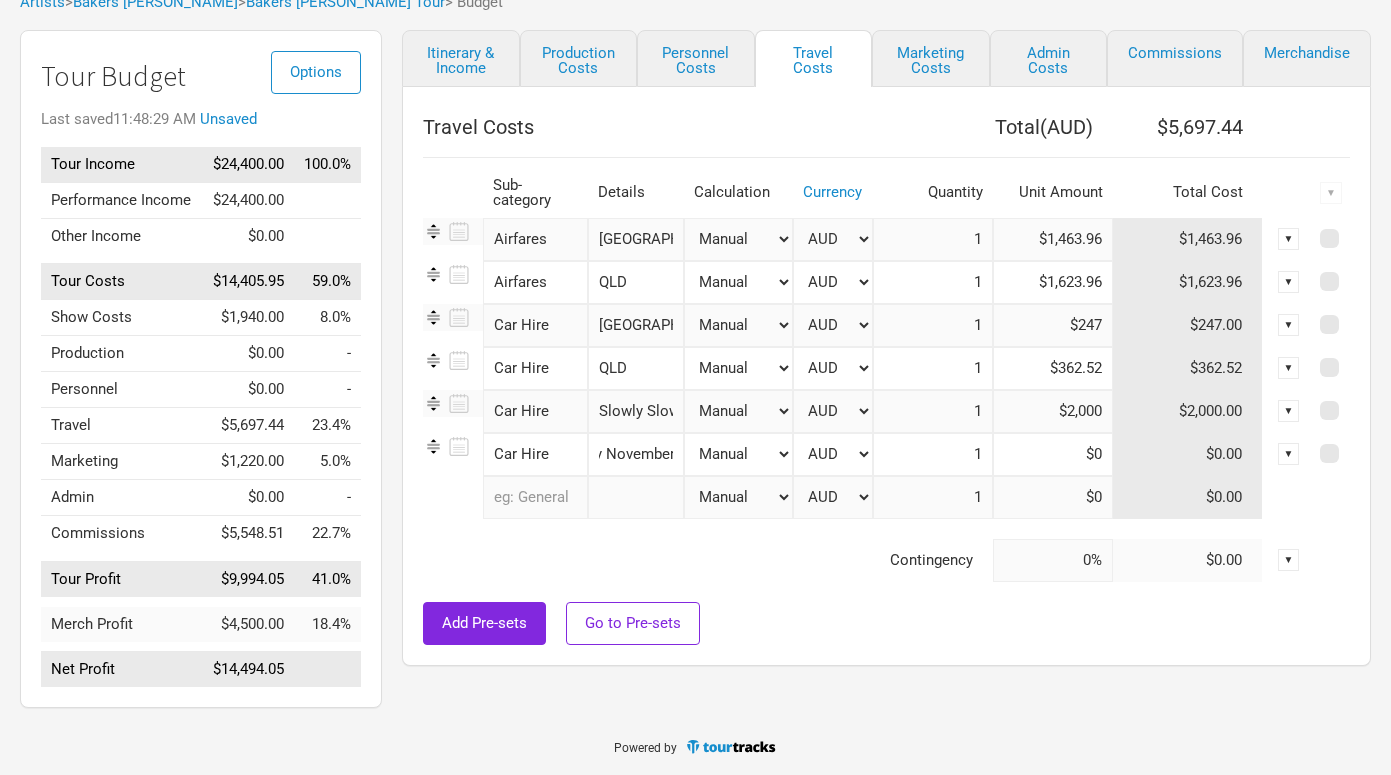 type on "Slowly Slowly November" 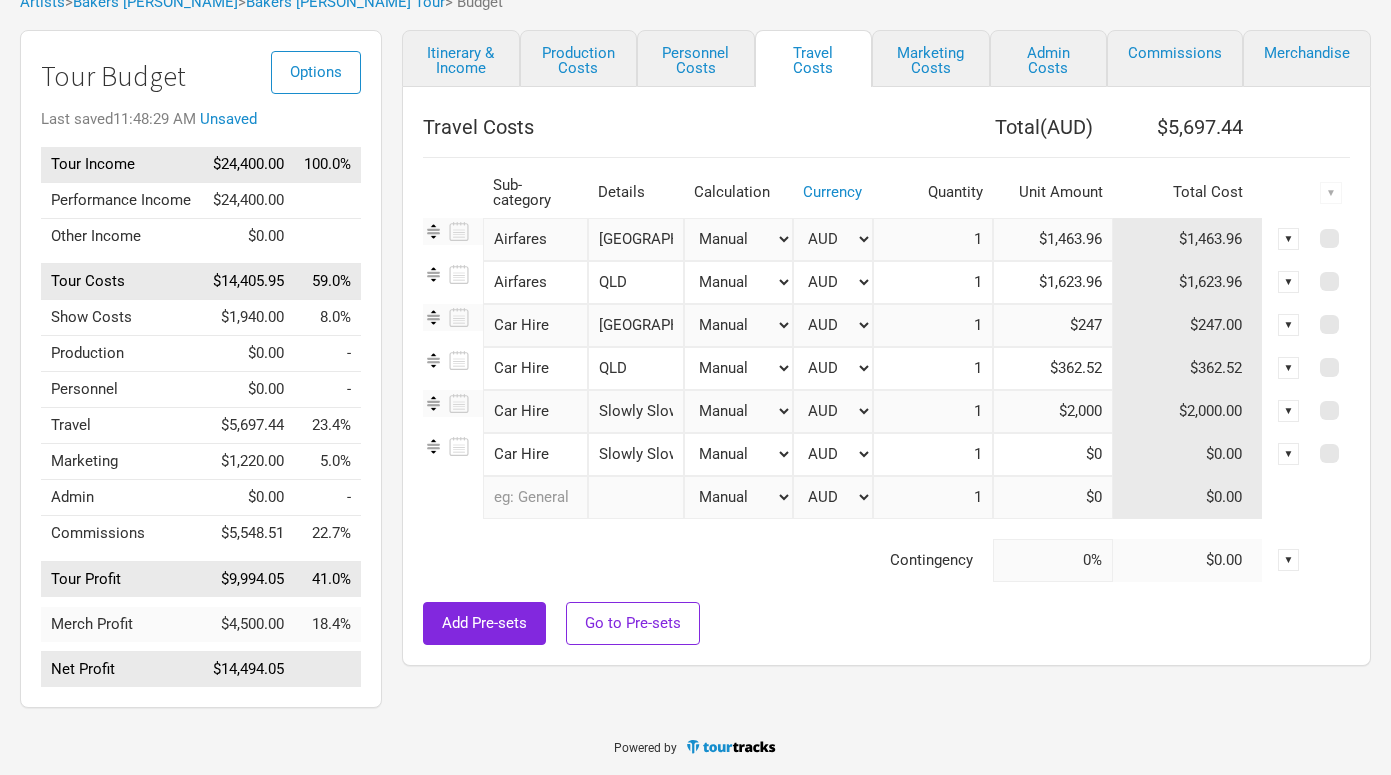 click on "Contingency" at bounding box center [708, 560] 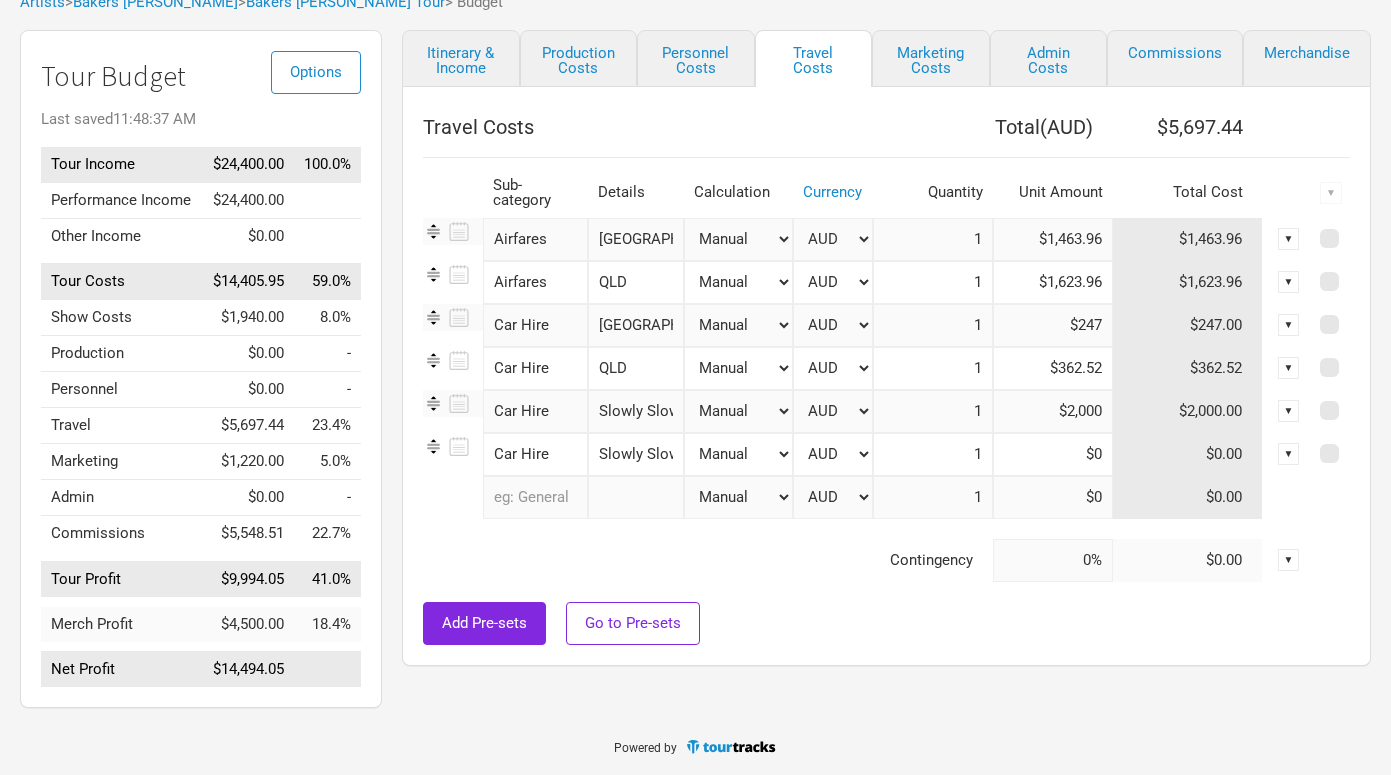 drag, startPoint x: 1051, startPoint y: 386, endPoint x: 1140, endPoint y: 403, distance: 90.60905 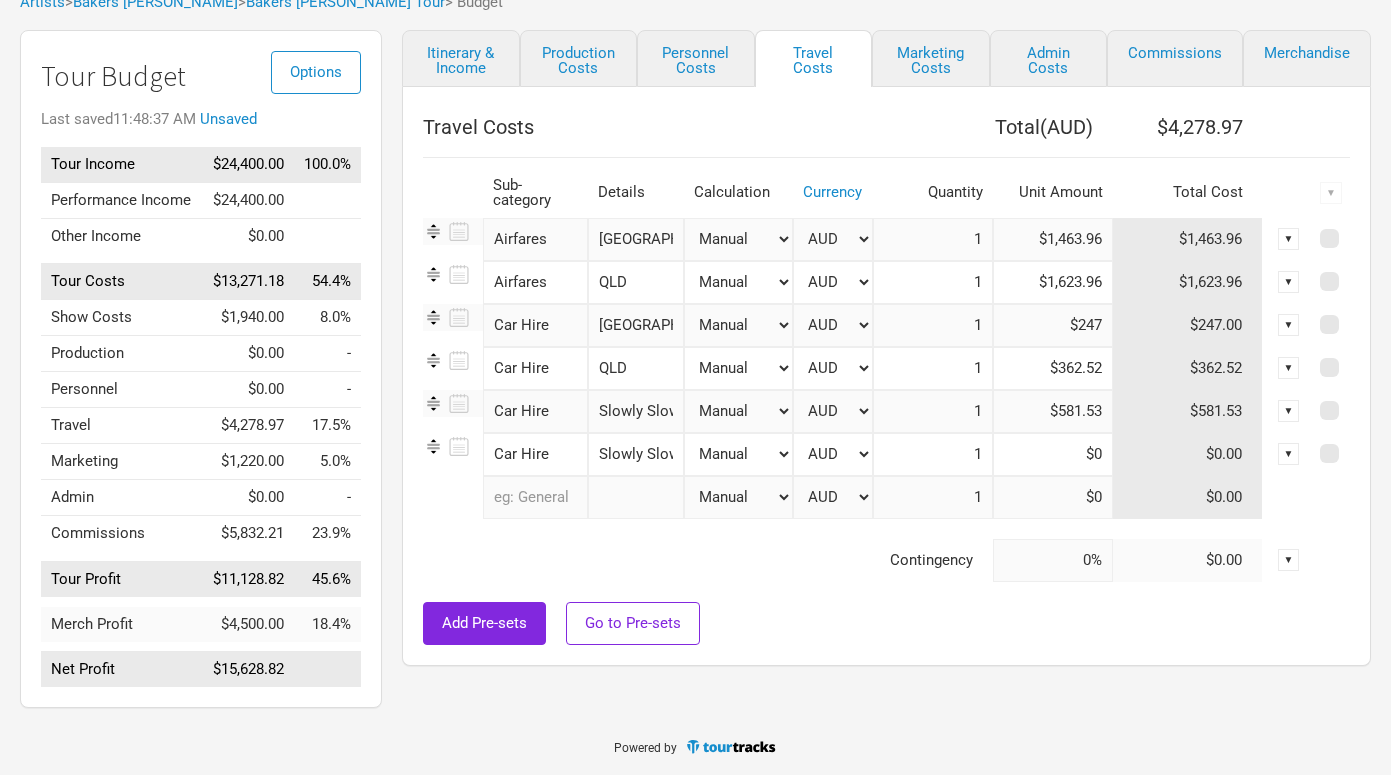 type on "$581.53" 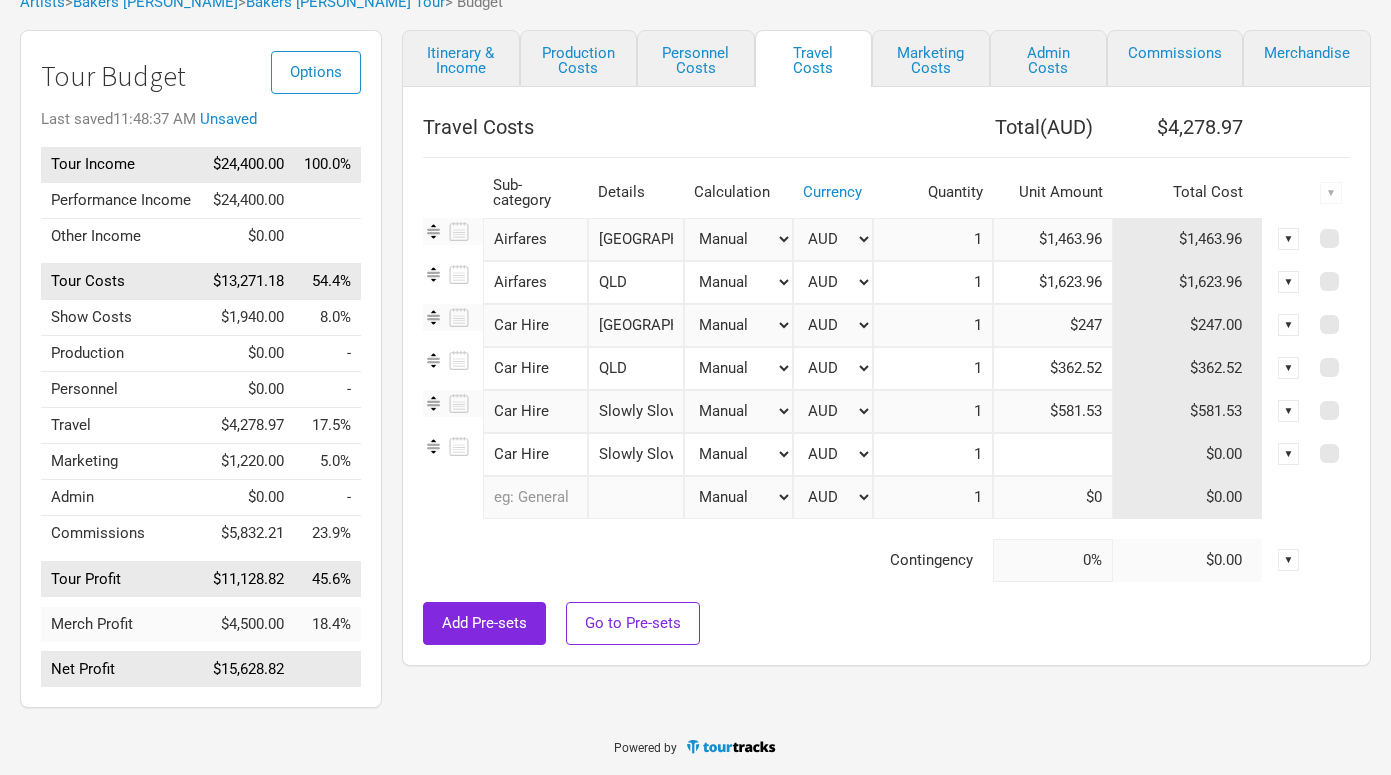 click at bounding box center (1053, 454) 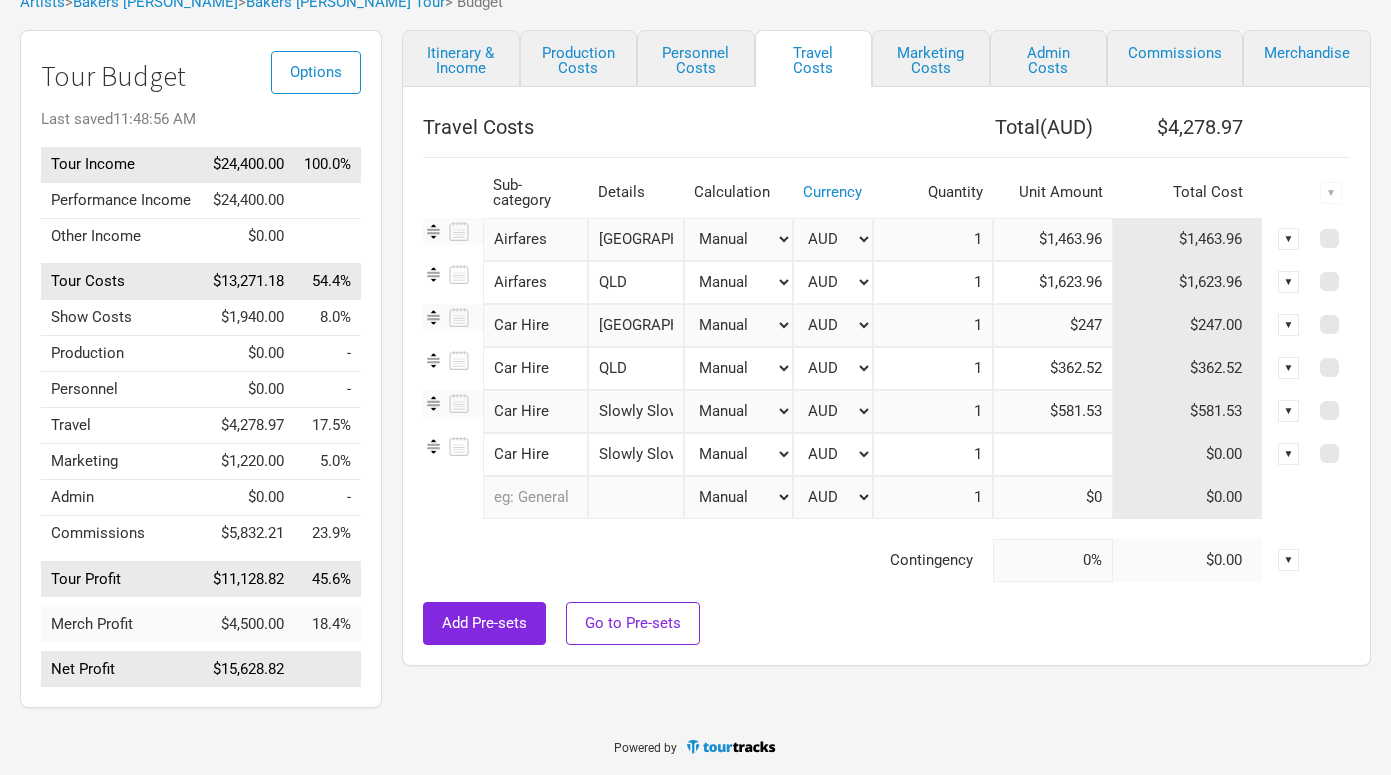 paste on "$221.93" 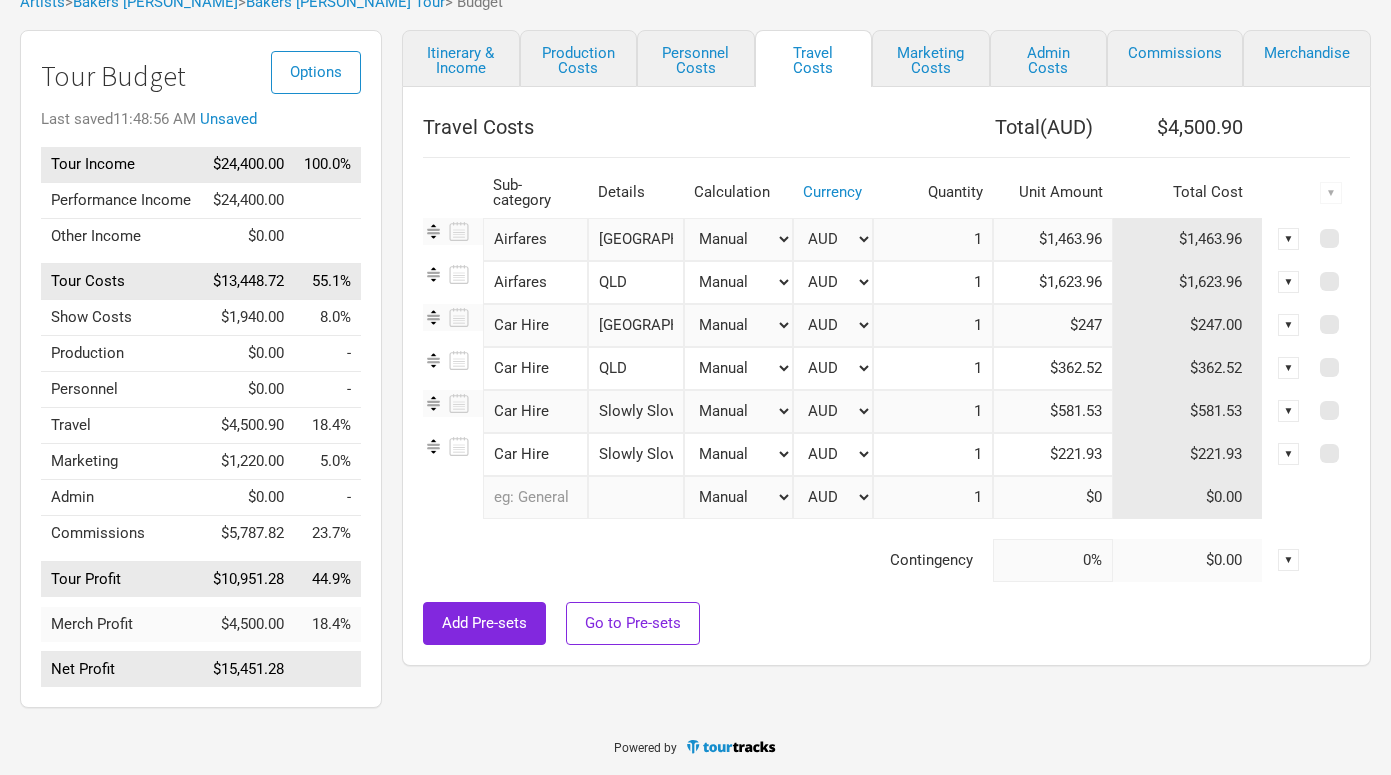 type on "$221.93" 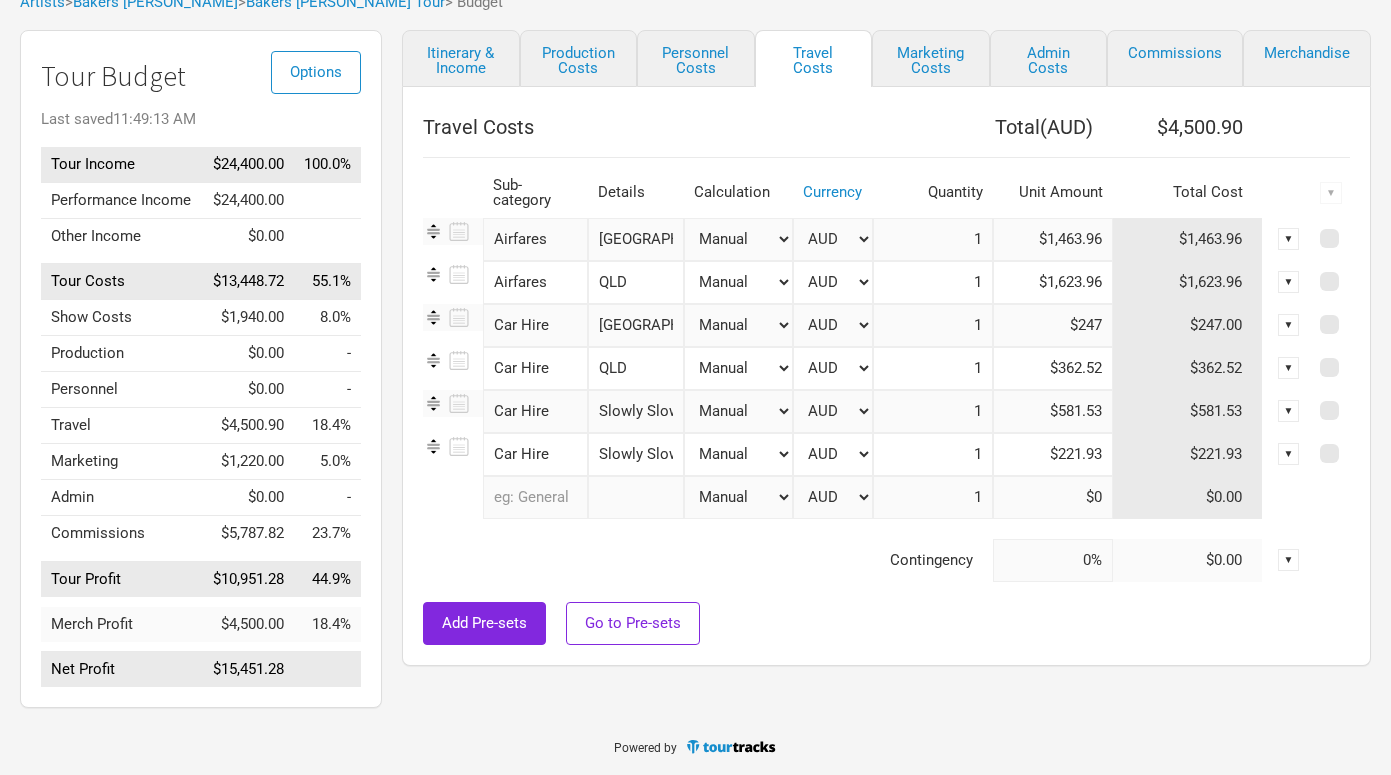 click at bounding box center [535, 497] 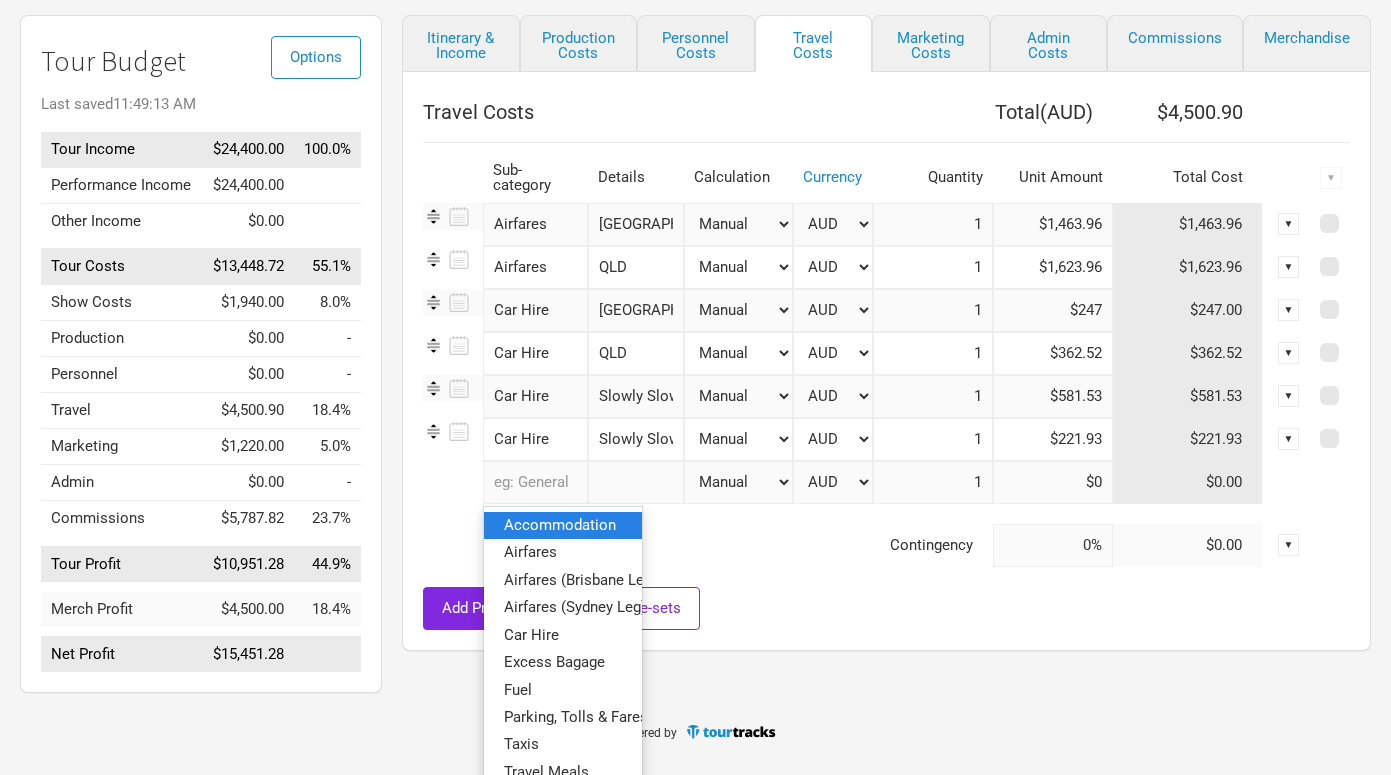 click on "Accommodation" at bounding box center (560, 525) 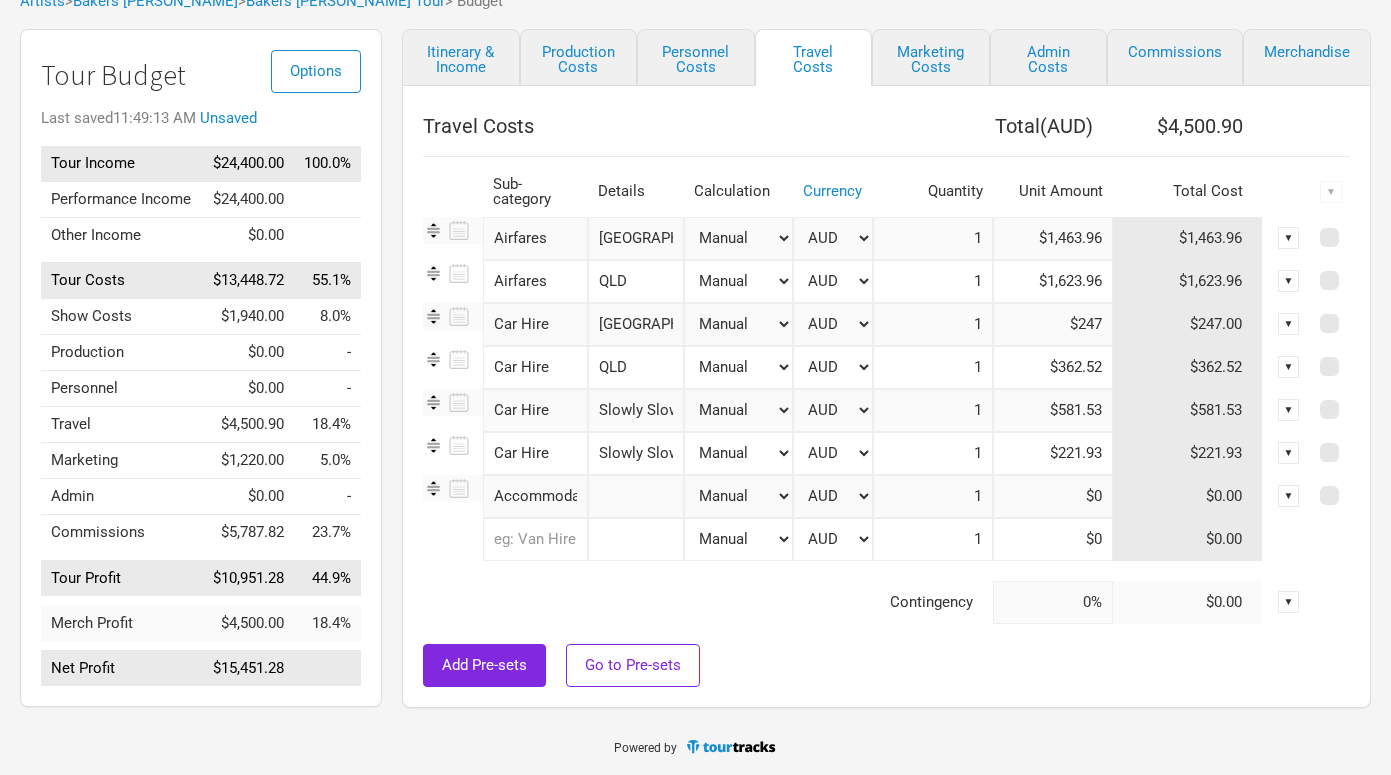 click at bounding box center (636, 496) 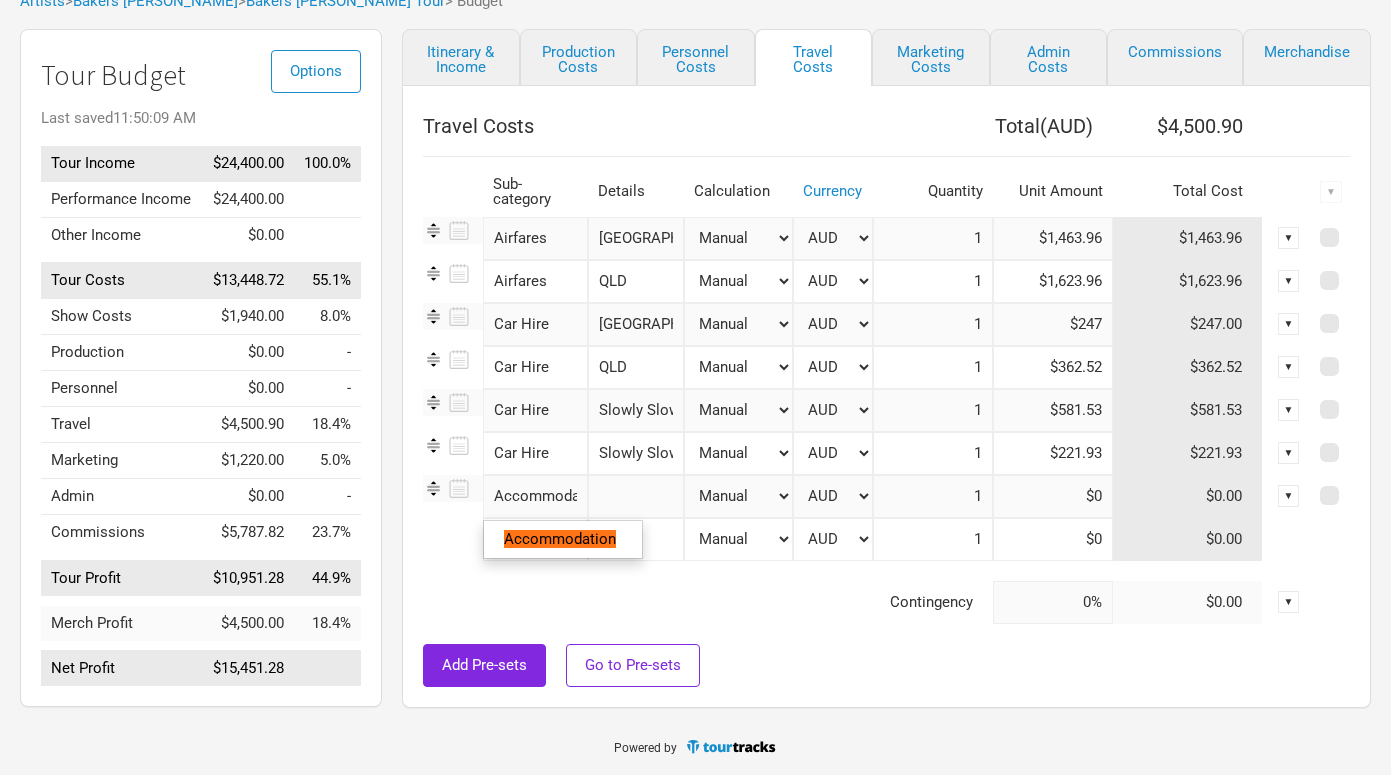 click on "Accommodation" at bounding box center [535, 496] 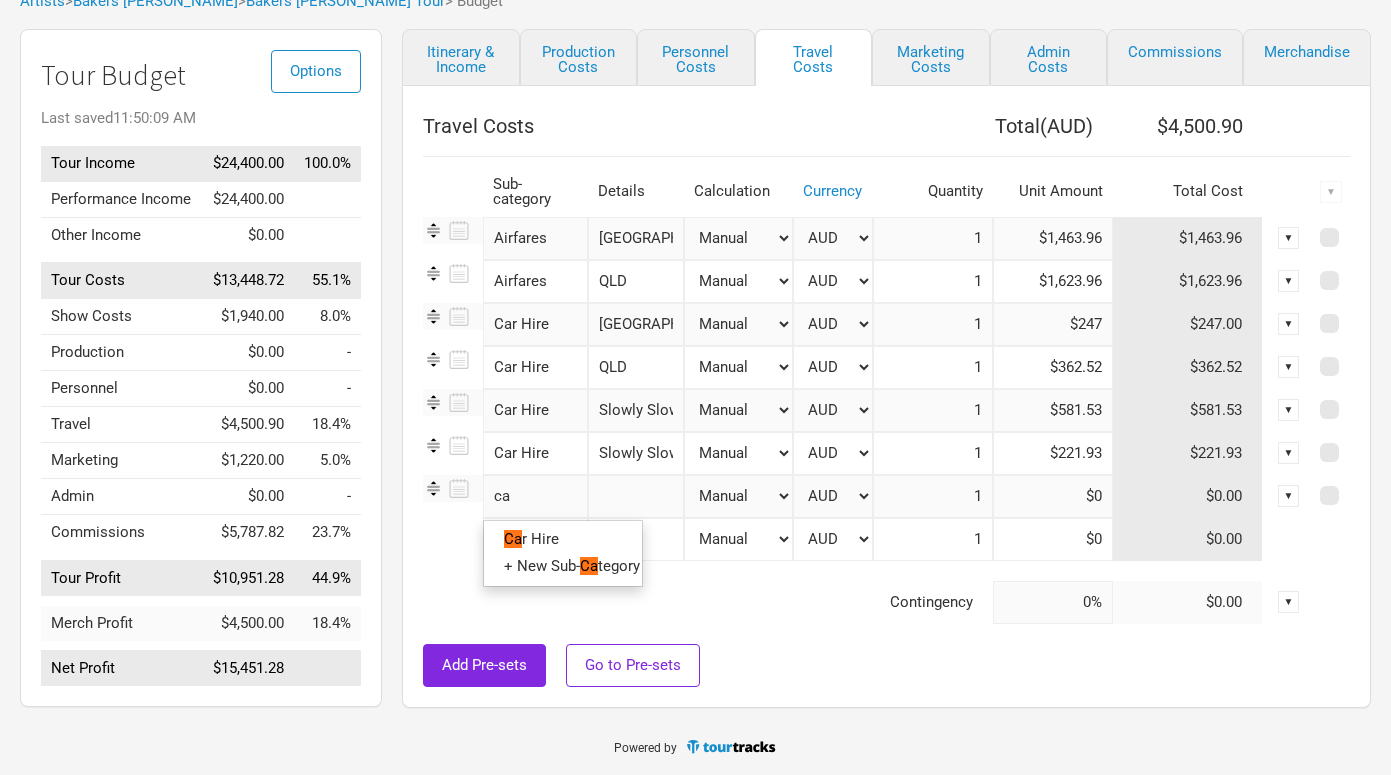 type on "car" 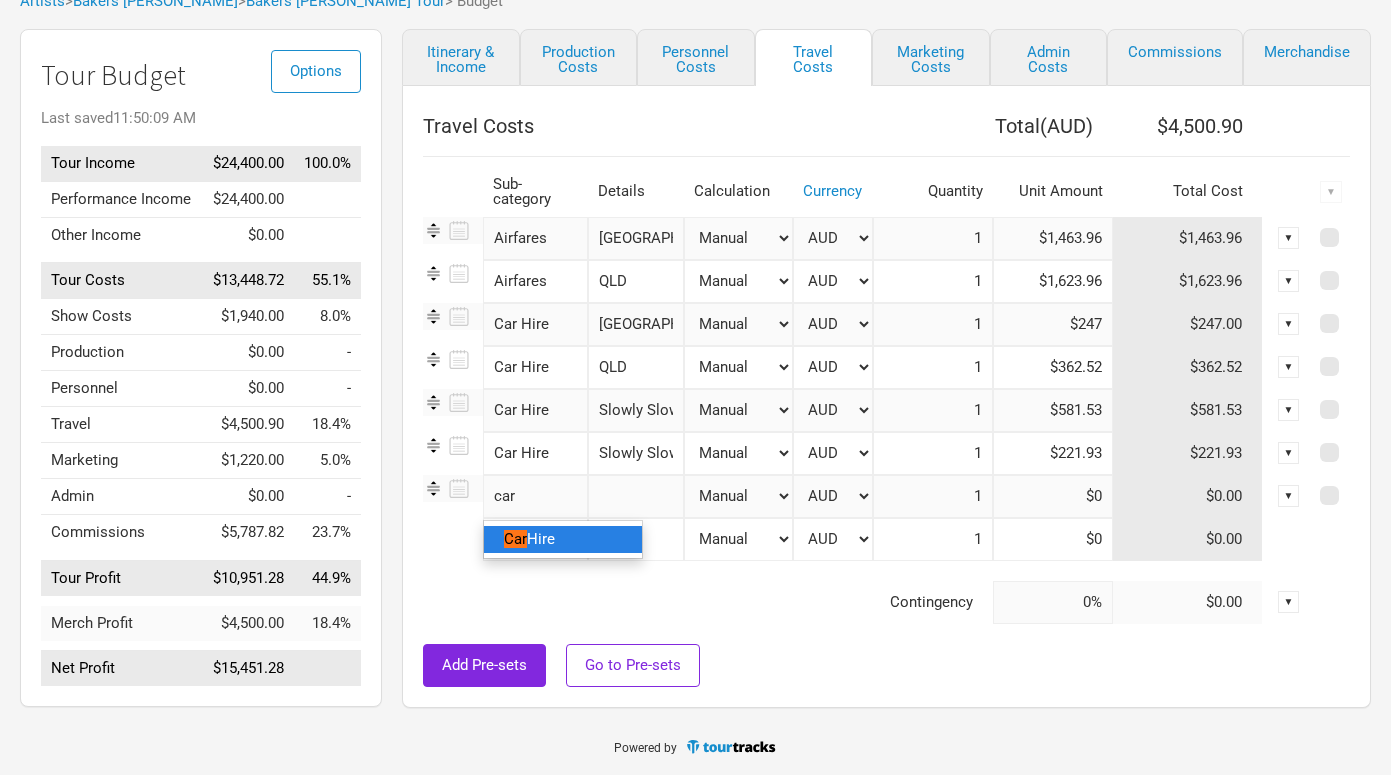 click on "Hire" at bounding box center [541, 539] 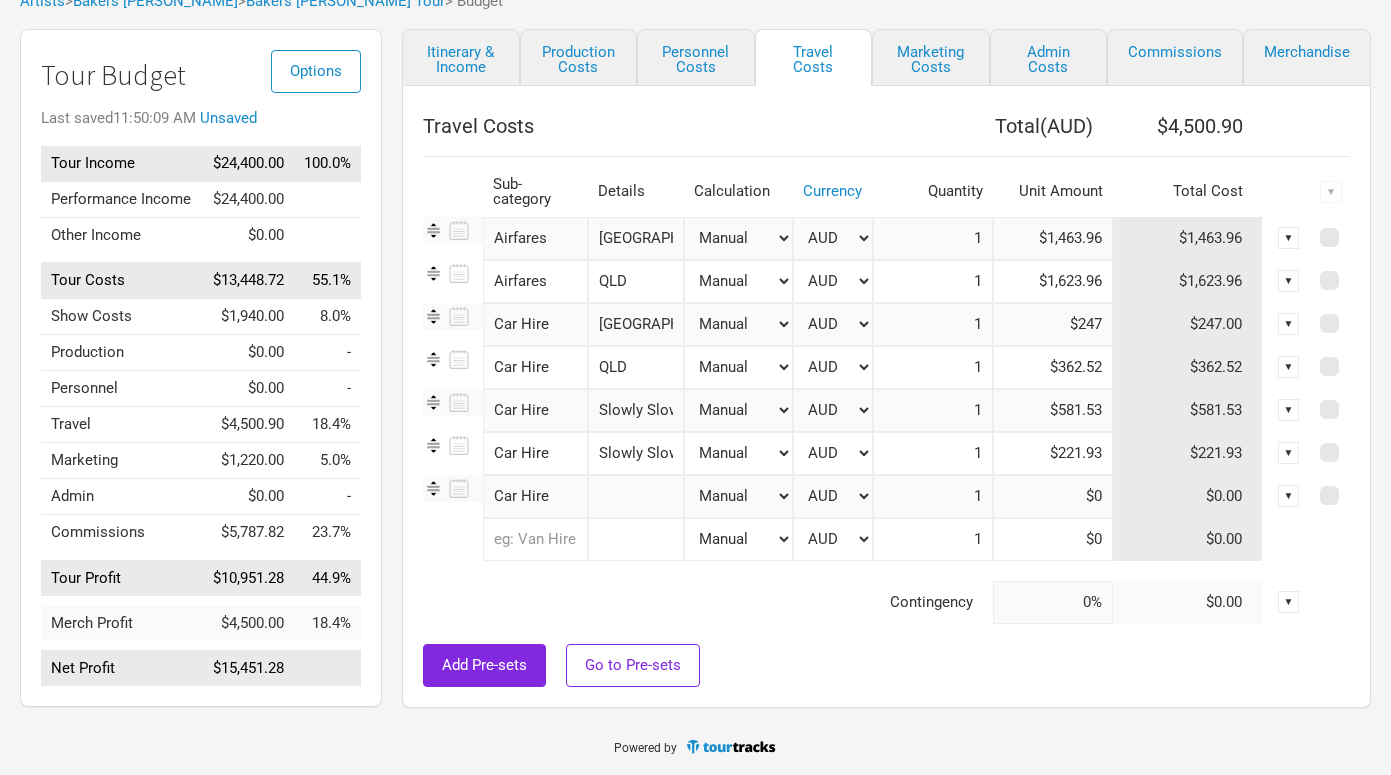 drag, startPoint x: 453, startPoint y: 474, endPoint x: 493, endPoint y: 481, distance: 40.60788 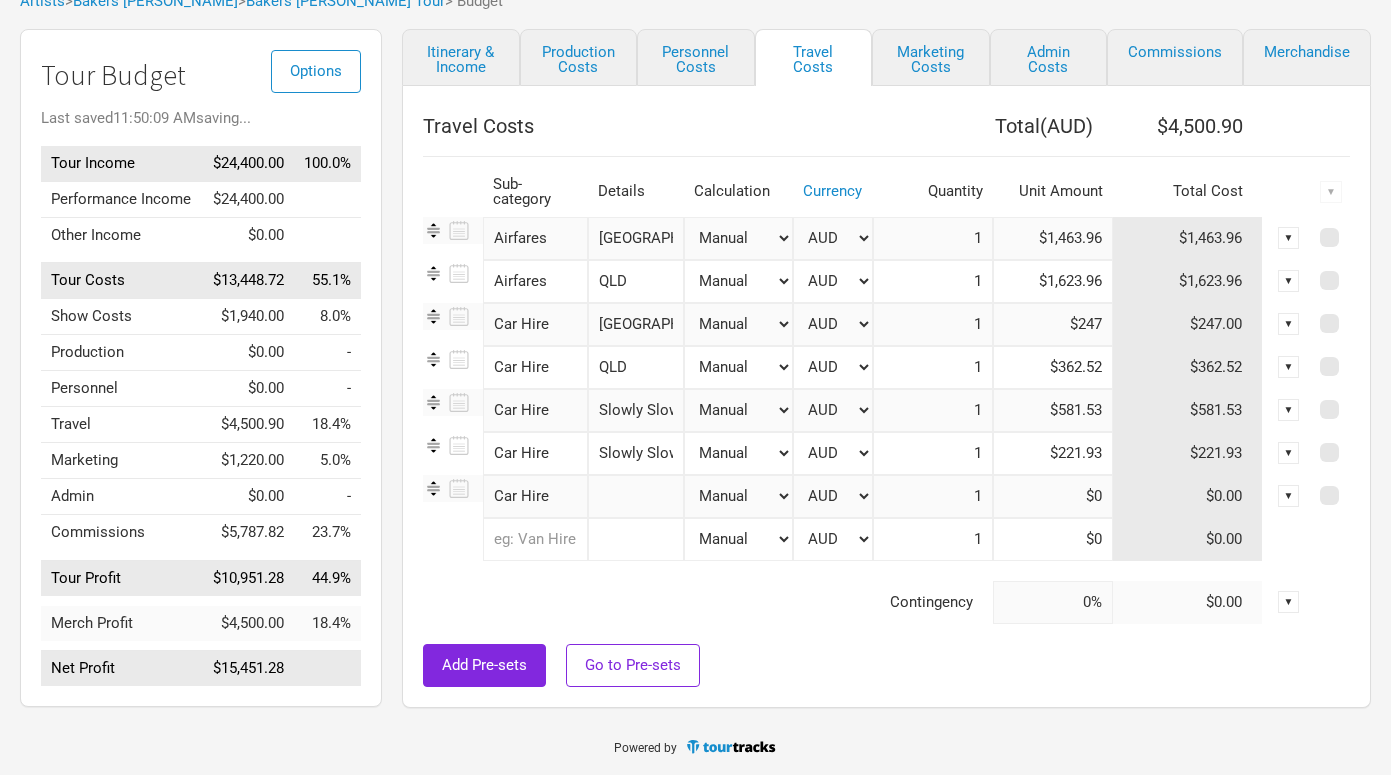 click at bounding box center [433, 488] 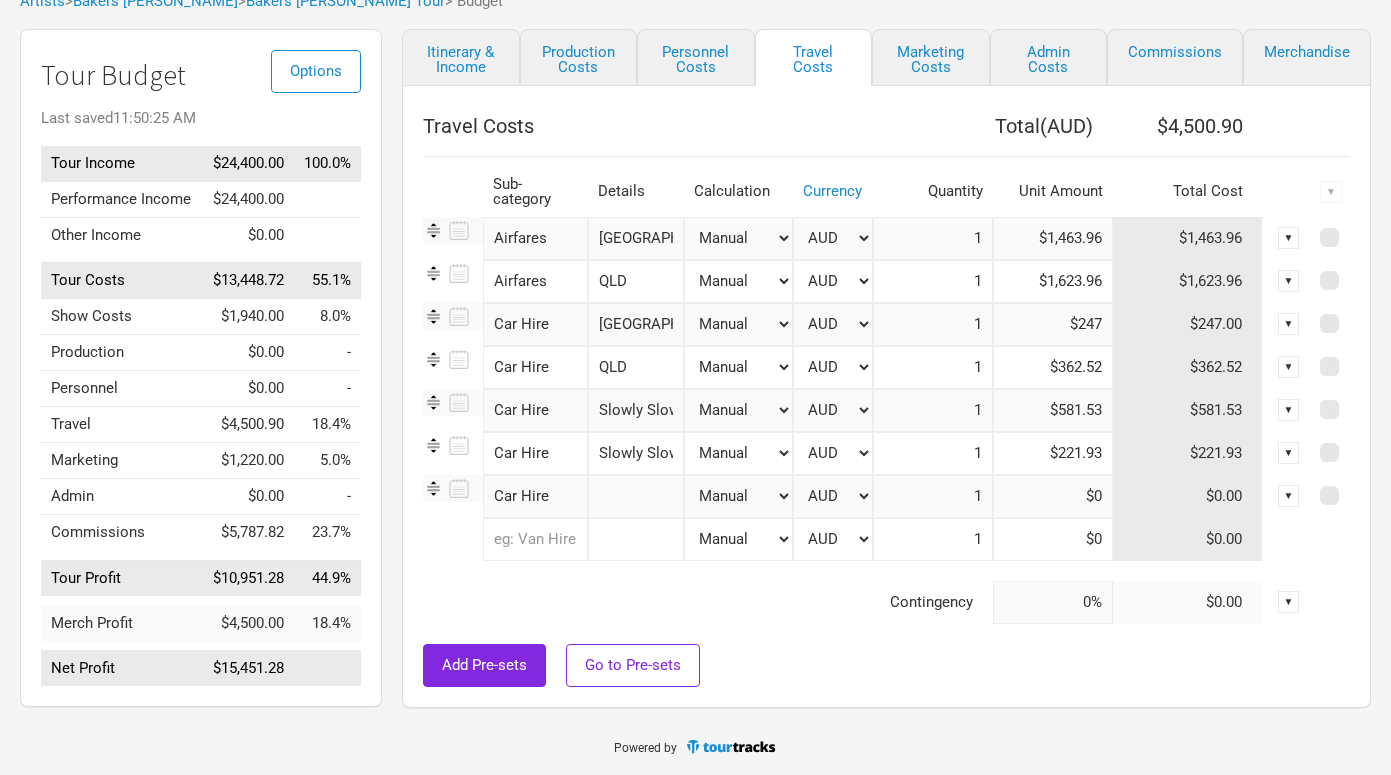 click at bounding box center [636, 496] 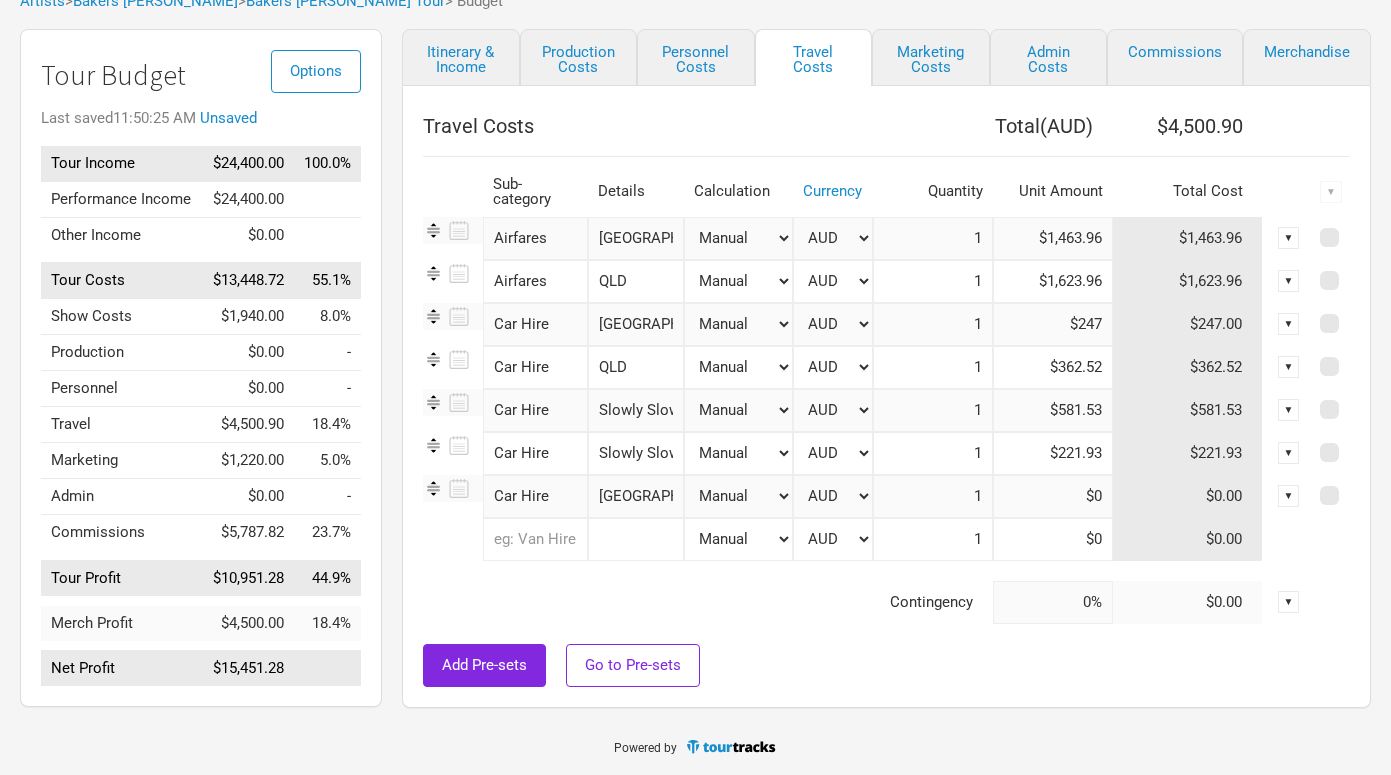 type on "[GEOGRAPHIC_DATA]" 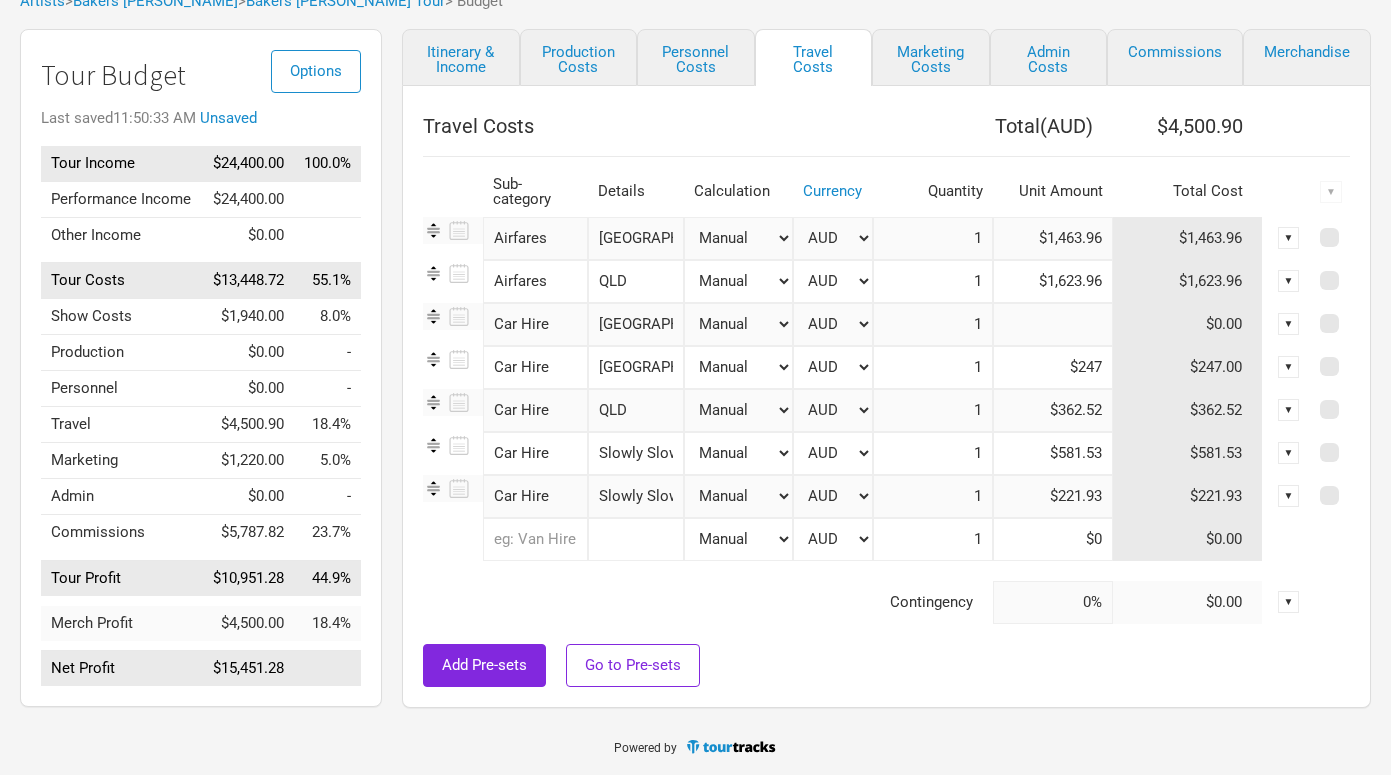click at bounding box center (1053, 324) 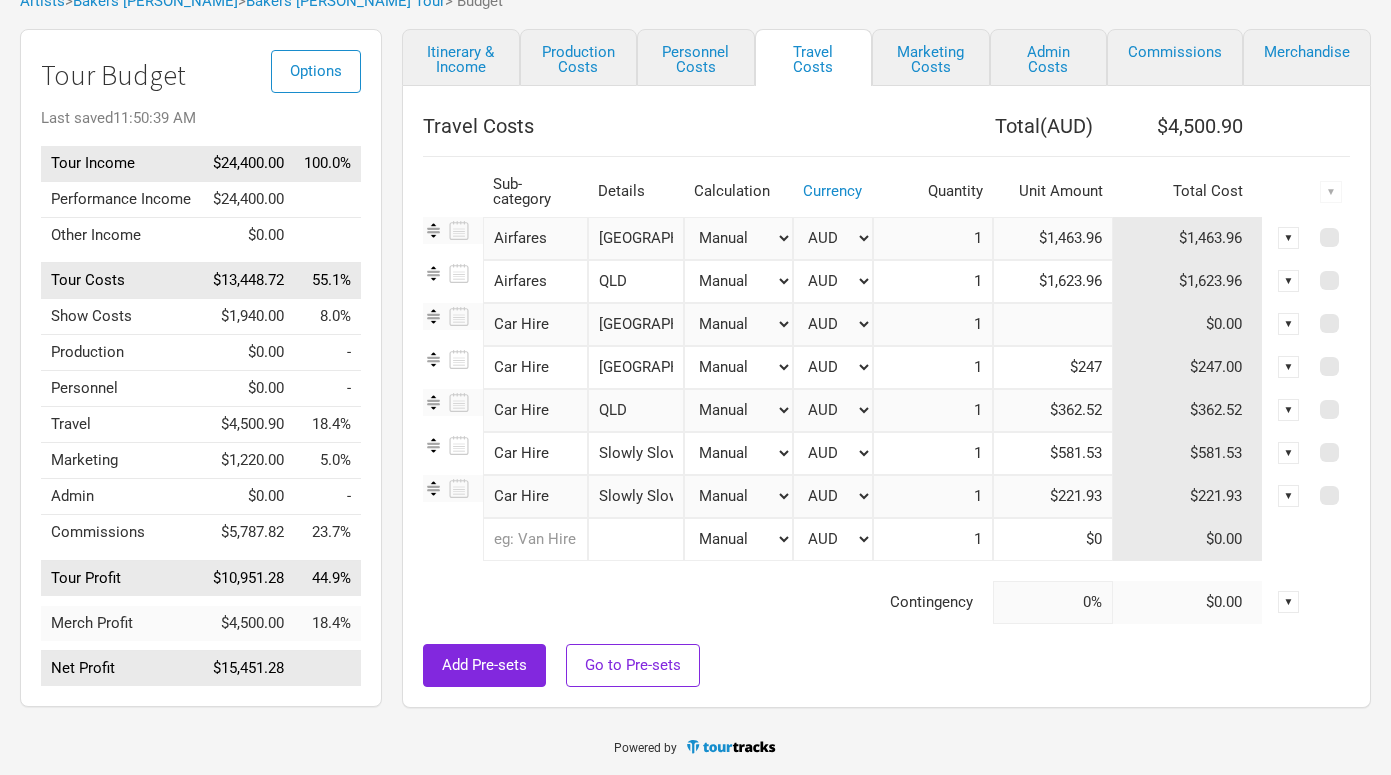 click at bounding box center [1053, 324] 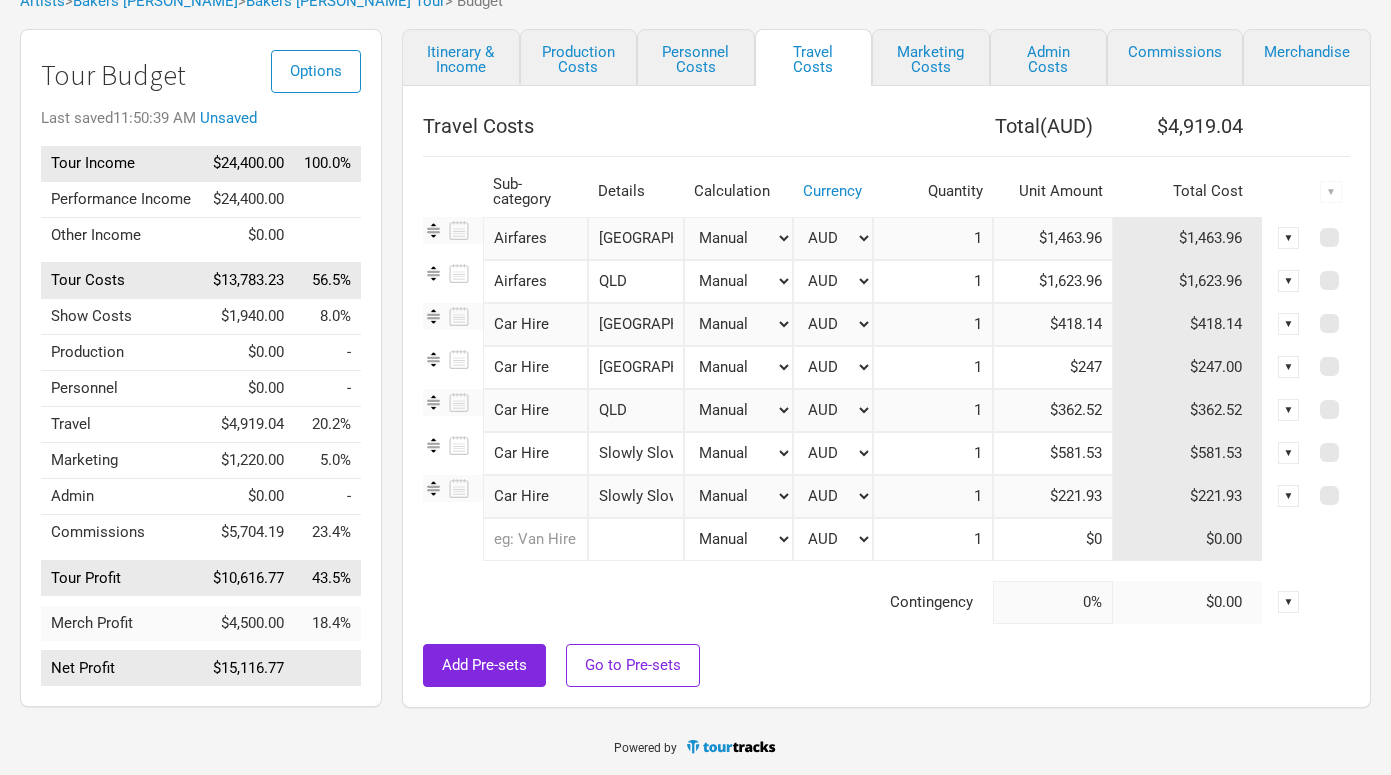 type on "$418.14" 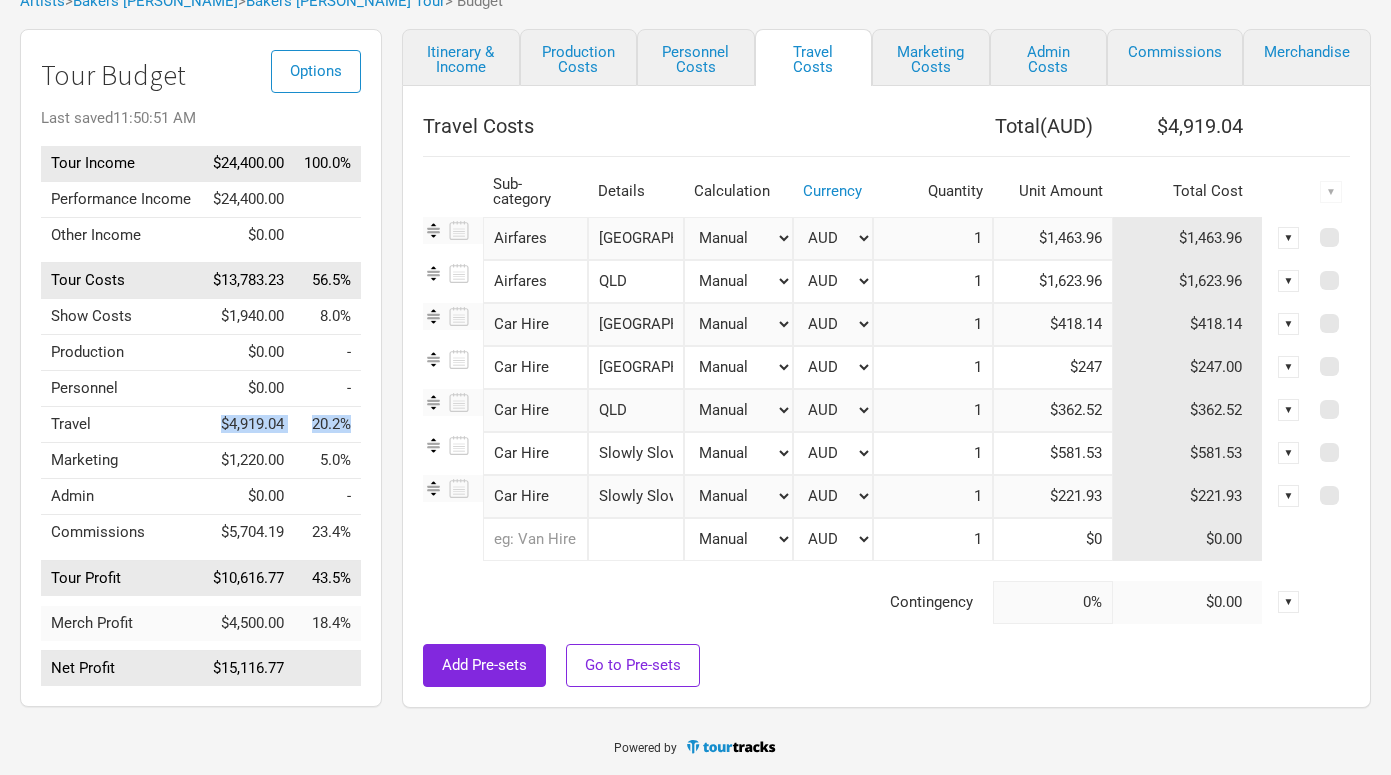 drag, startPoint x: 205, startPoint y: 421, endPoint x: 366, endPoint y: 432, distance: 161.37534 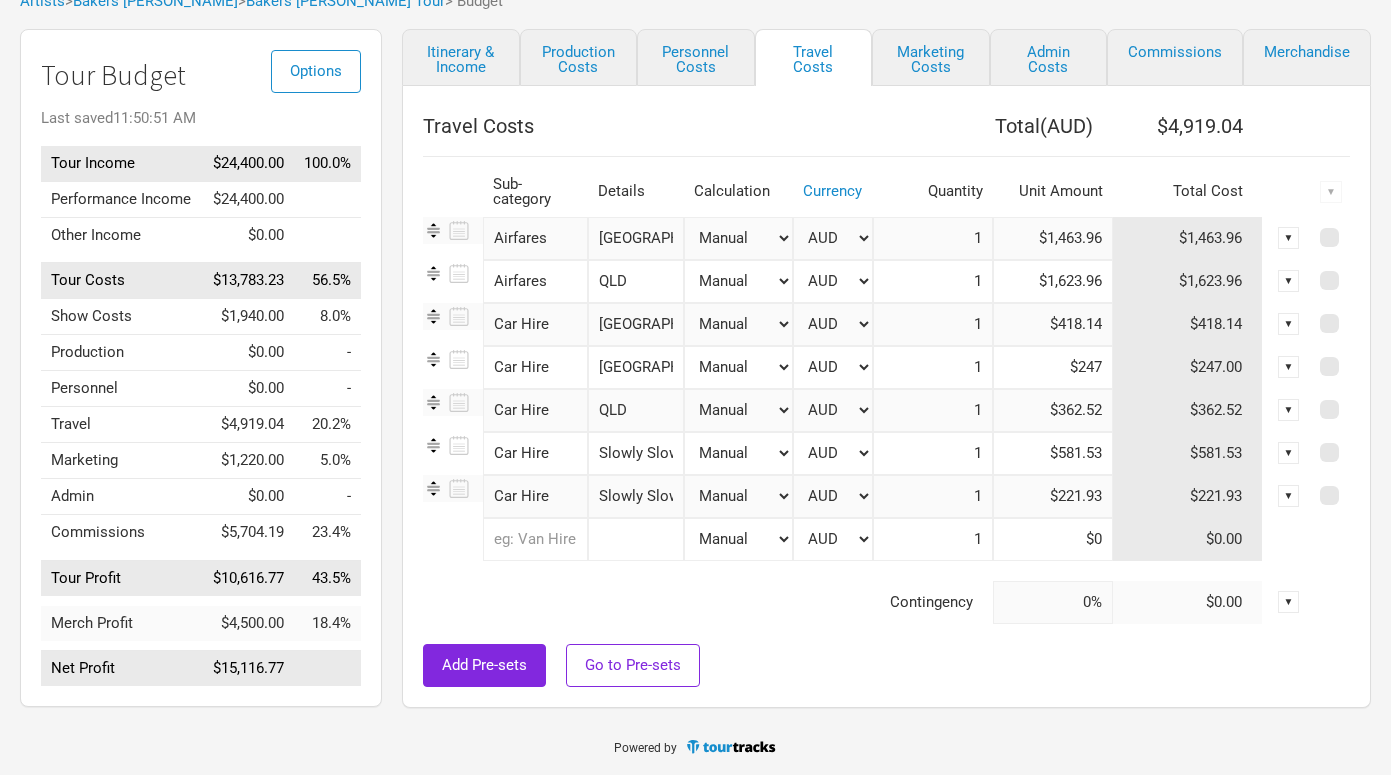 click on "Contingency" at bounding box center (708, 602) 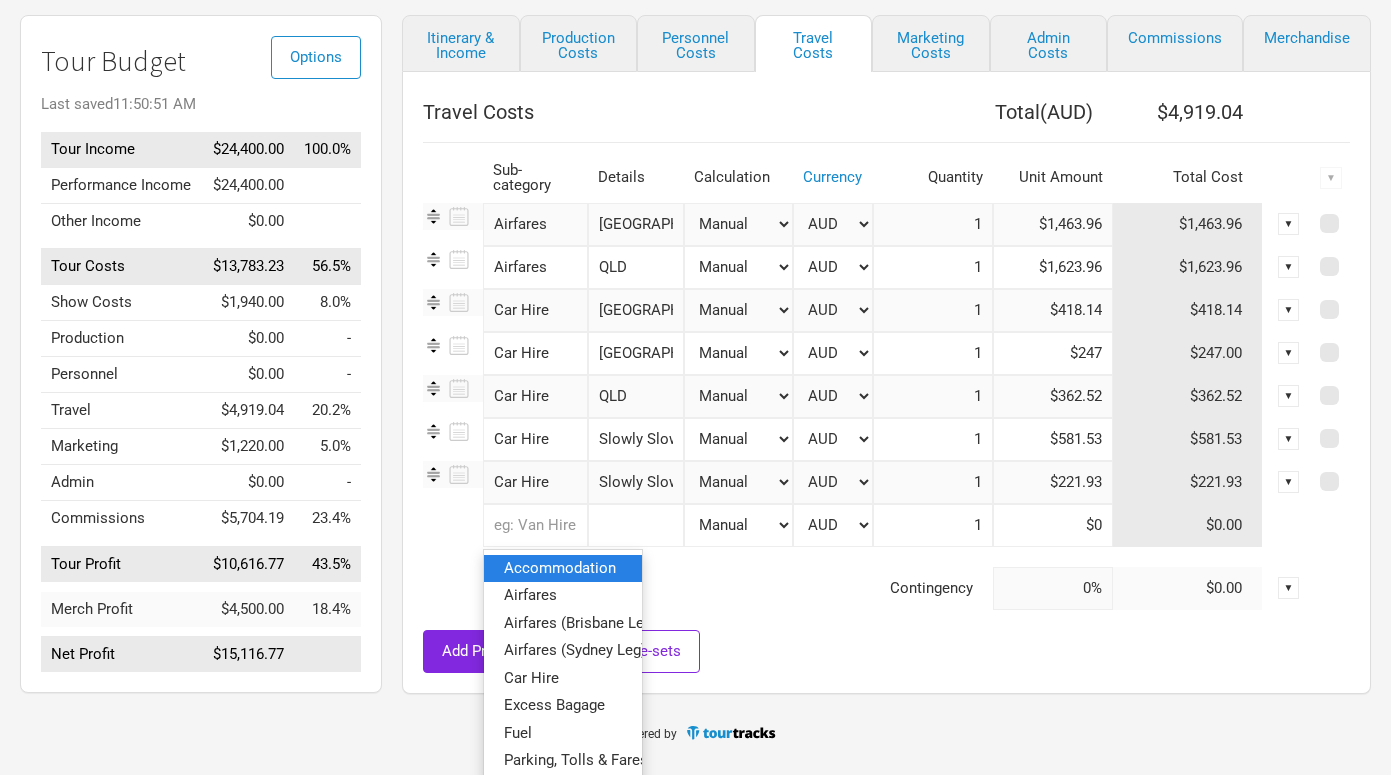 click on "Accommodation" at bounding box center (563, 568) 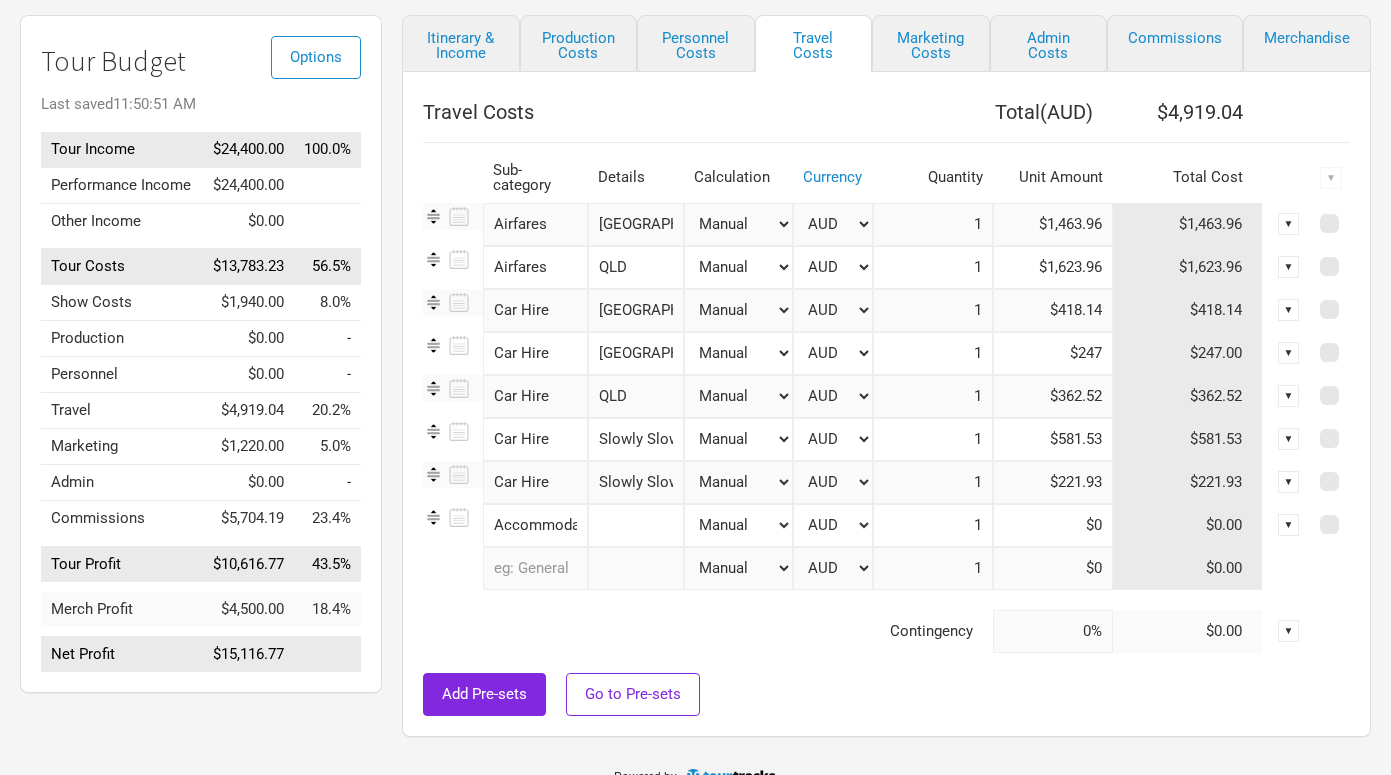 click at bounding box center (636, 525) 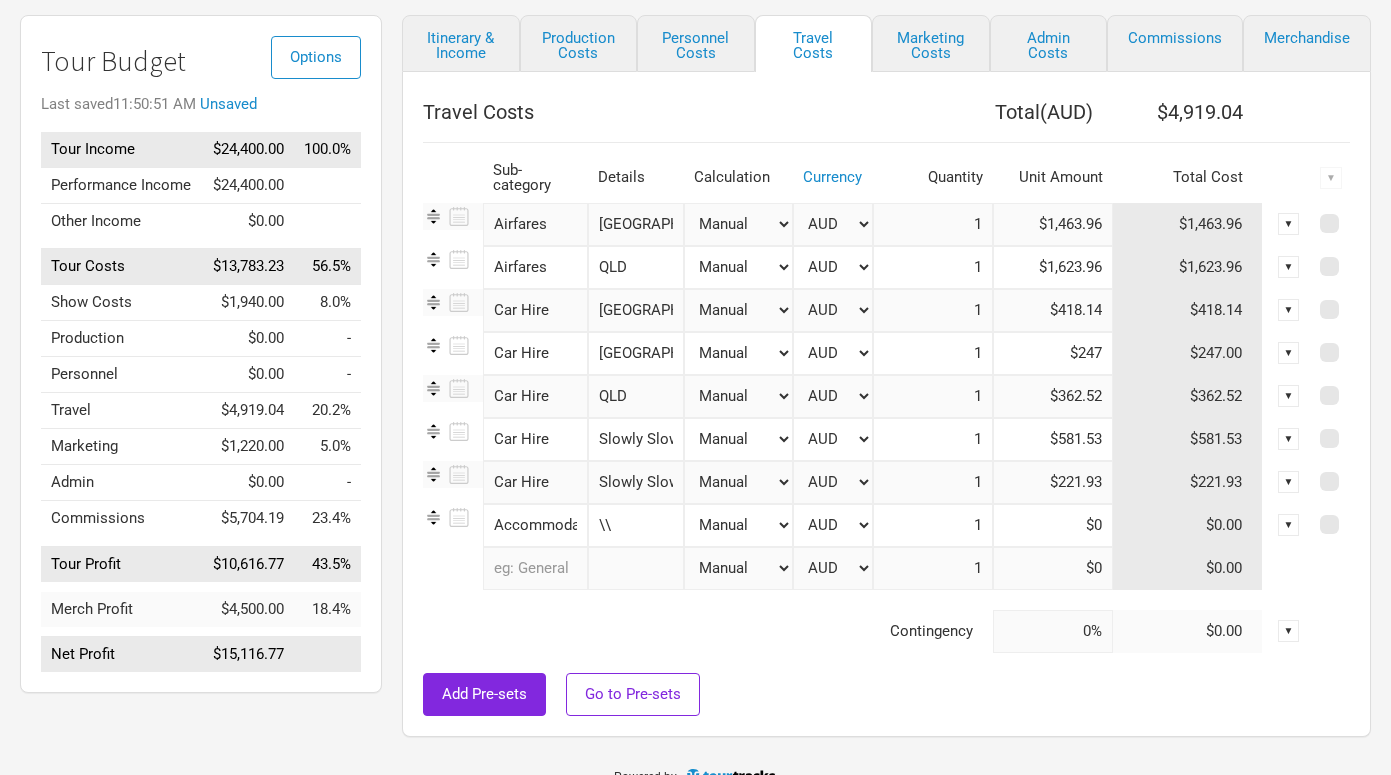 type on "\" 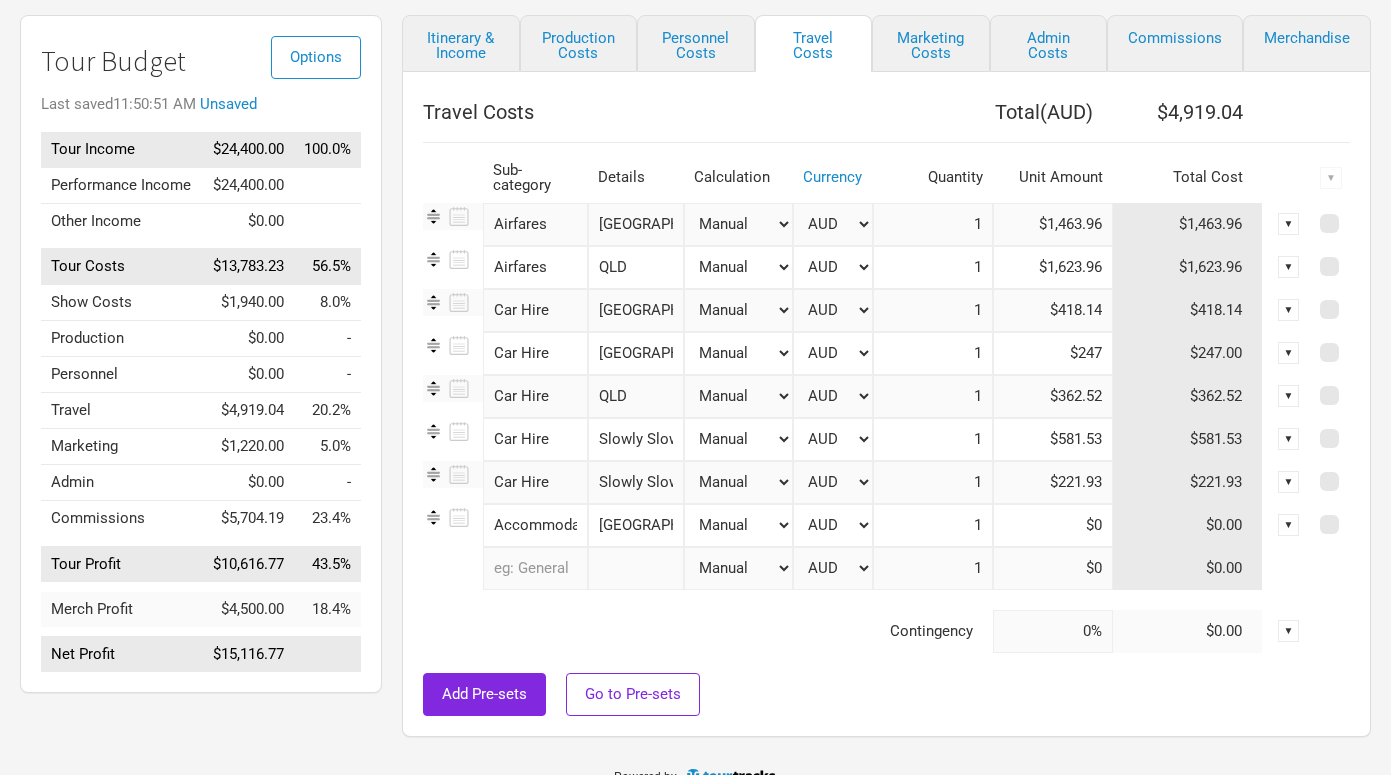 type on "[GEOGRAPHIC_DATA]" 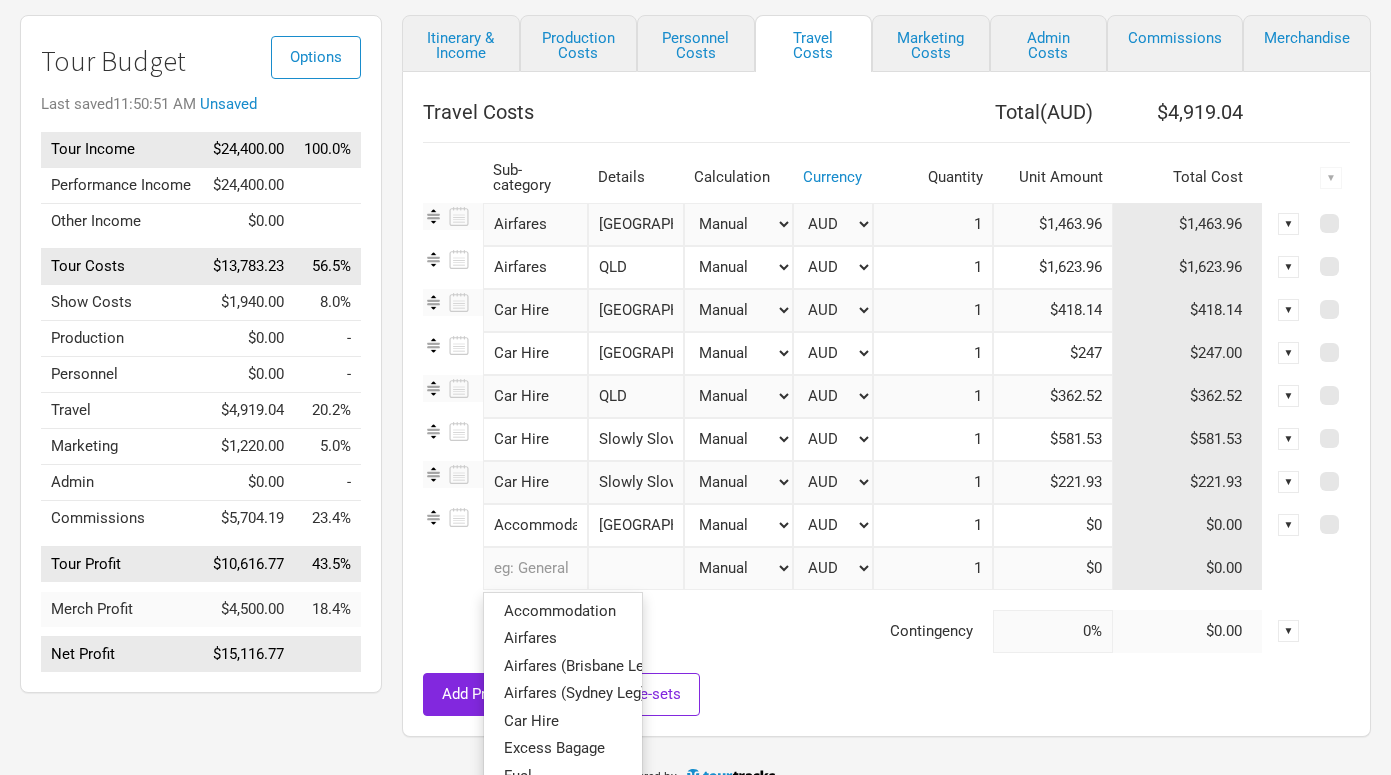 type on "a" 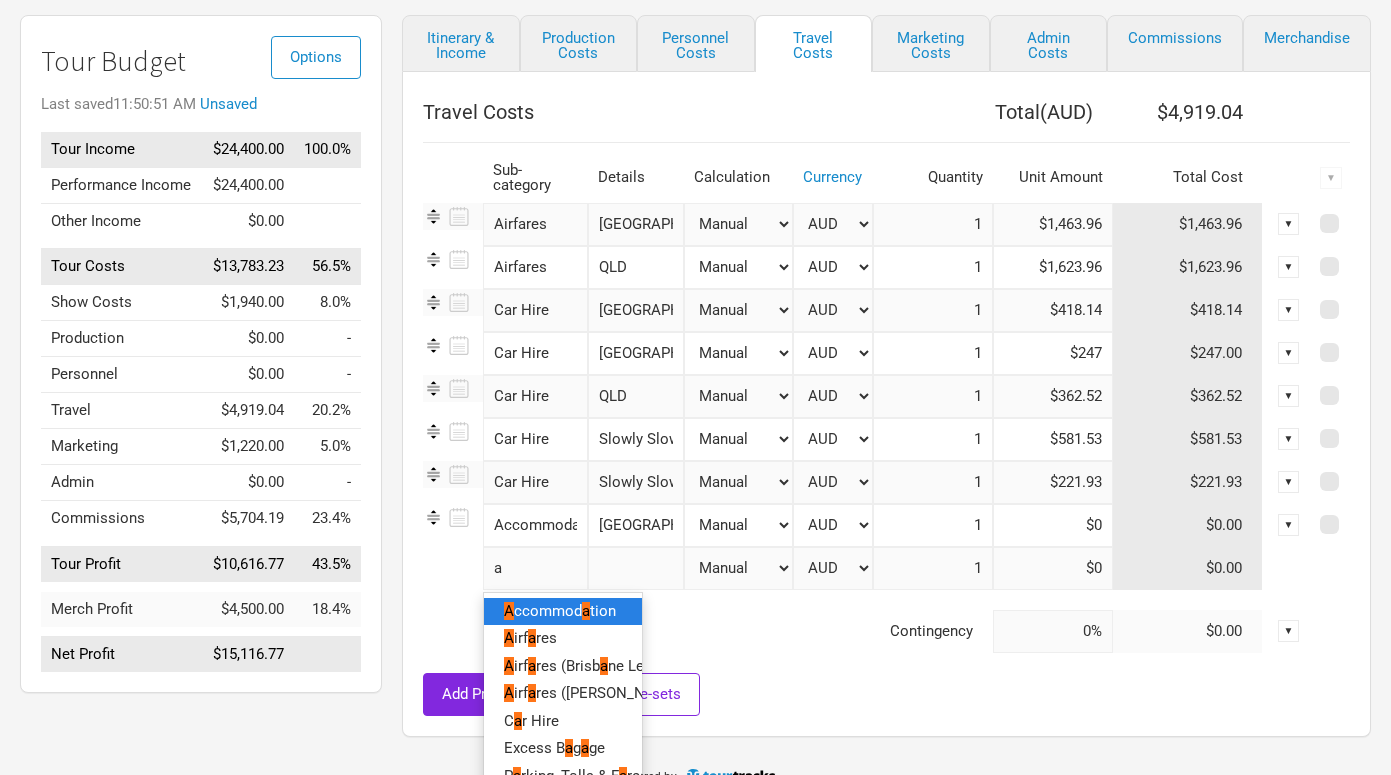 click on "A ccommod a tion" at bounding box center (563, 611) 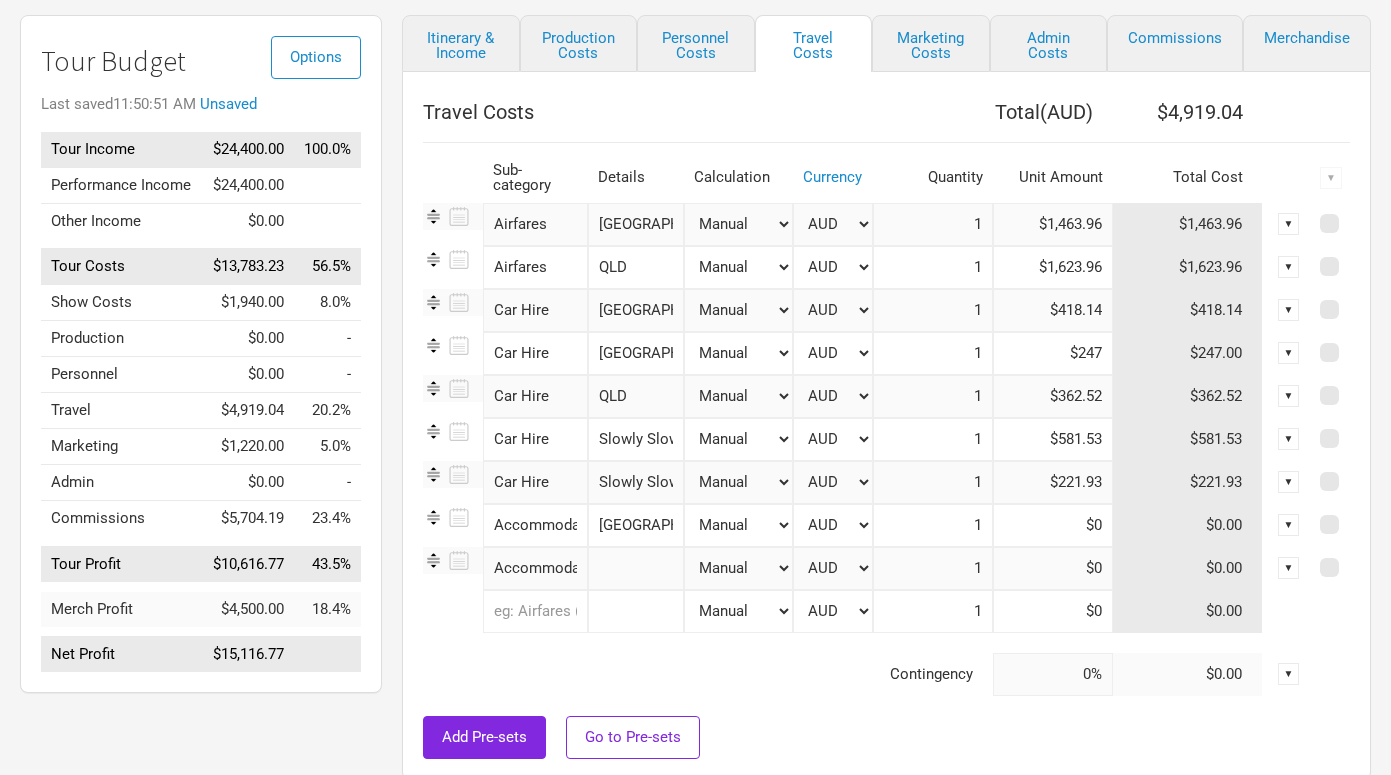 click at bounding box center (636, 568) 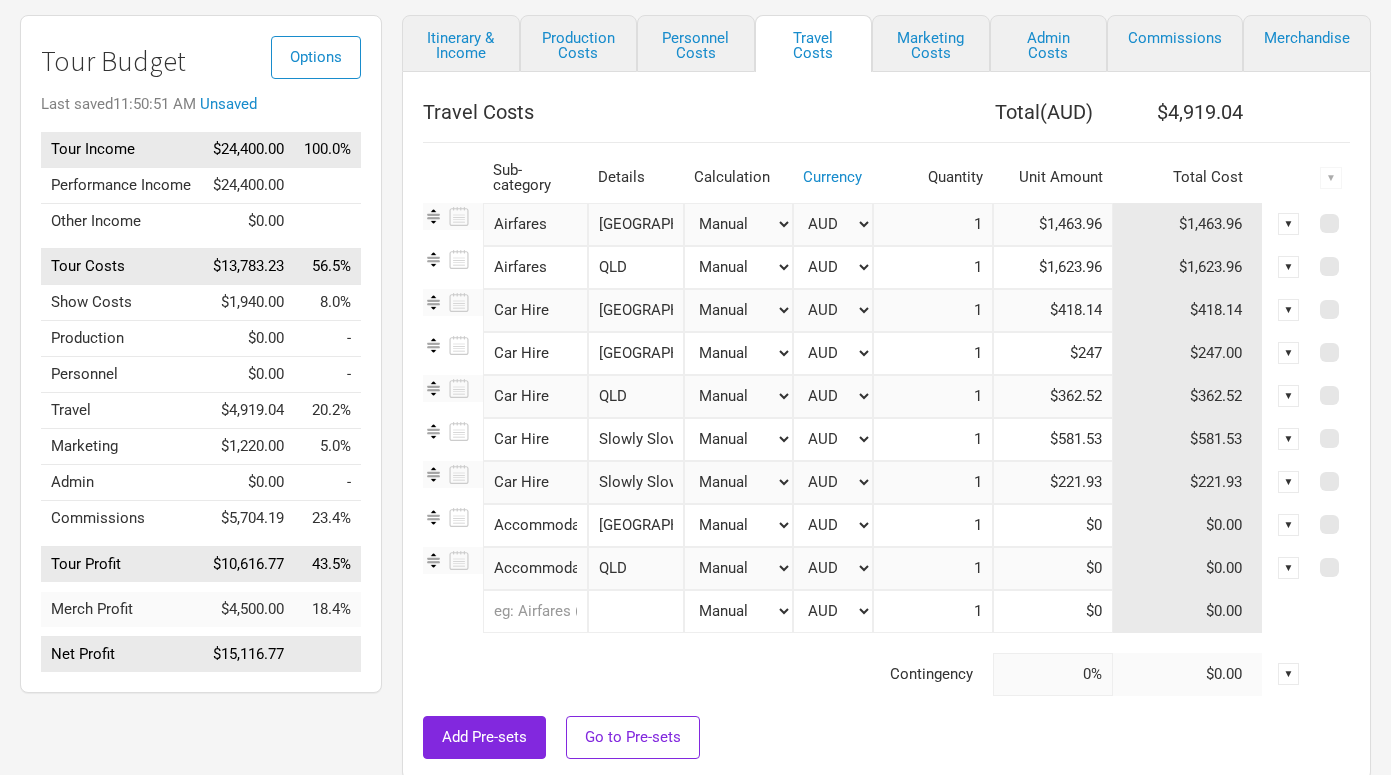 type on "QLD" 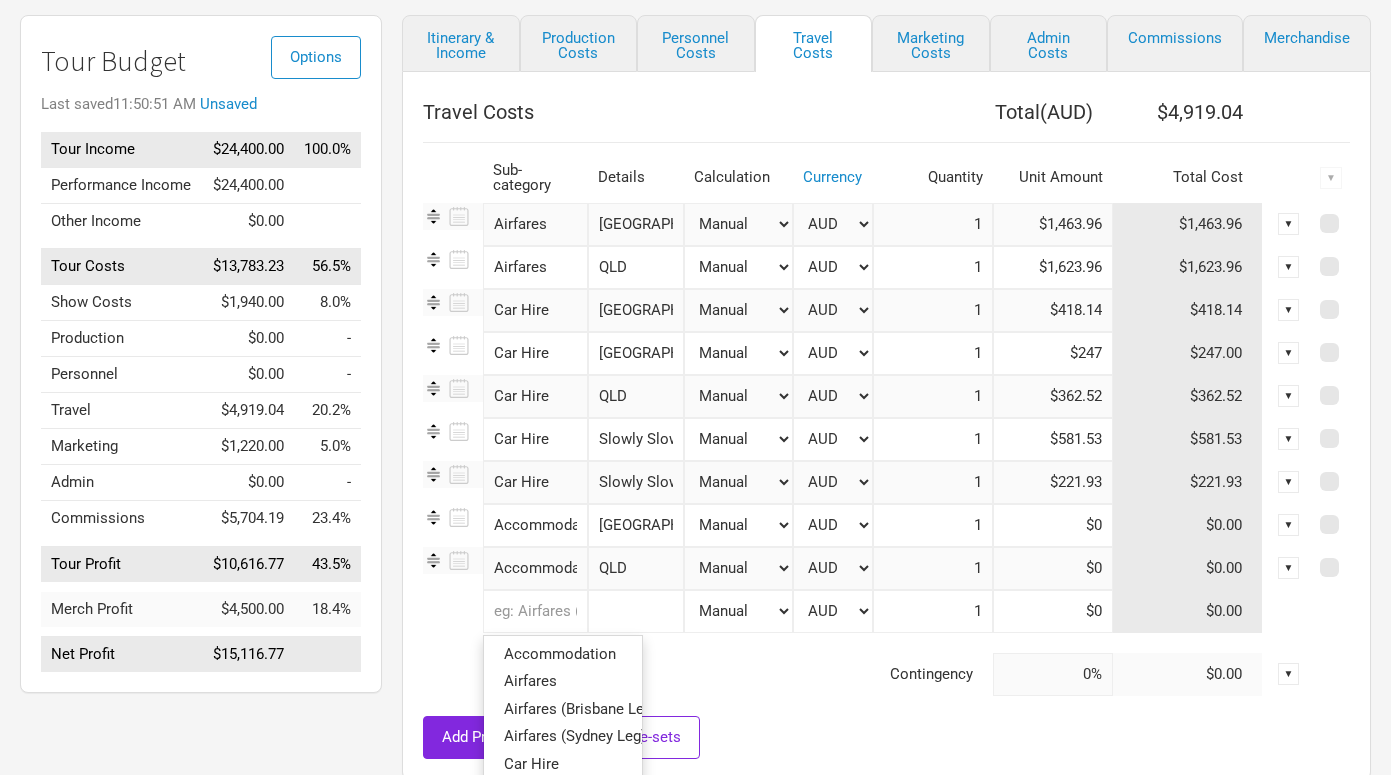type on "a" 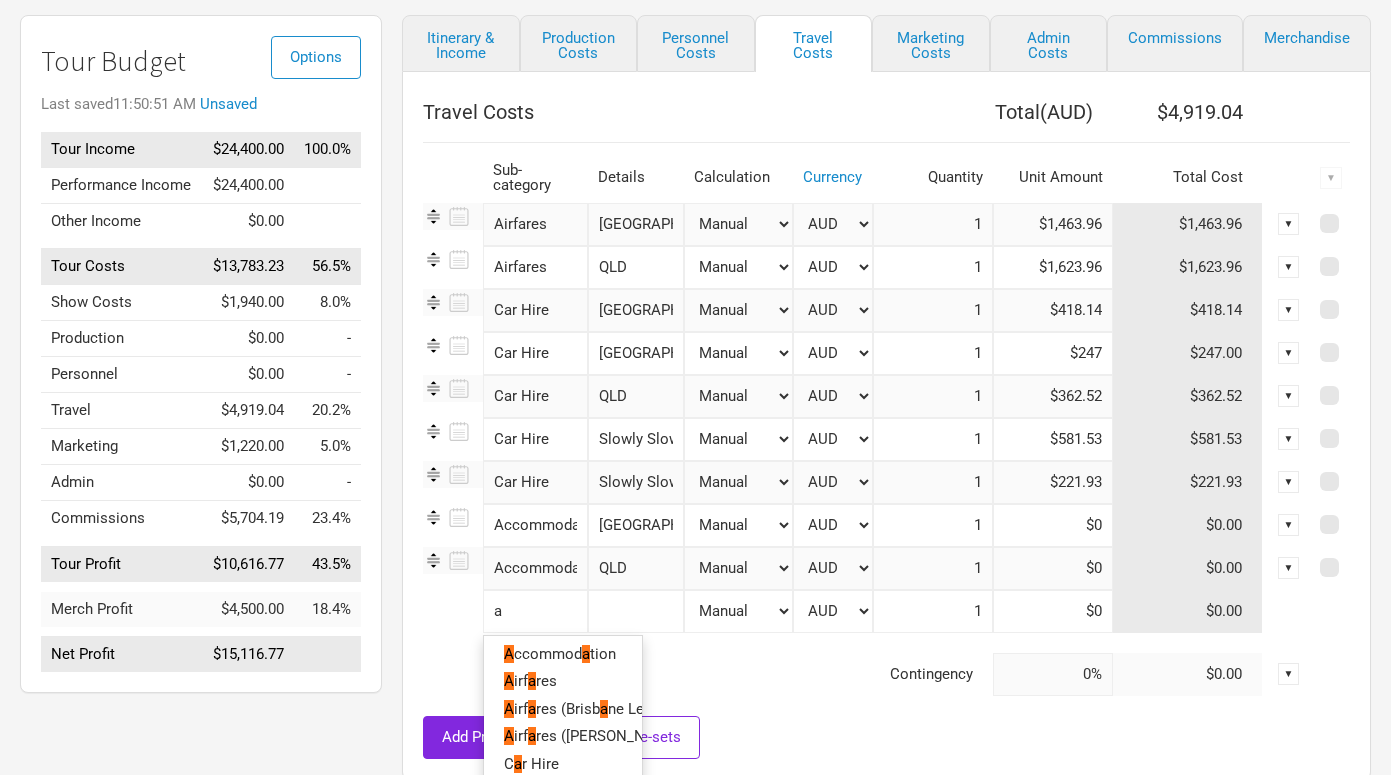 type on "ac" 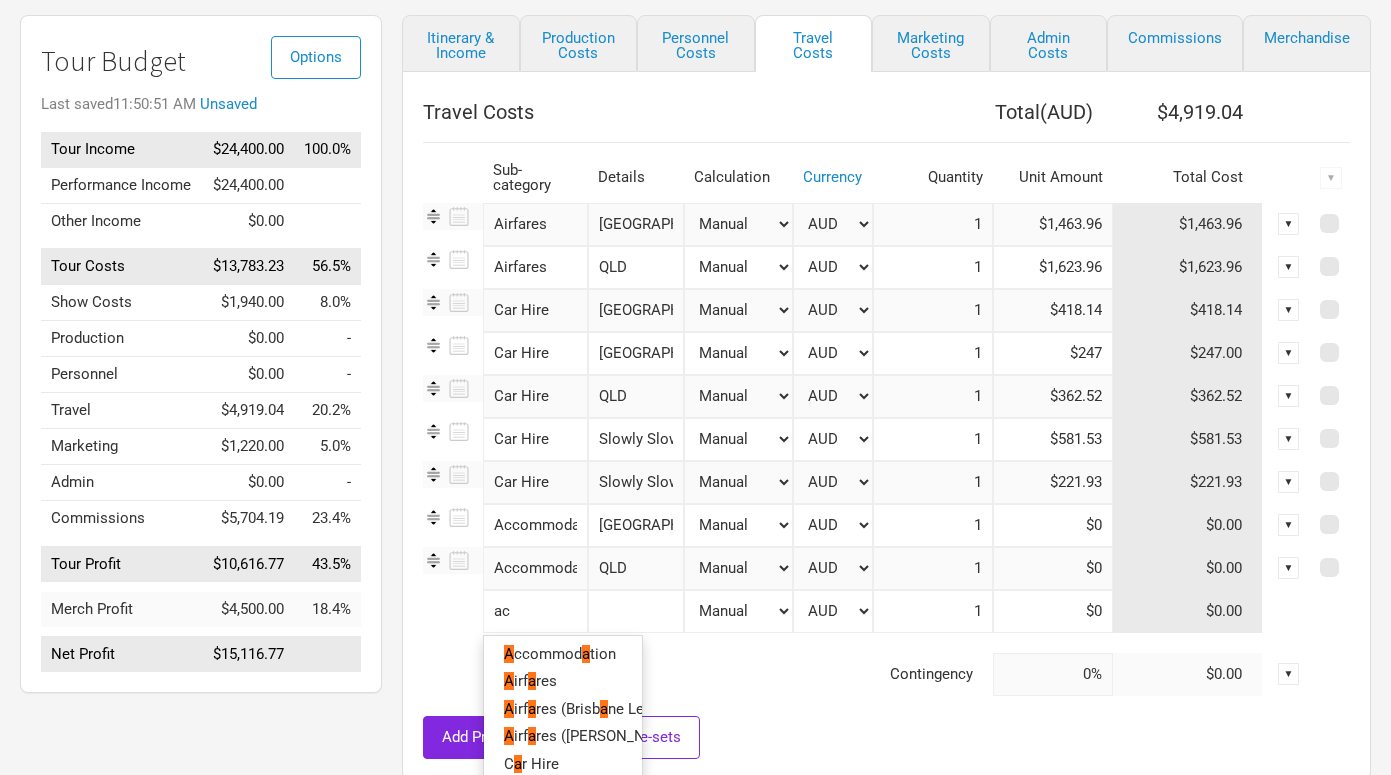 type on "acc" 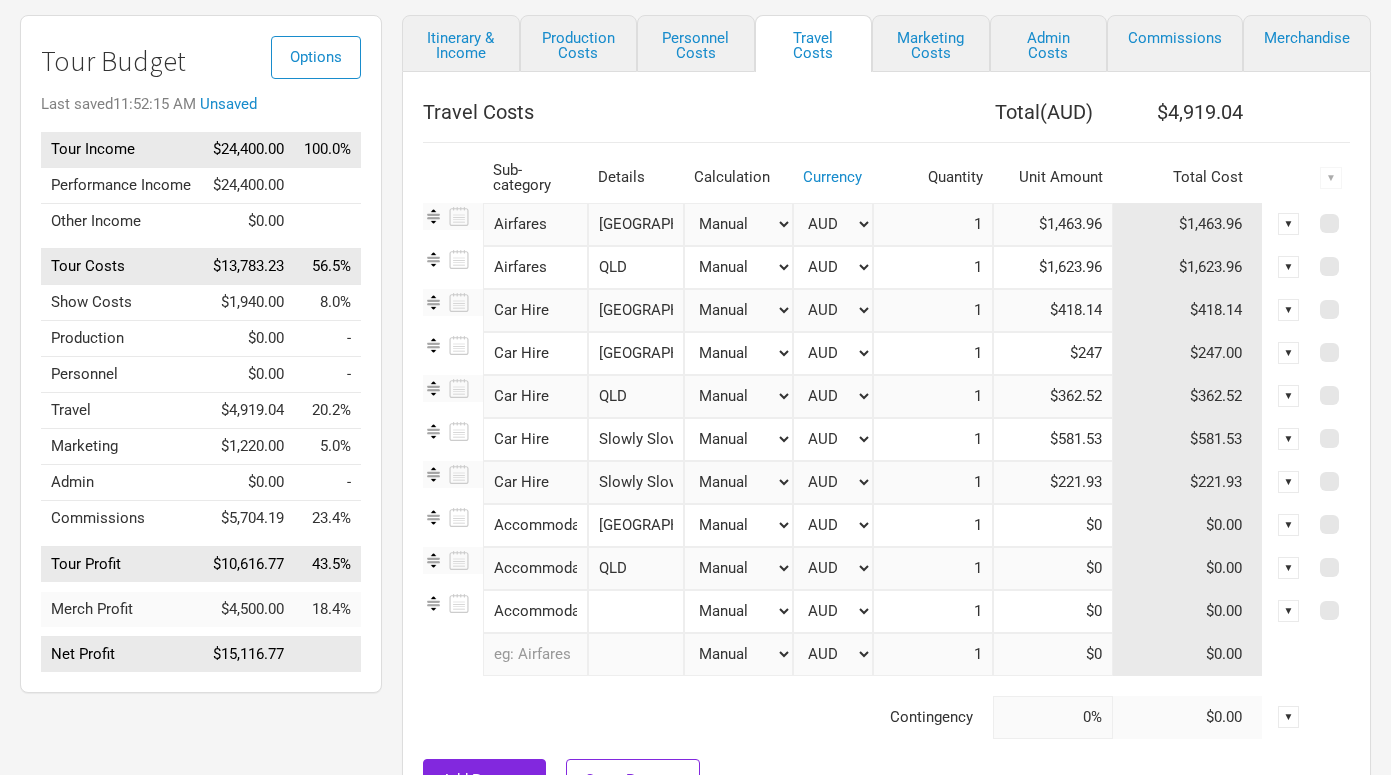 click at bounding box center [636, 611] 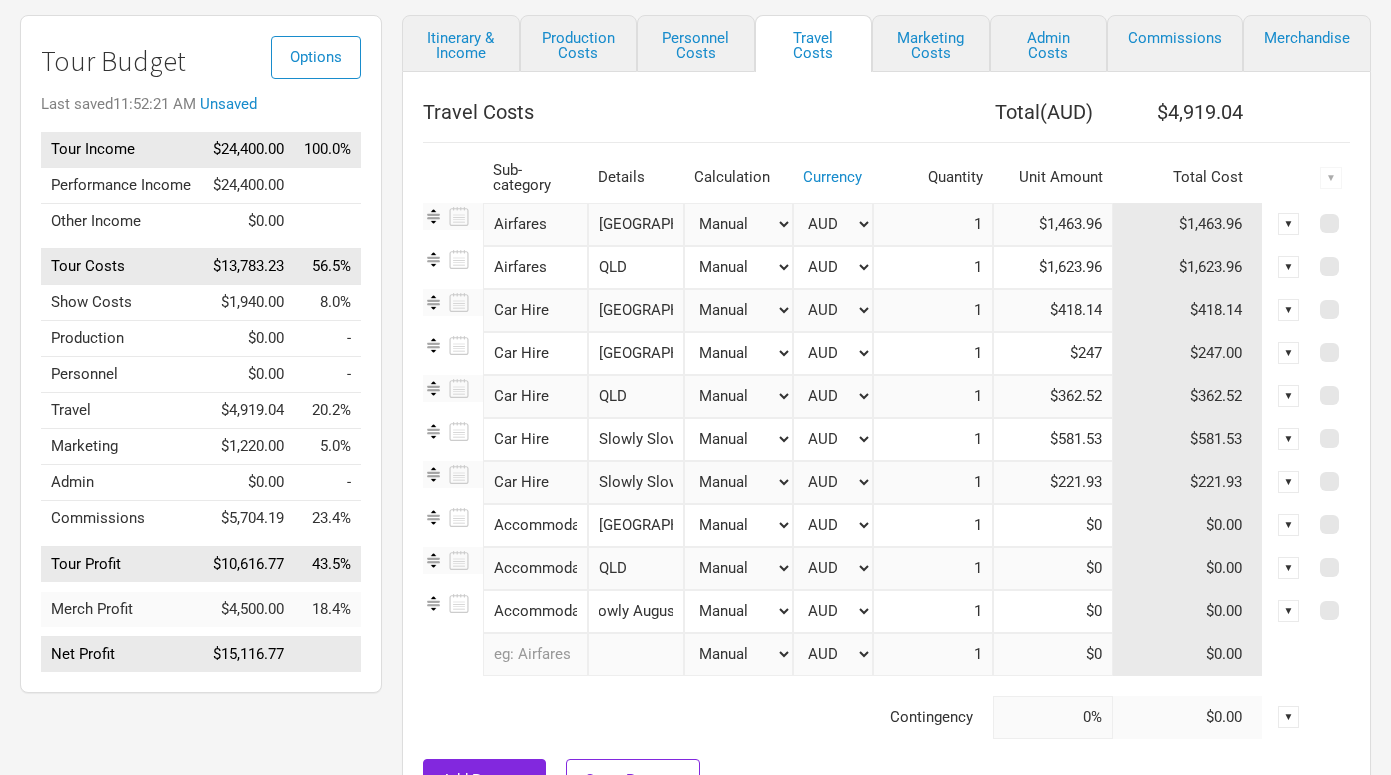 scroll, scrollTop: 0, scrollLeft: 67, axis: horizontal 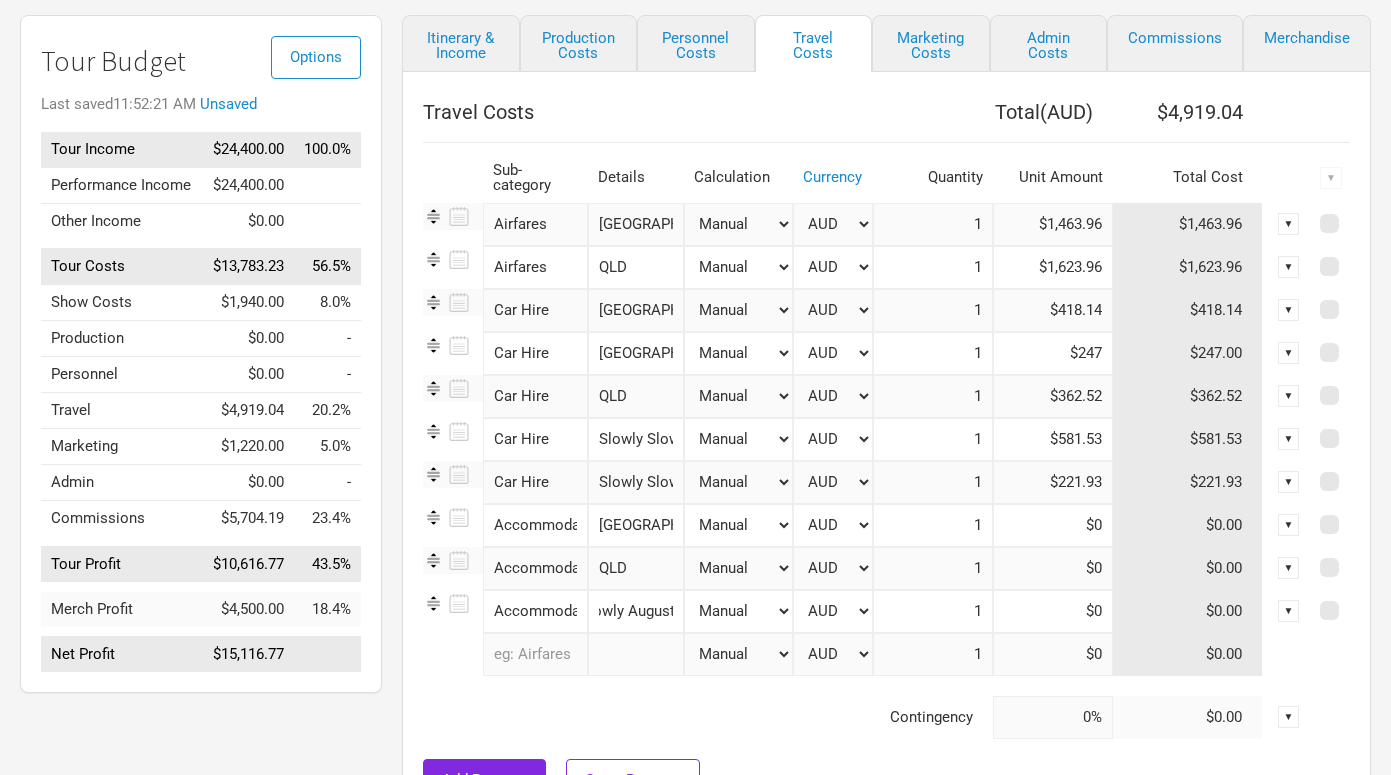 type on "Slowly Slowly August" 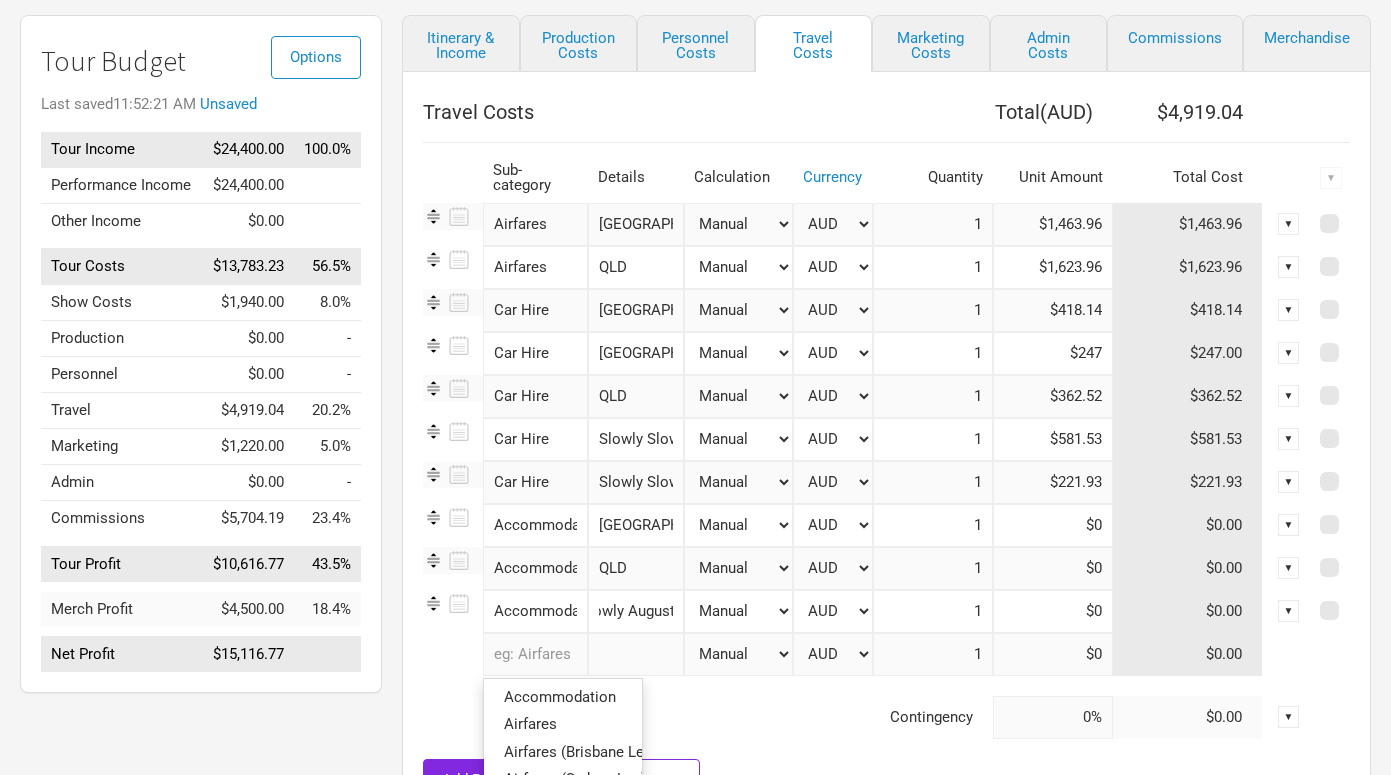 scroll, scrollTop: 0, scrollLeft: 0, axis: both 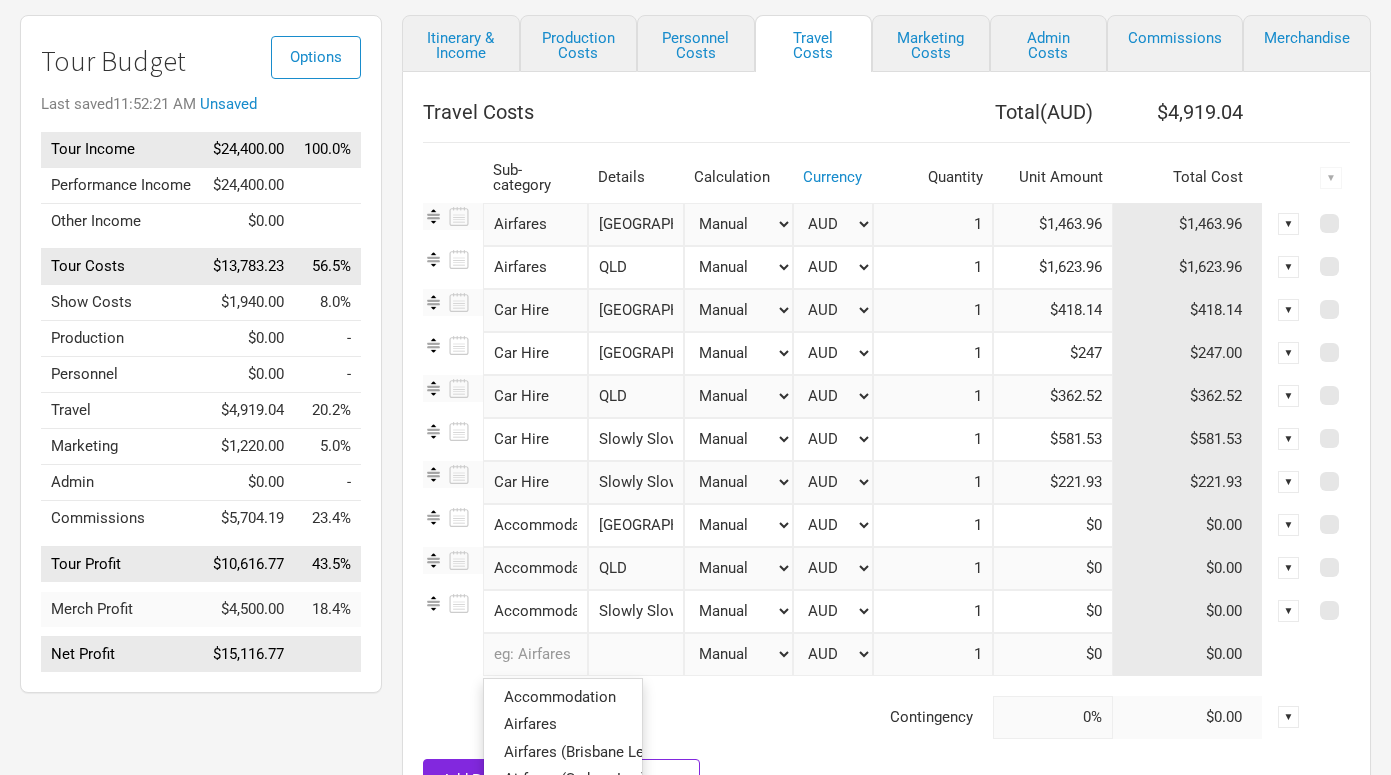 click at bounding box center [535, 654] 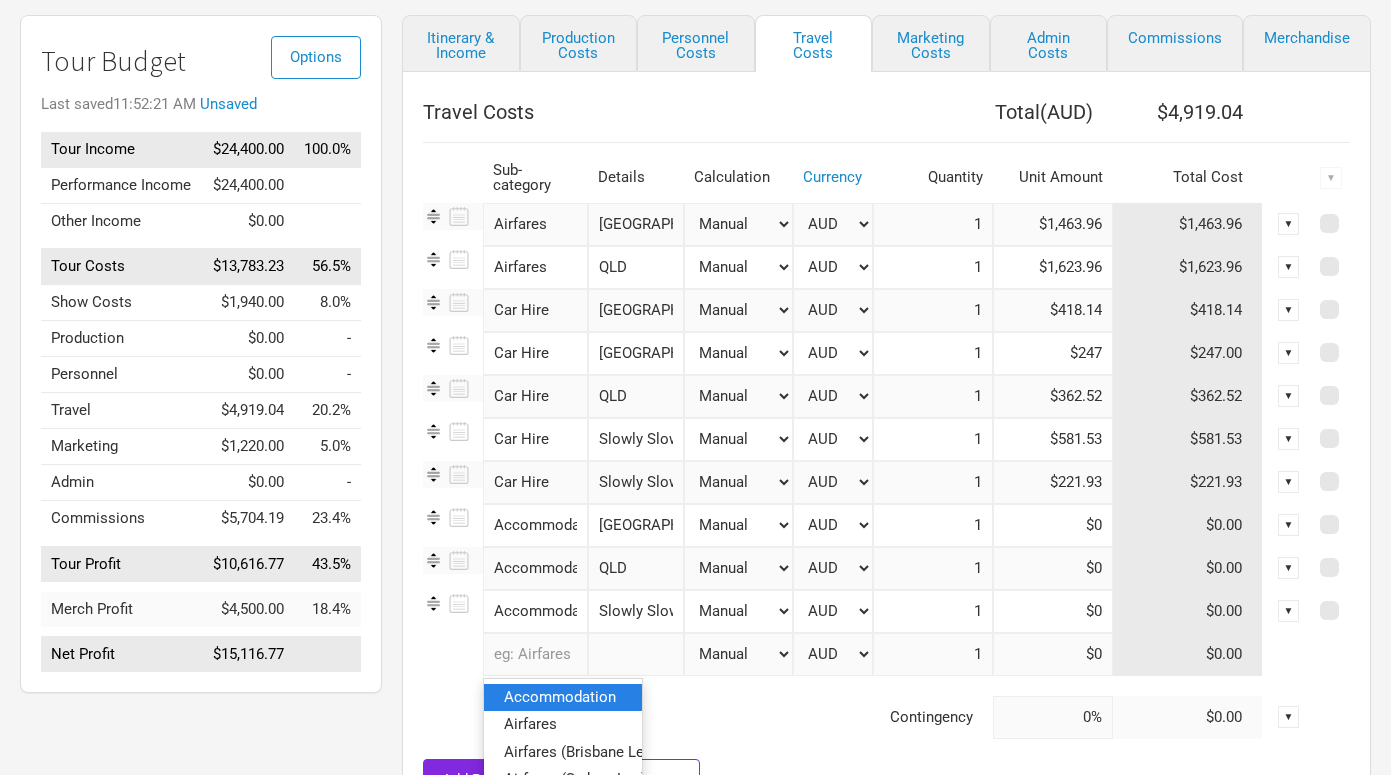click on "Accommodation" at bounding box center (560, 697) 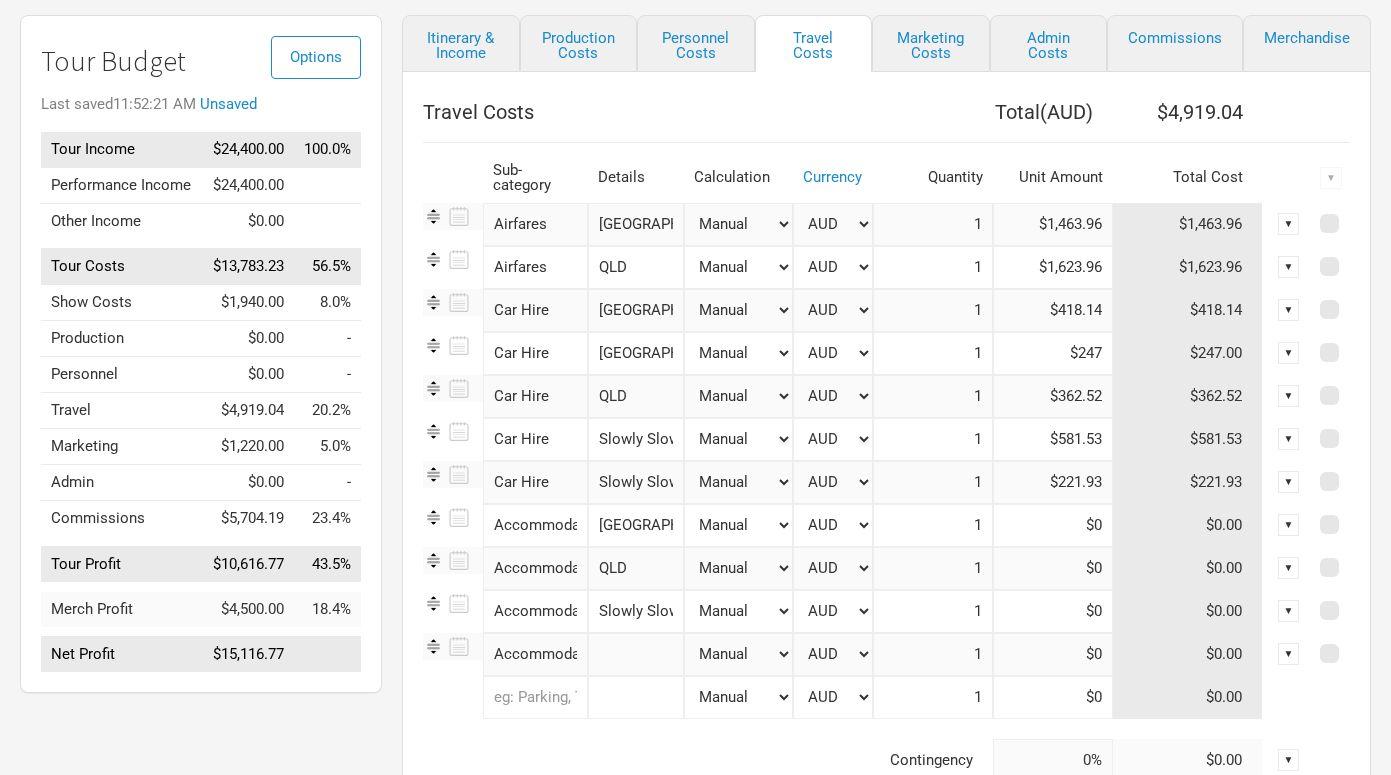 click at bounding box center [636, 654] 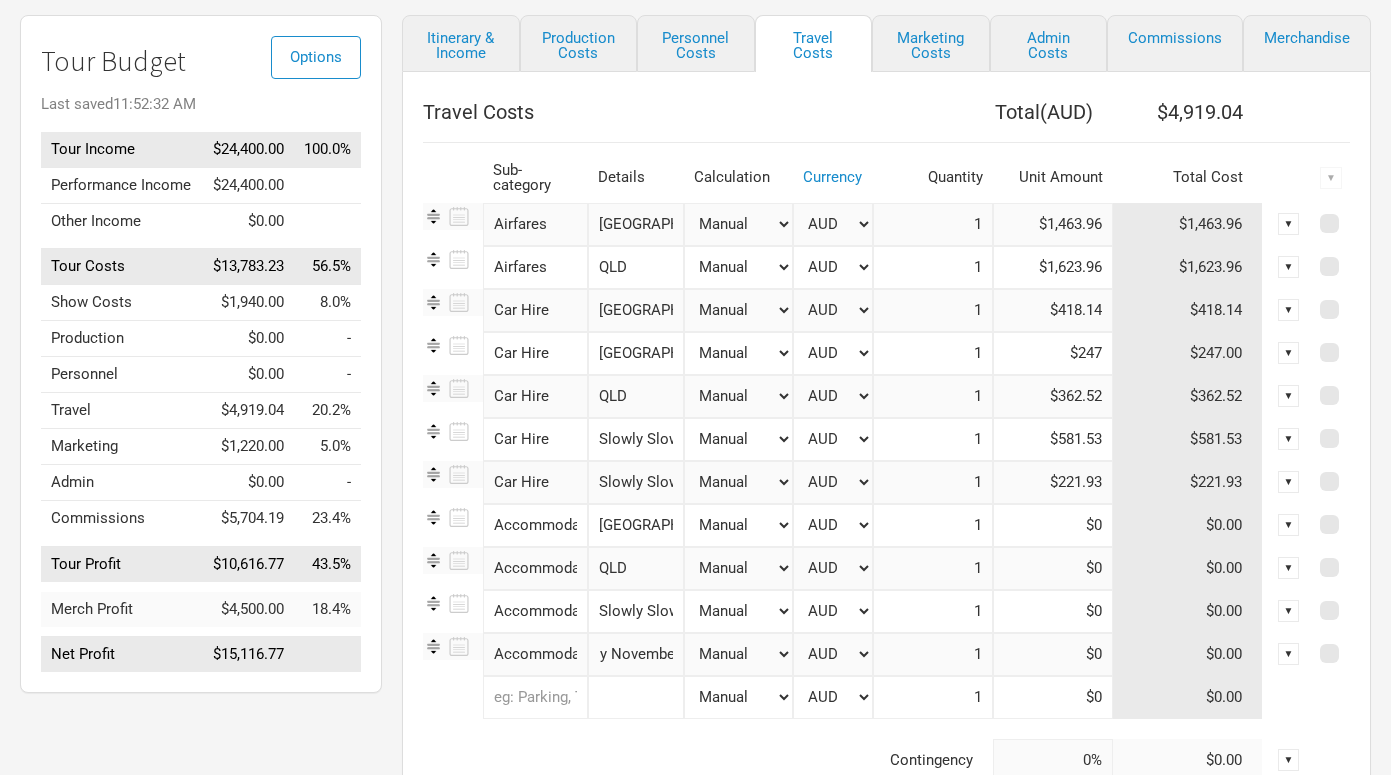 scroll, scrollTop: 0, scrollLeft: 89, axis: horizontal 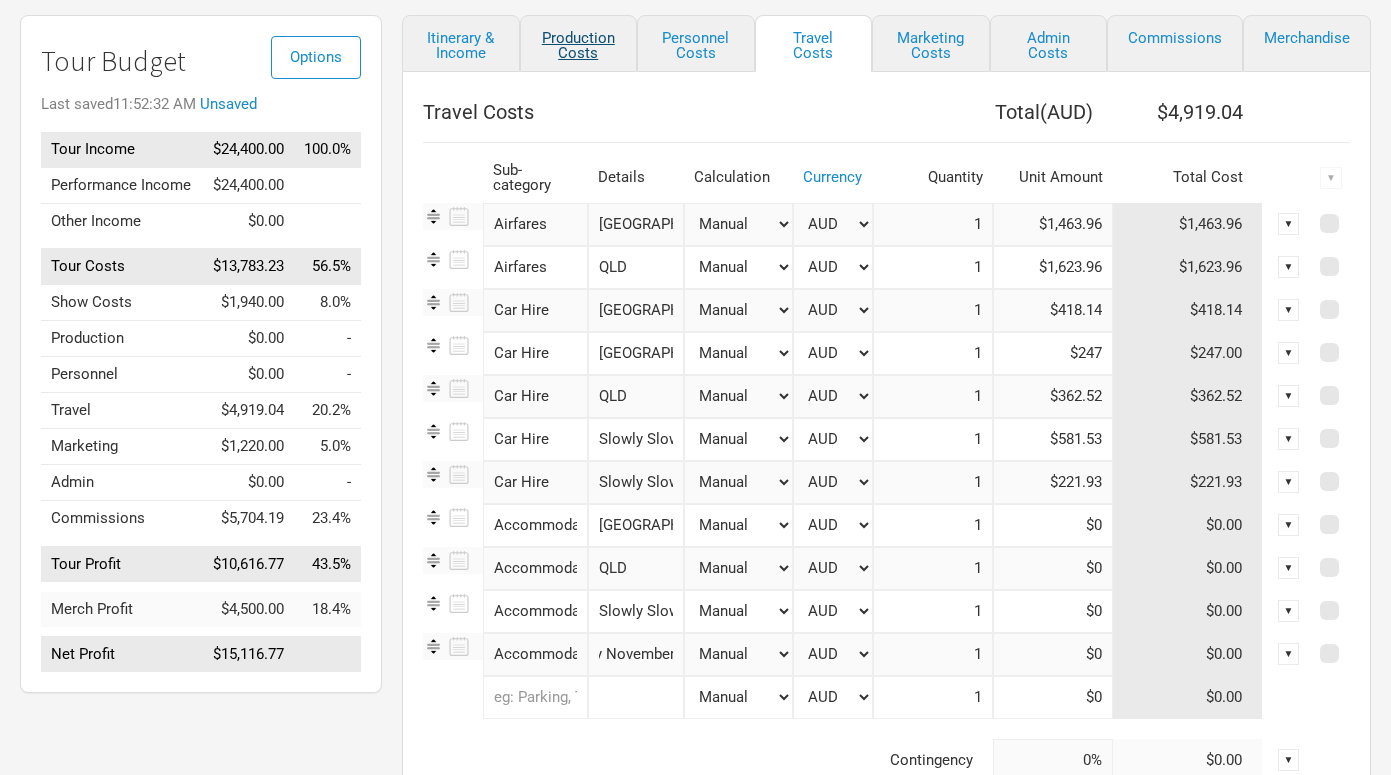 type on "Slowly Slowly November" 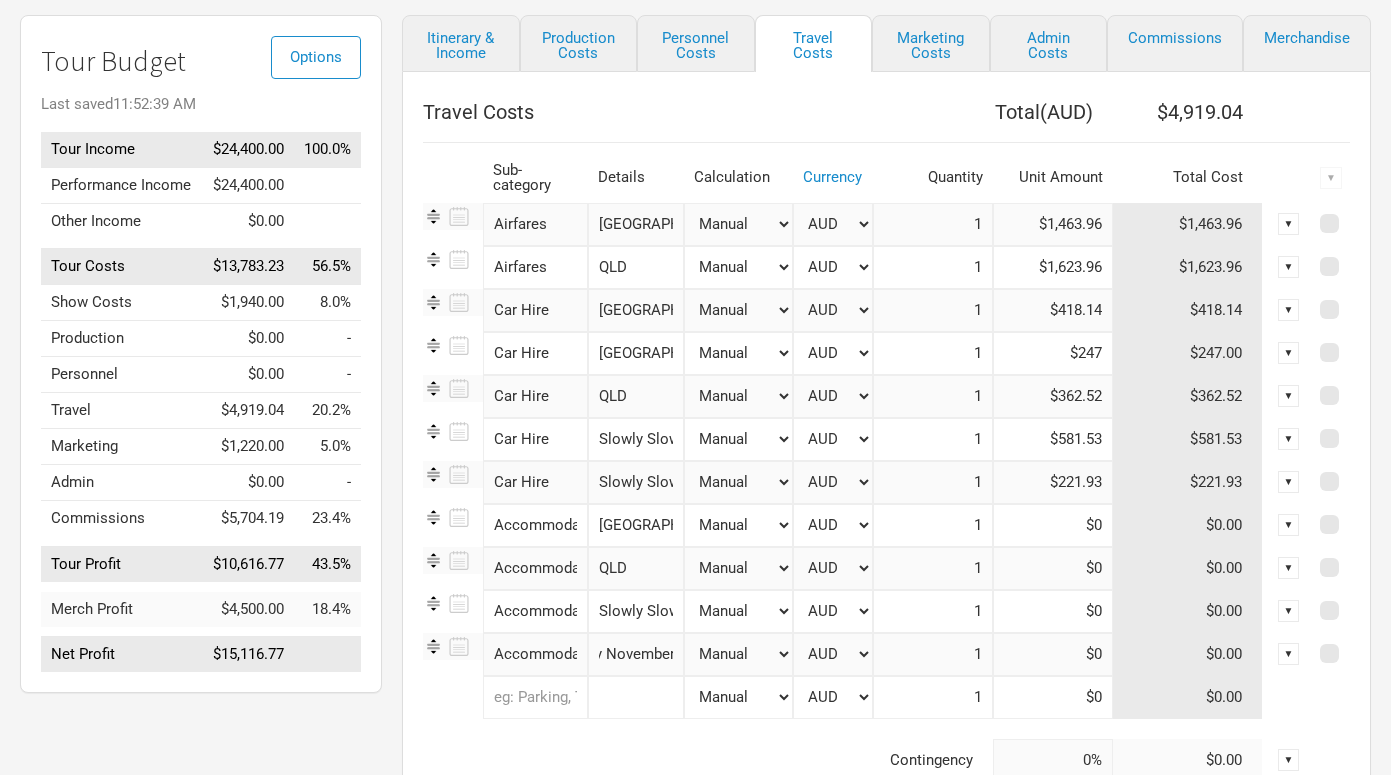 scroll, scrollTop: 0, scrollLeft: 0, axis: both 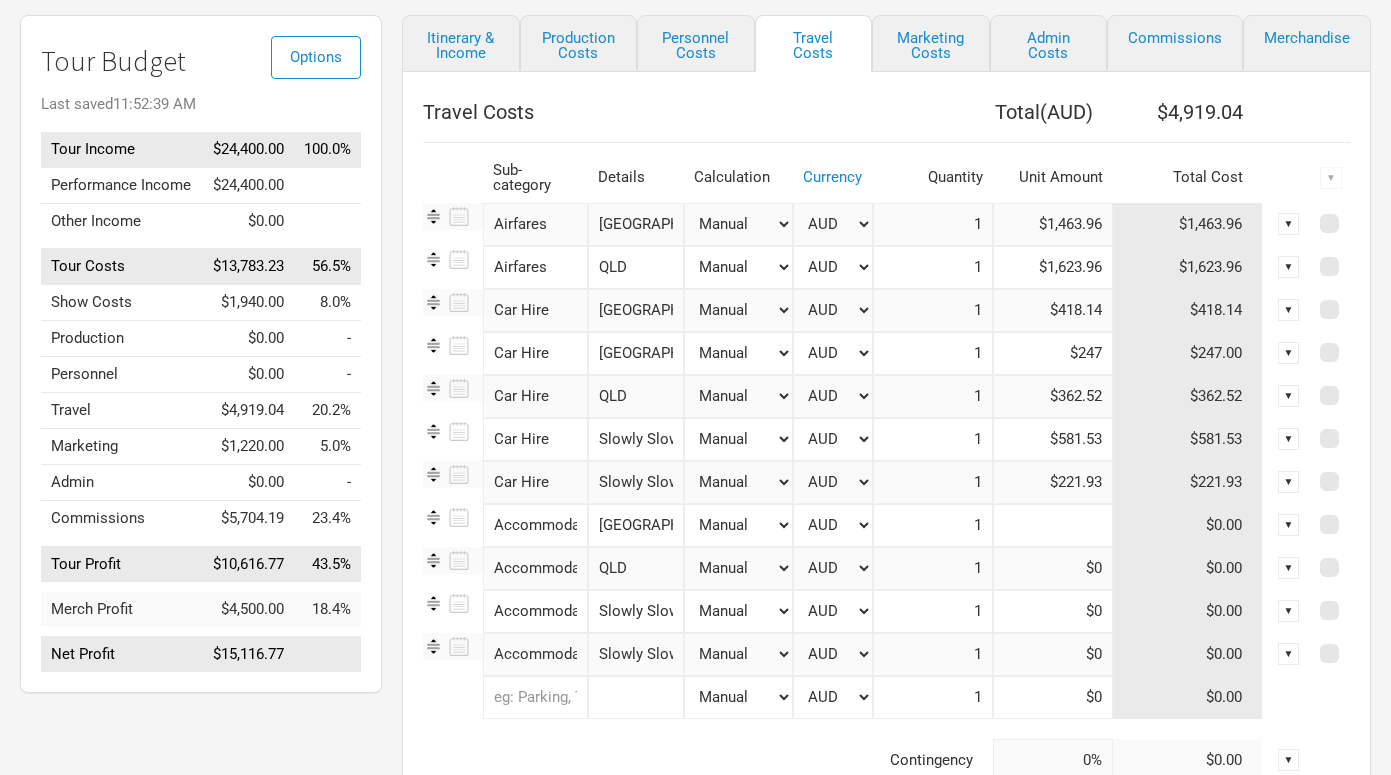 click at bounding box center (1053, 525) 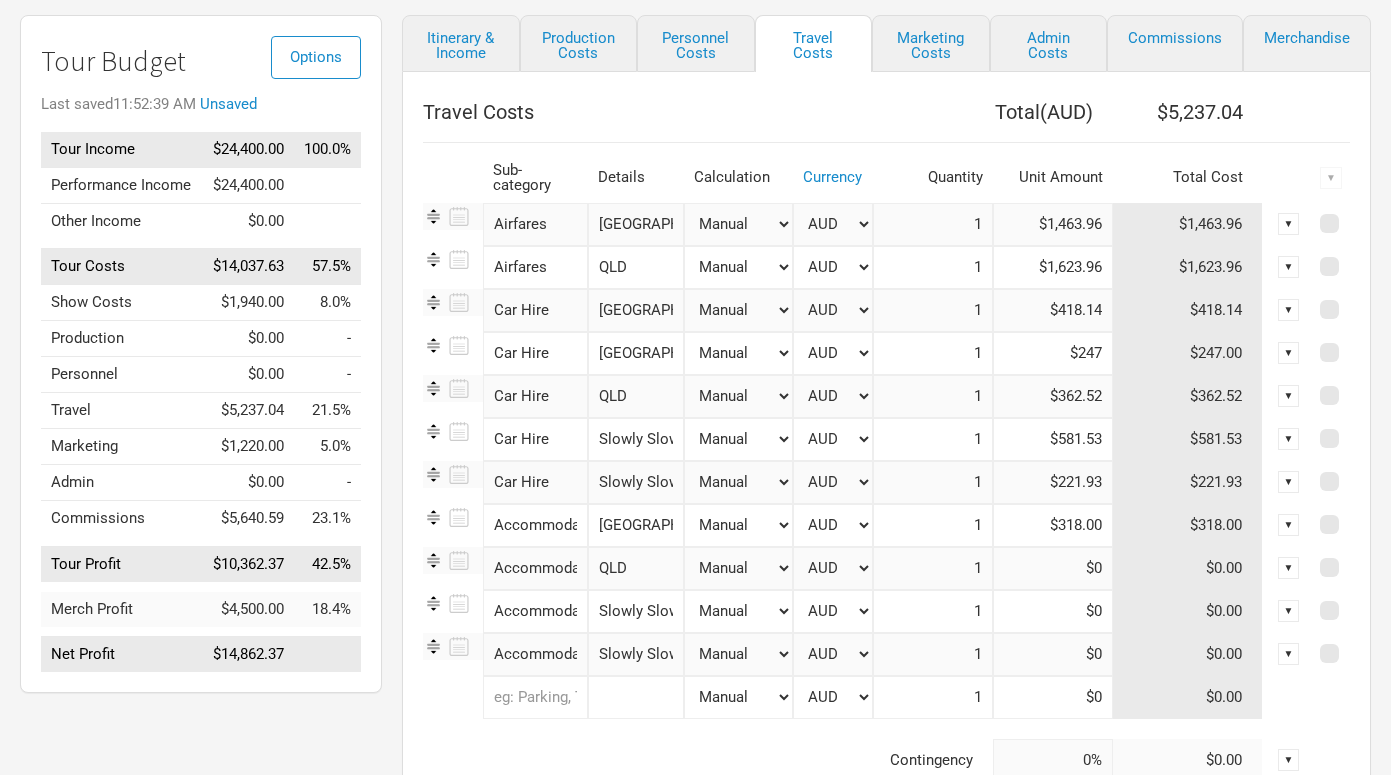 type on "$318" 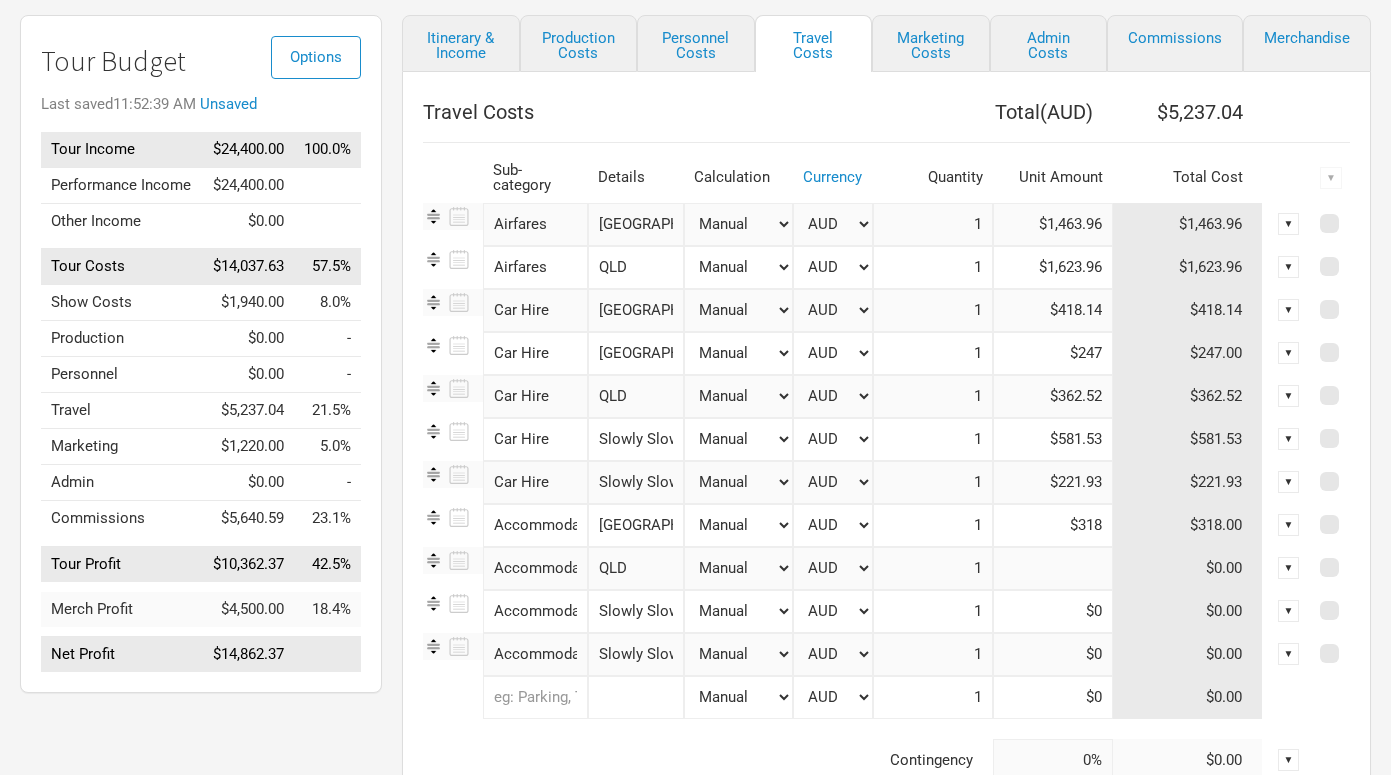 click at bounding box center (1053, 568) 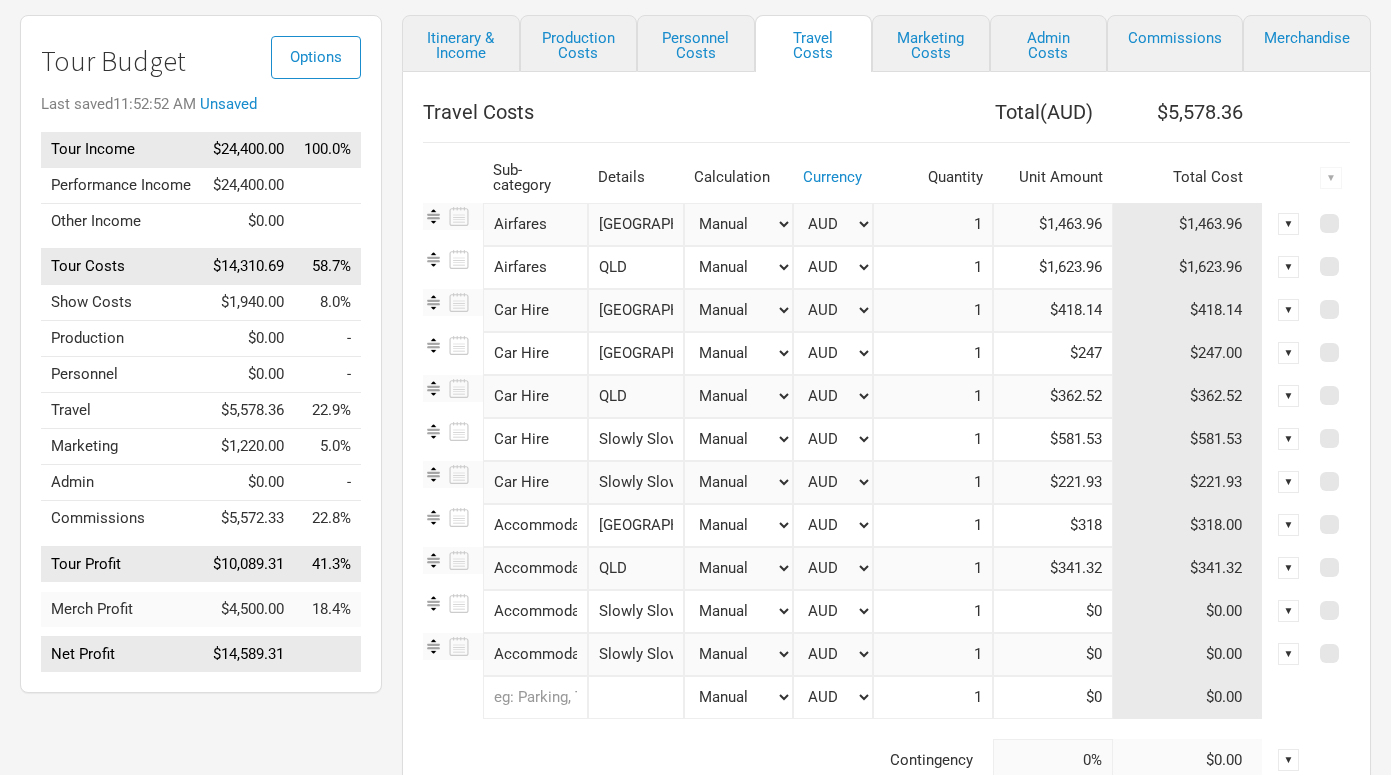 type on "$341.32" 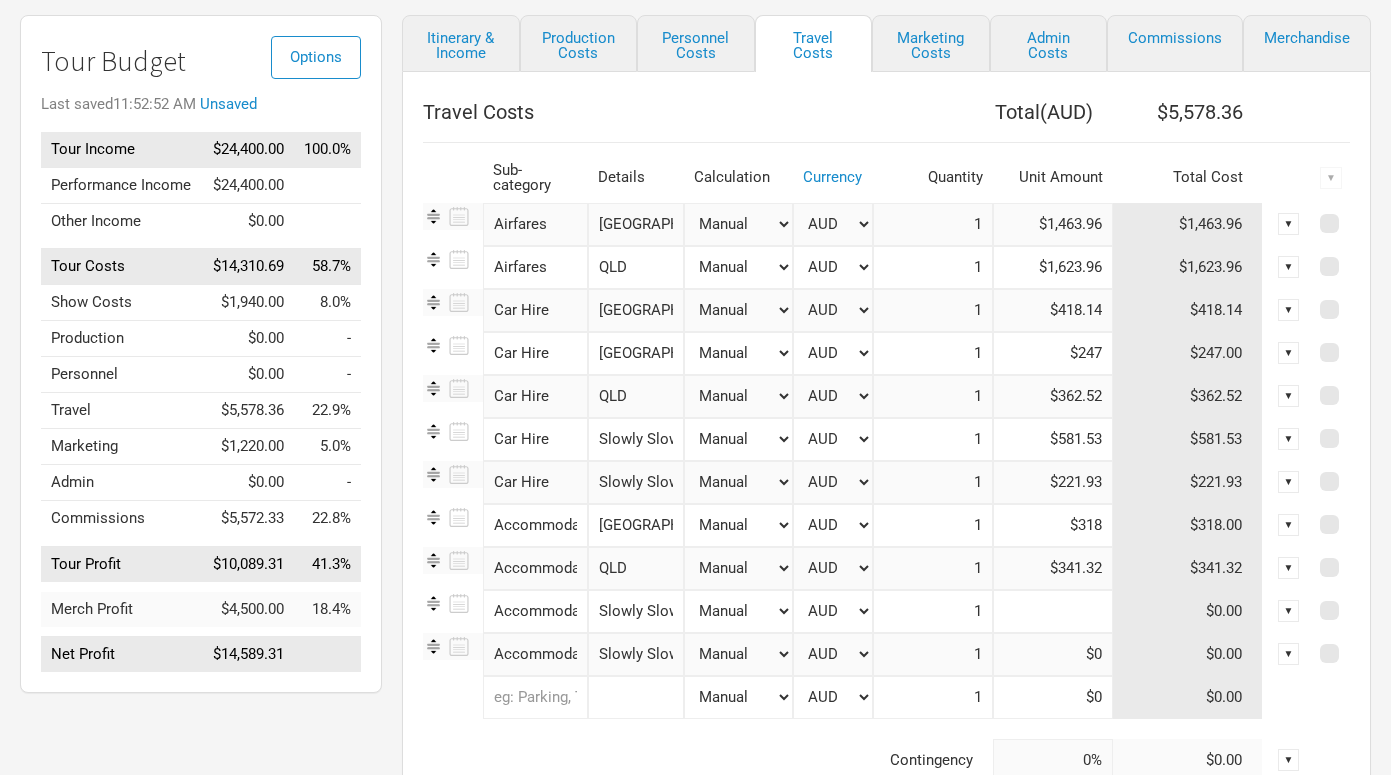 click at bounding box center [1053, 611] 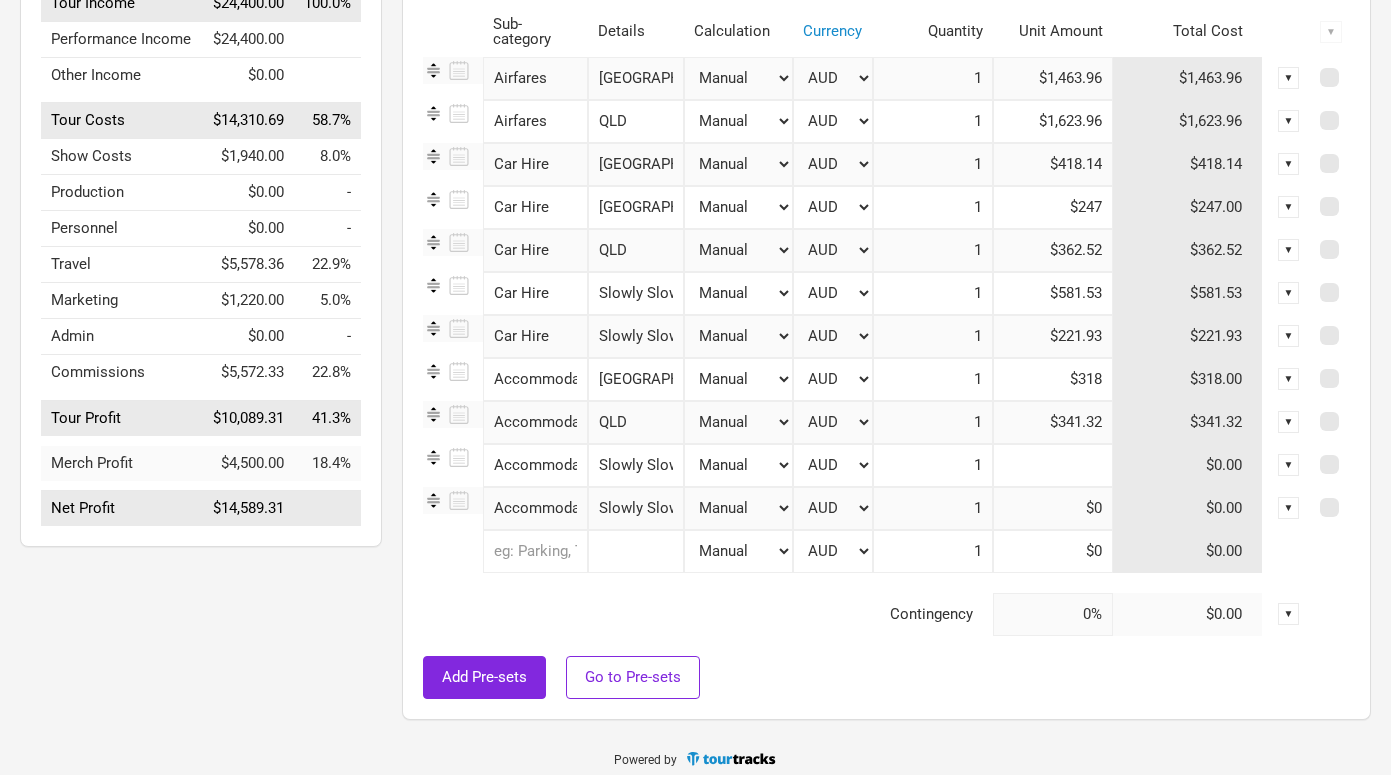 scroll, scrollTop: 298, scrollLeft: 0, axis: vertical 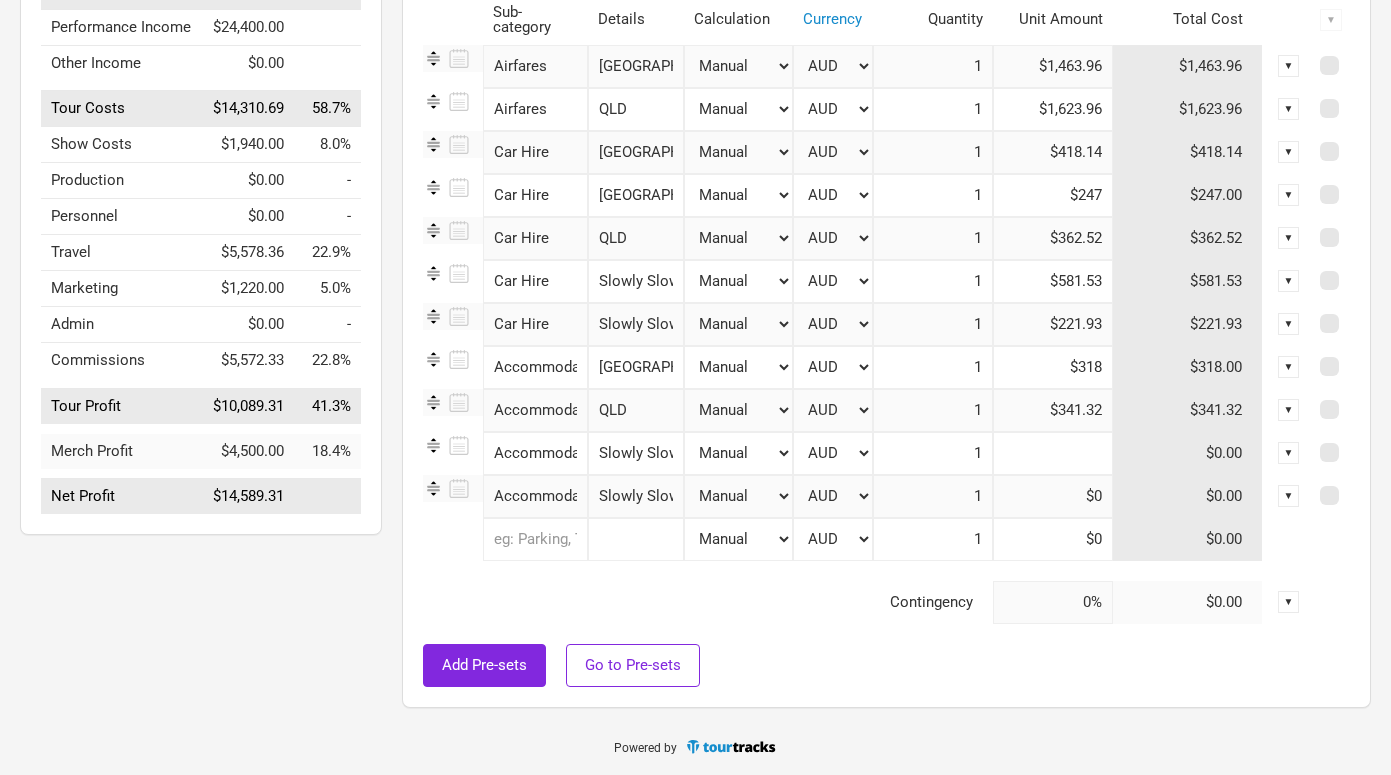 type on "$0" 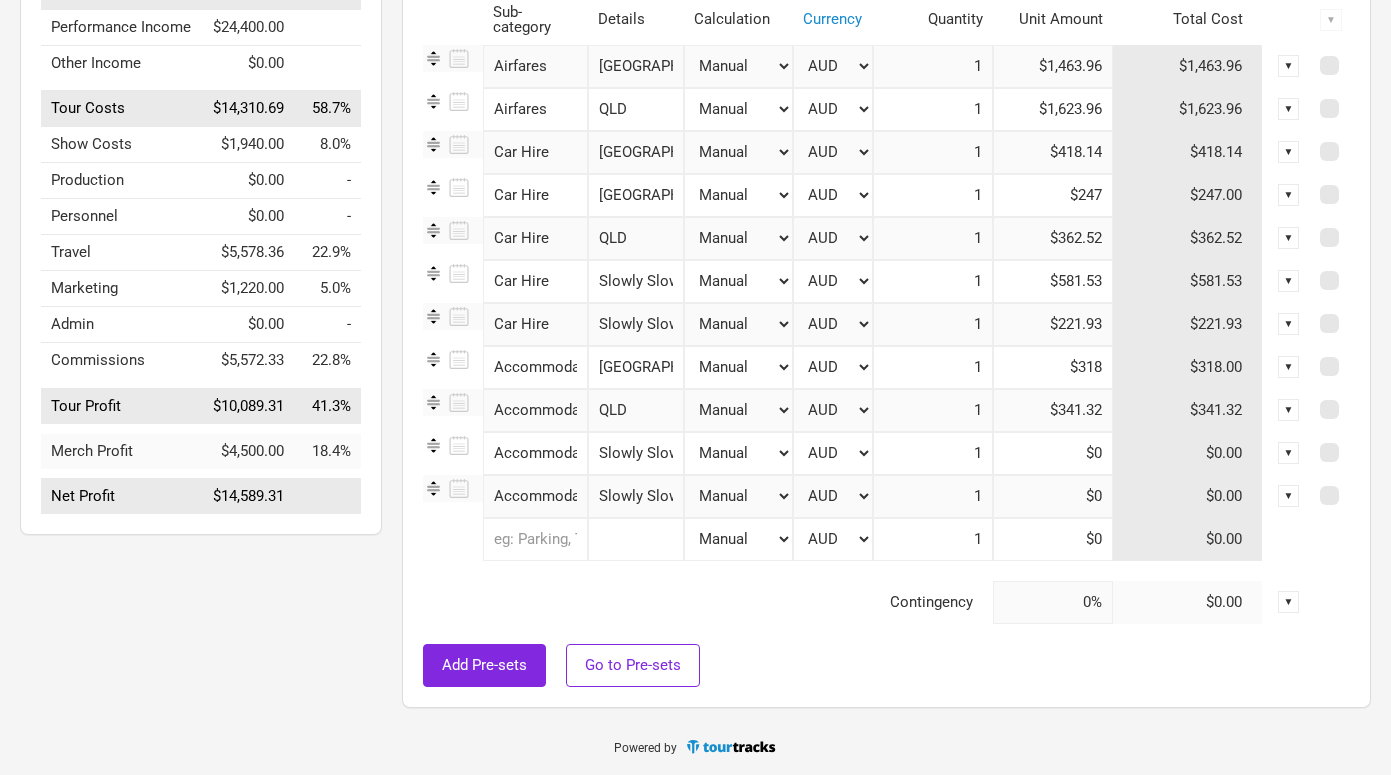 click at bounding box center (886, 634) 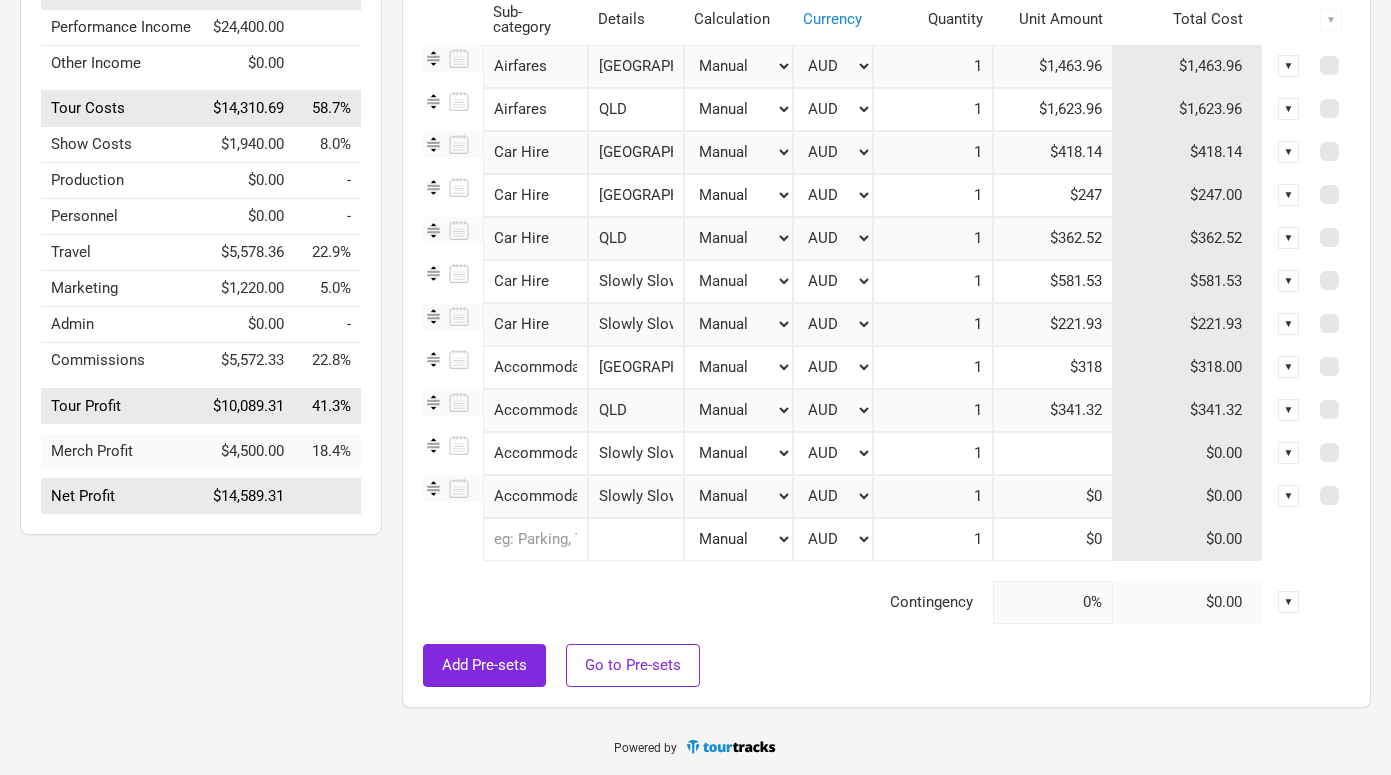 click at bounding box center [1053, 453] 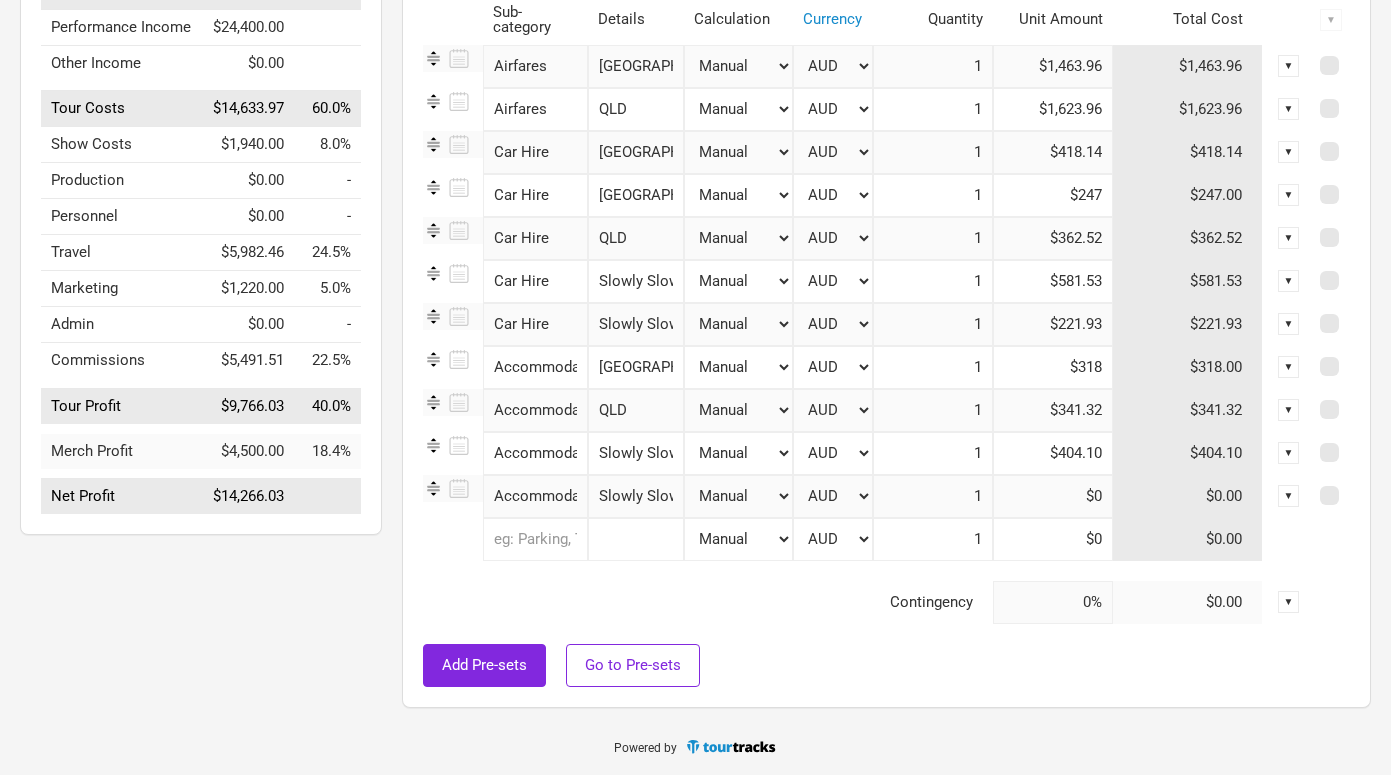 type on "$404.1" 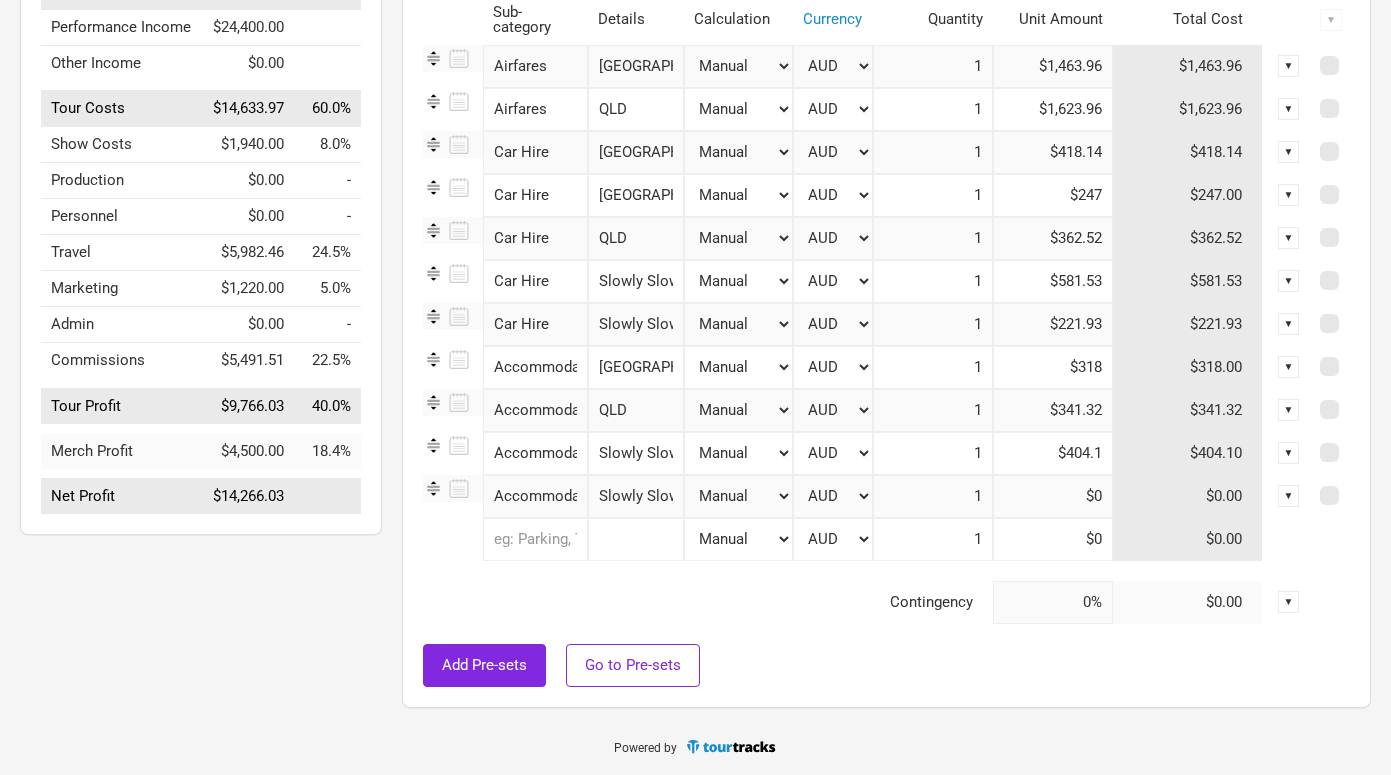 type 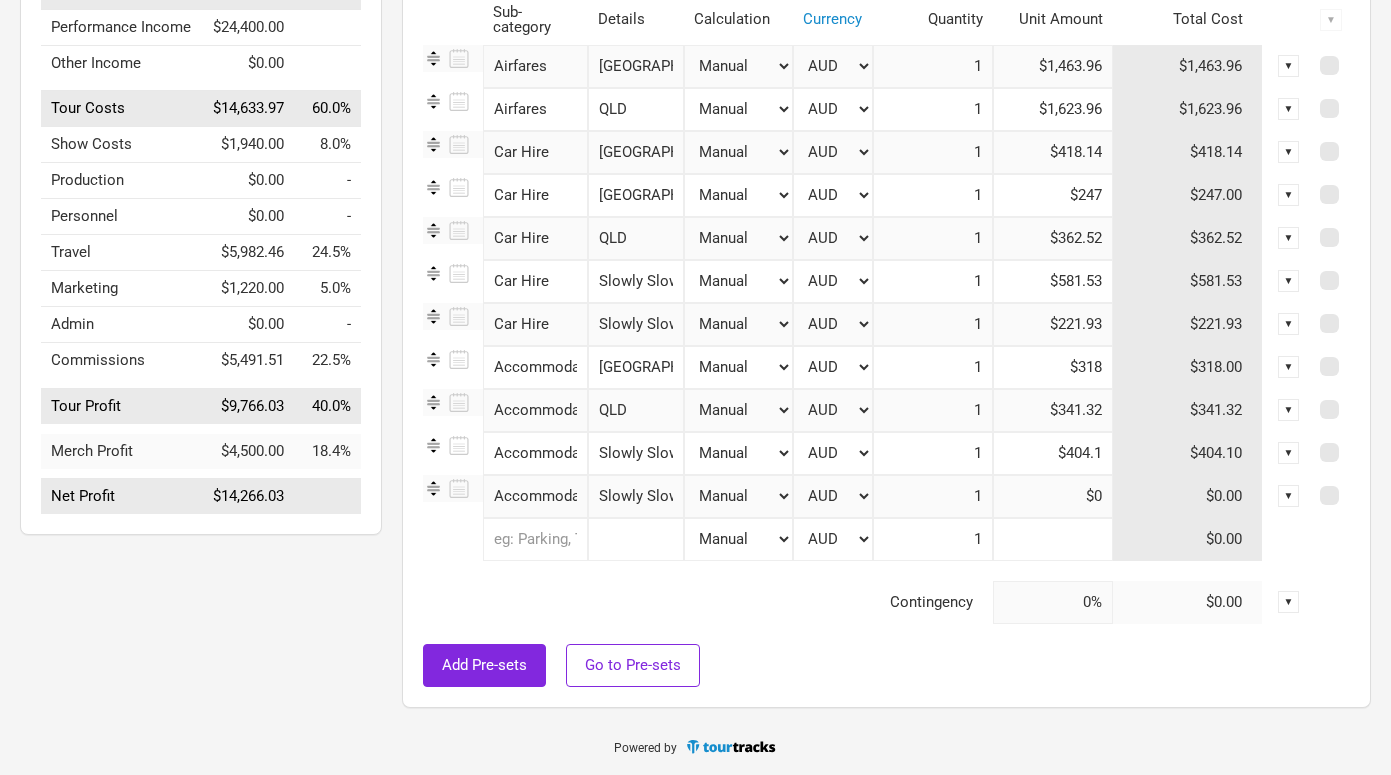 click at bounding box center [1053, 539] 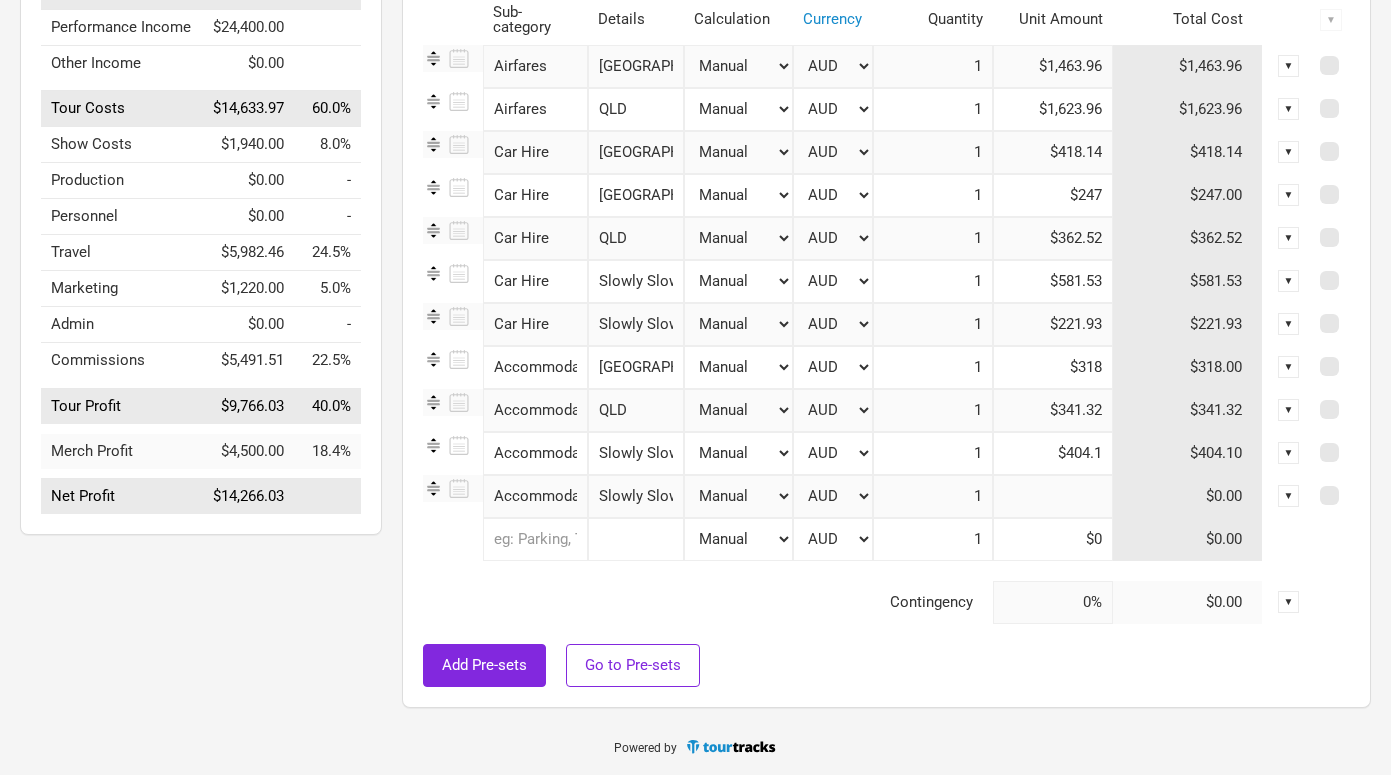 click at bounding box center (1053, 496) 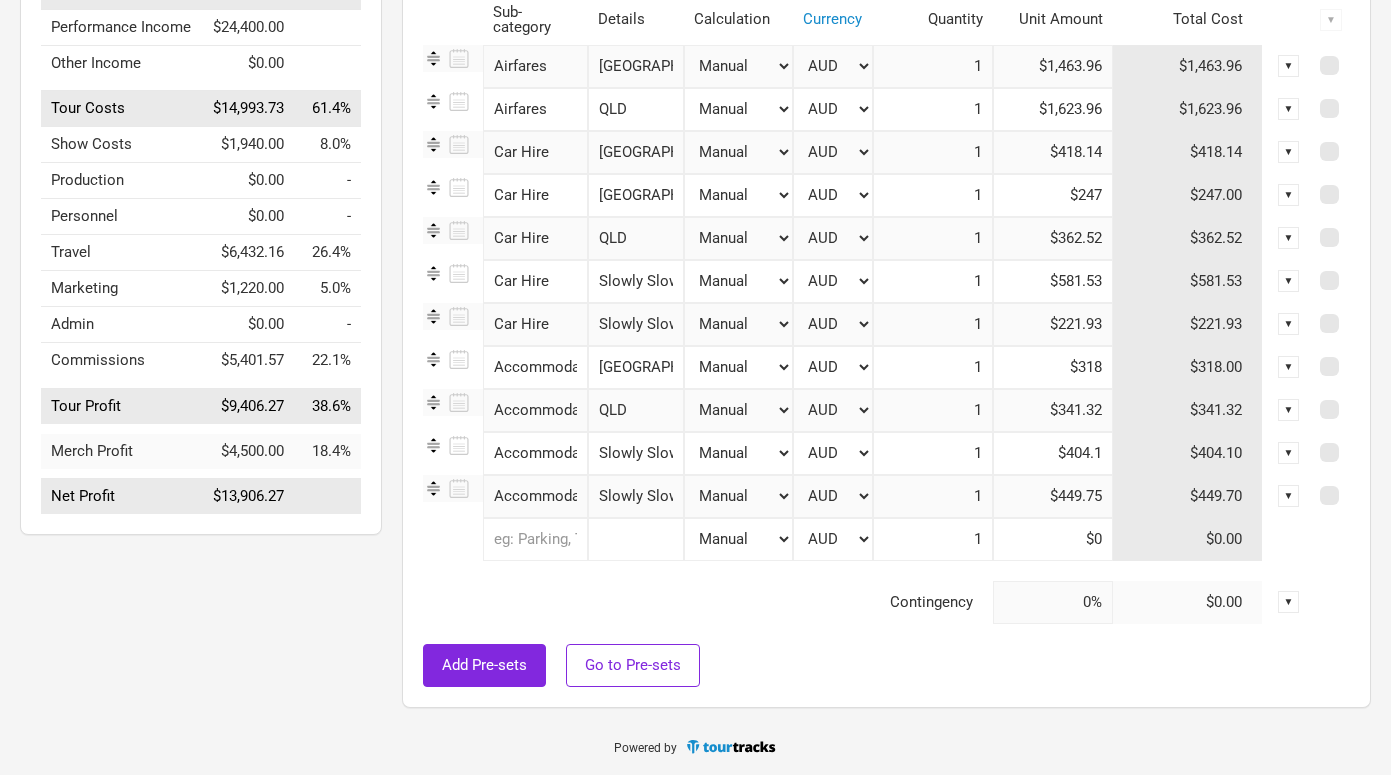 type on "$449.75" 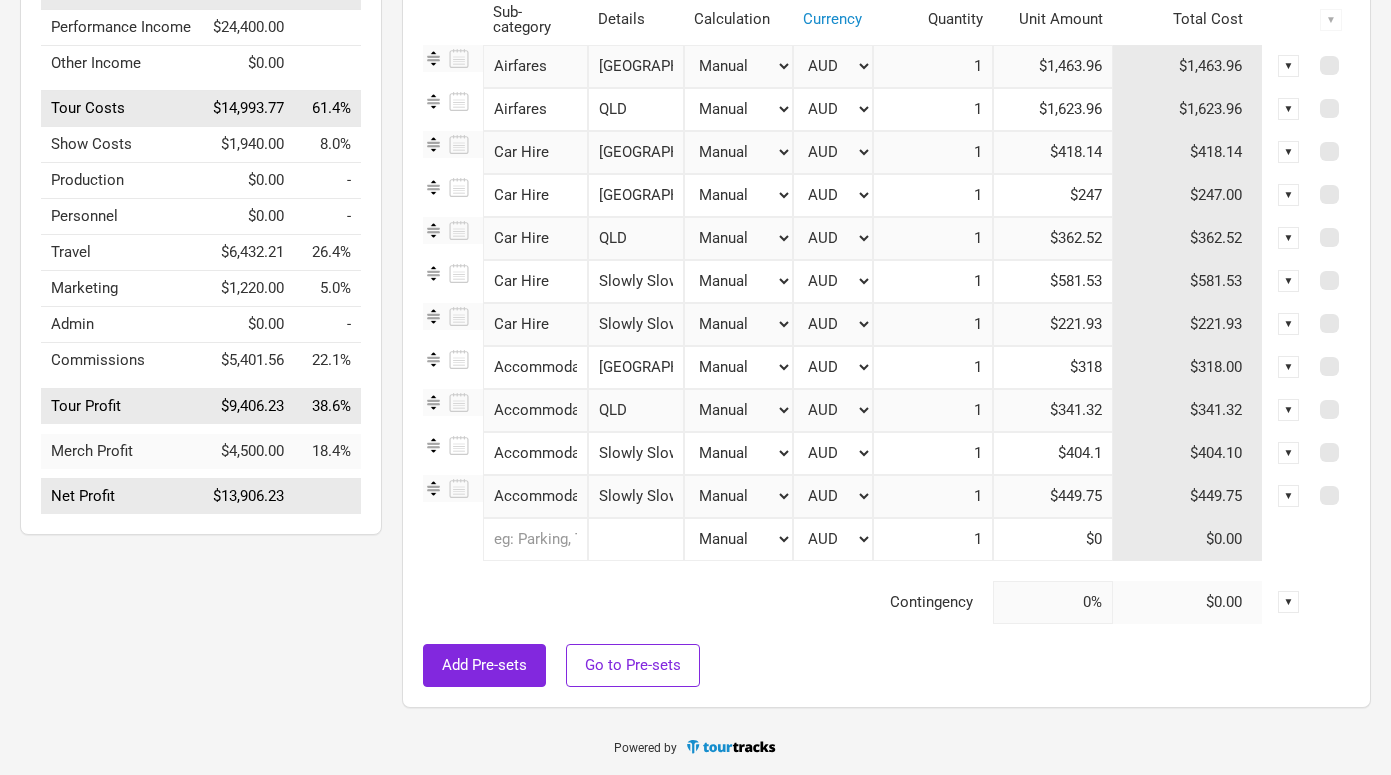 click on "Contingency" at bounding box center (708, 602) 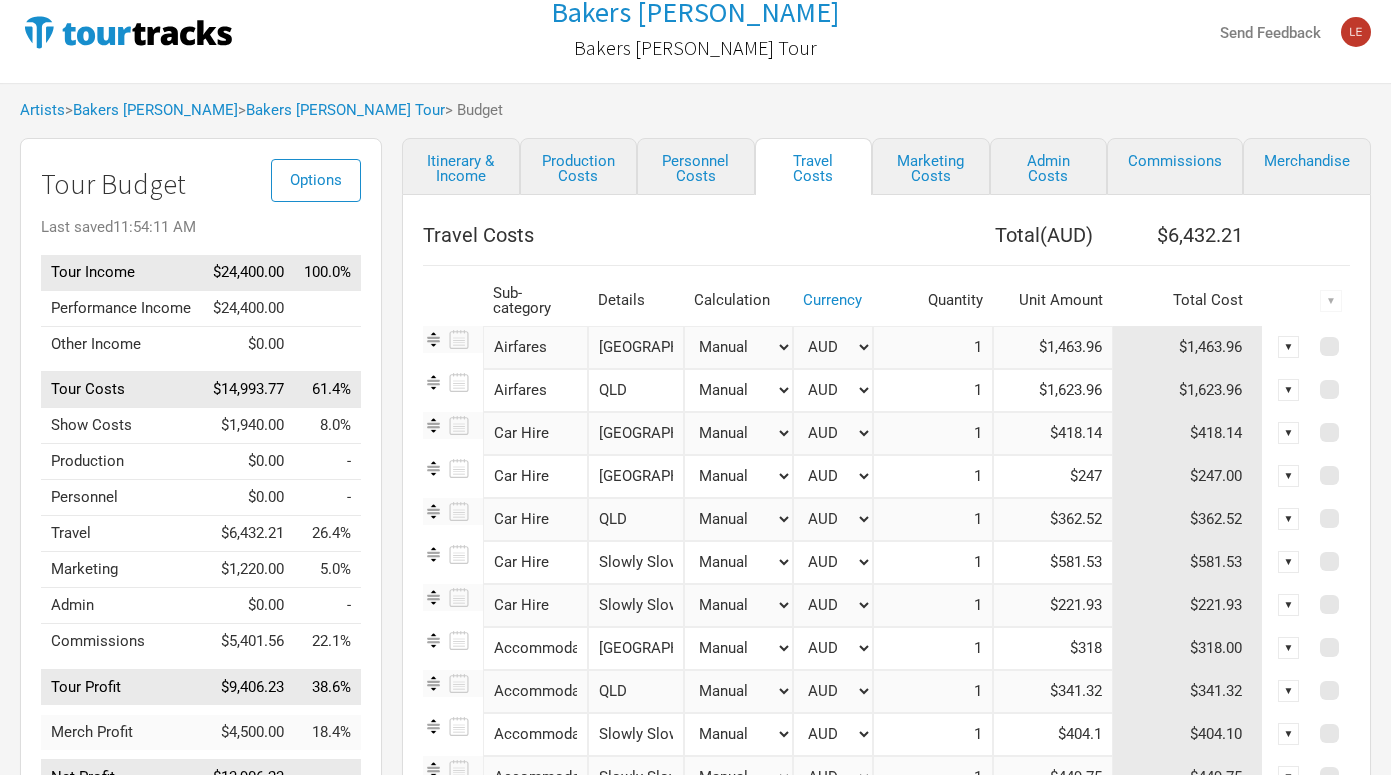 scroll, scrollTop: 0, scrollLeft: 0, axis: both 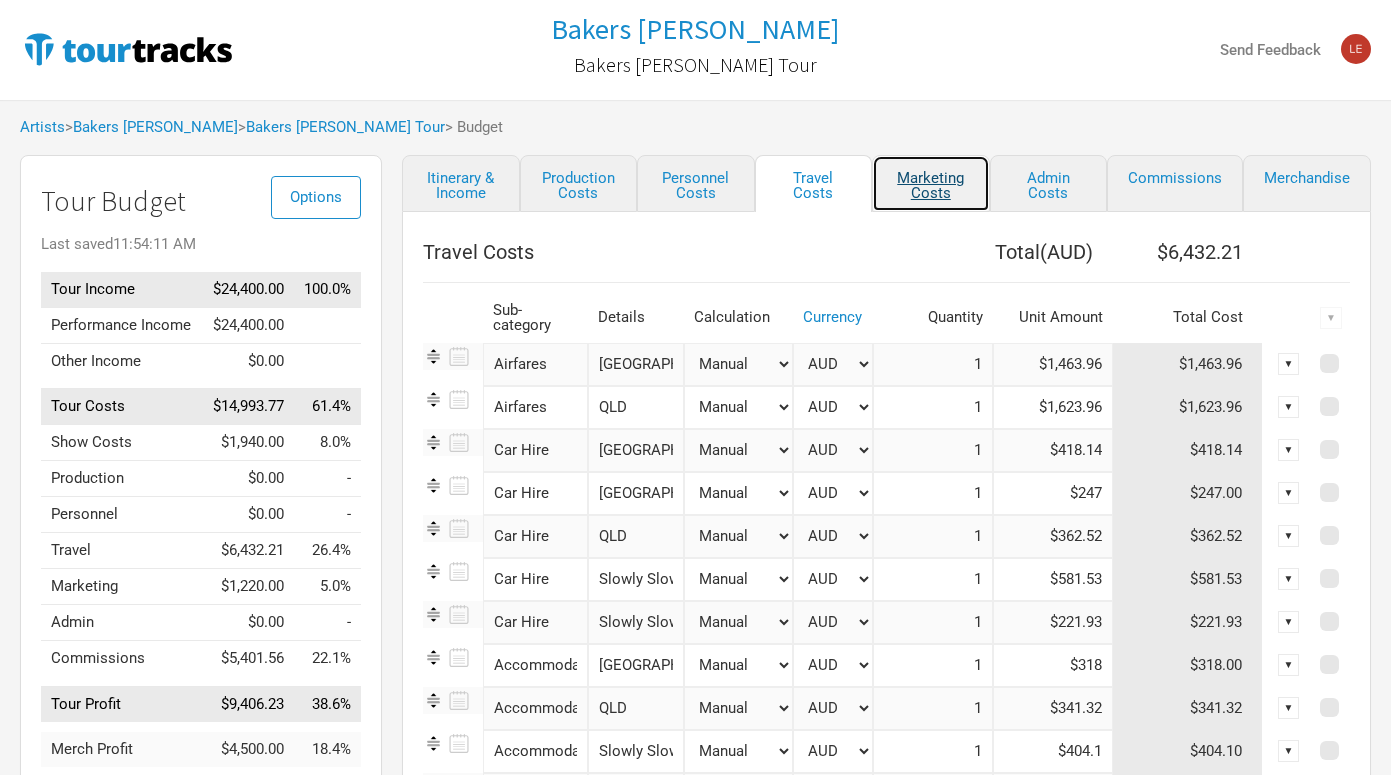 click on "Marketing Costs" at bounding box center [931, 183] 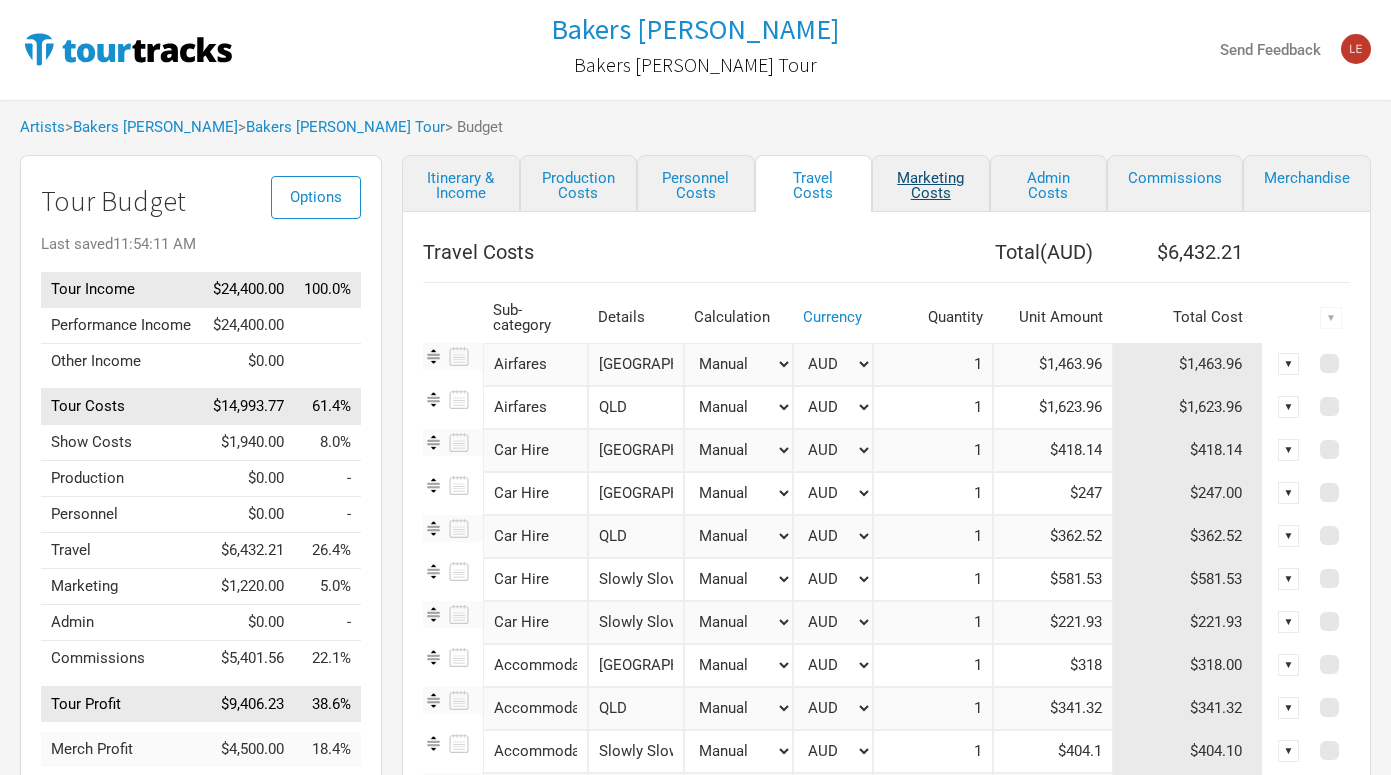 select on "% of Gross" 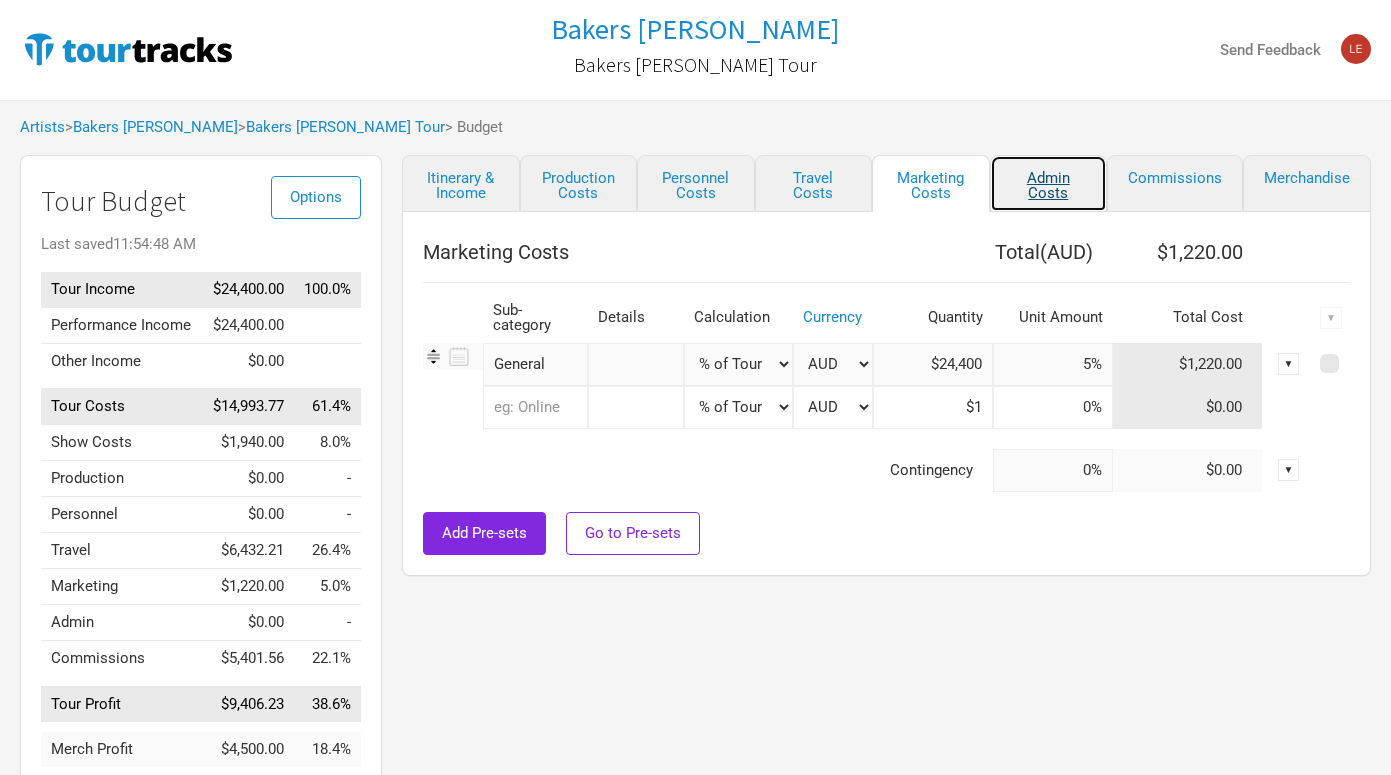 click on "Admin Costs" at bounding box center [1049, 183] 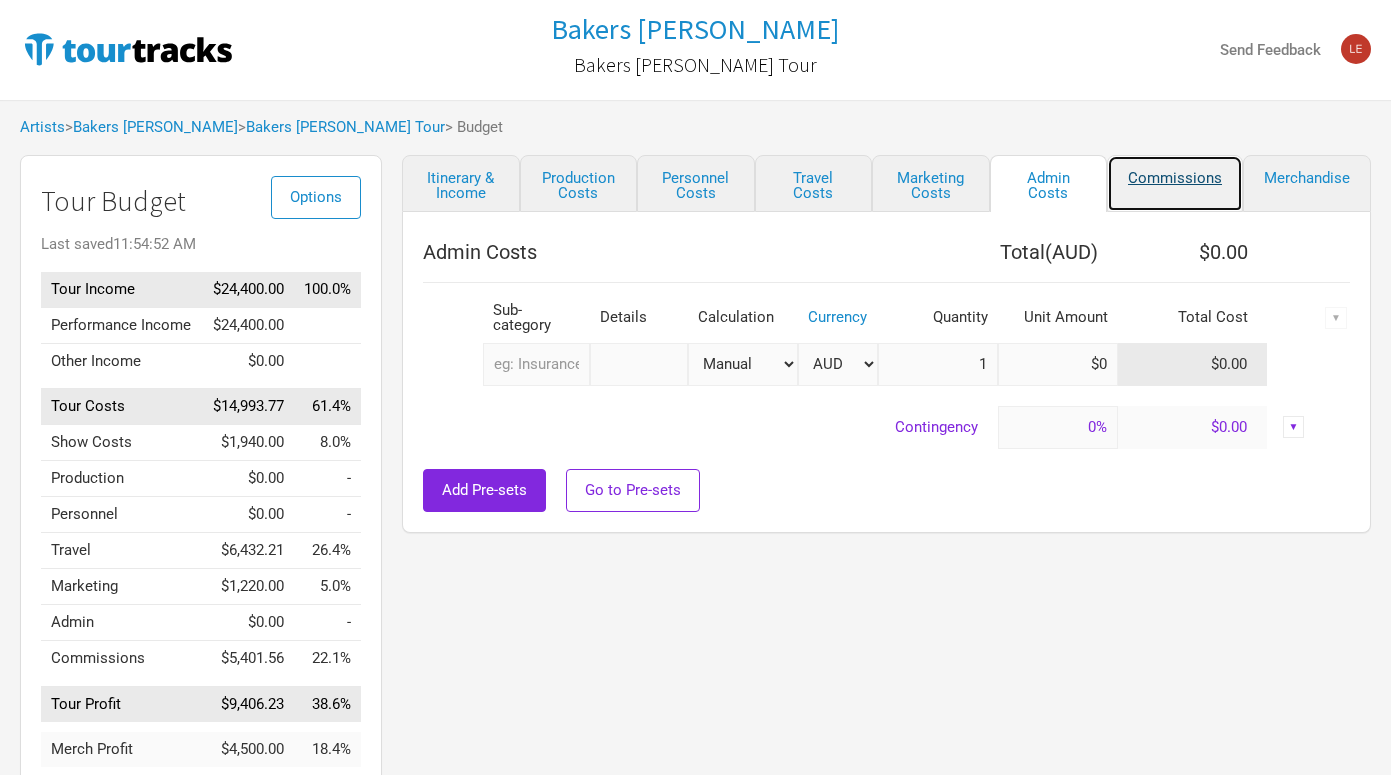 click on "Commissions" at bounding box center [1175, 183] 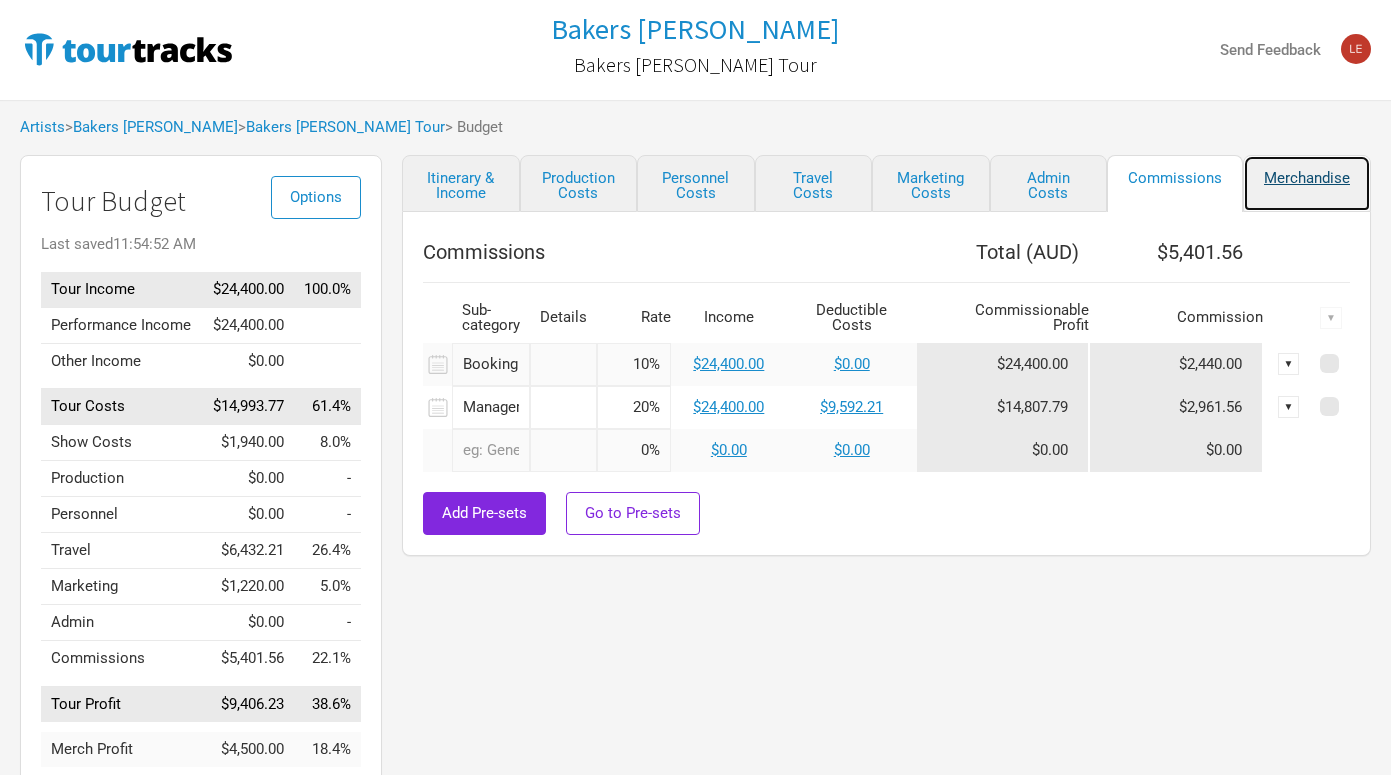 click on "Merchandise" at bounding box center [1307, 183] 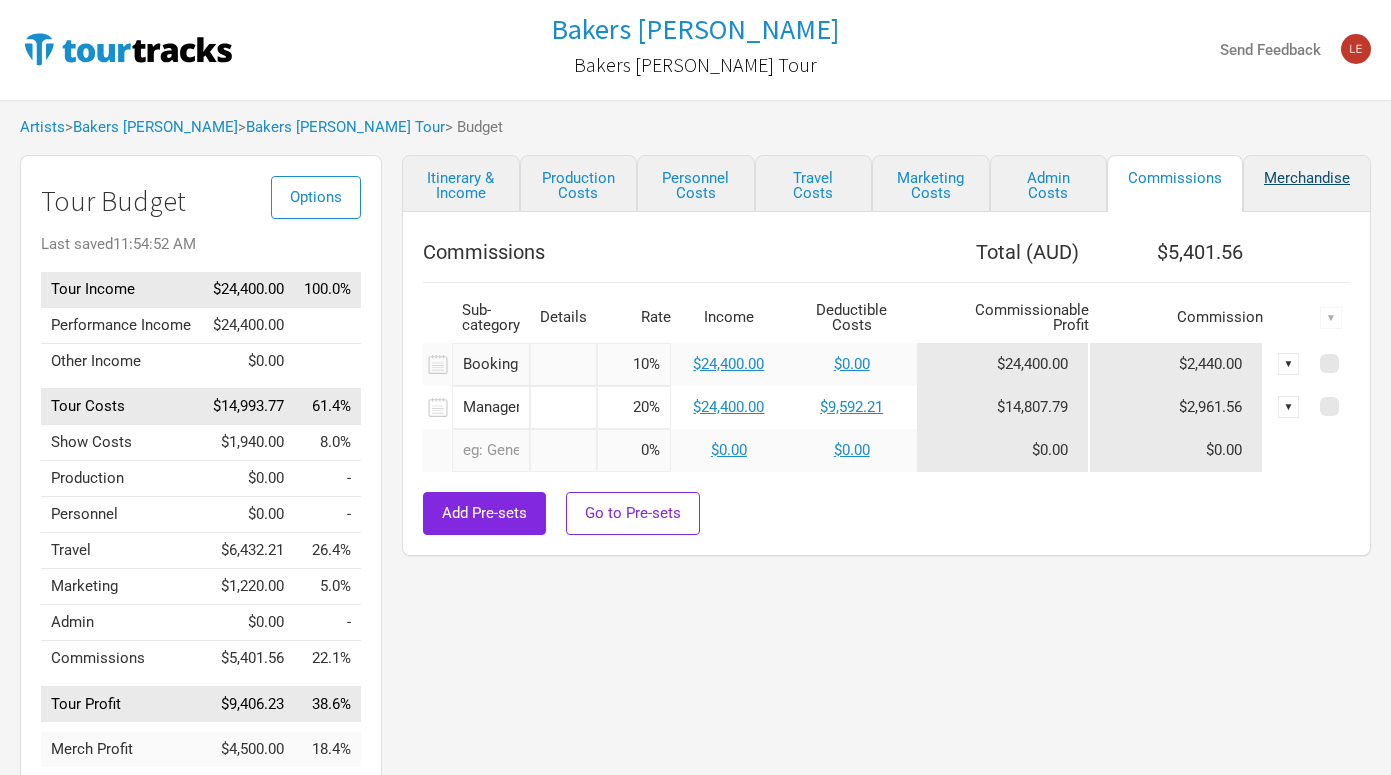 select on "% of Gross Merch" 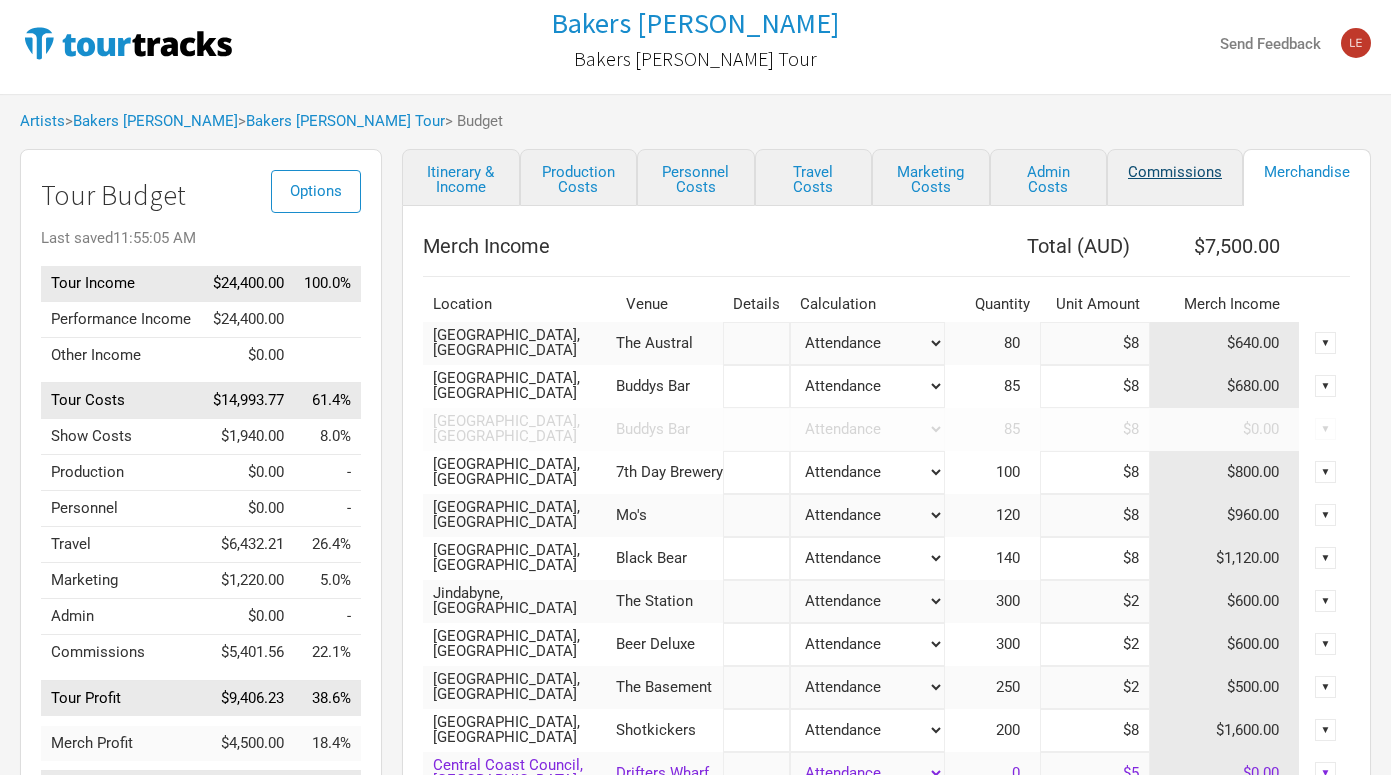 scroll, scrollTop: 4, scrollLeft: 0, axis: vertical 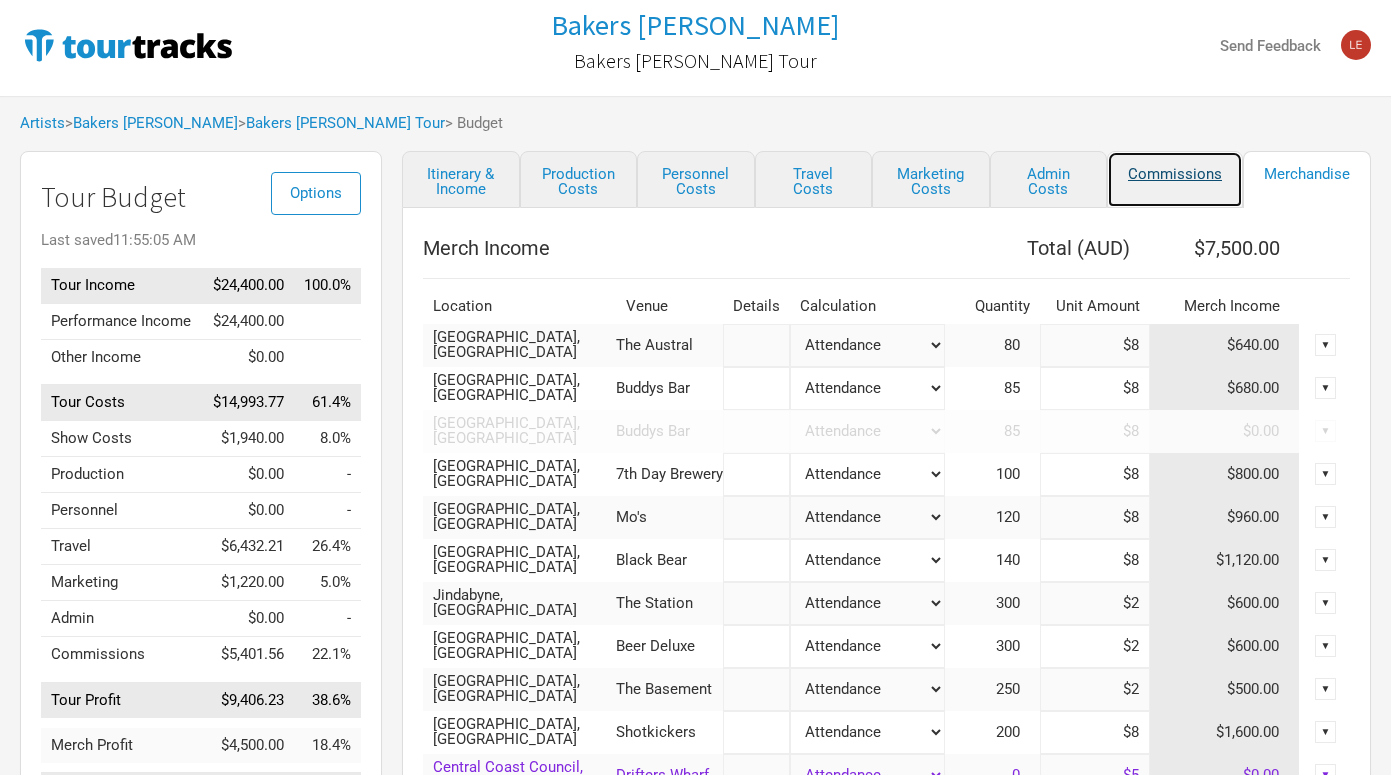 click on "Commissions" at bounding box center (1175, 179) 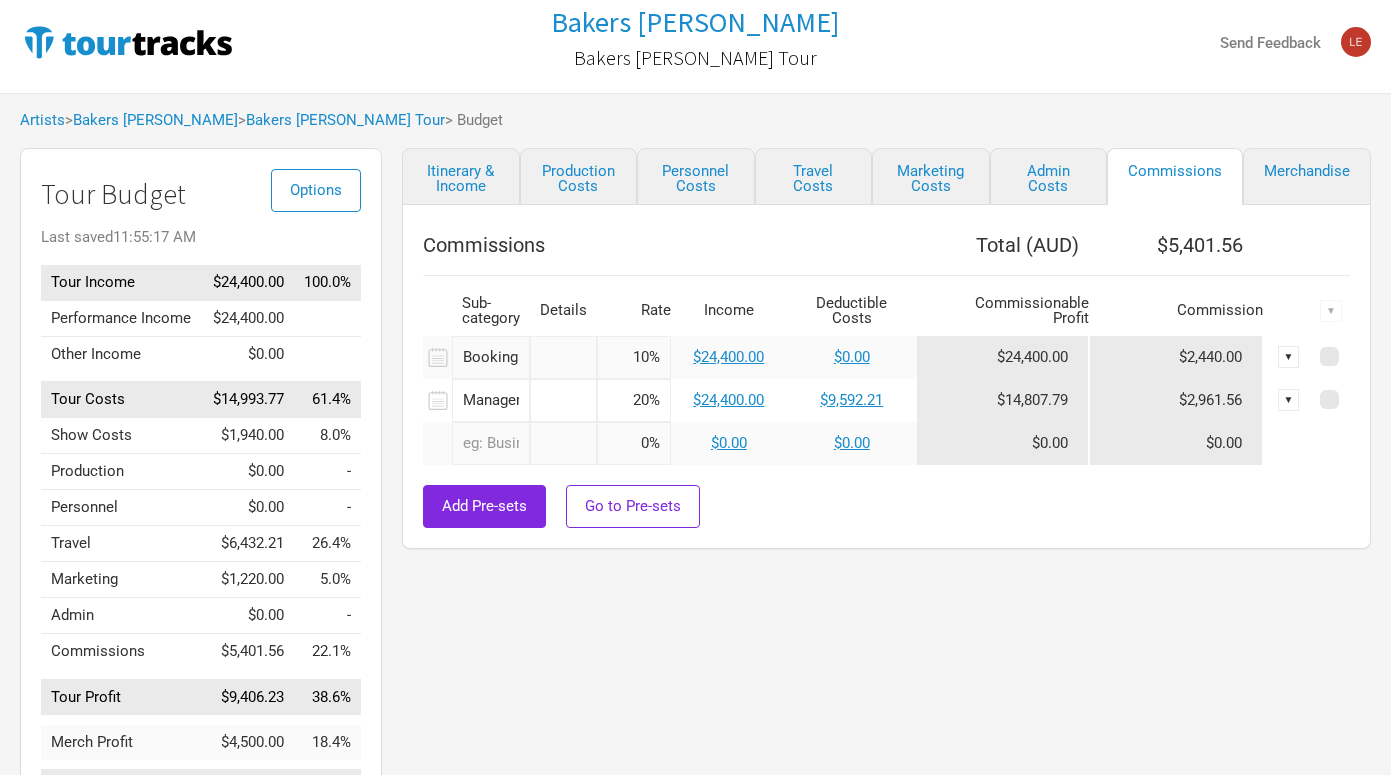 scroll, scrollTop: 0, scrollLeft: 0, axis: both 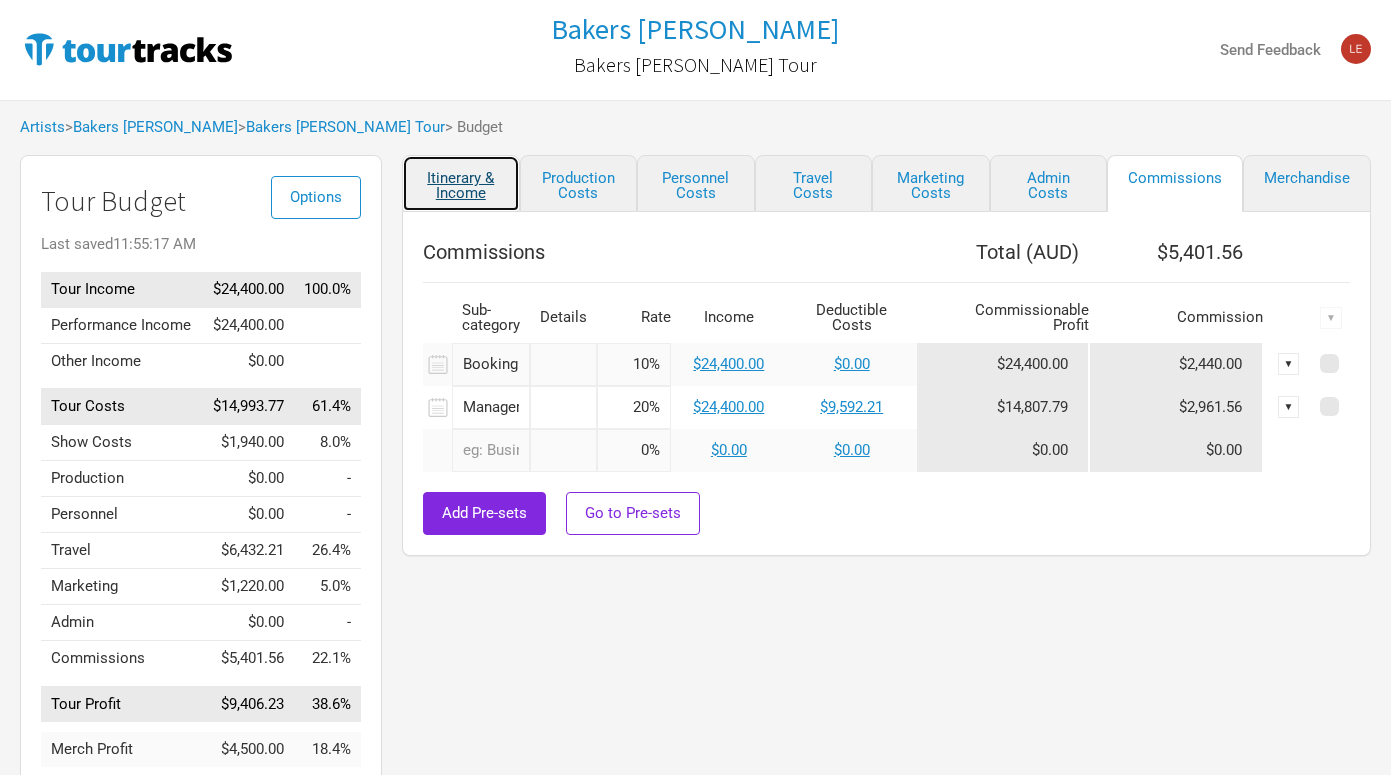 click on "Itinerary & Income" at bounding box center (461, 183) 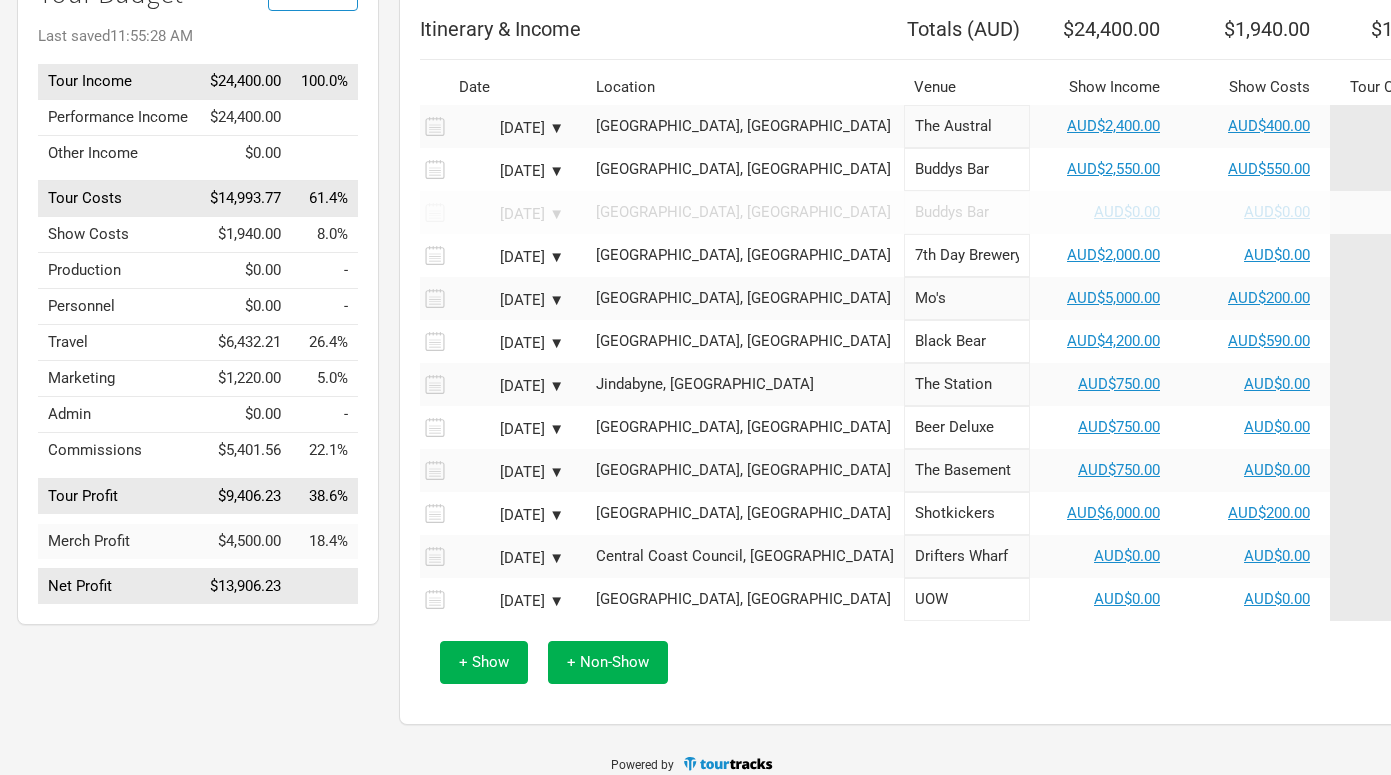 scroll, scrollTop: 239, scrollLeft: 3, axis: both 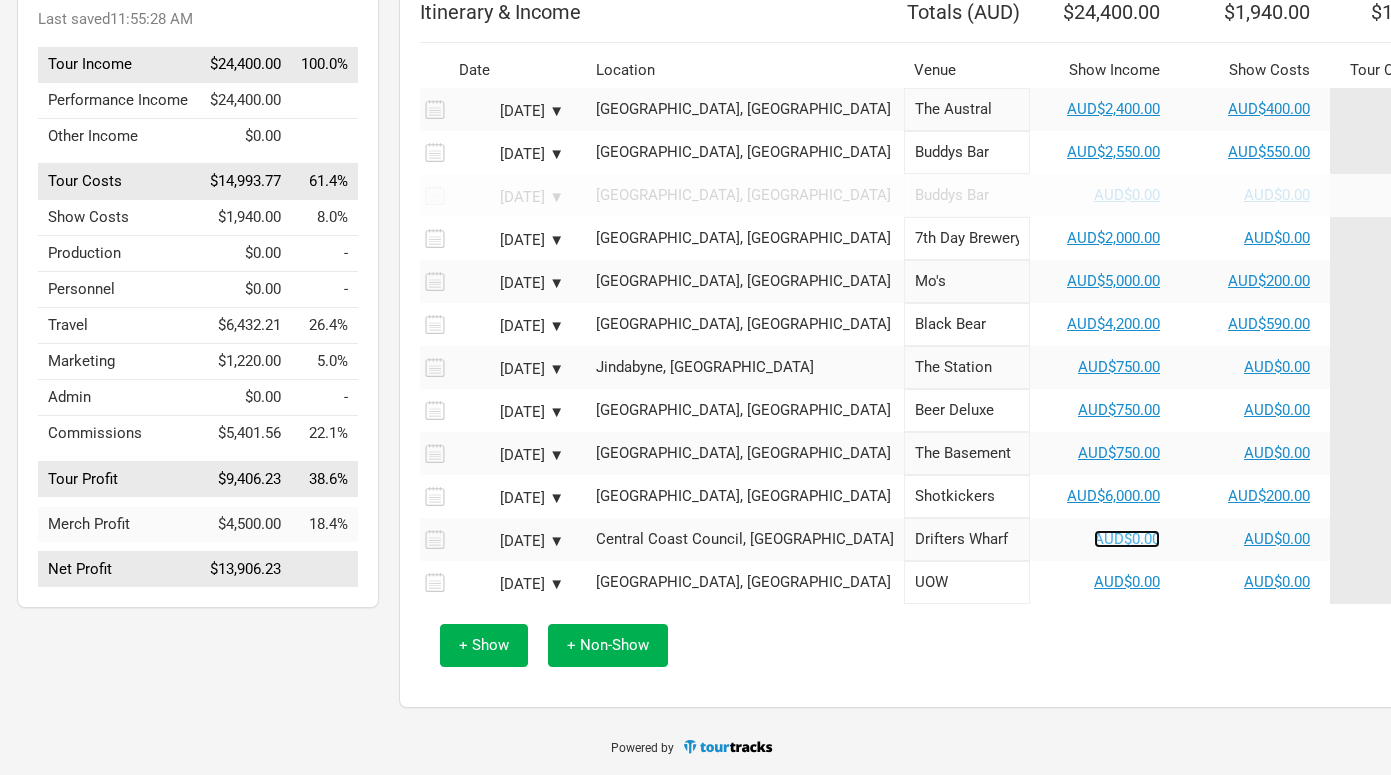 click on "AUD$0.00" at bounding box center [1127, 539] 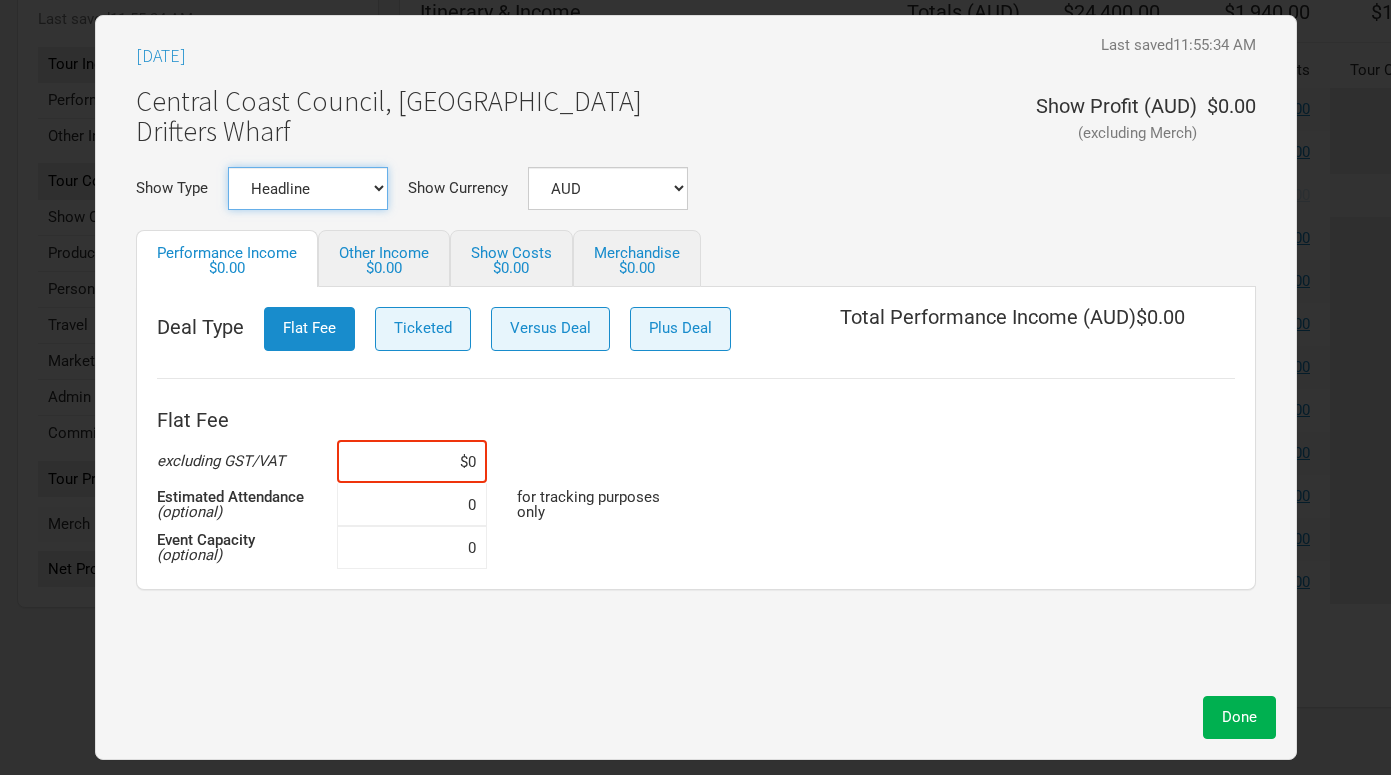 click on "Headline Festival Corporate Support DJ Set Other" at bounding box center [308, 188] 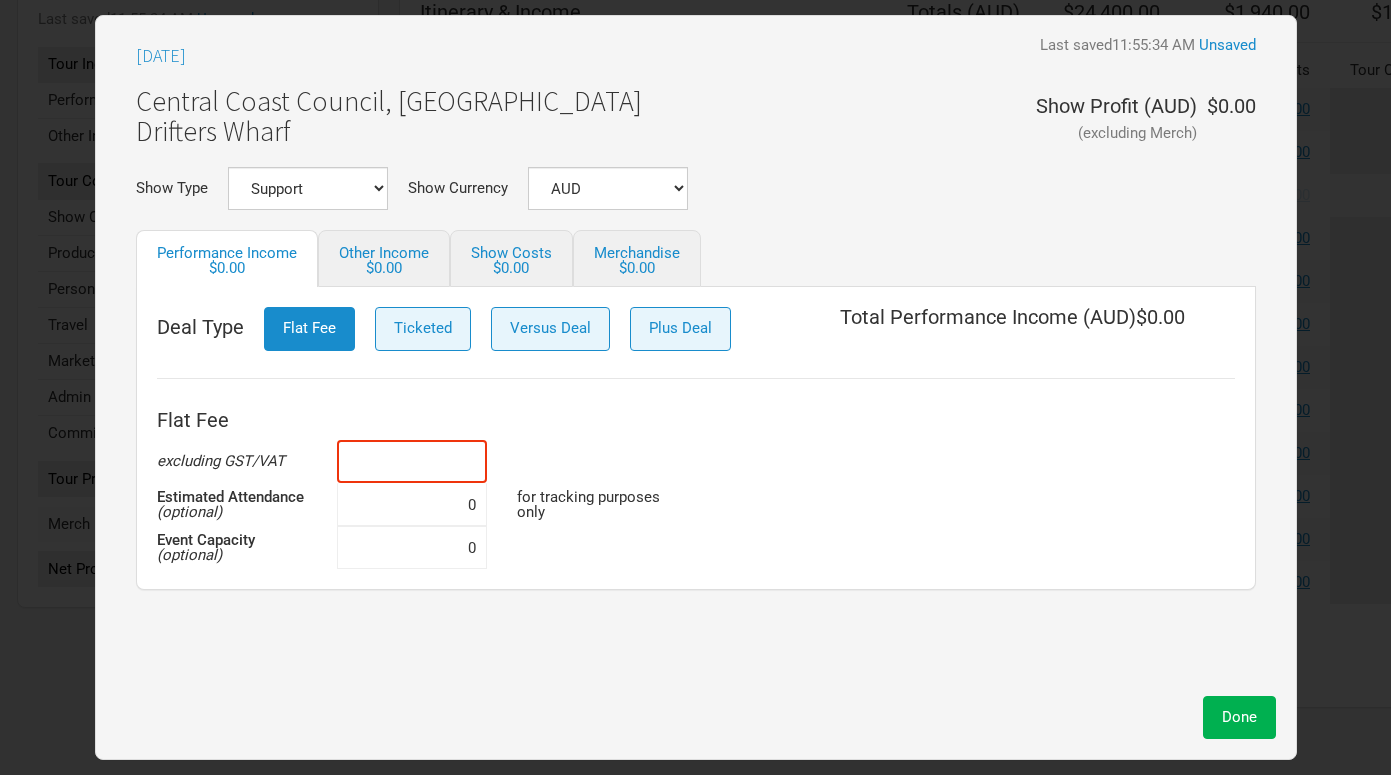 click at bounding box center (412, 461) 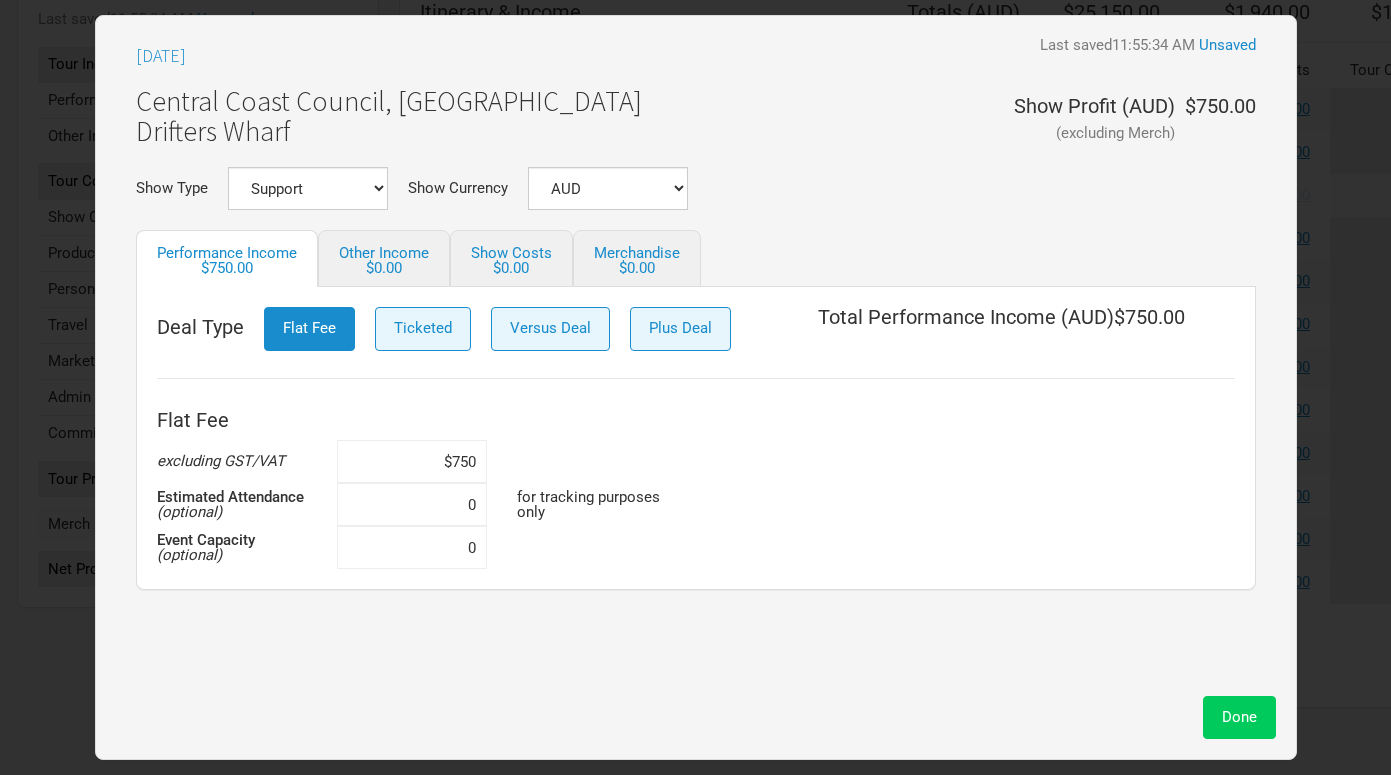 type on "$750" 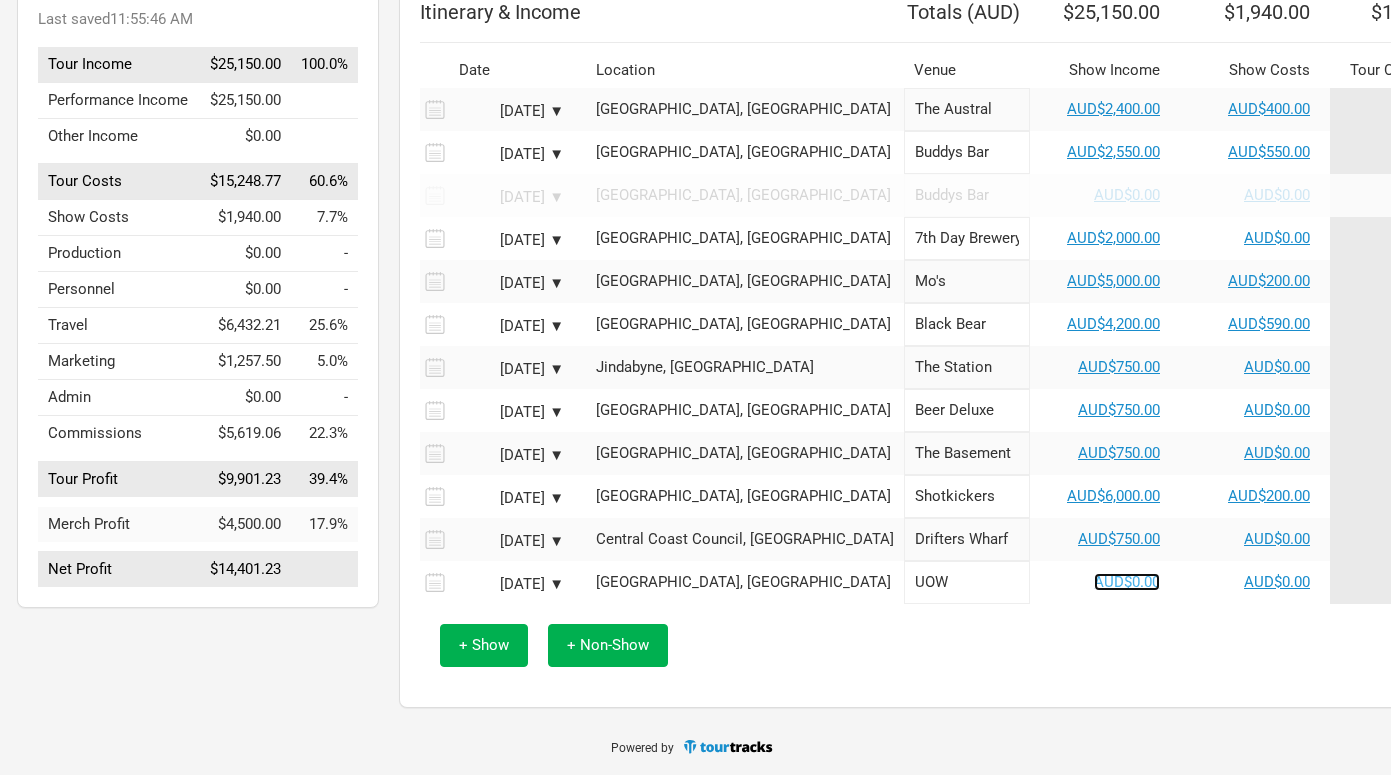 click on "AUD$0.00" at bounding box center [1127, 582] 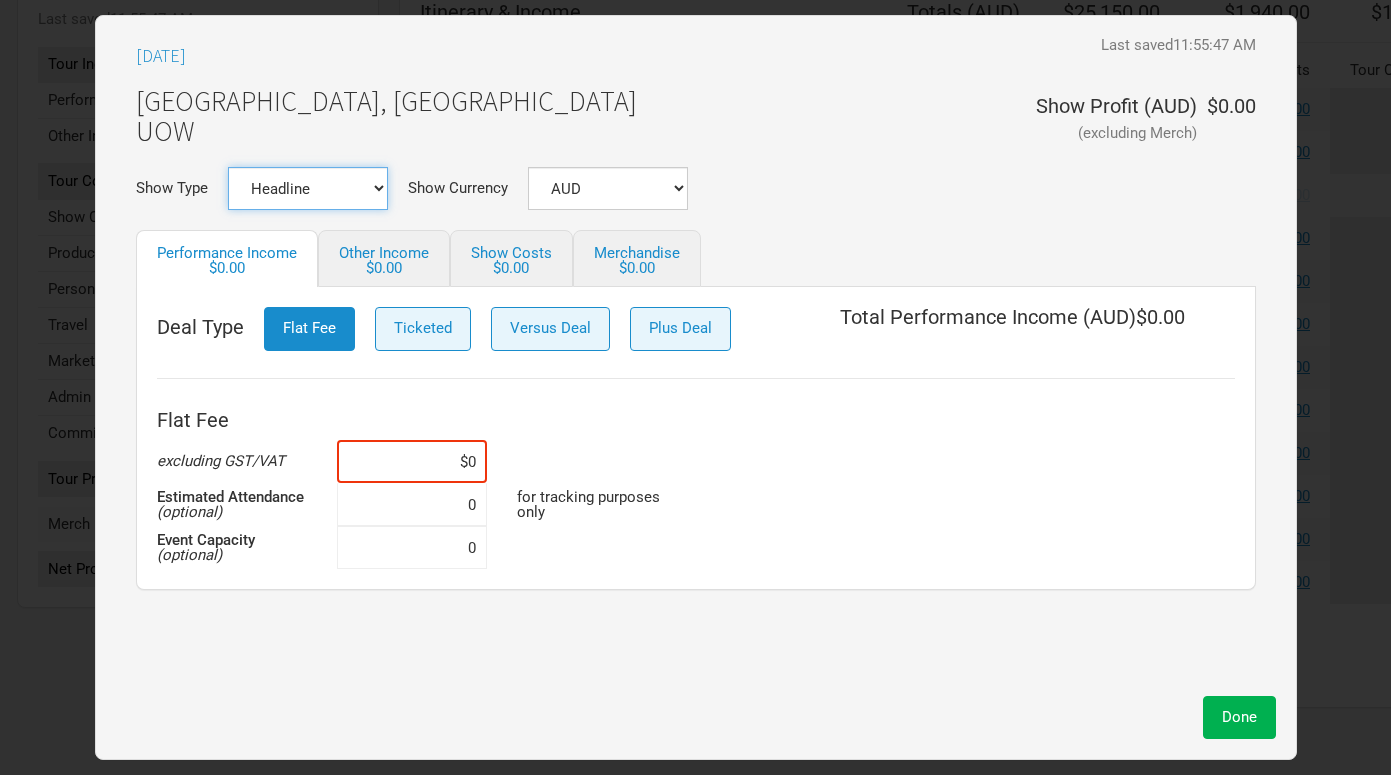 click on "Headline Festival Corporate Support DJ Set Other" at bounding box center (308, 188) 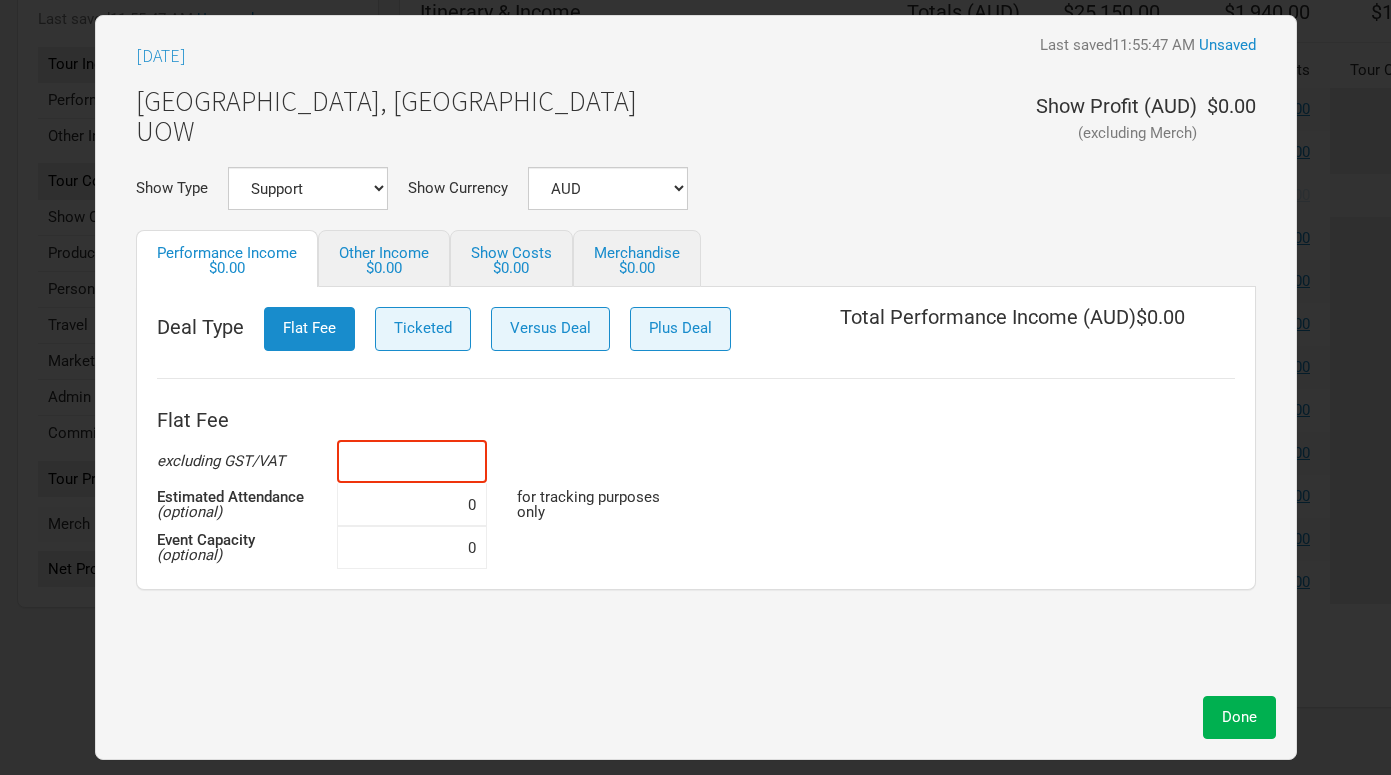 click at bounding box center (412, 461) 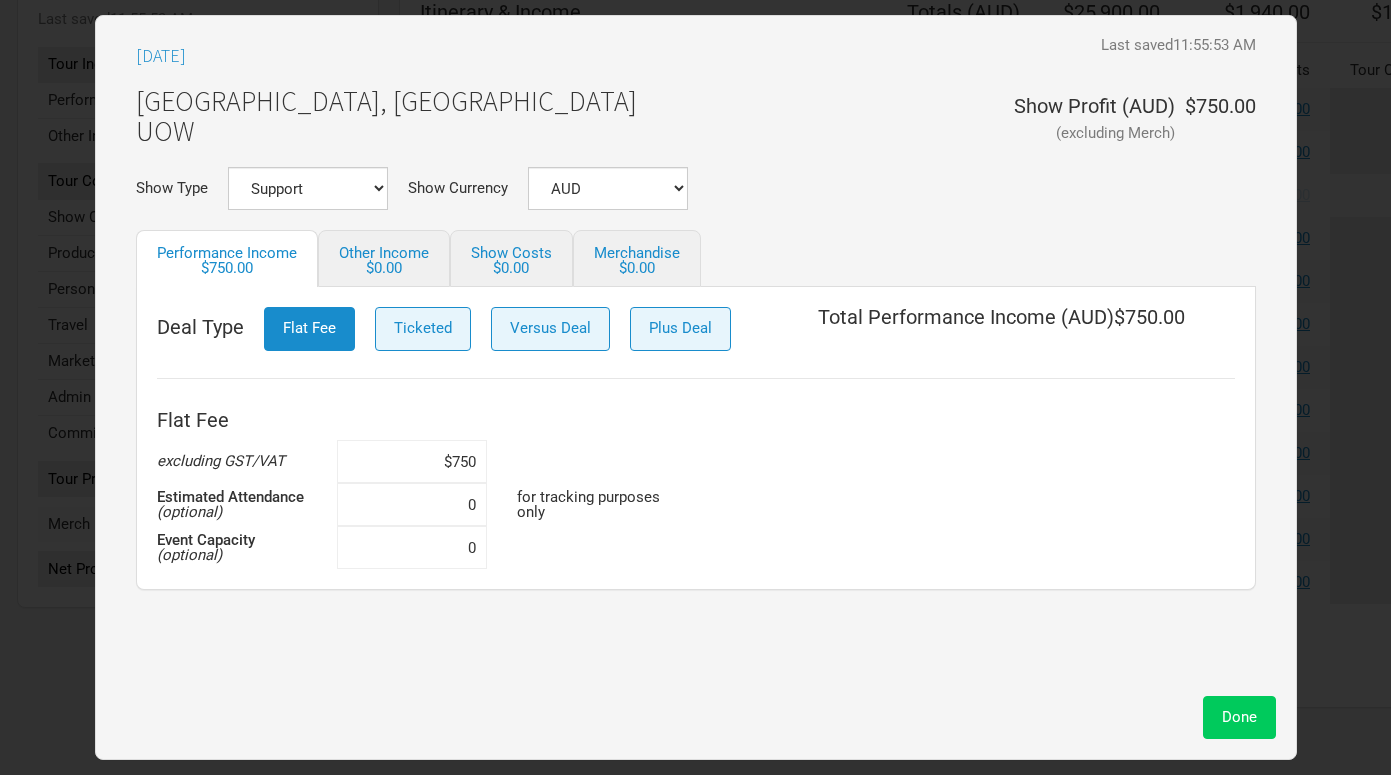 type on "$750" 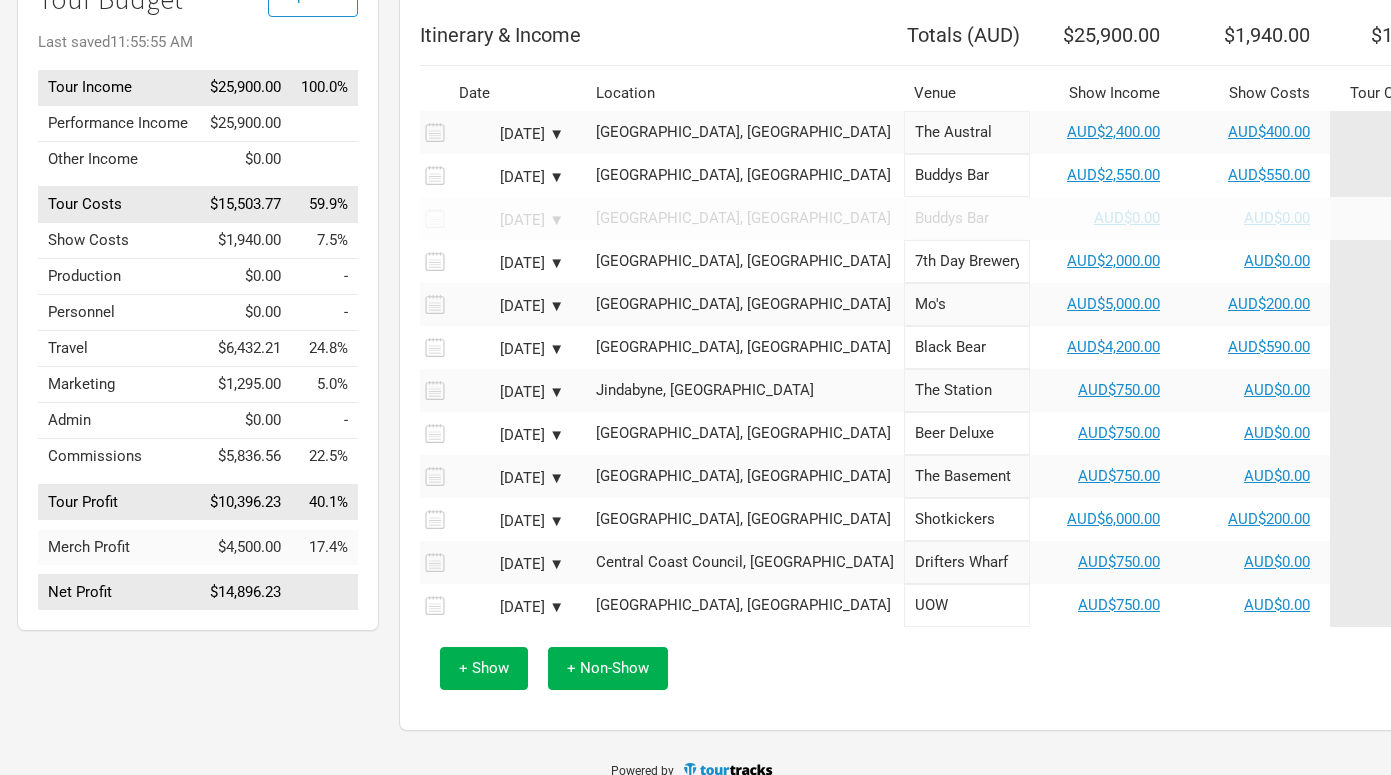 scroll, scrollTop: 208, scrollLeft: 3, axis: both 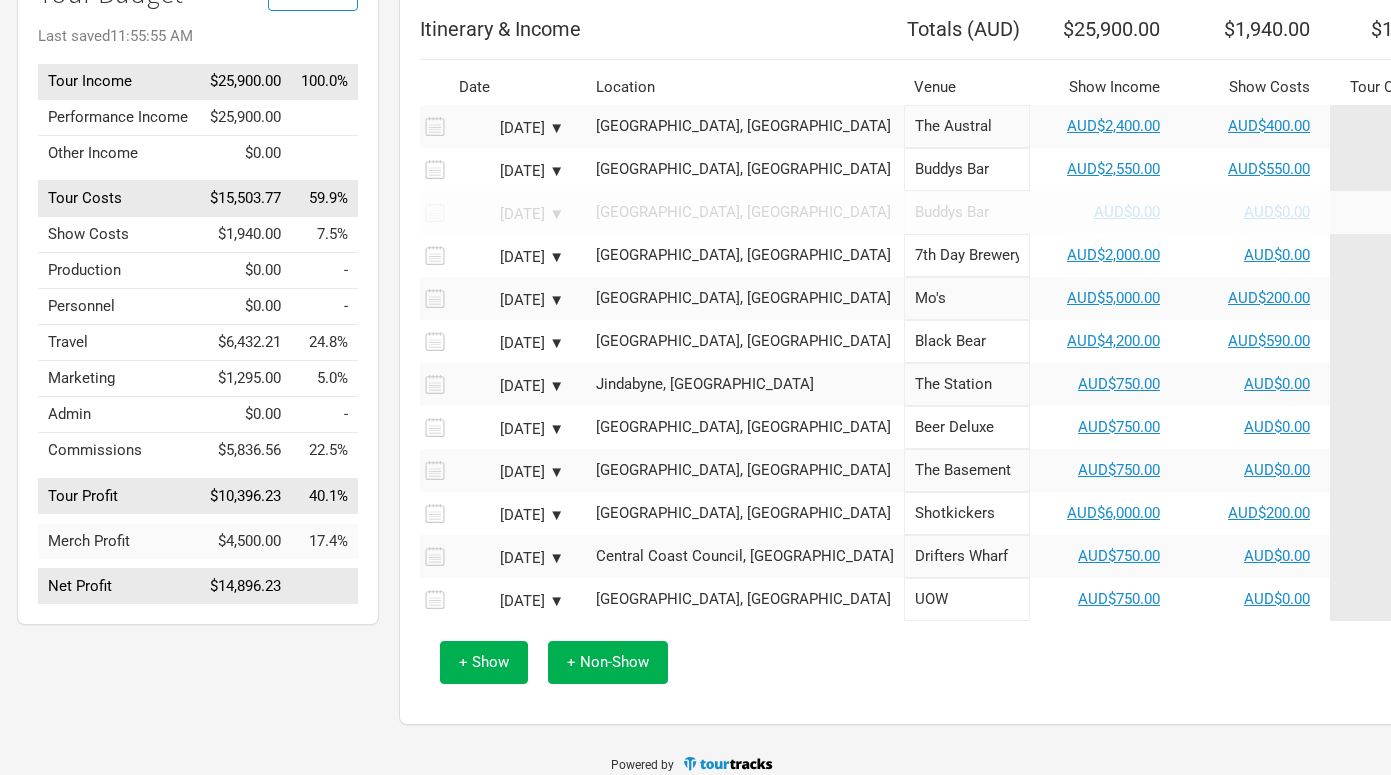 click on "[DATE]   ▼" at bounding box center (509, 429) 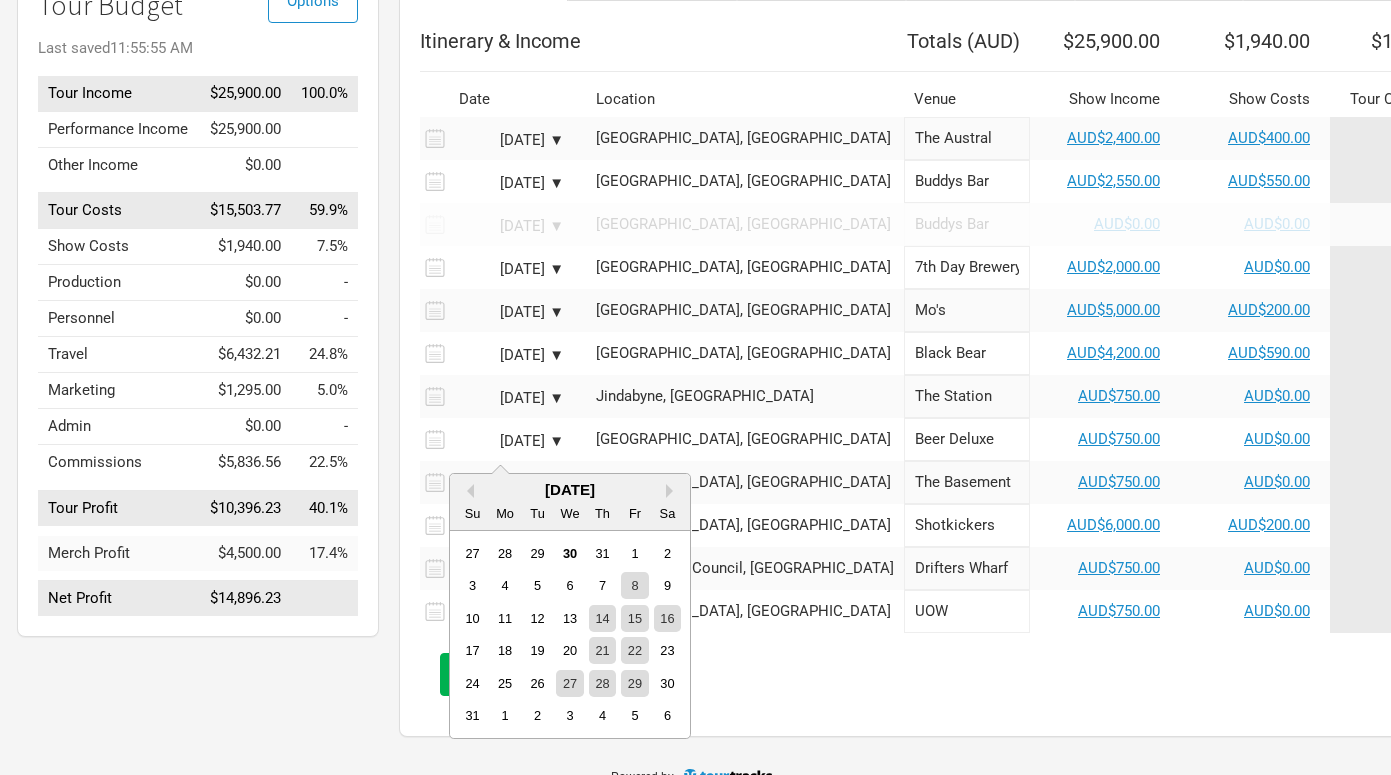 click on "[DATE]   ▼" at bounding box center (509, 441) 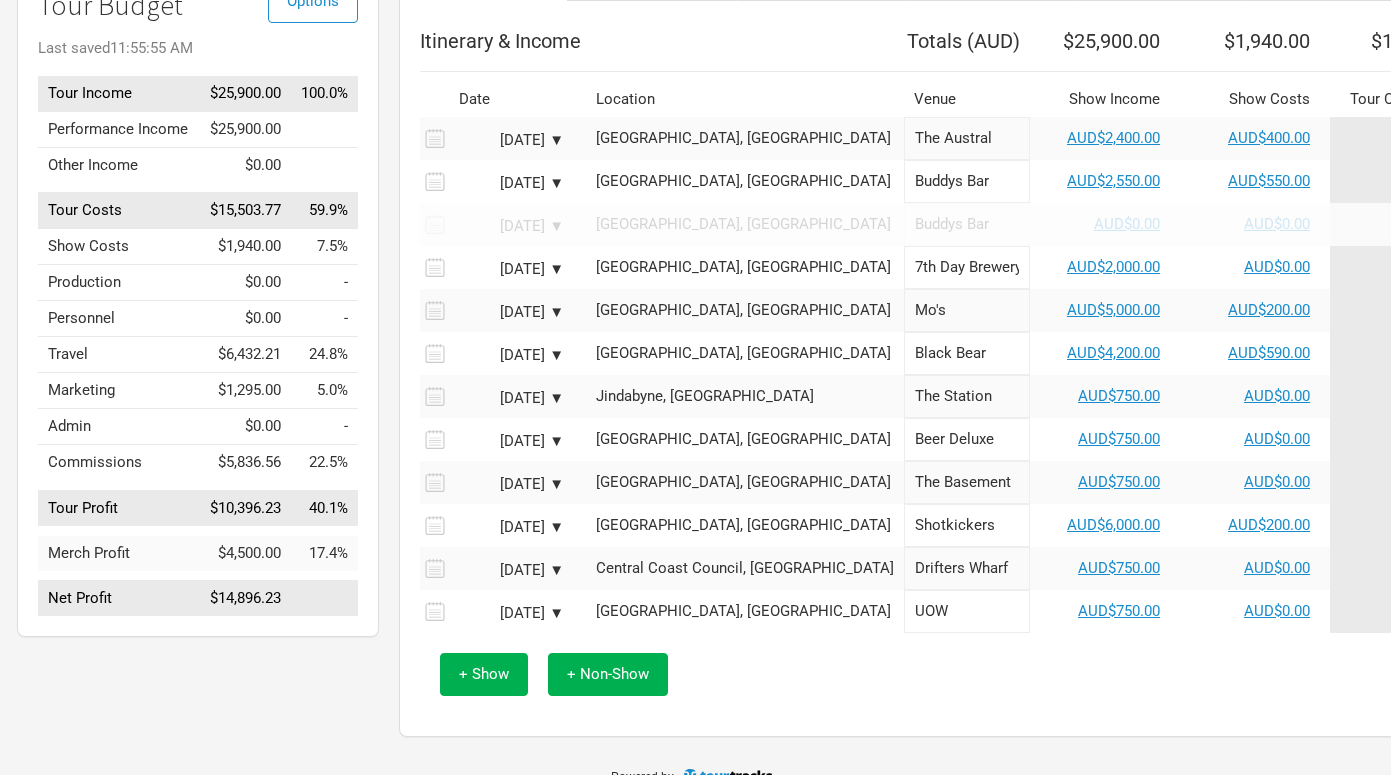 click on "[DATE]   ▼" at bounding box center [509, 441] 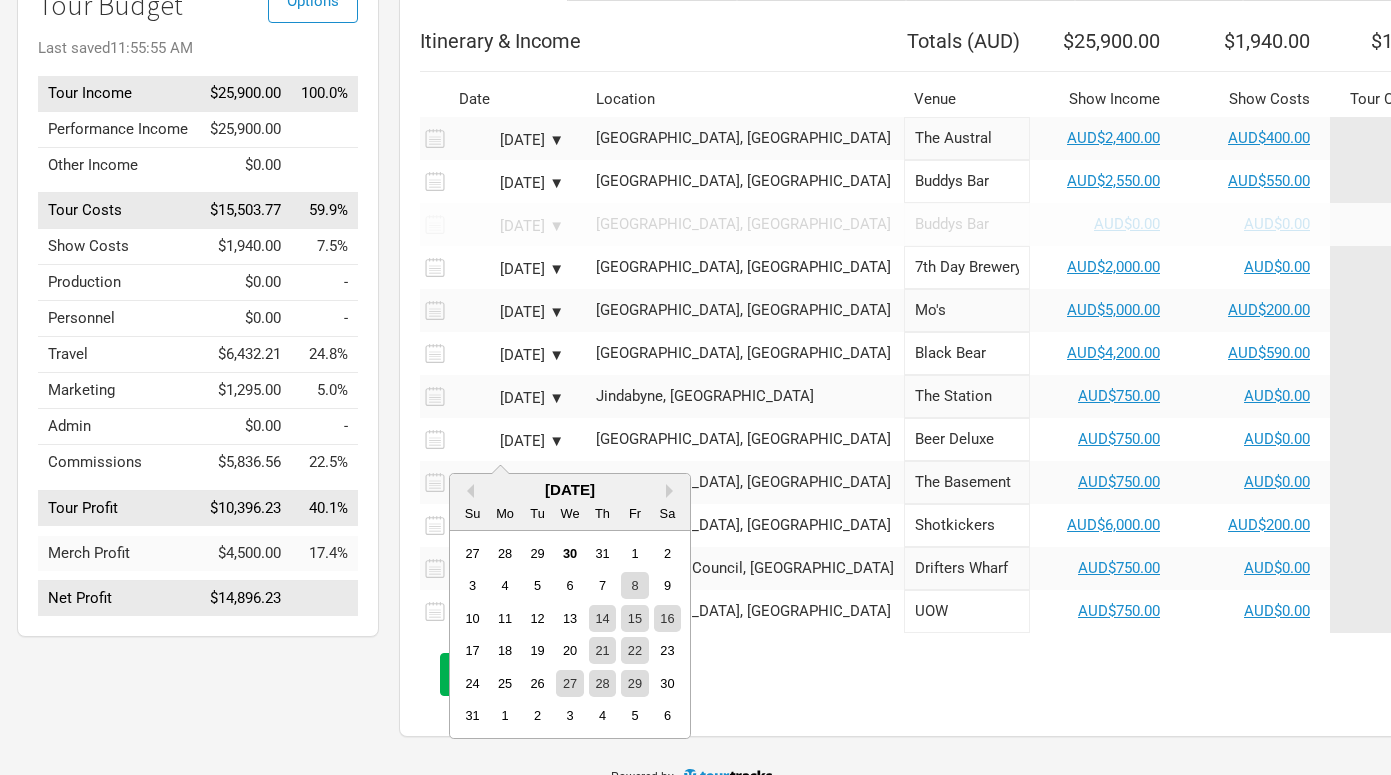 click on "Options Tour Budget Last saved  11:55:55 AM Tour Income $25,900.00 100.0% Performance Income $25,900.00 Other Income $0.00 Tour Costs $15,503.77 59.9% Show Costs $1,940.00 7.5% Production $0.00 - Personnel $0.00 - Travel $6,432.21 24.8% Marketing $1,295.00 5.0% Admin $0.00 - Commissions $5,836.56 22.5% Tour Profit $10,396.23 40.1% Merch Profit $4,500.00 17.4% Net Profit $14,896.23" at bounding box center (188, 353) 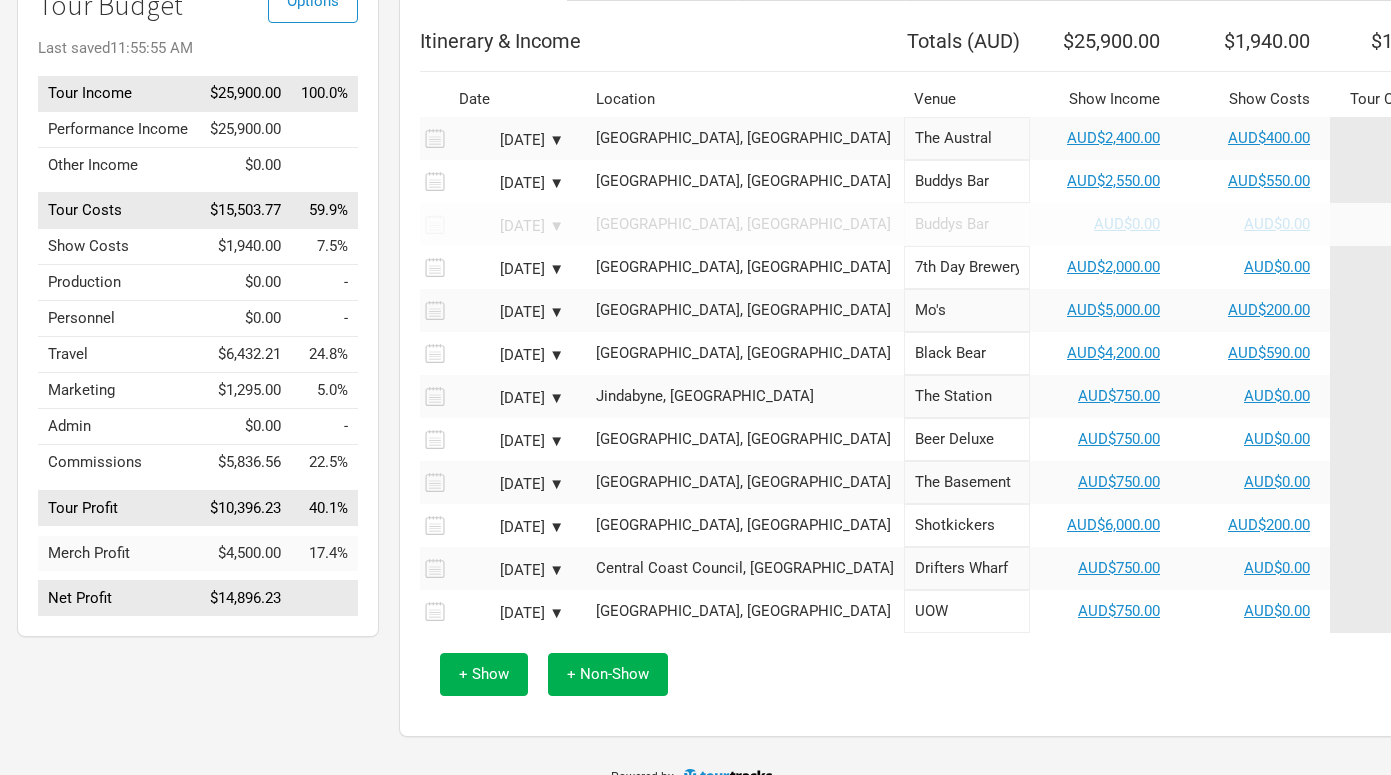 scroll, scrollTop: 0, scrollLeft: 3, axis: horizontal 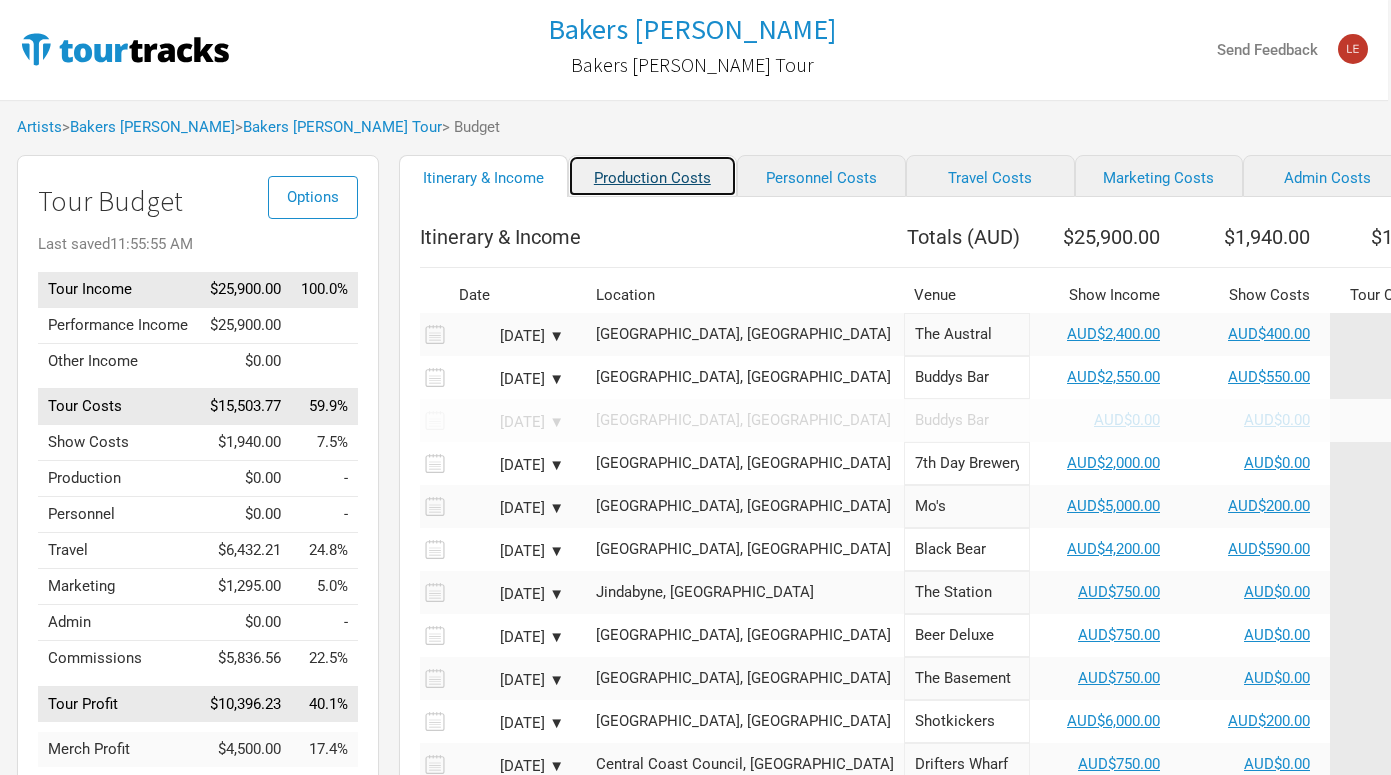 click on "Production Costs" at bounding box center [652, 176] 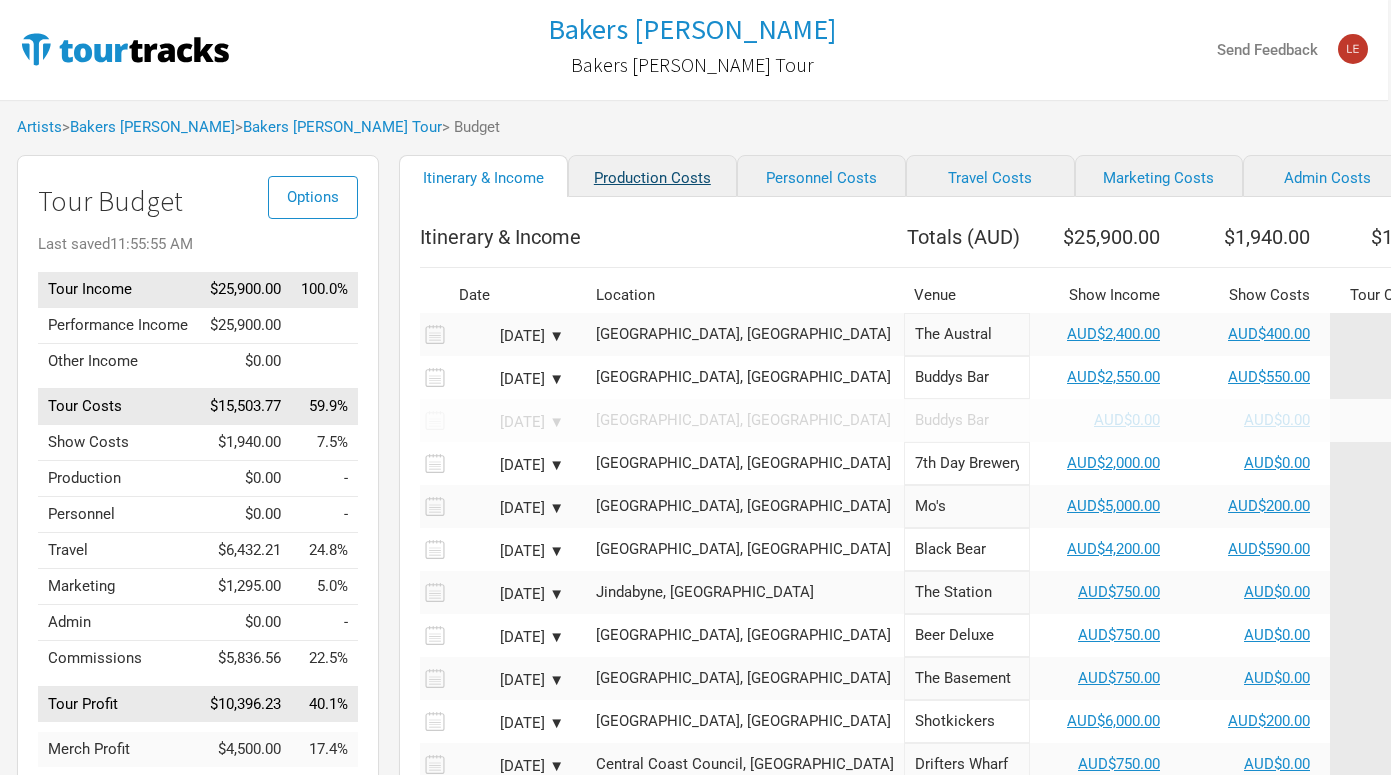 select on "Shows" 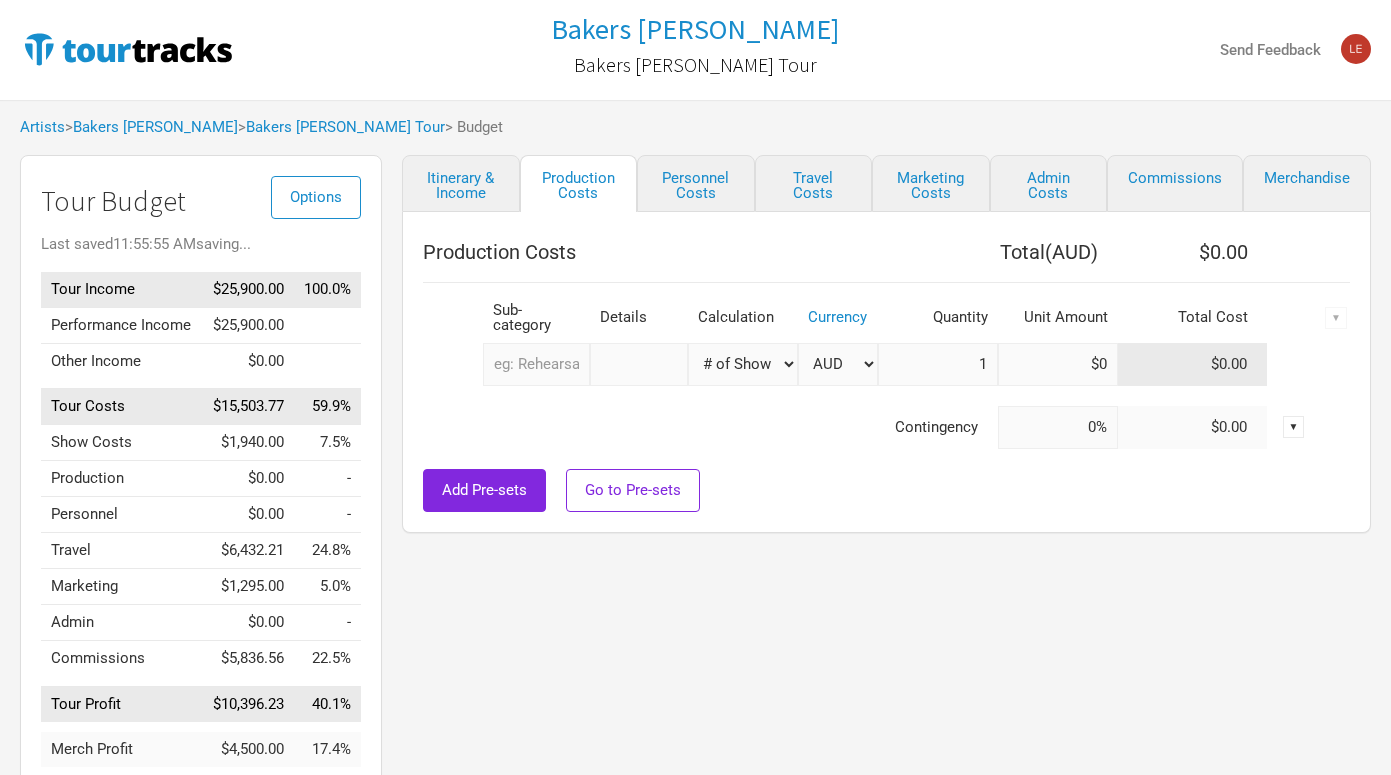 scroll, scrollTop: 0, scrollLeft: 0, axis: both 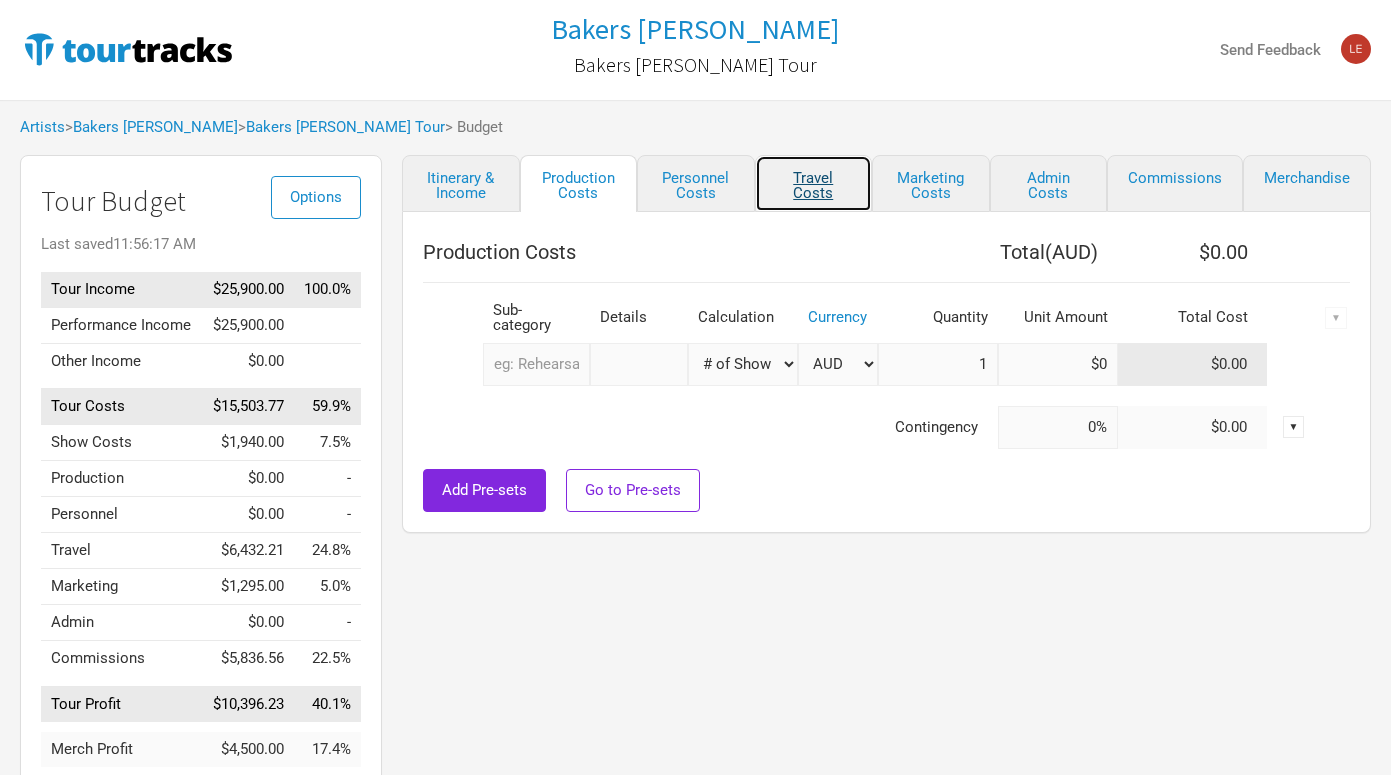 click on "Travel Costs" at bounding box center [814, 183] 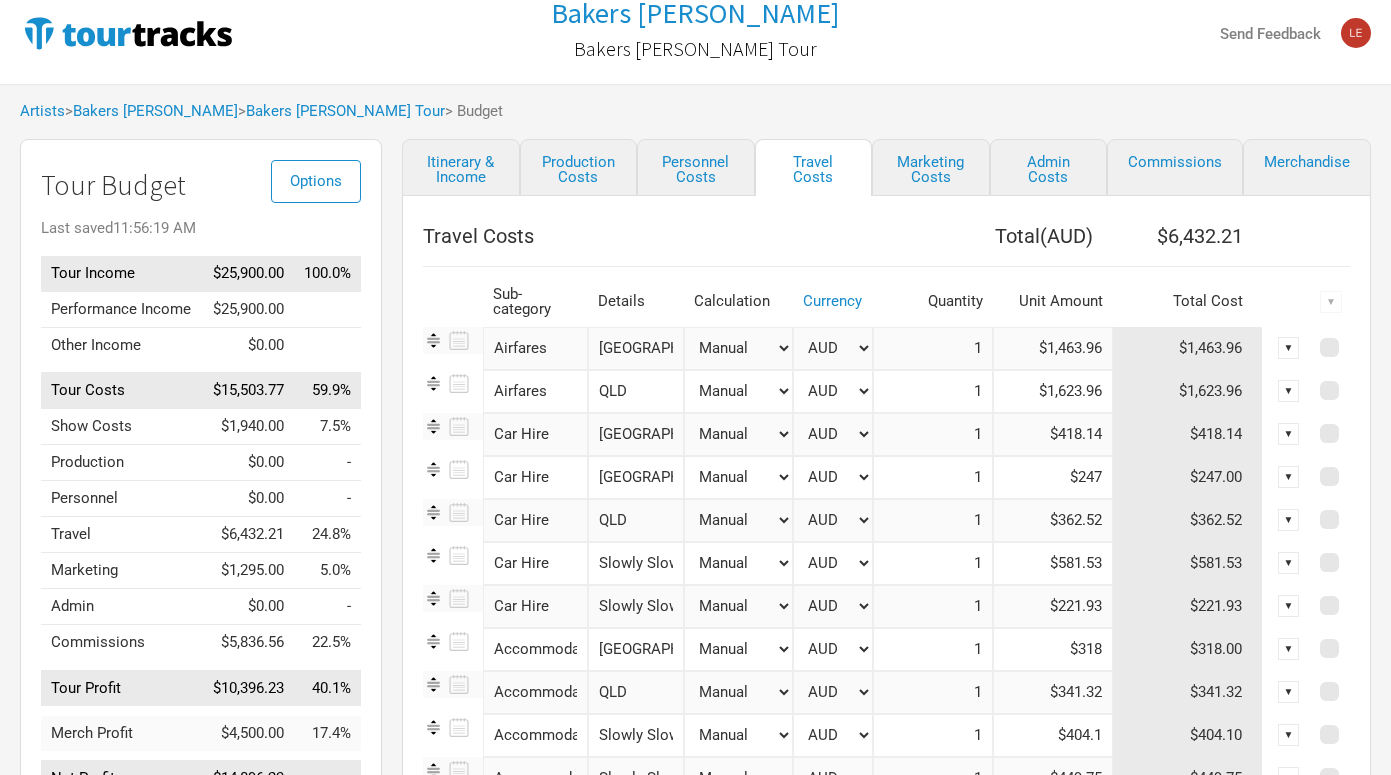 scroll, scrollTop: 0, scrollLeft: 0, axis: both 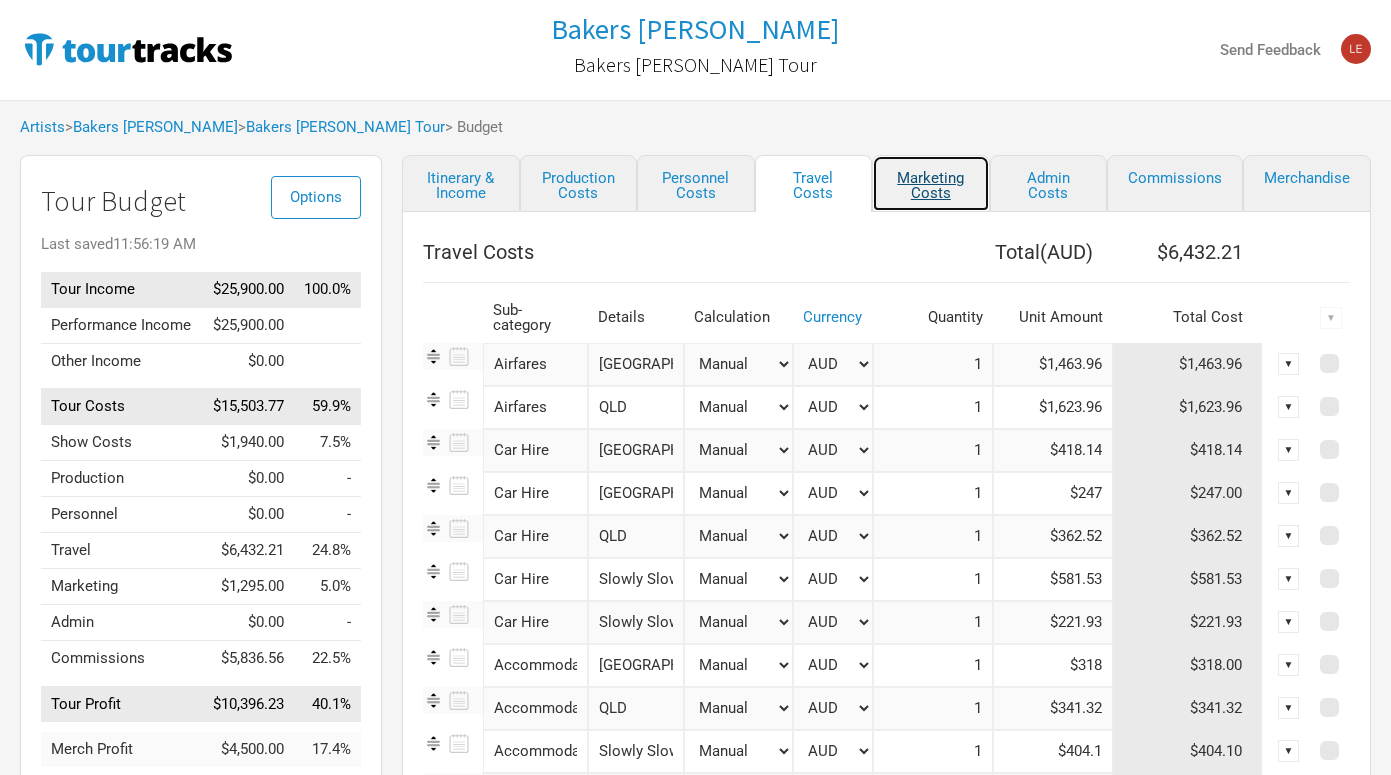 click on "Marketing Costs" at bounding box center [931, 183] 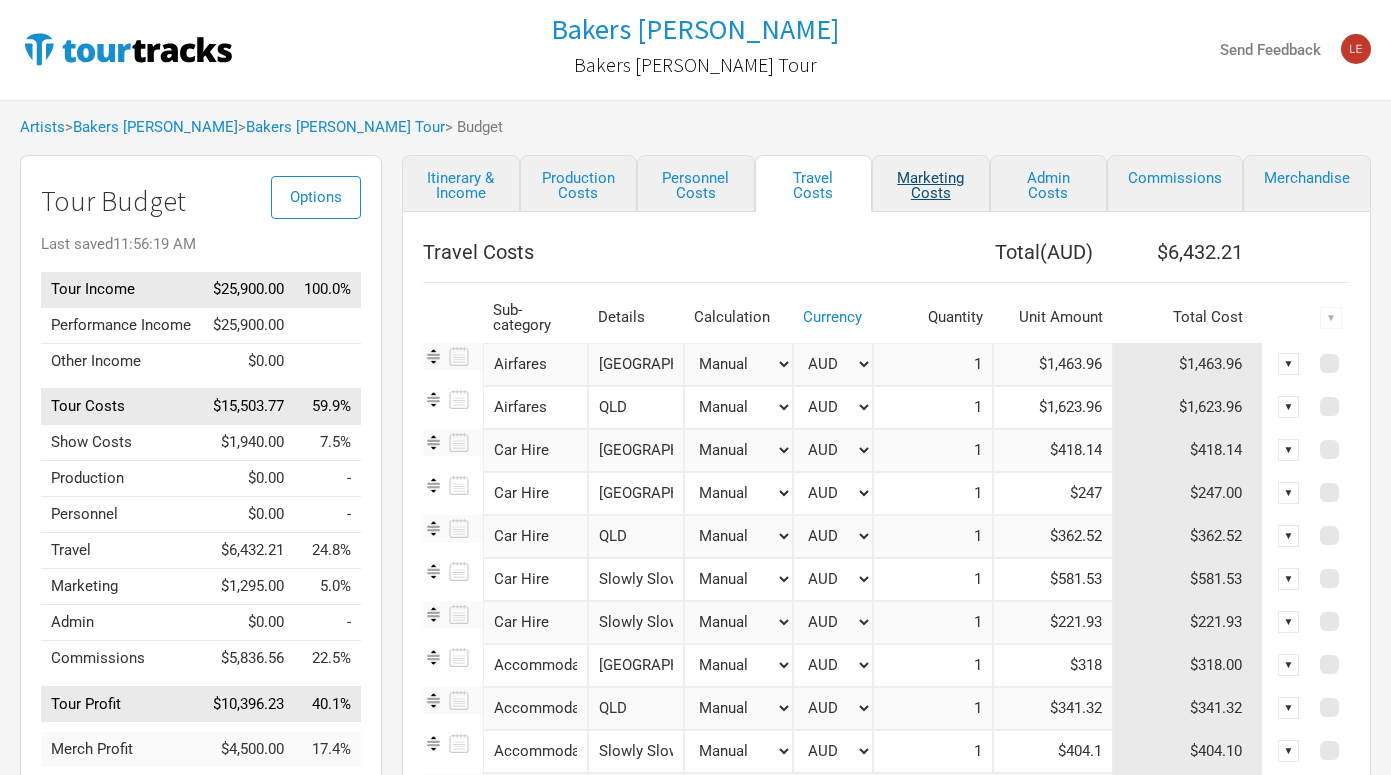 select on "% of Gross" 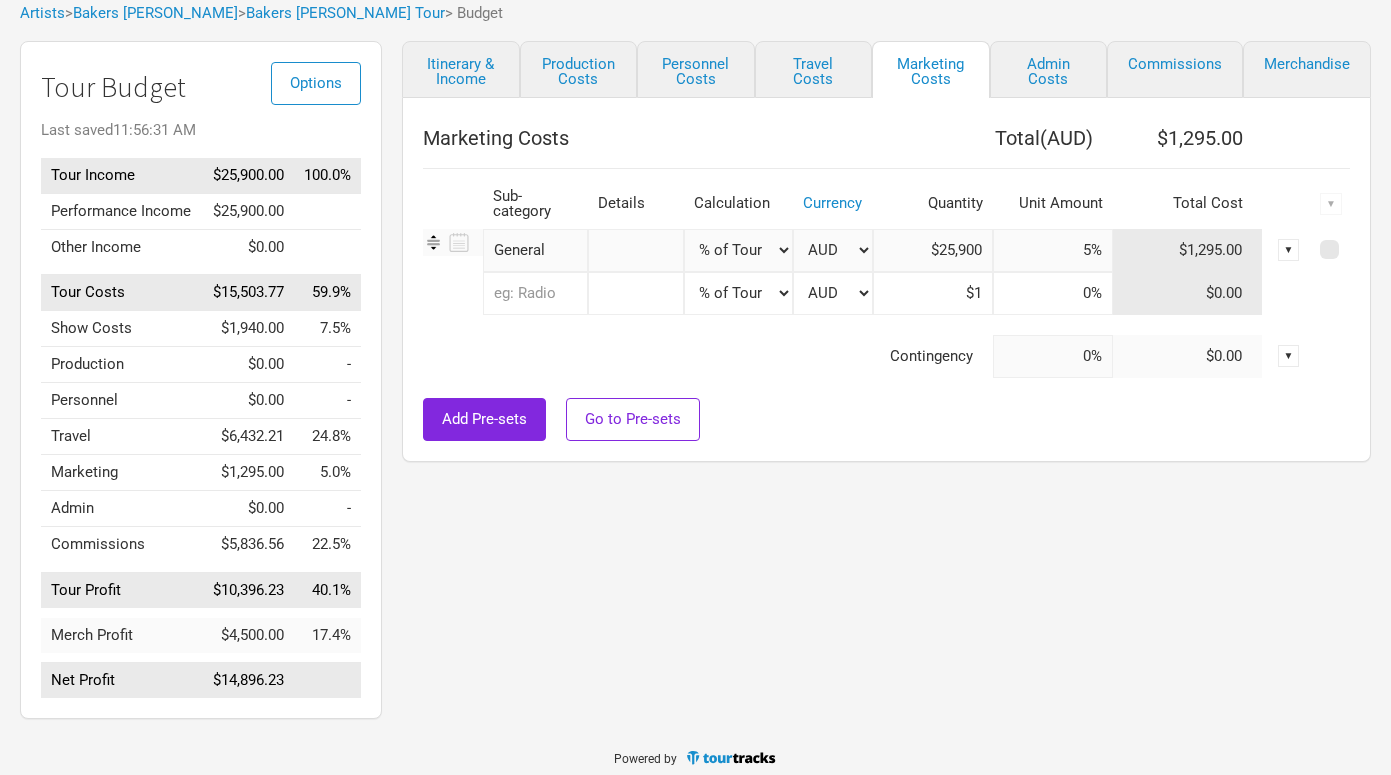 scroll, scrollTop: 118, scrollLeft: 0, axis: vertical 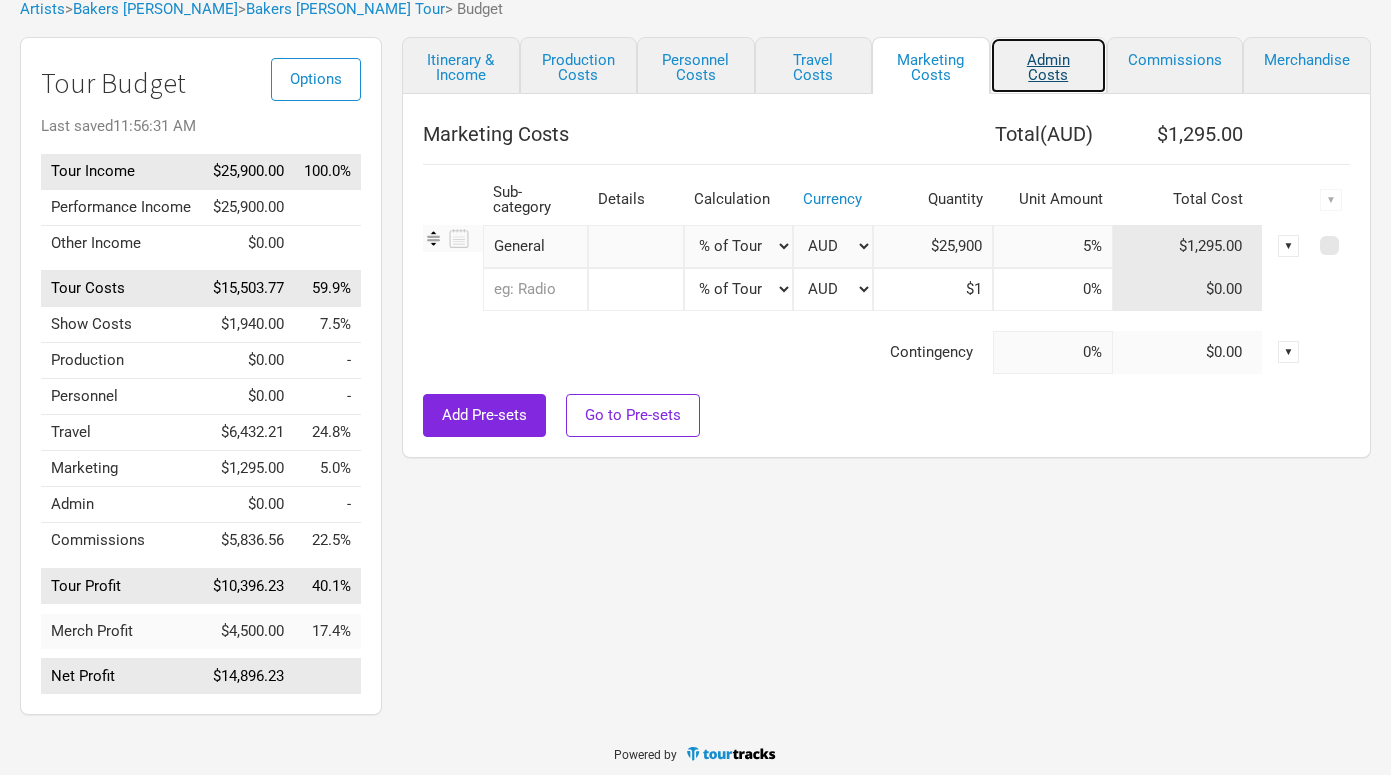 click on "Admin Costs" at bounding box center [1049, 65] 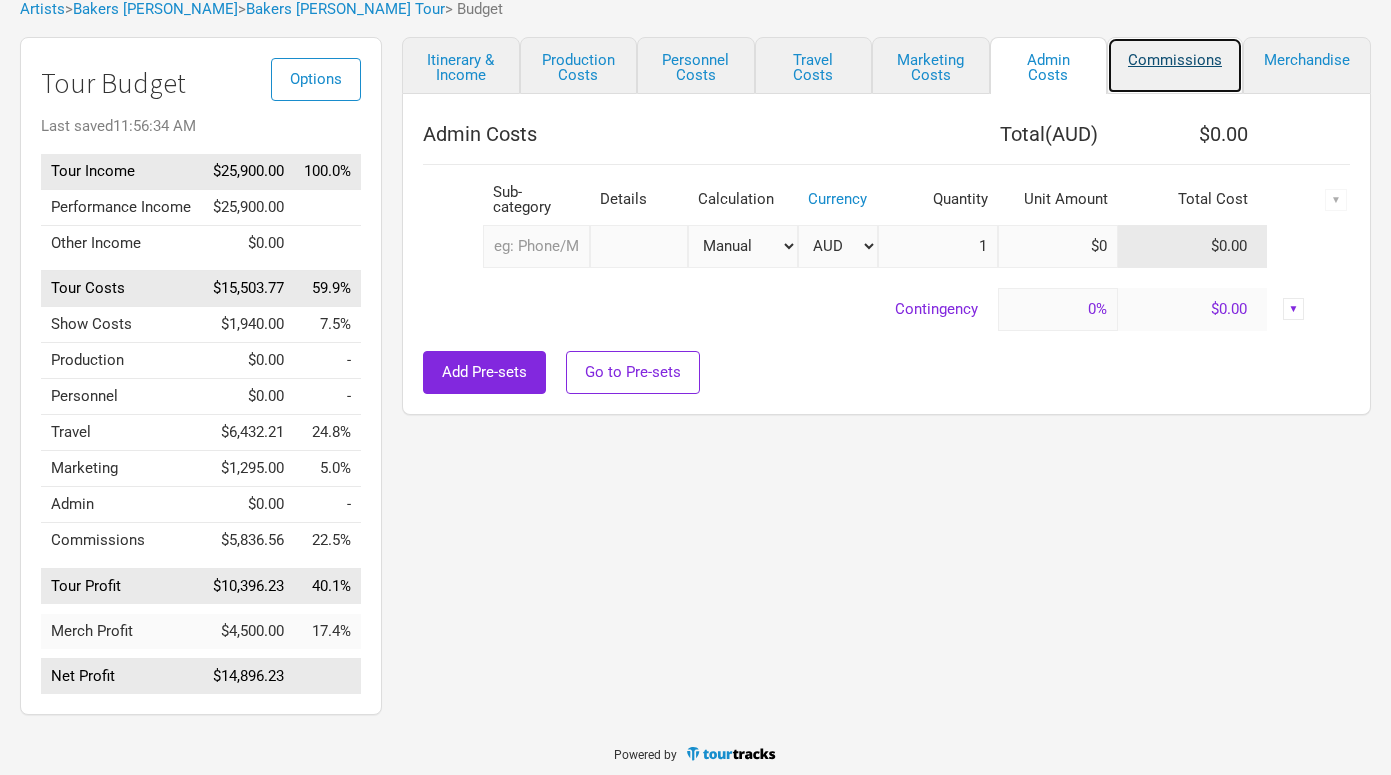 click on "Commissions" at bounding box center (1175, 65) 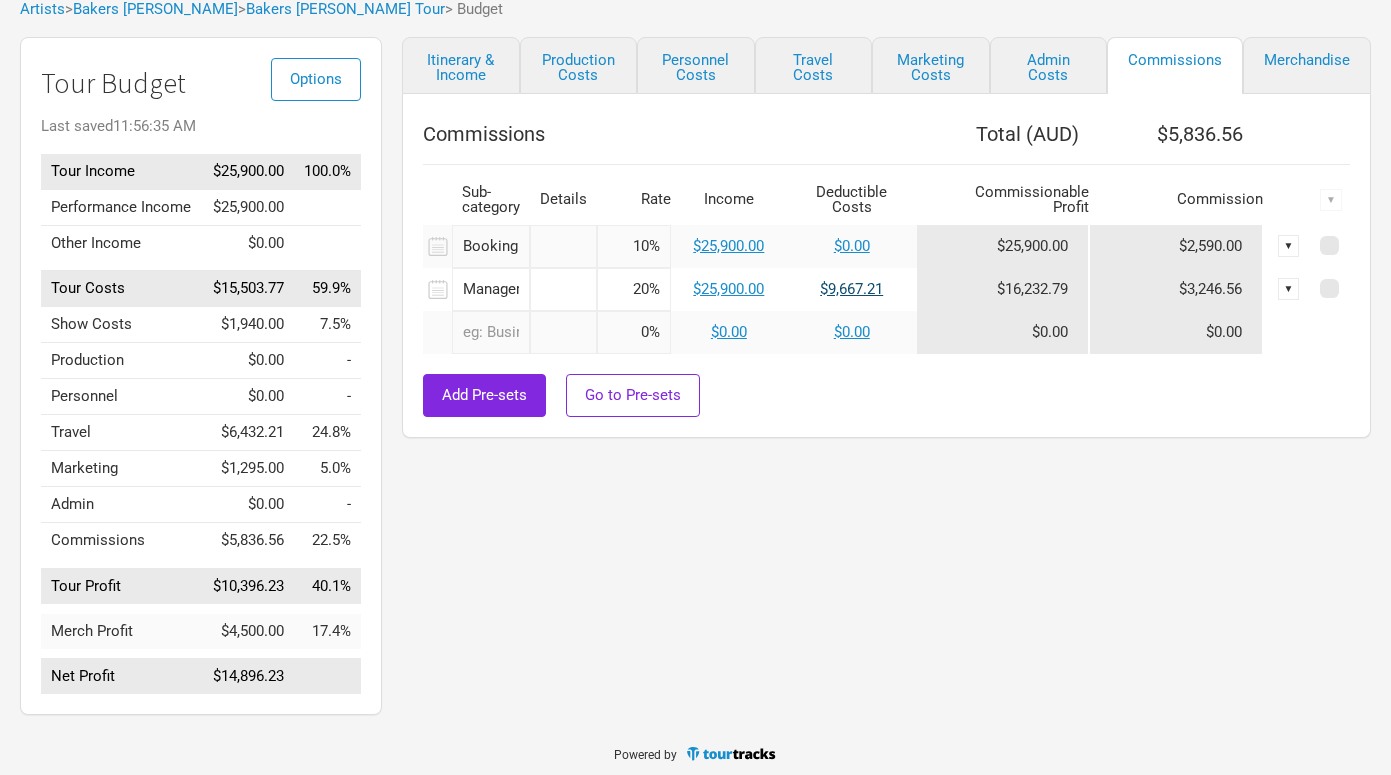 click on "$9,667.21" at bounding box center (851, 289) 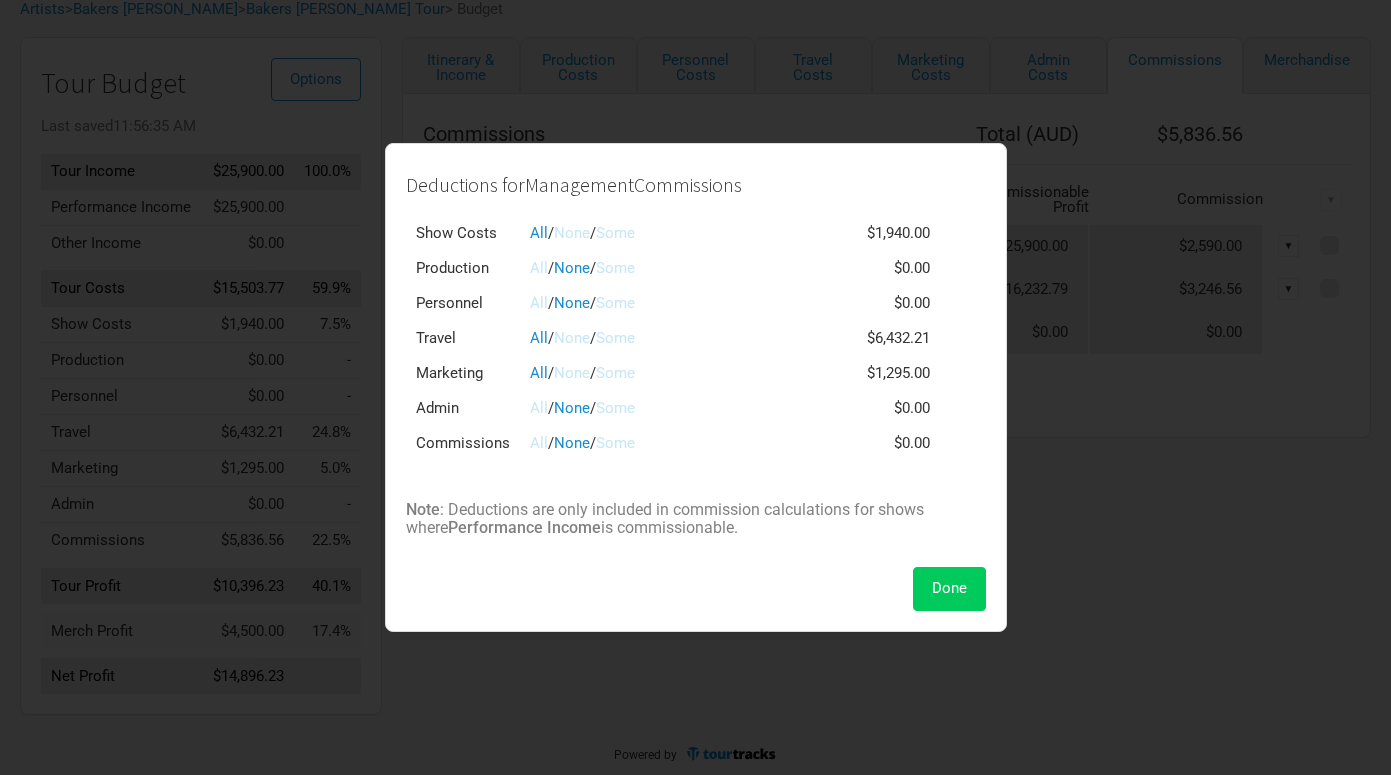 click on "Done" at bounding box center (949, 588) 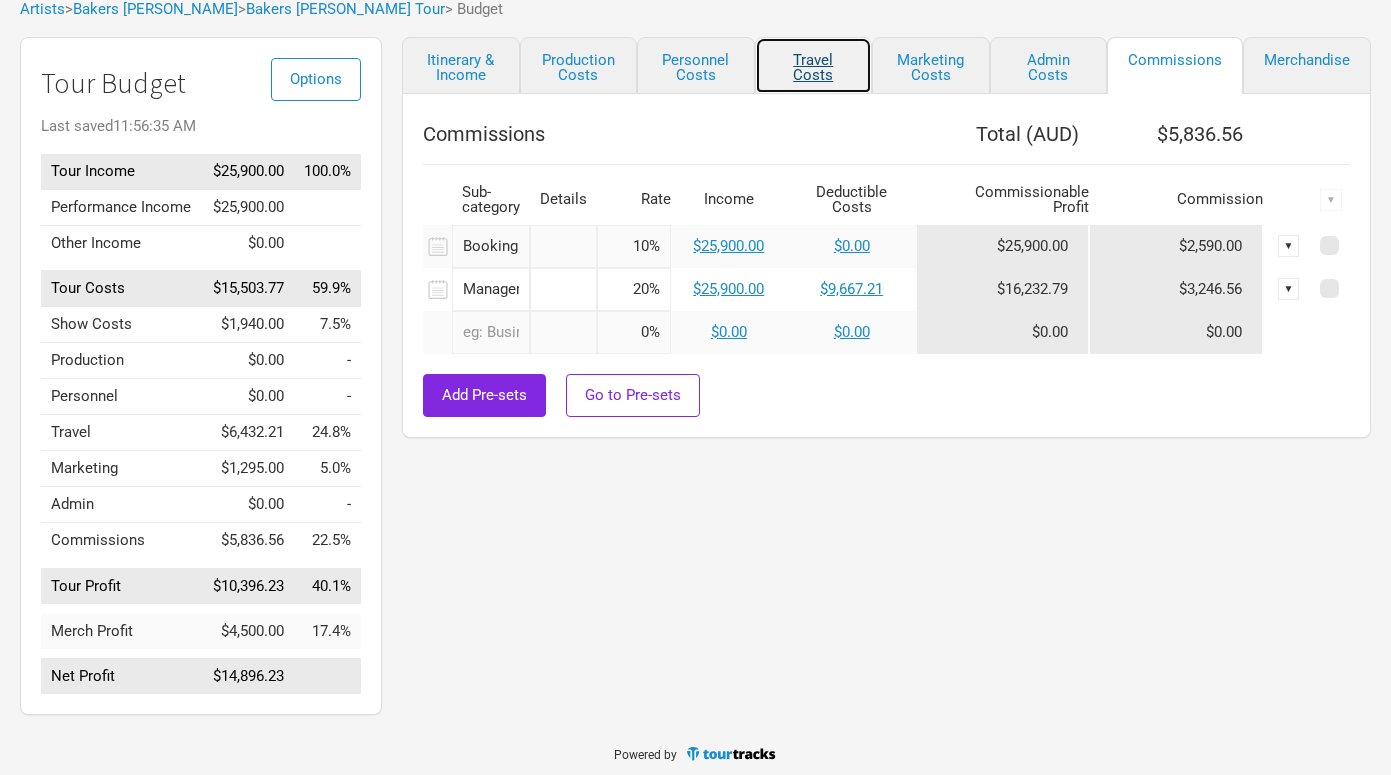 click on "Travel Costs" at bounding box center [814, 65] 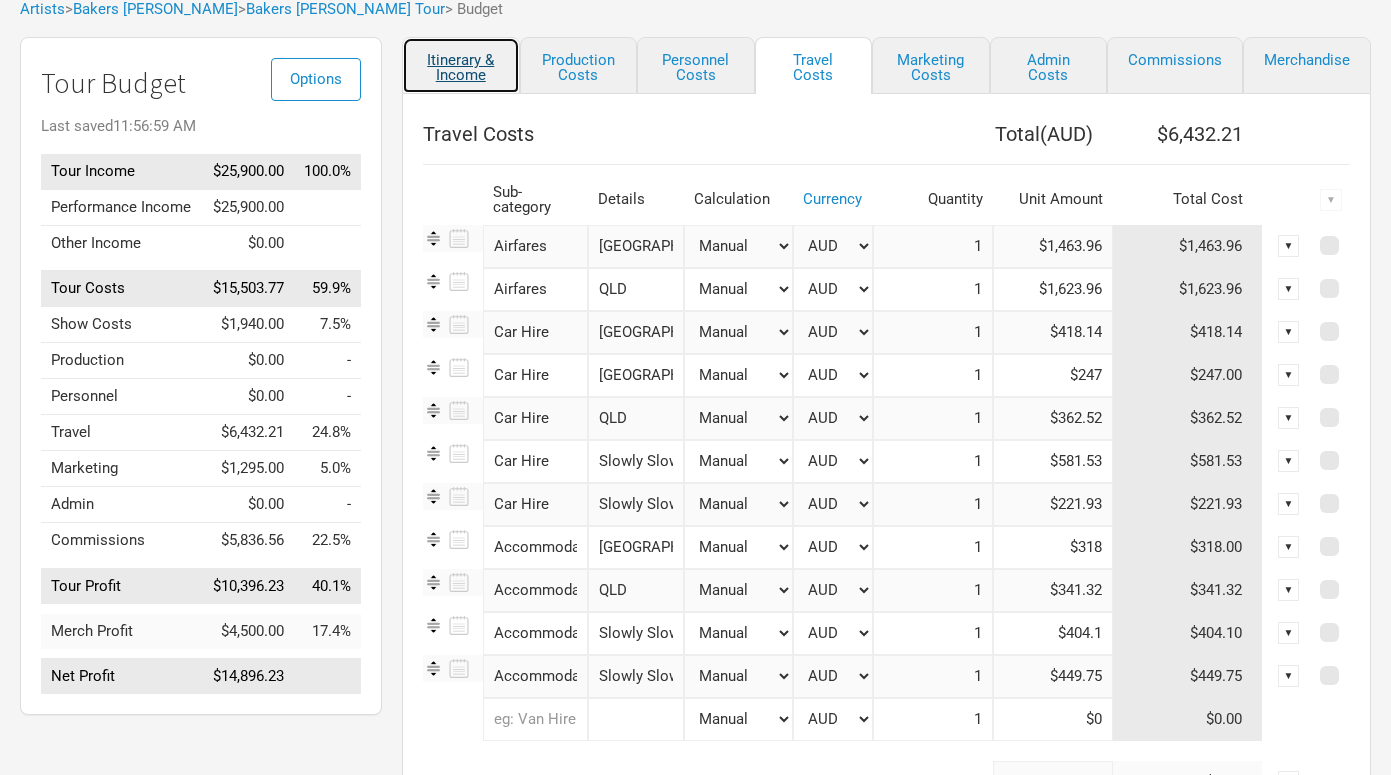 click on "Itinerary & Income" at bounding box center (461, 65) 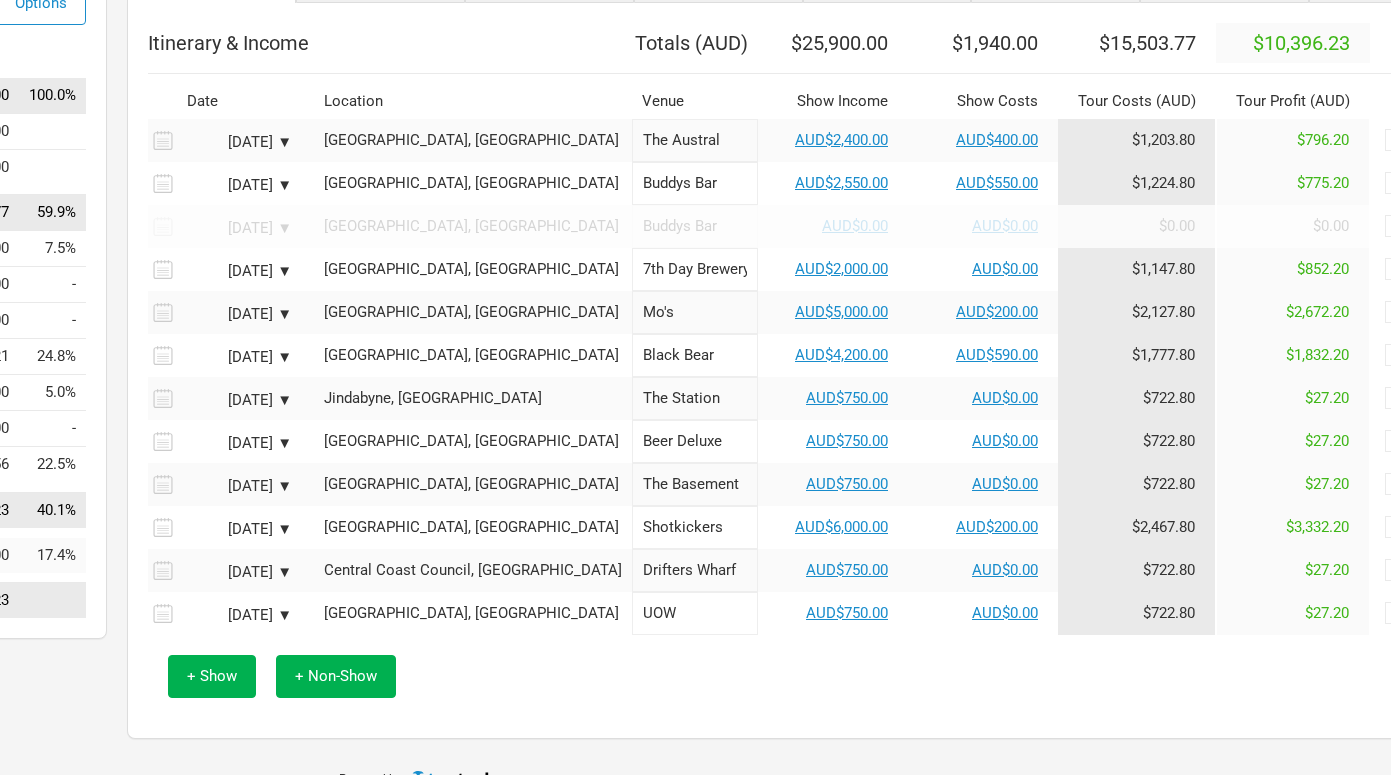 scroll, scrollTop: 184, scrollLeft: 275, axis: both 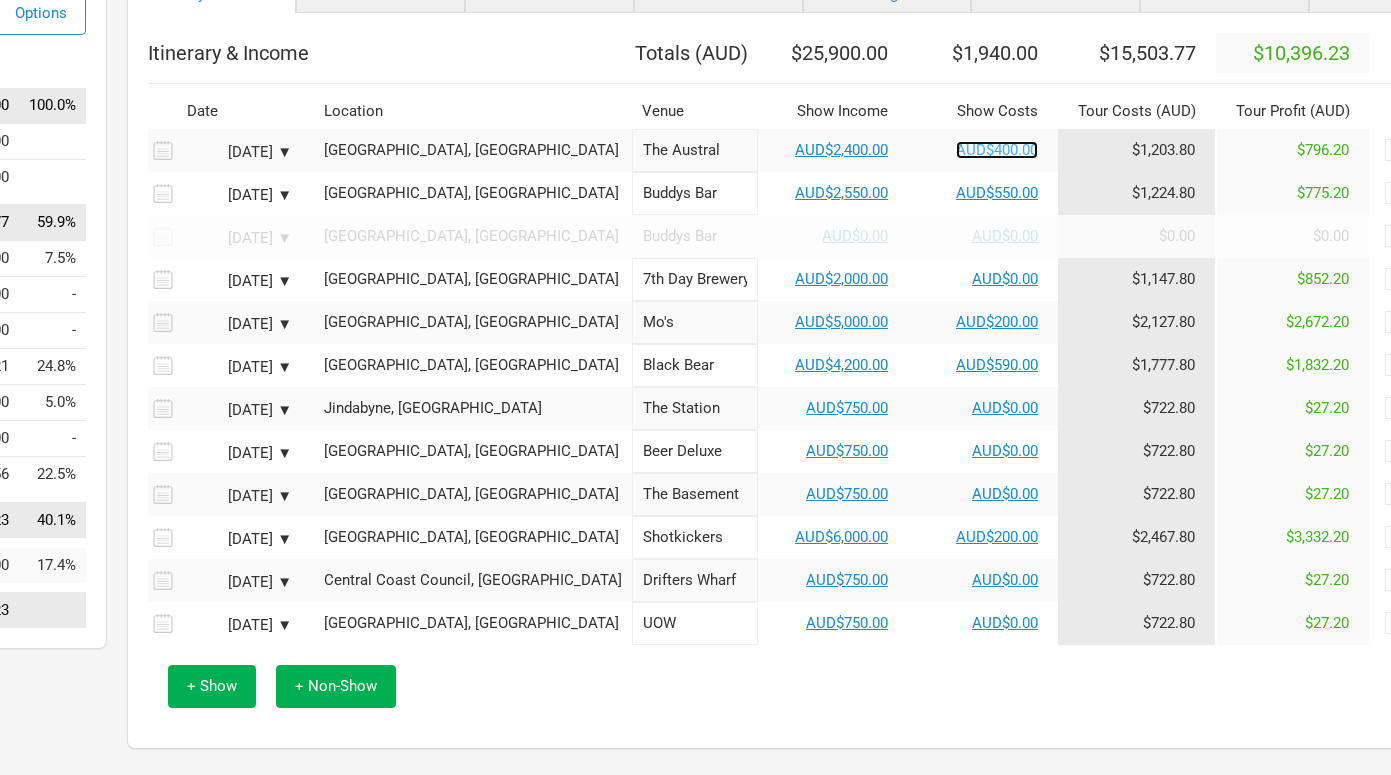 click on "AUD$400.00" at bounding box center (997, 150) 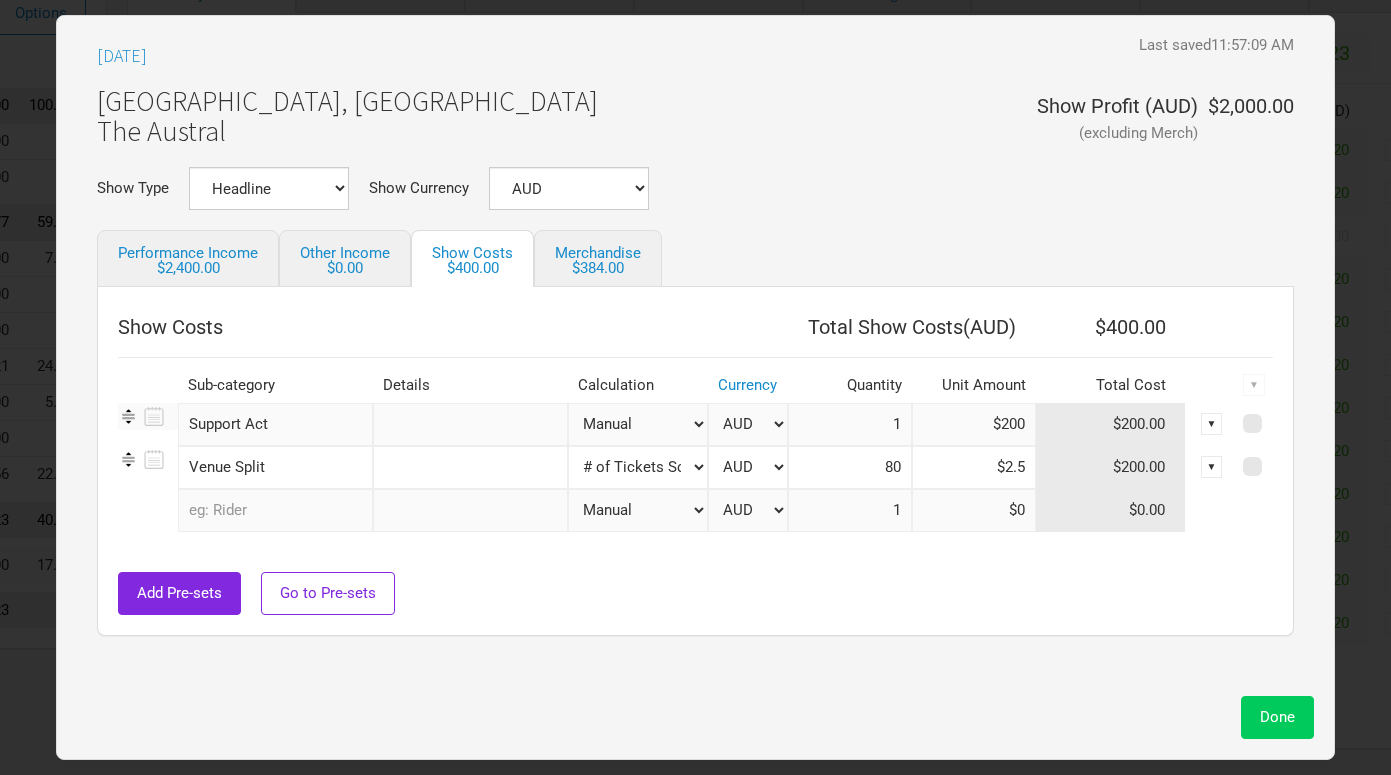 click on "Done" at bounding box center (1277, 717) 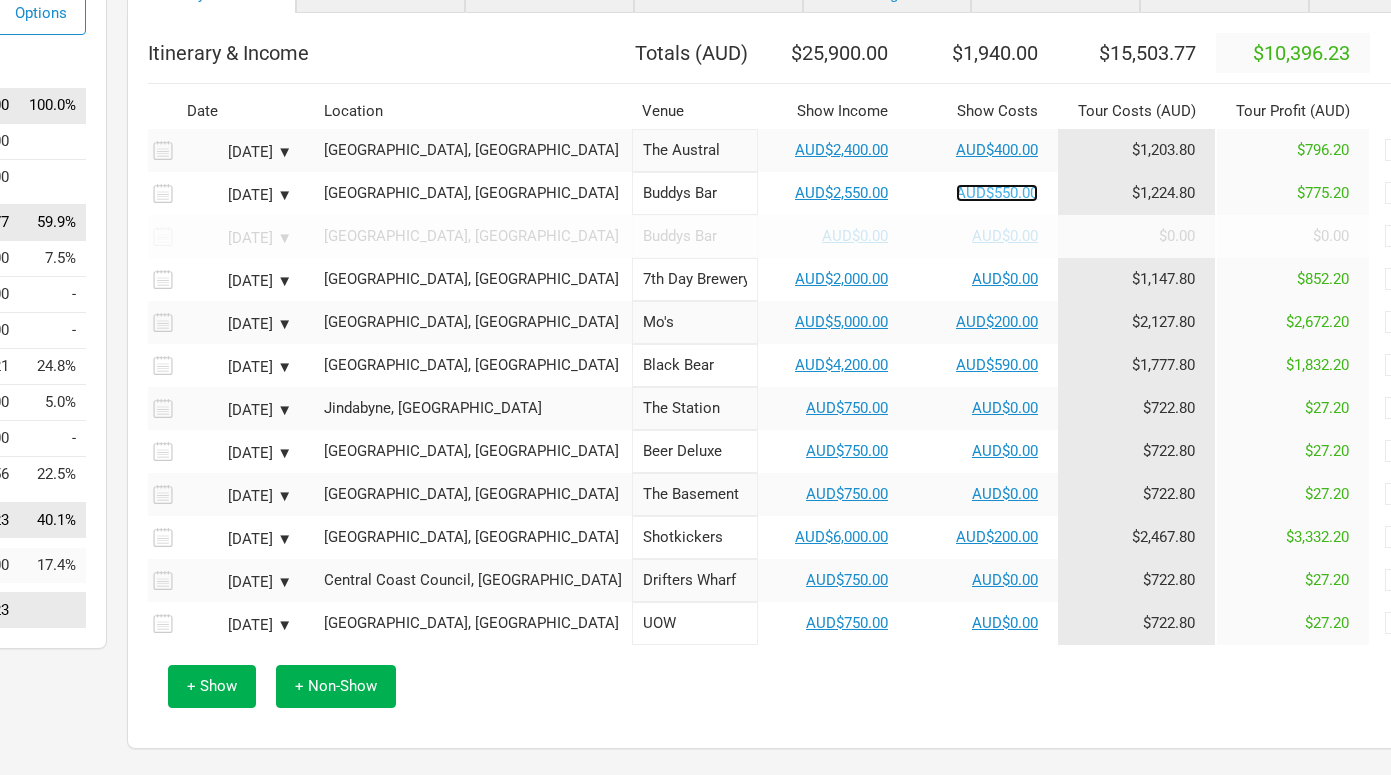 click on "AUD$550.00" at bounding box center (997, 193) 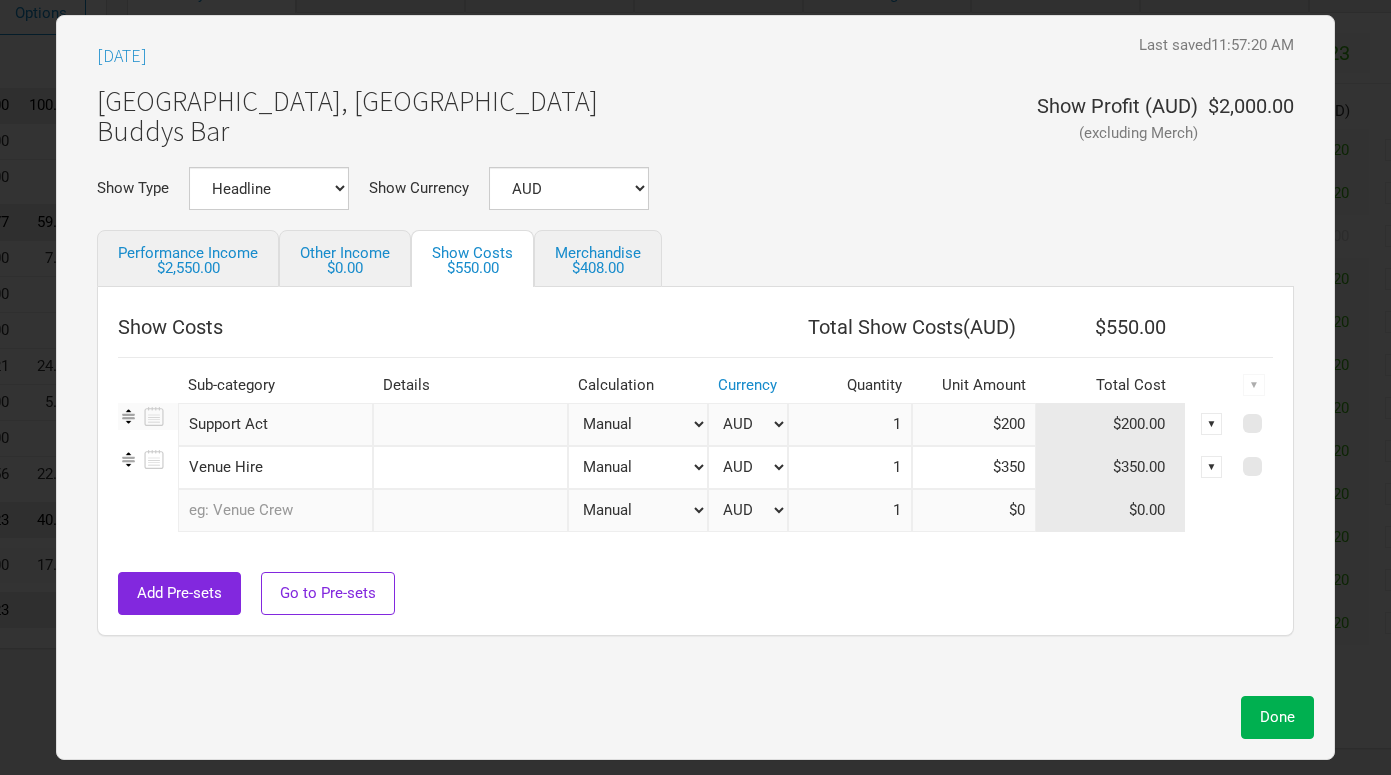 click on "$200" at bounding box center (974, 424) 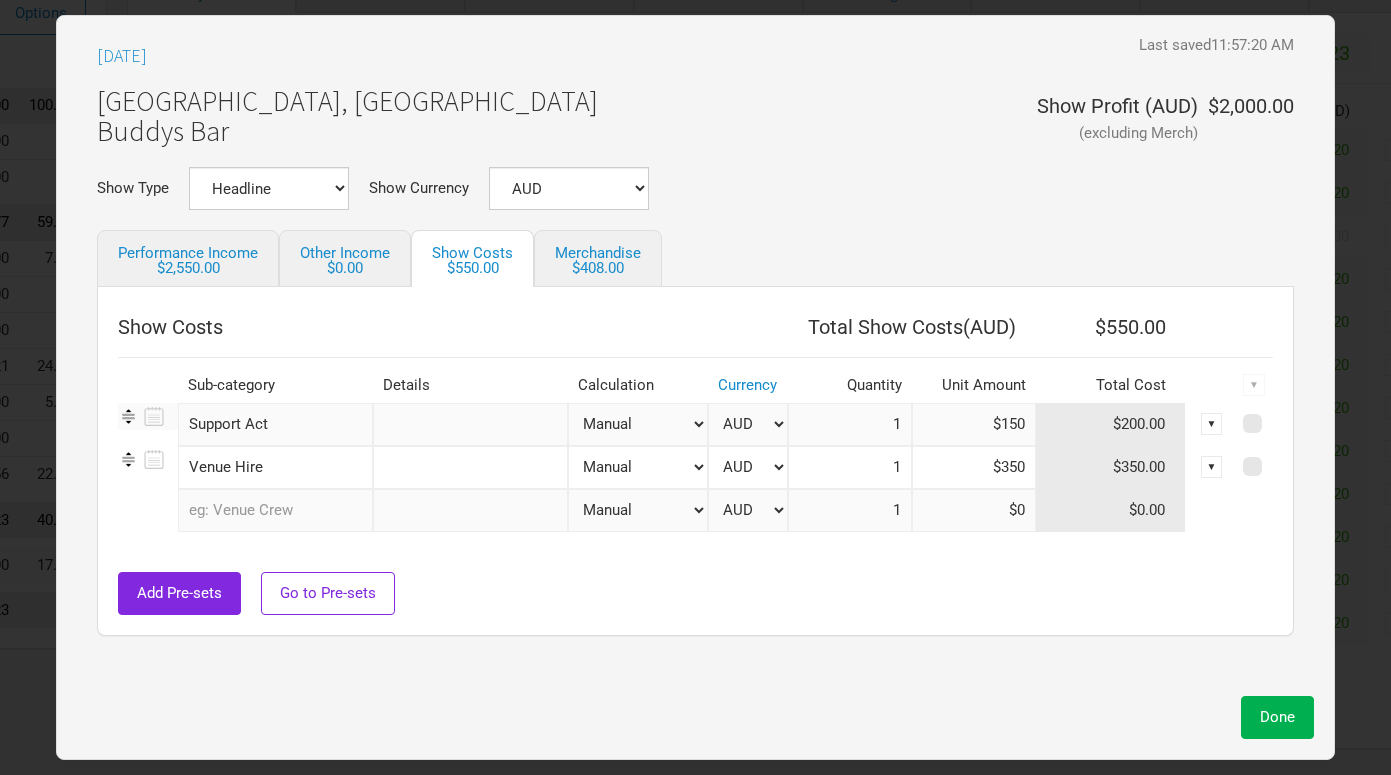 type on "$150" 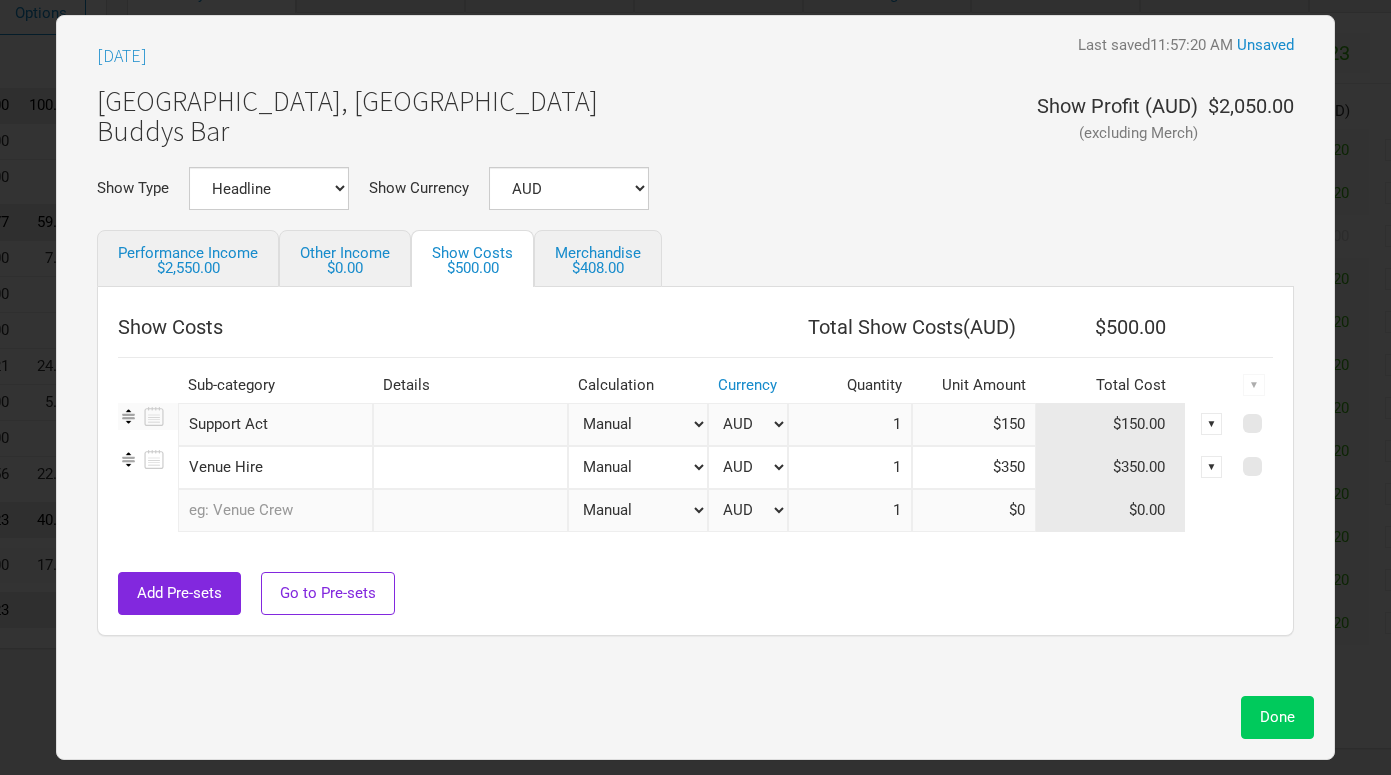 click on "Done" at bounding box center (1277, 717) 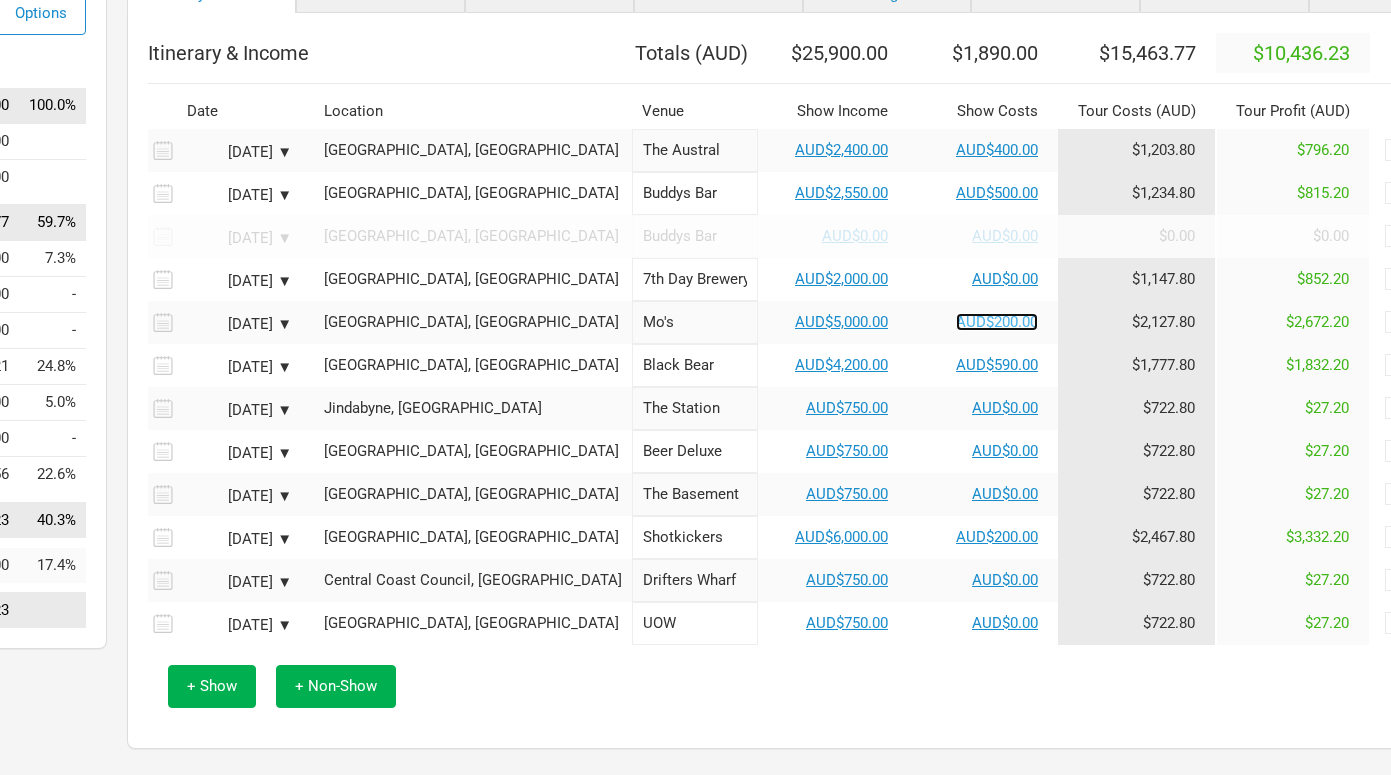 click on "AUD$200.00" at bounding box center (997, 322) 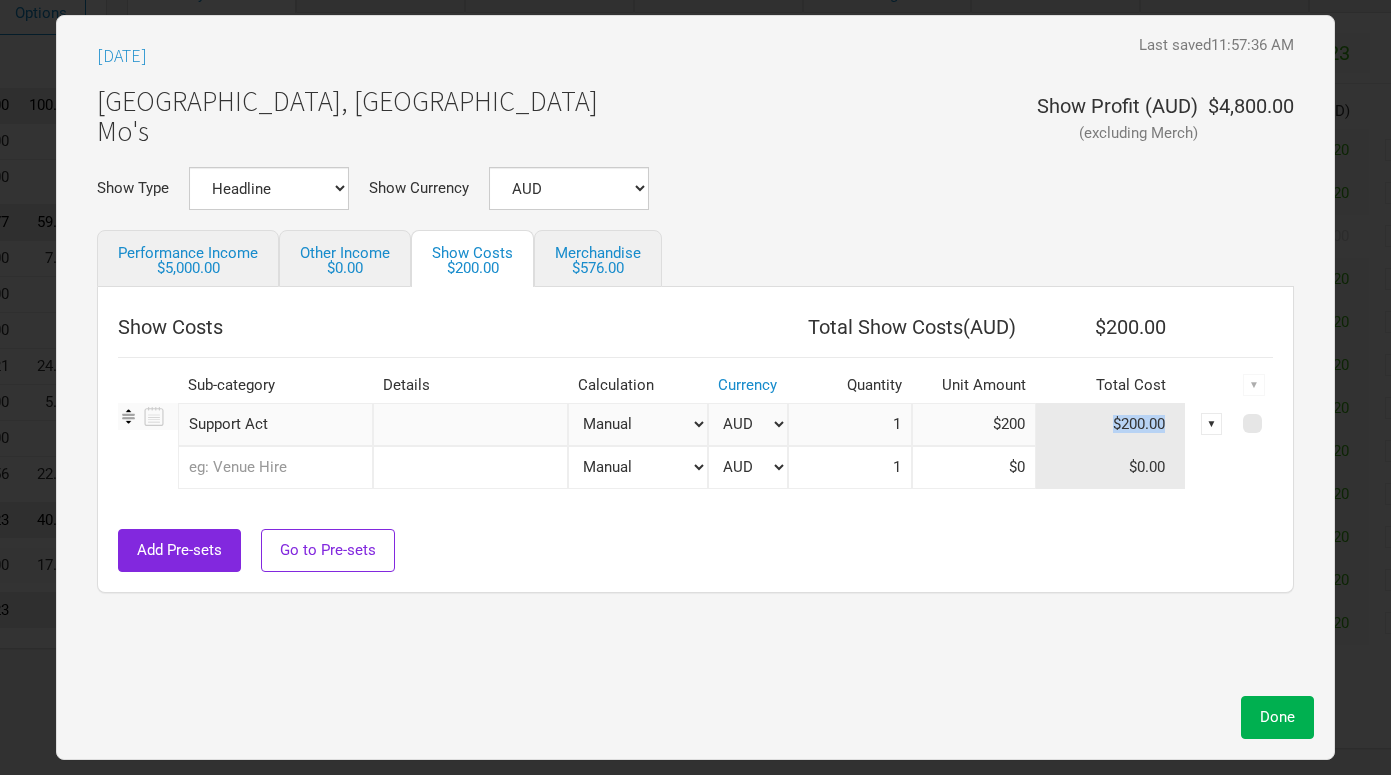 drag, startPoint x: 1087, startPoint y: 419, endPoint x: 1193, endPoint y: 415, distance: 106.07545 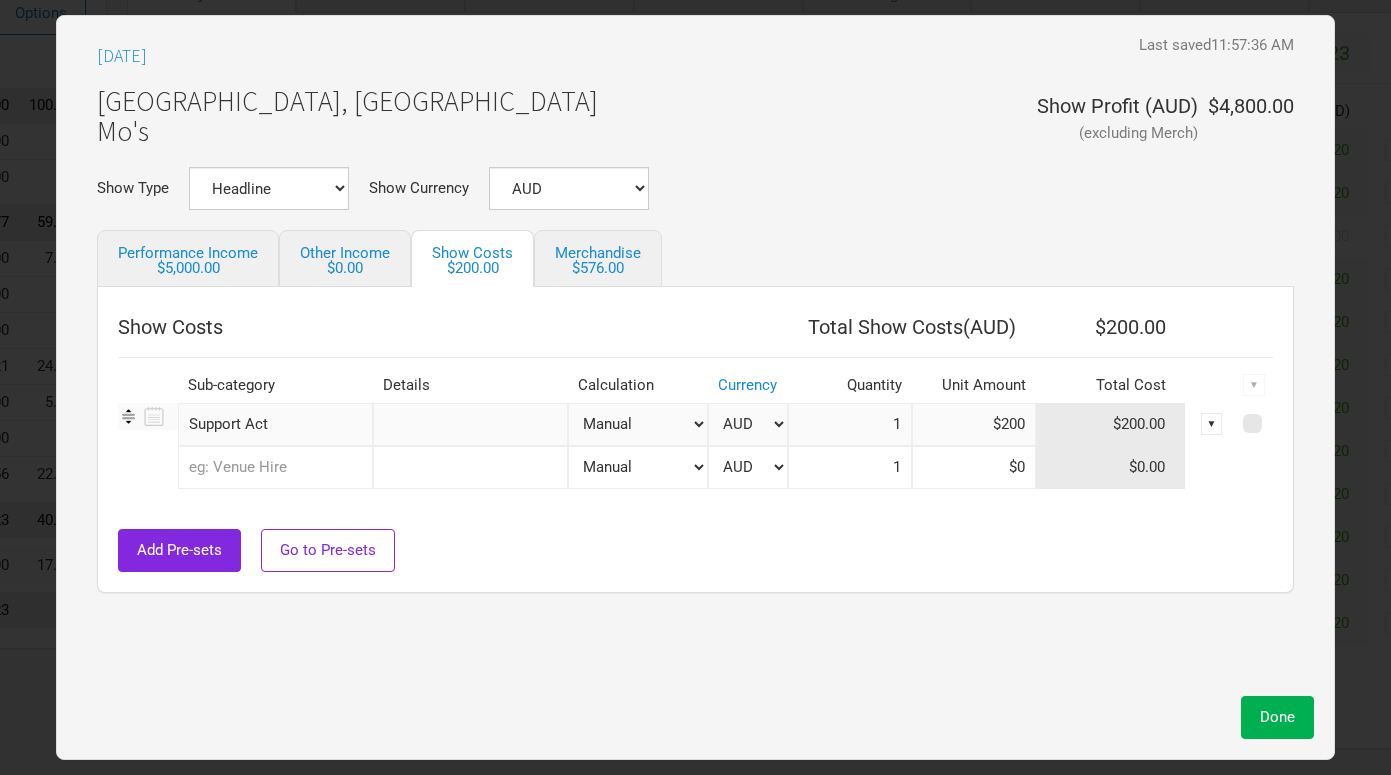 click on "$200" at bounding box center (974, 424) 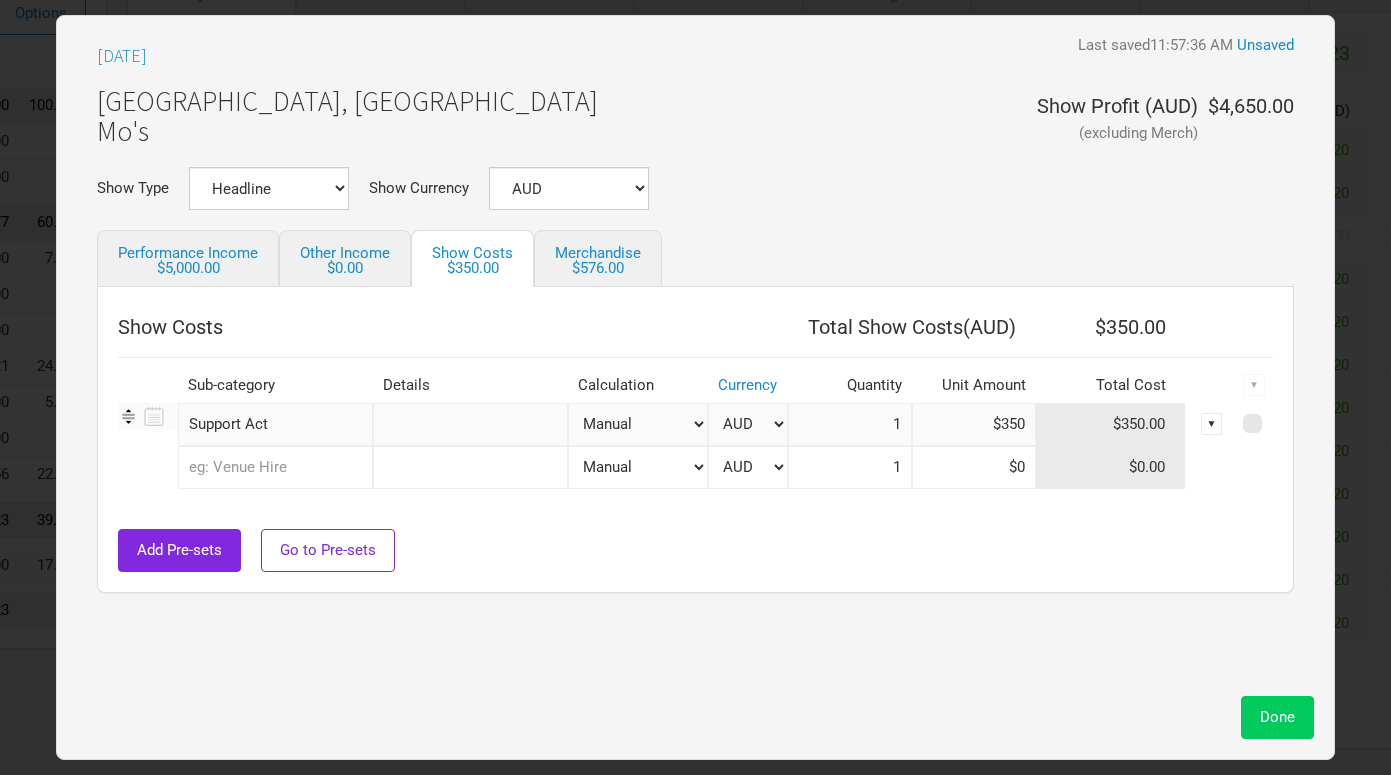 type on "$350" 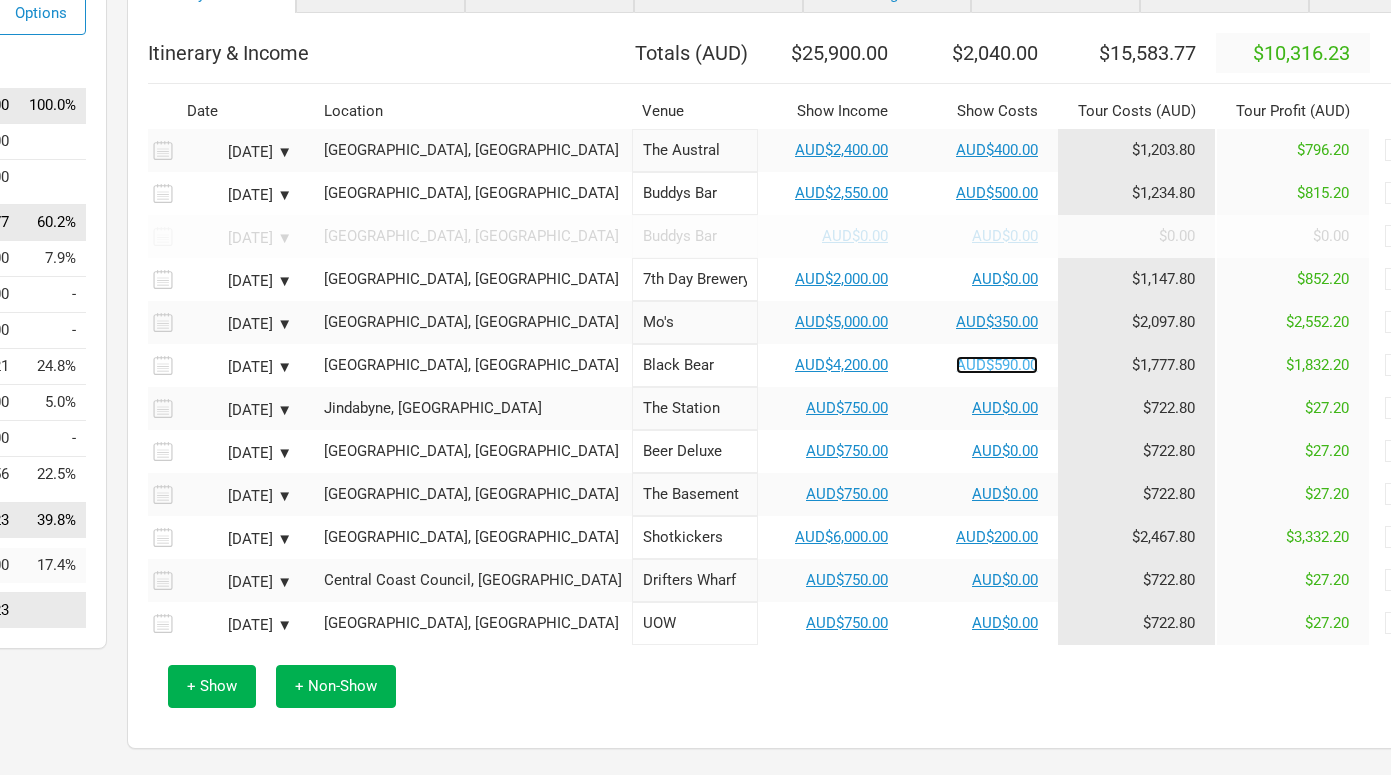 click on "AUD$590.00" at bounding box center (997, 365) 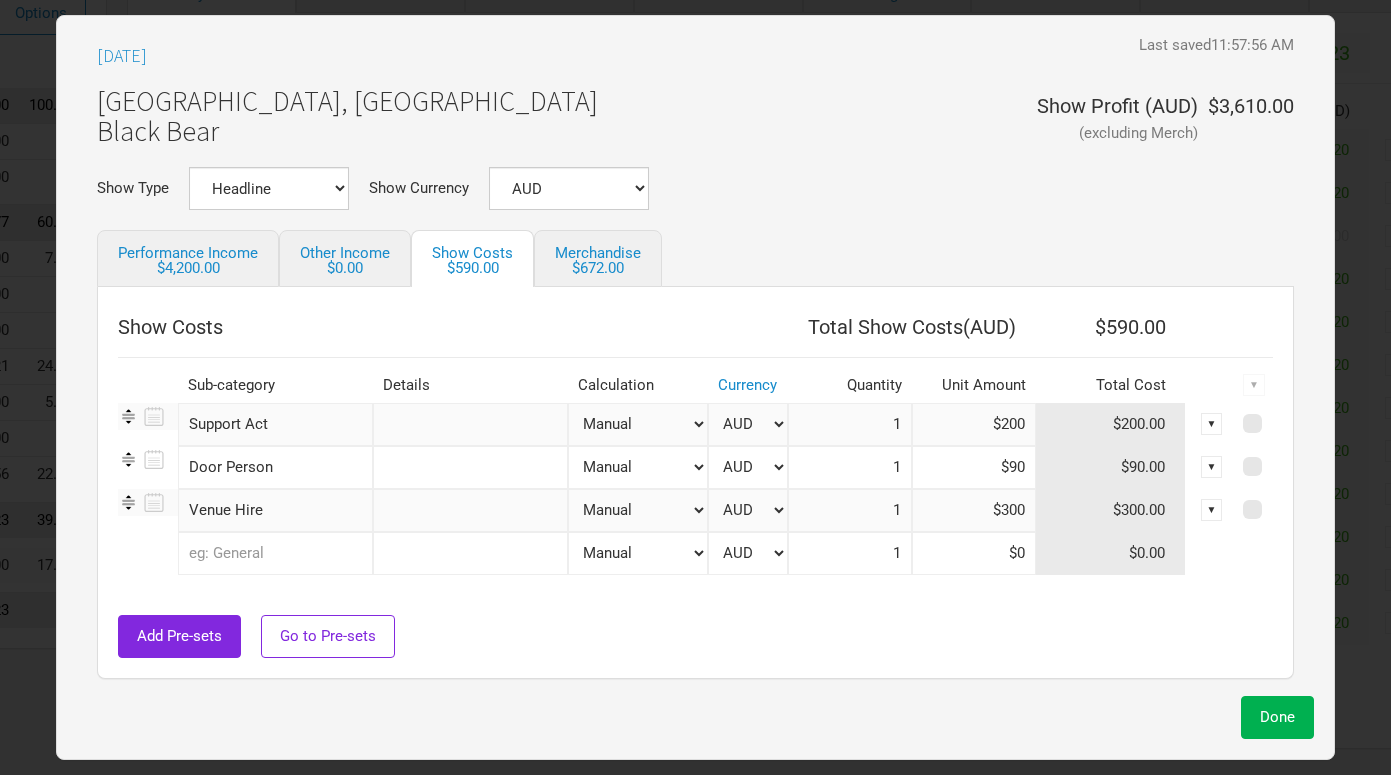 drag, startPoint x: 967, startPoint y: 436, endPoint x: 959, endPoint y: 422, distance: 16.124516 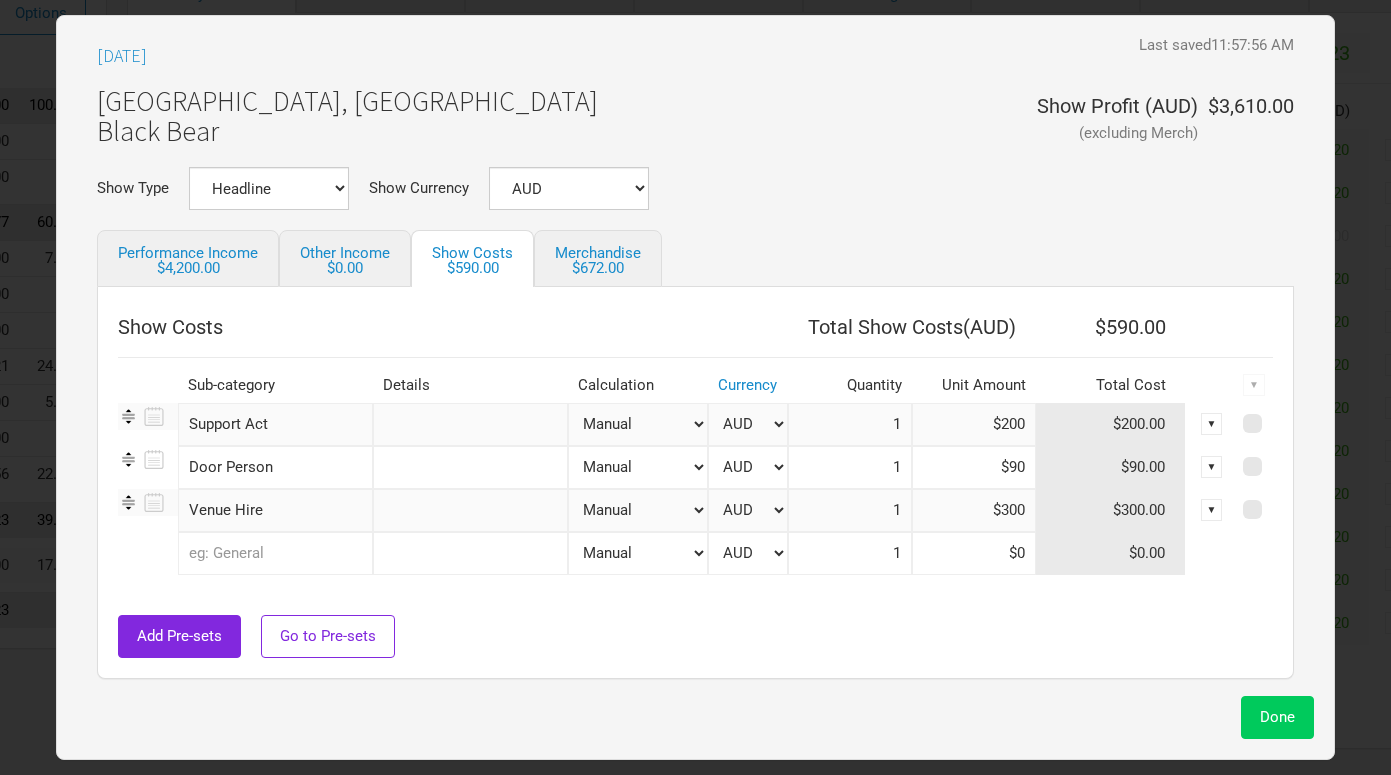 click on "Done" at bounding box center (1277, 717) 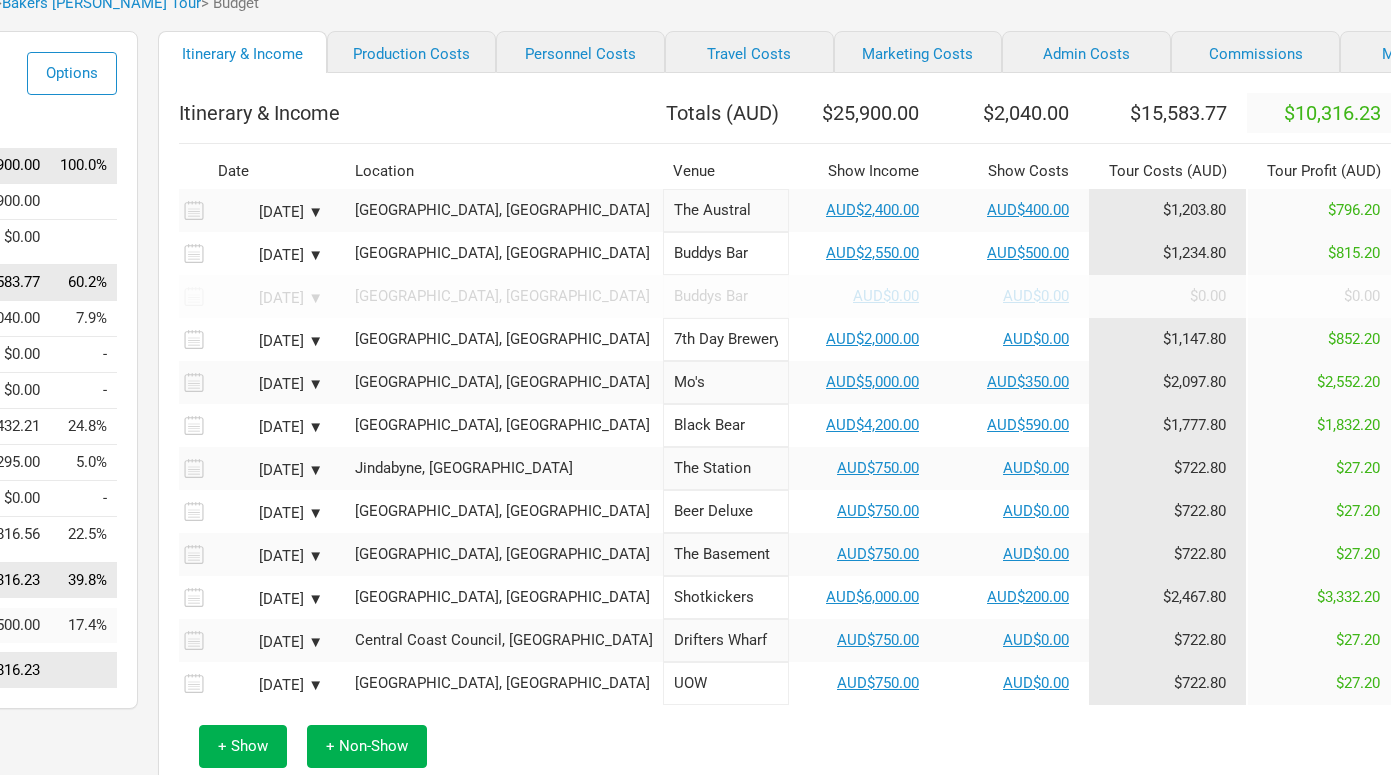scroll, scrollTop: 0, scrollLeft: 244, axis: horizontal 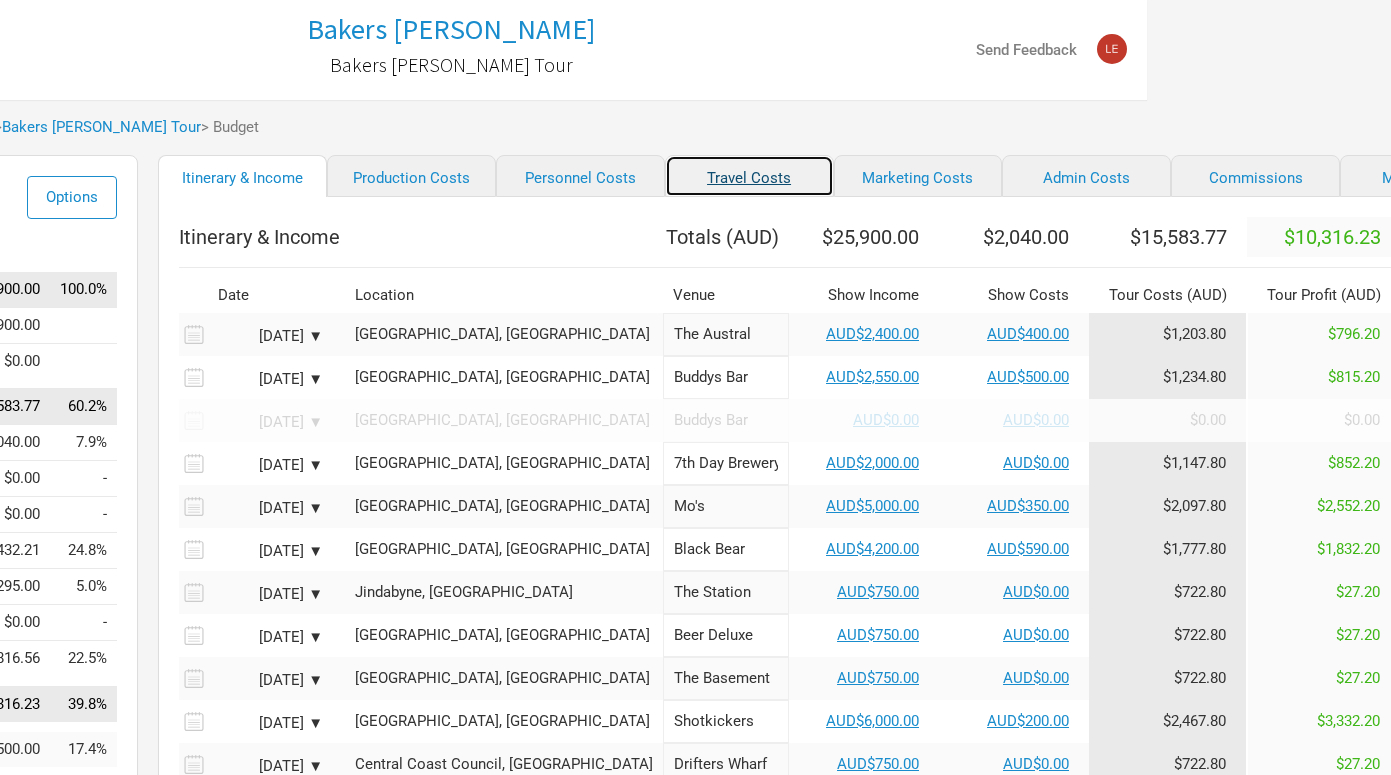 click on "Travel Costs" at bounding box center [749, 176] 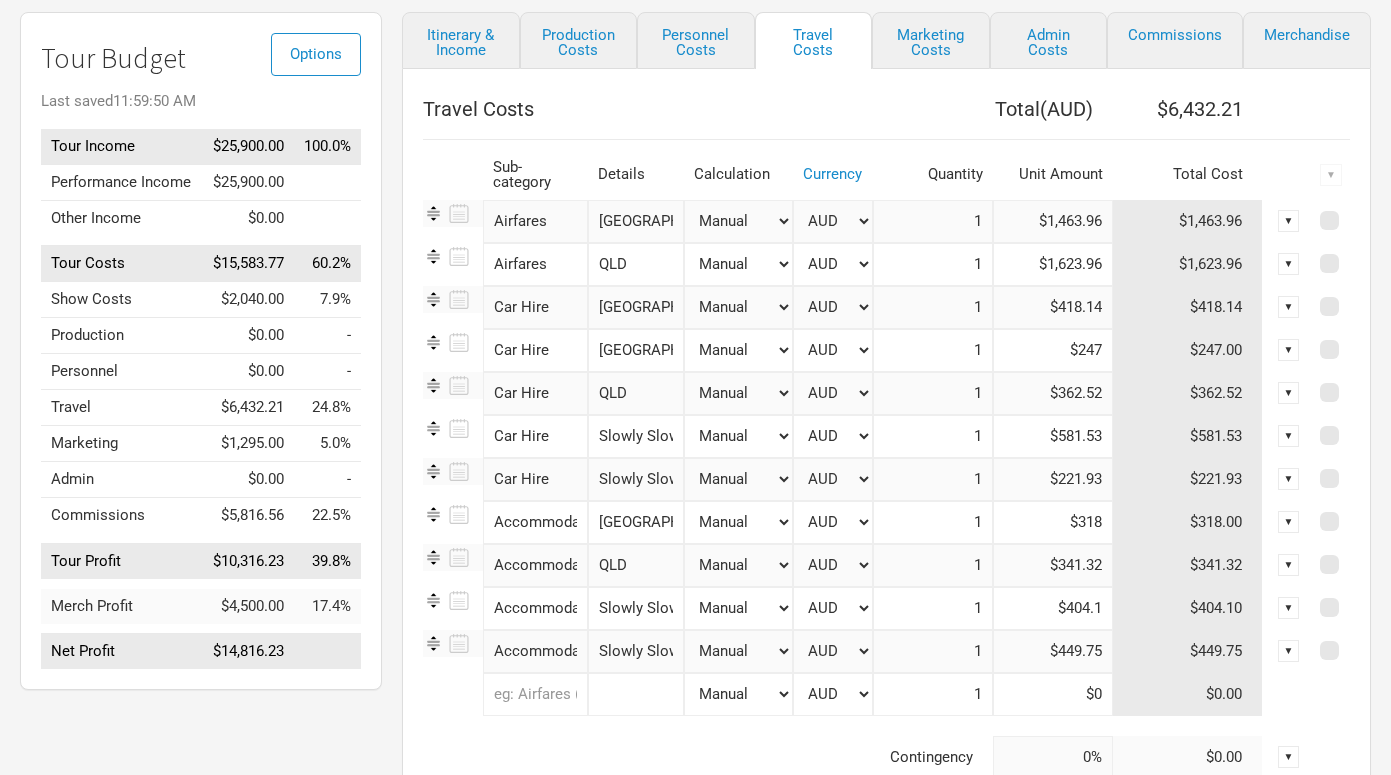 scroll, scrollTop: 152, scrollLeft: 0, axis: vertical 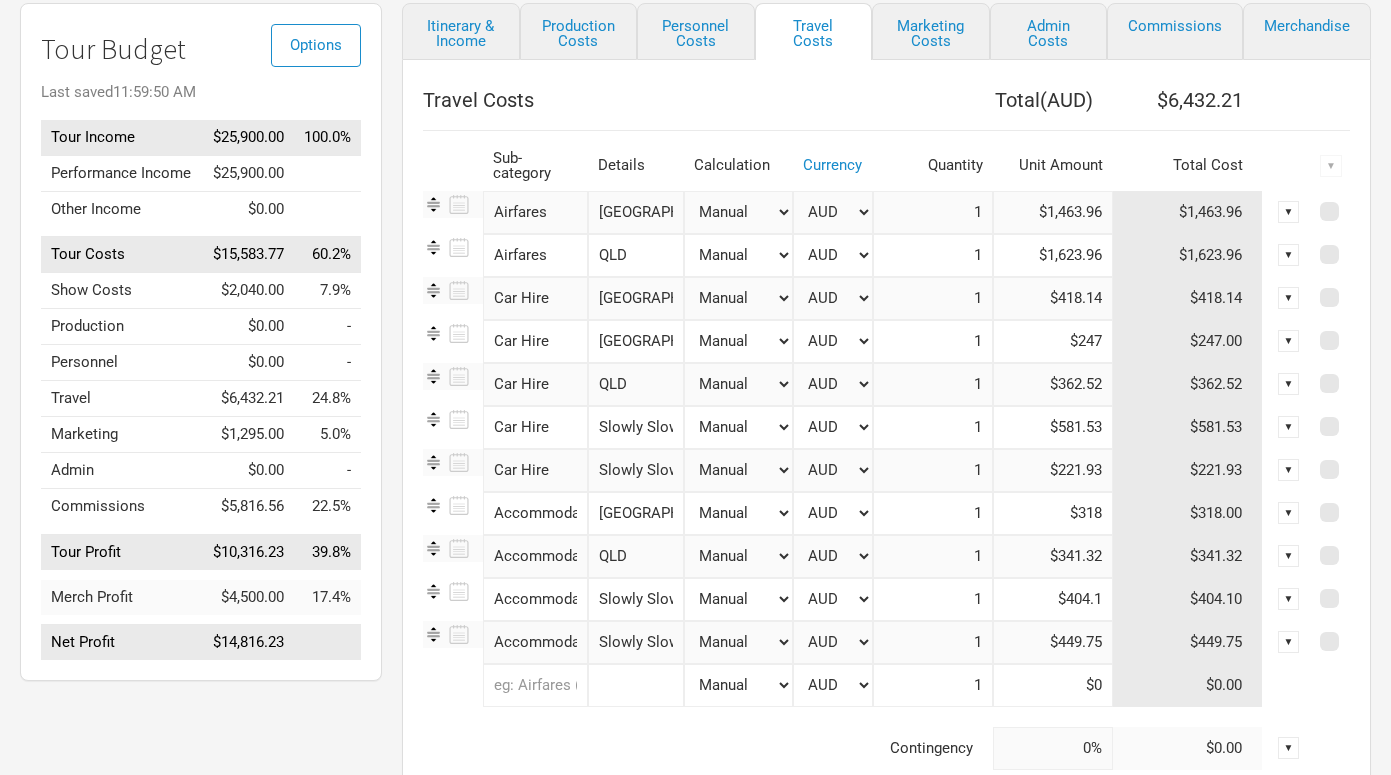 click on "$318" at bounding box center [1053, 513] 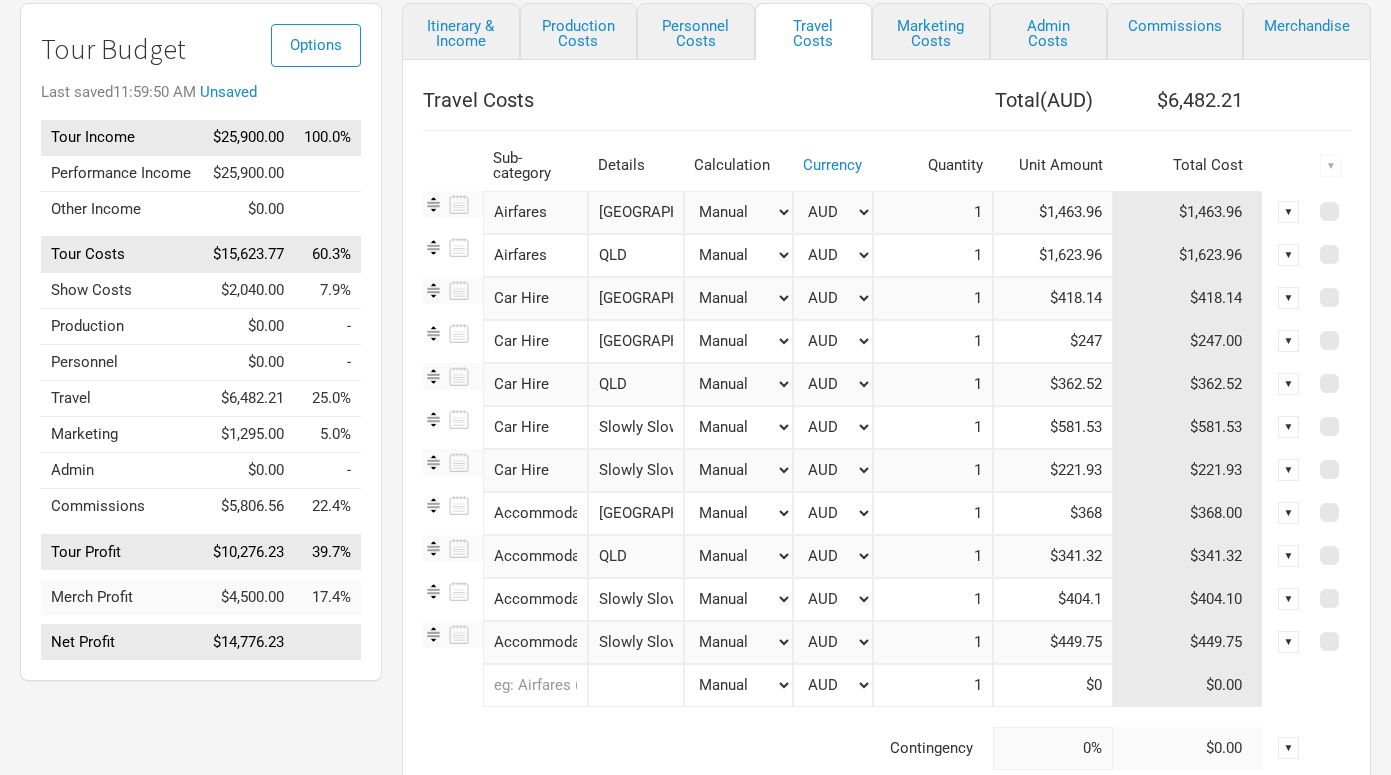type on "$368" 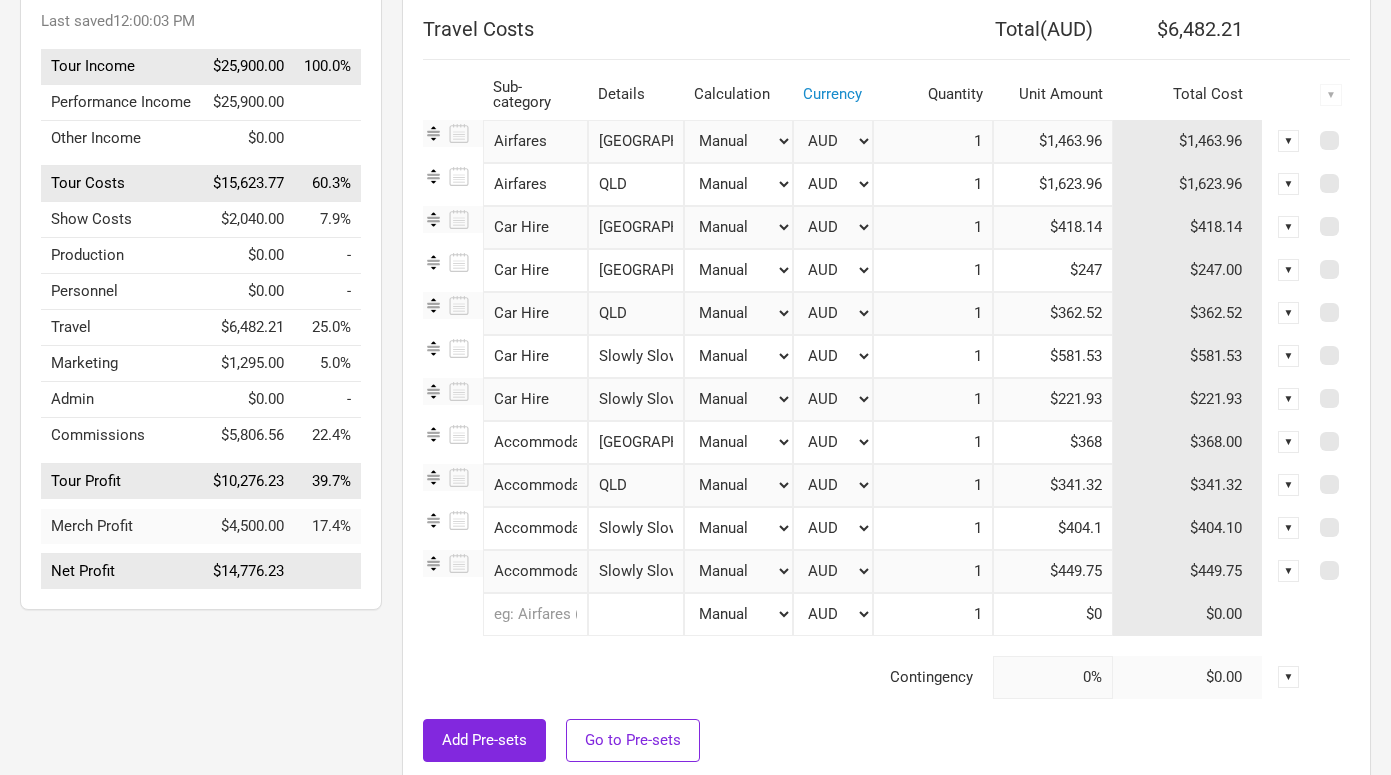 scroll, scrollTop: 221, scrollLeft: 0, axis: vertical 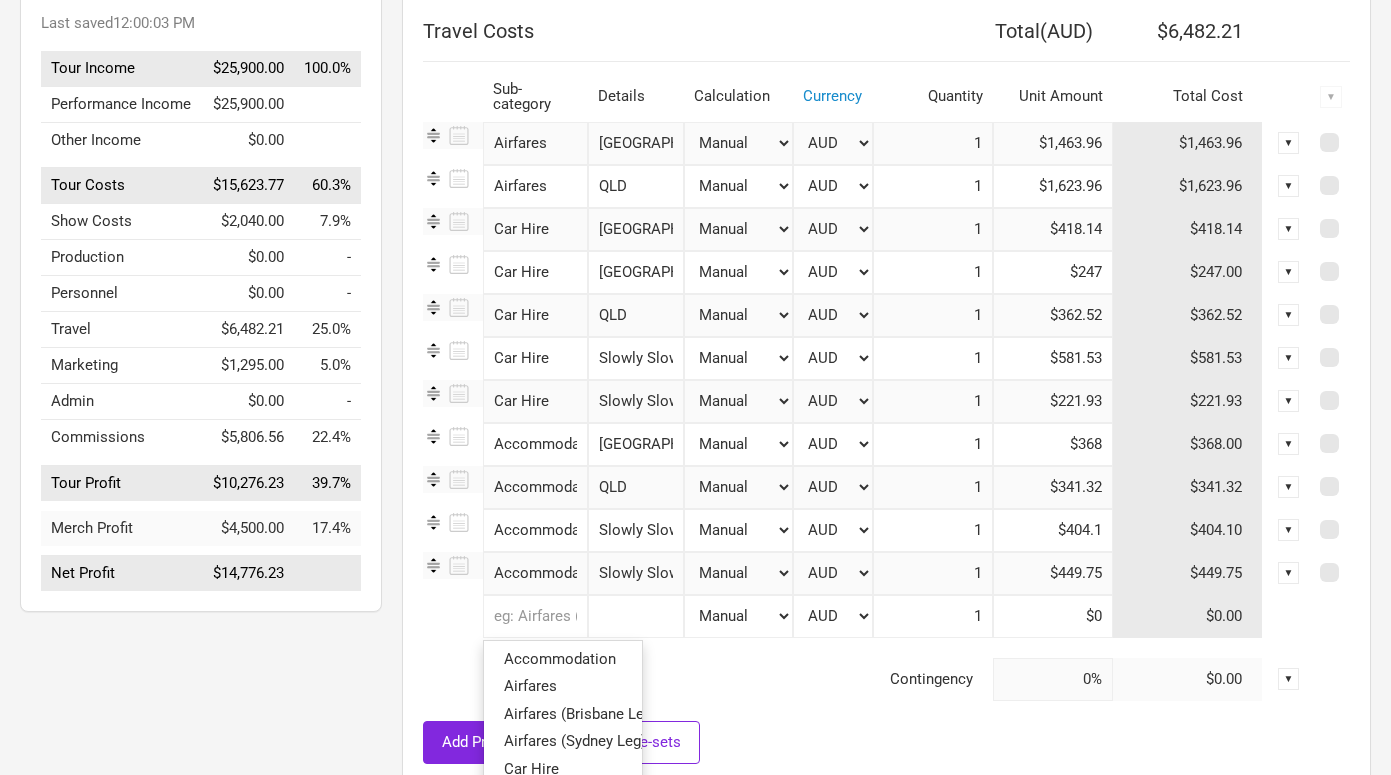 click at bounding box center (535, 616) 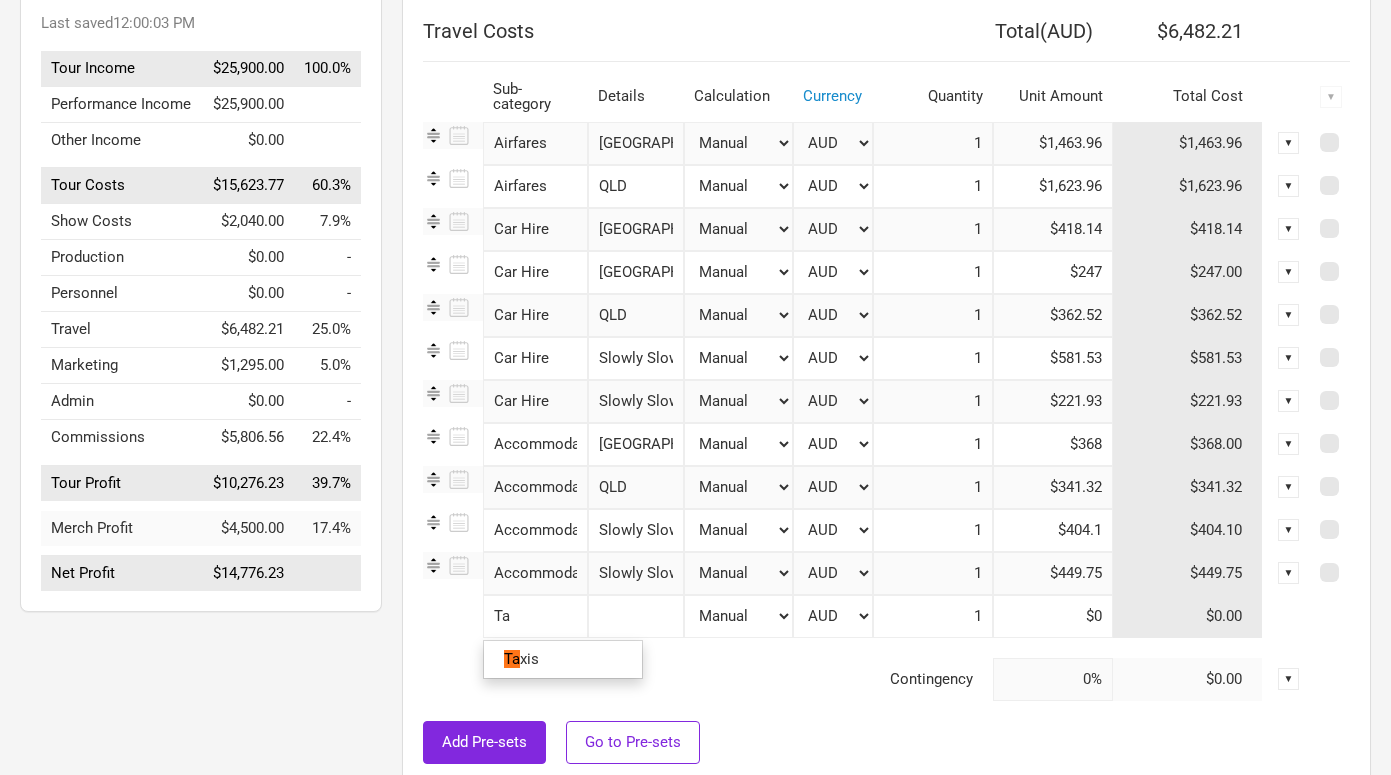 type on "Tax" 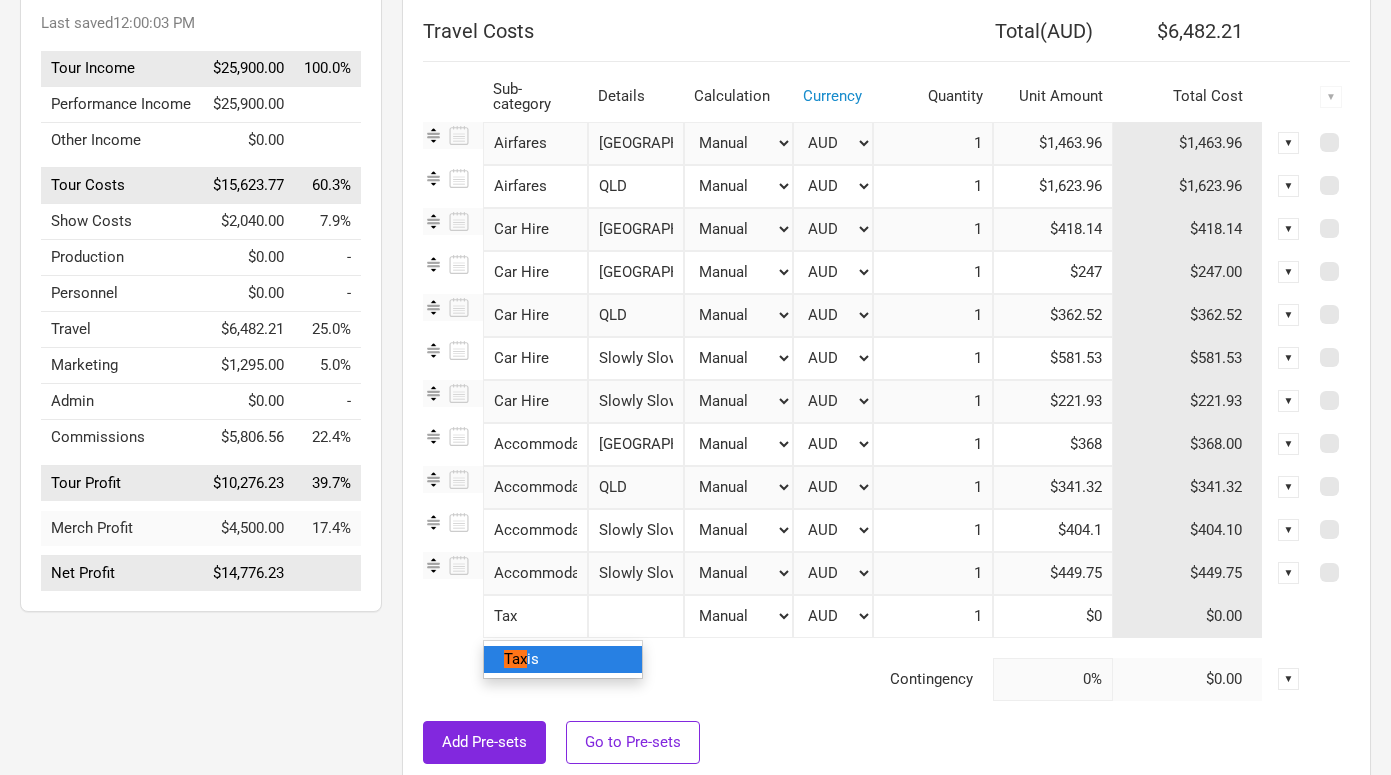 click on "Tax is" at bounding box center (563, 659) 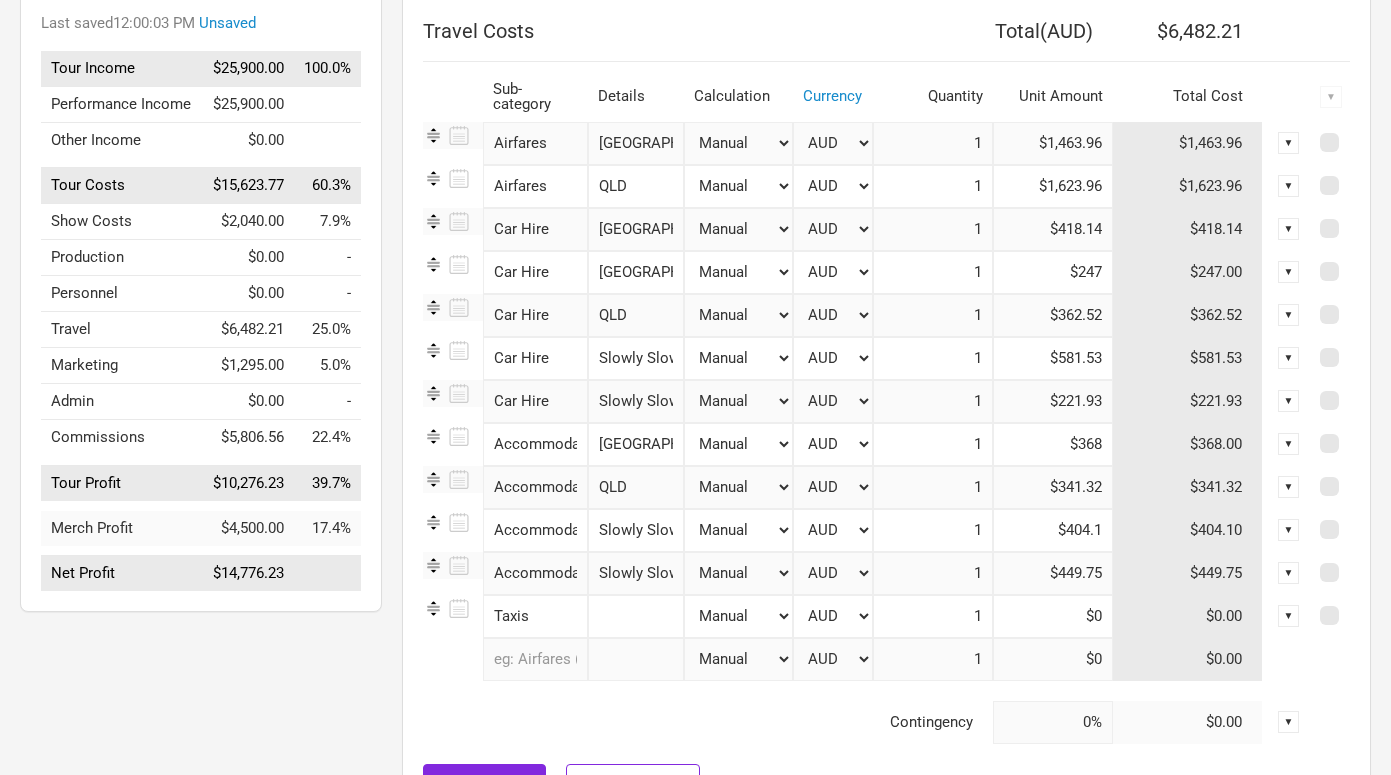 click at bounding box center [636, 616] 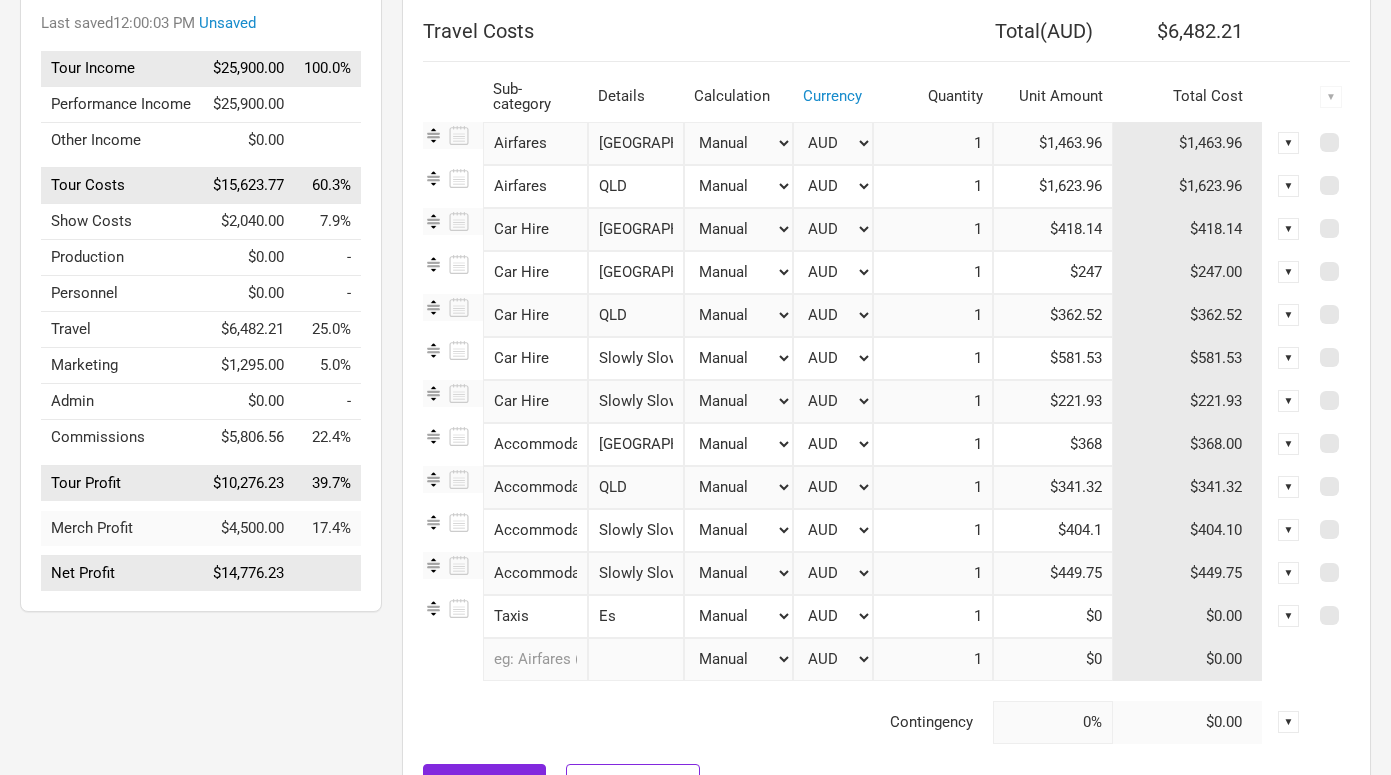 type on "E" 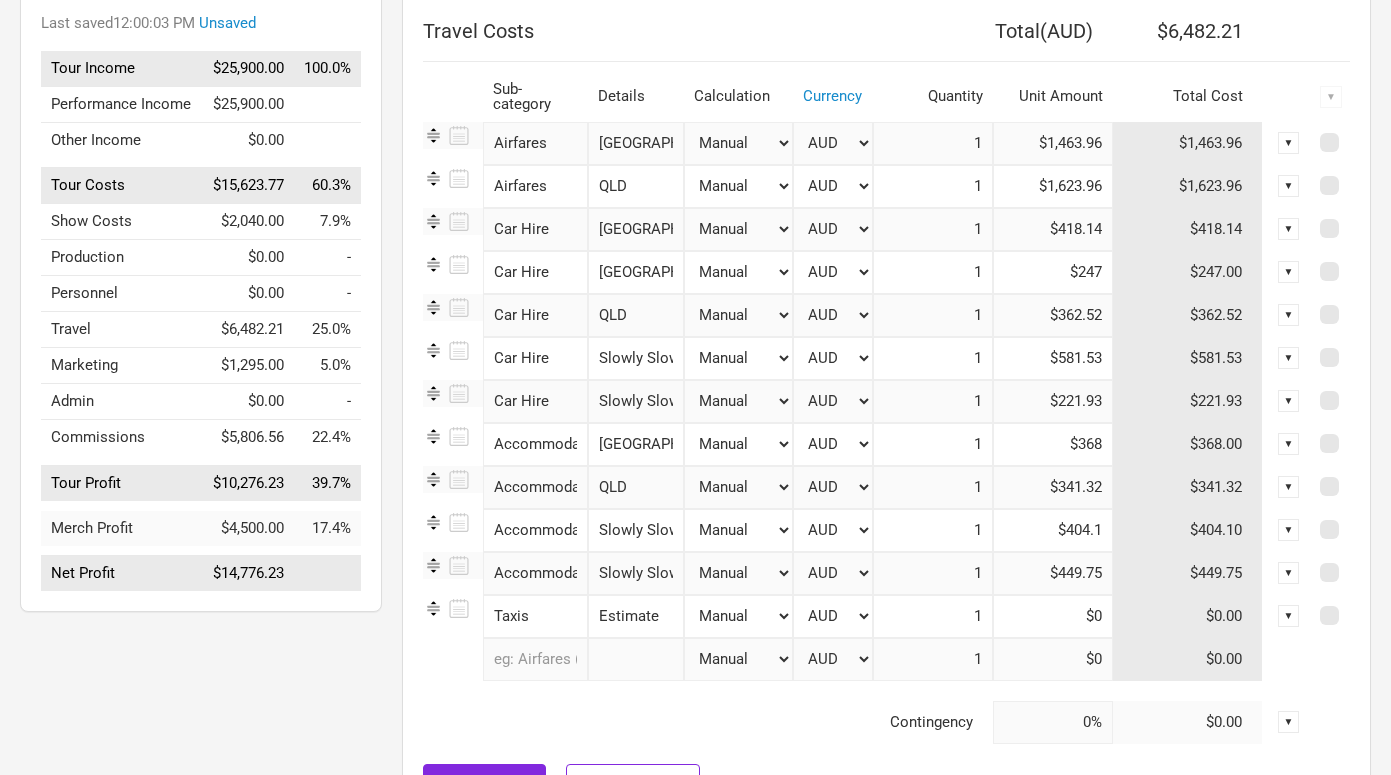 type on "Estimate" 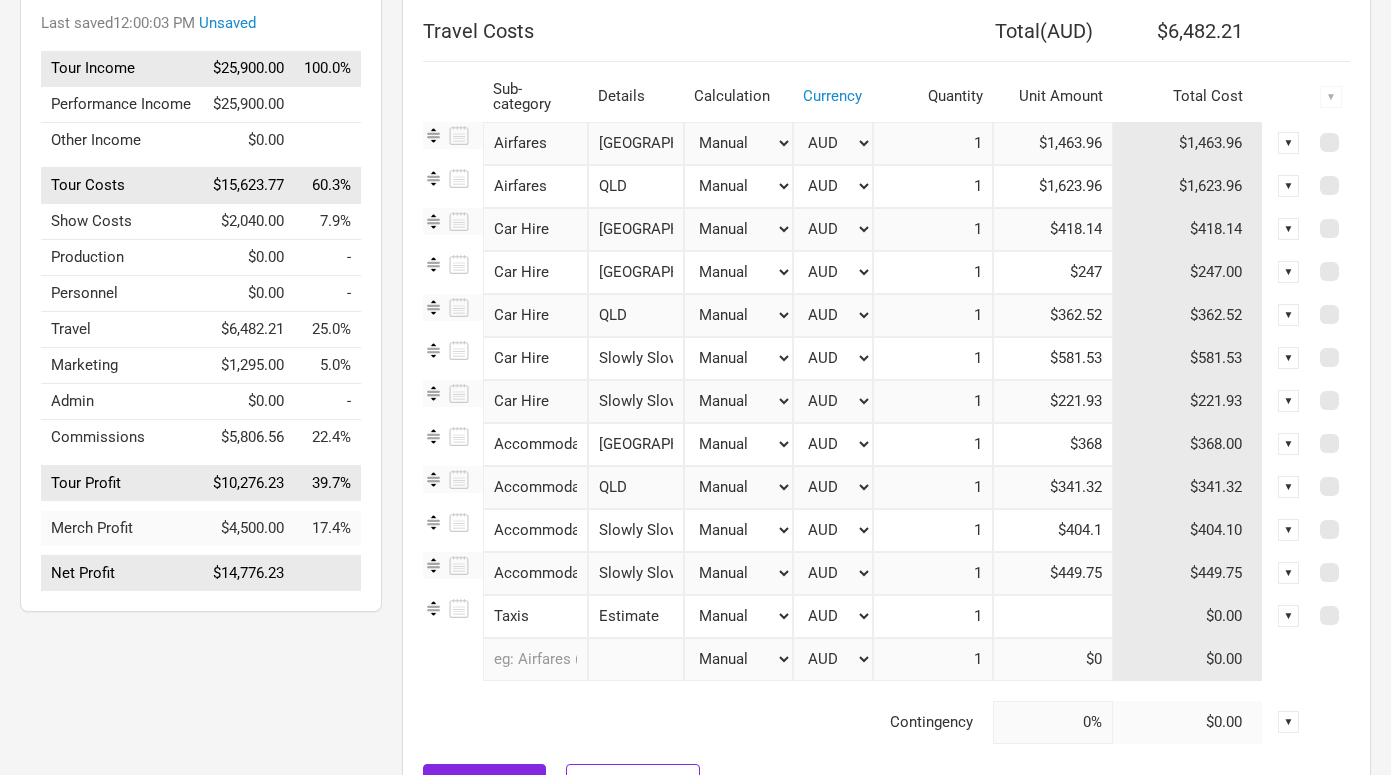 drag, startPoint x: 1052, startPoint y: 609, endPoint x: 1167, endPoint y: 604, distance: 115.10864 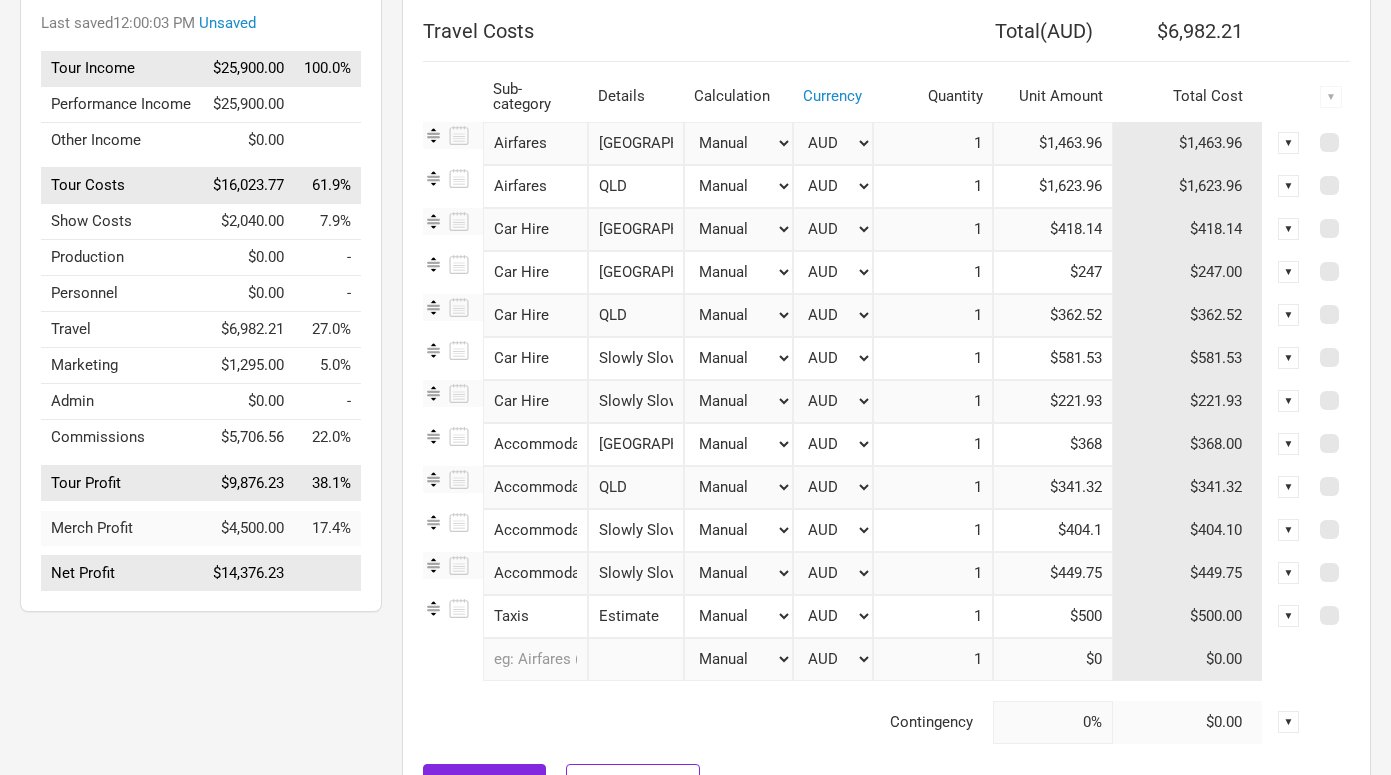 type on "$500" 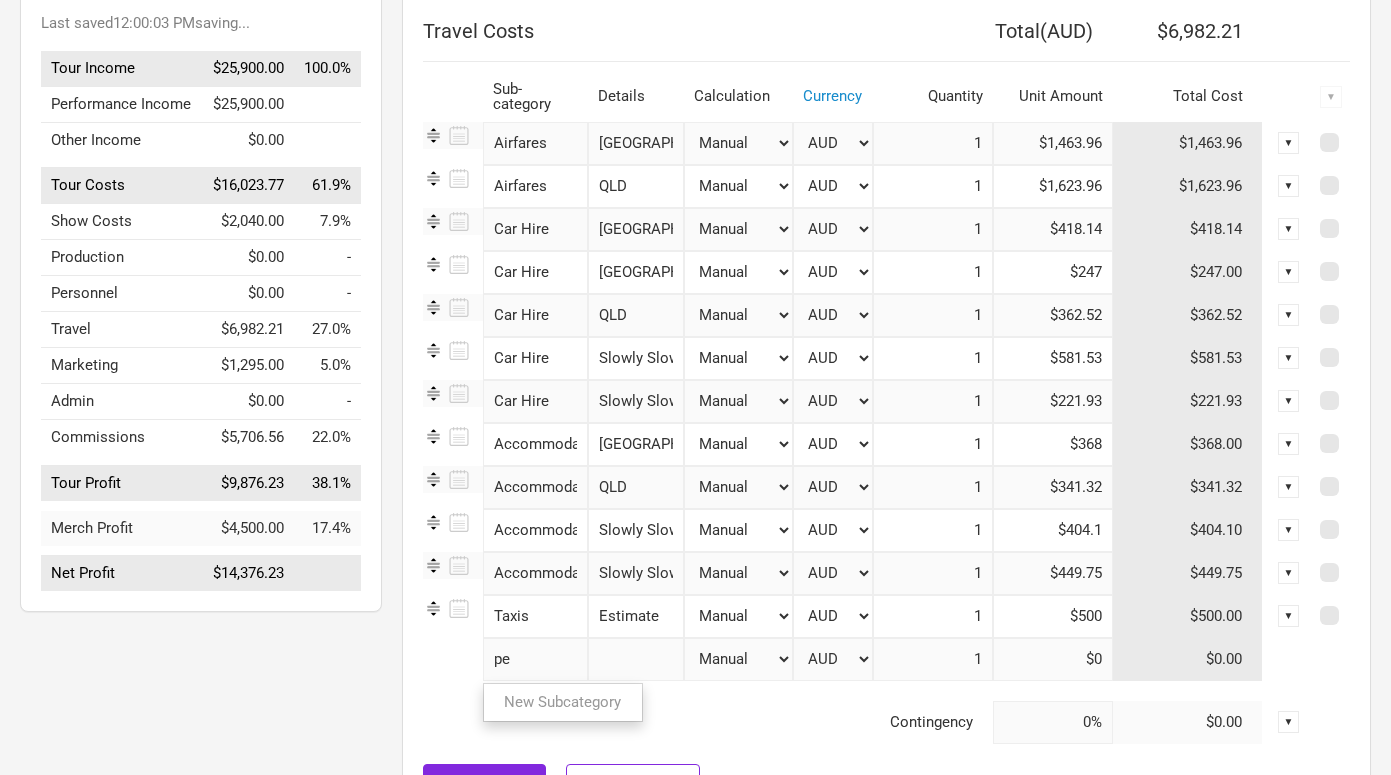 type on "p" 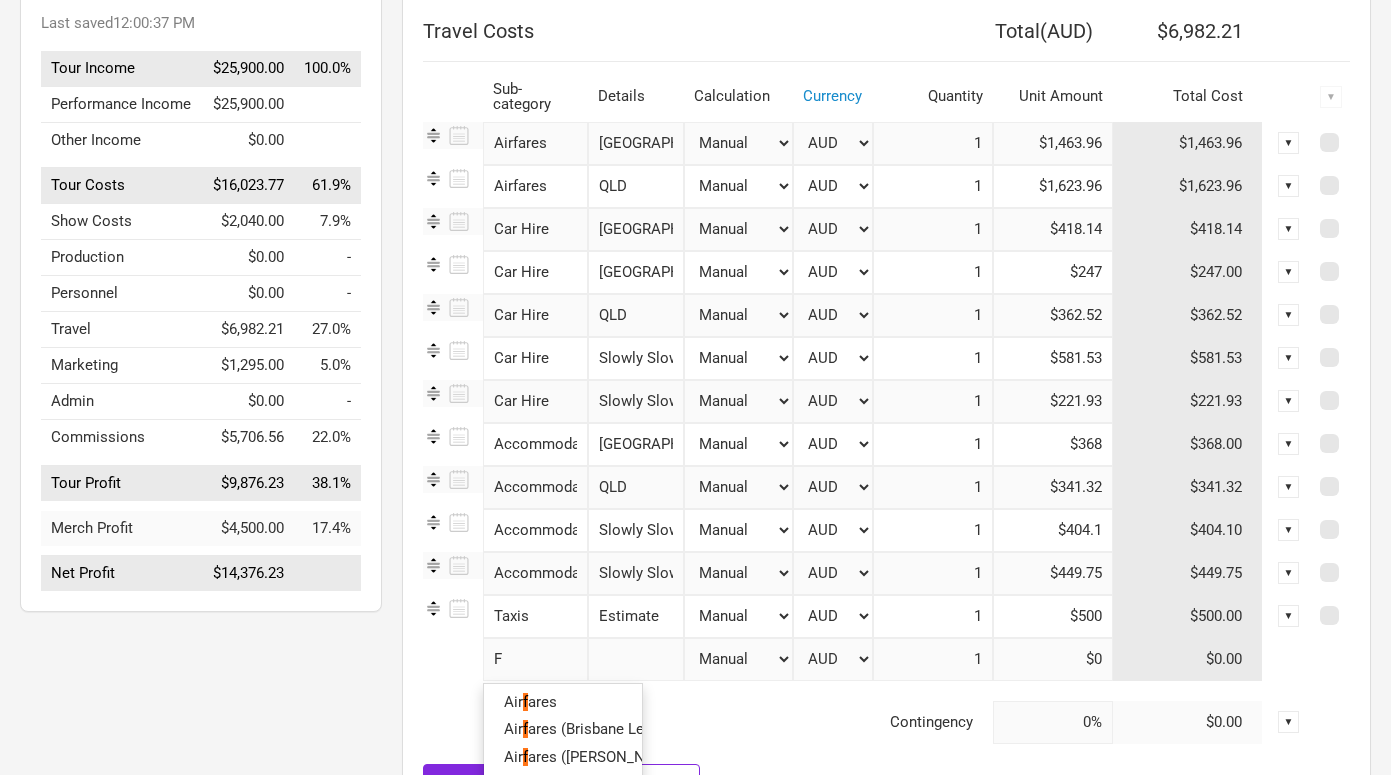 type on "Fu" 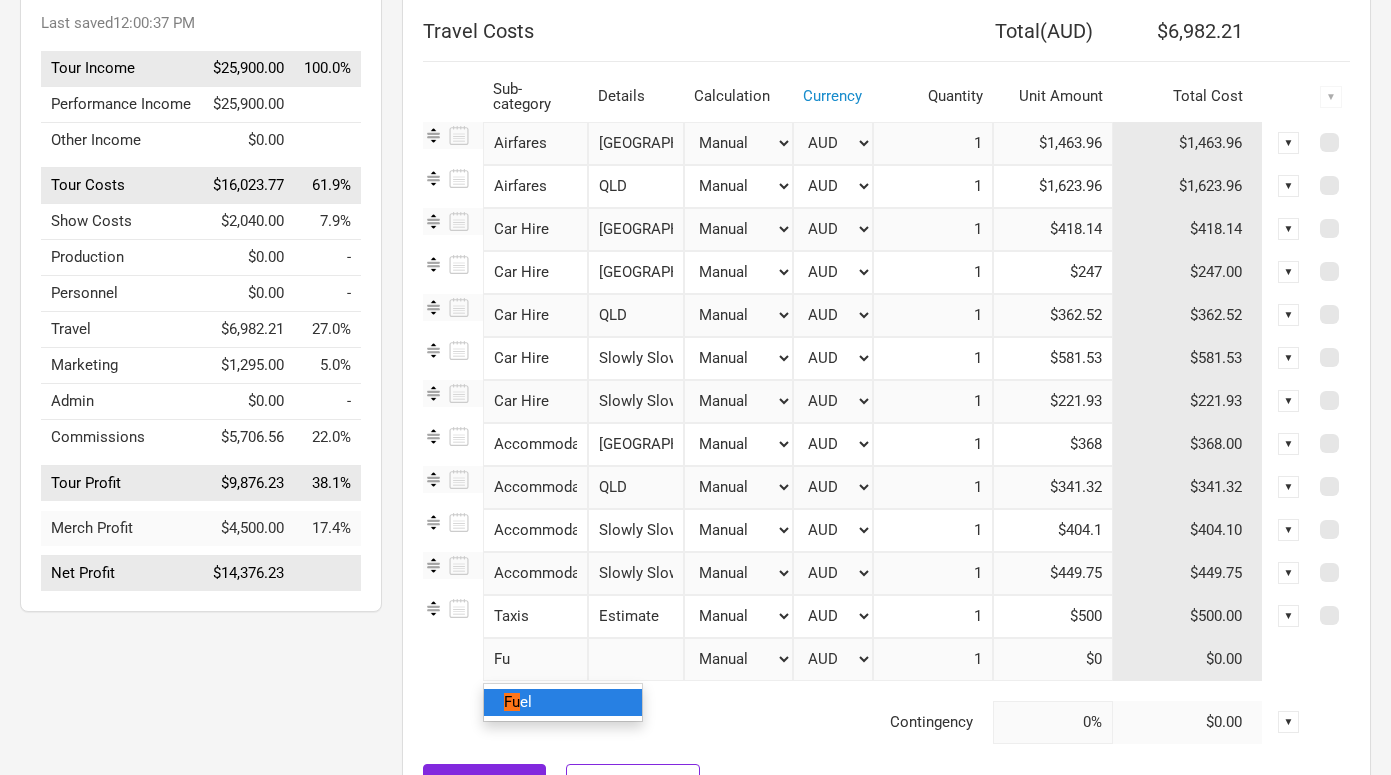 click on "Fu el" at bounding box center [563, 702] 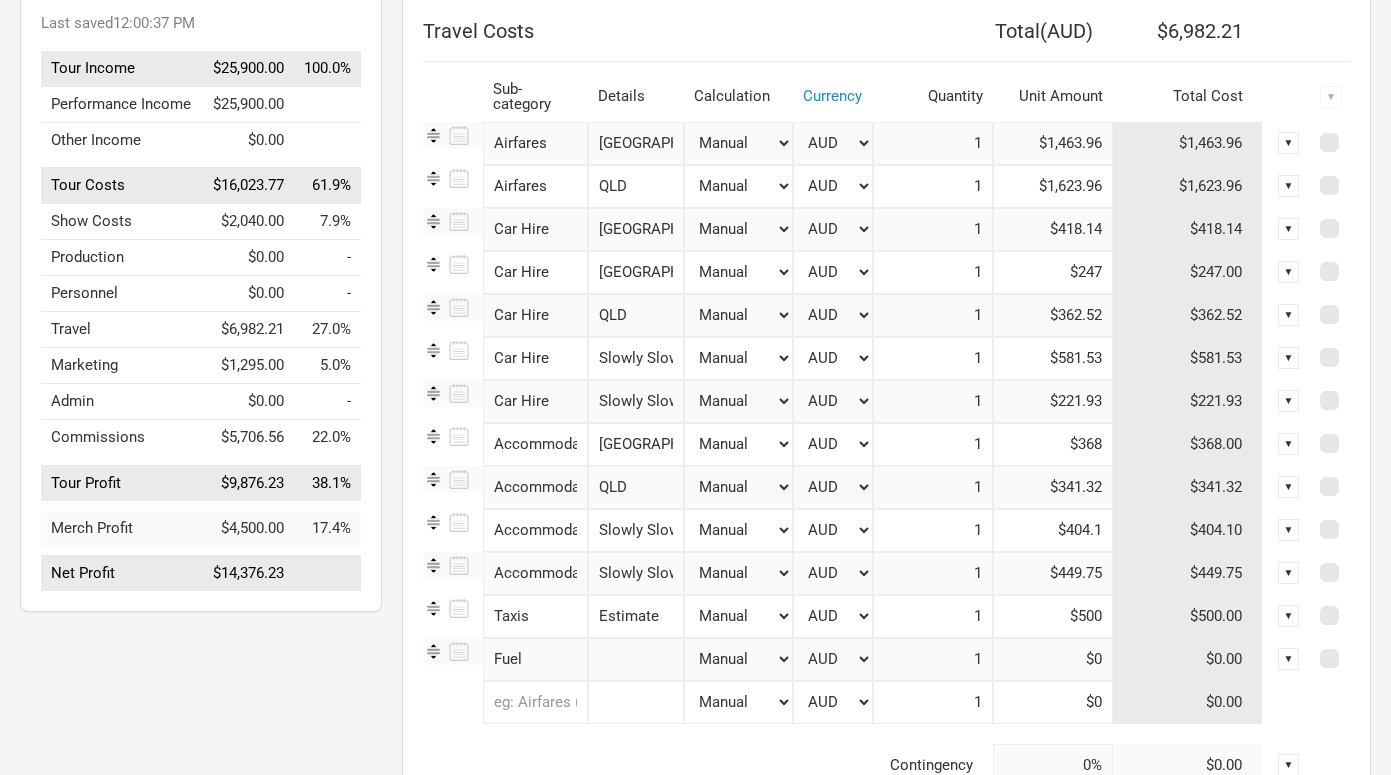 click at bounding box center [636, 659] 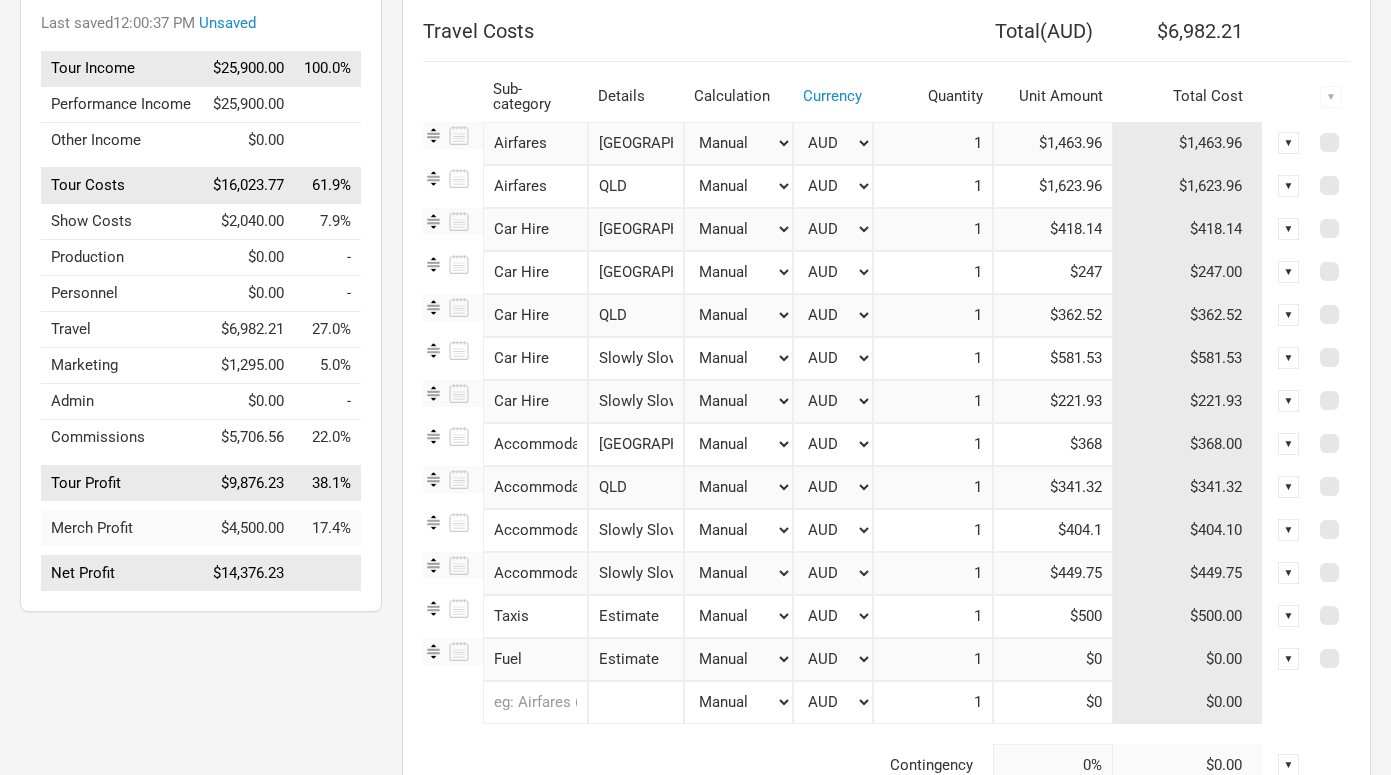 type on "Estimate" 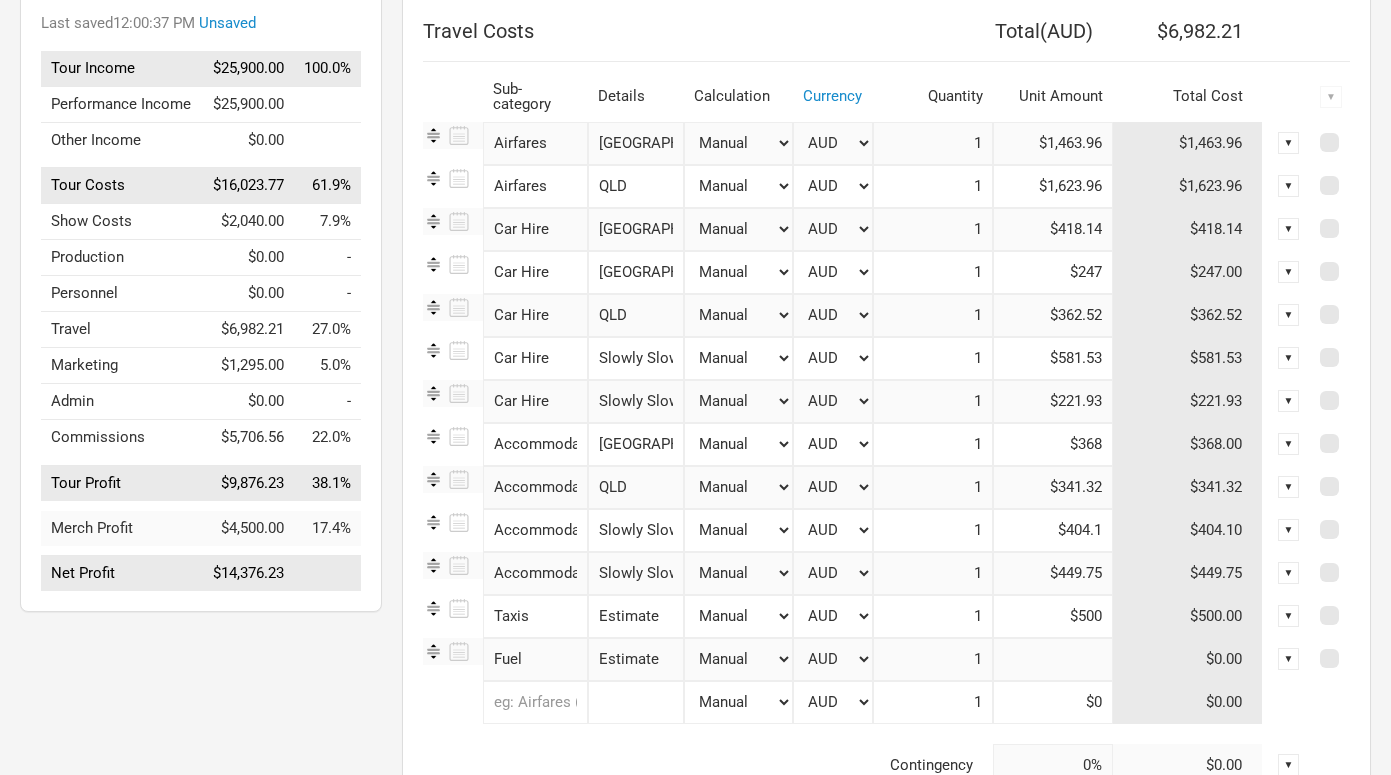 drag, startPoint x: 1078, startPoint y: 658, endPoint x: 1098, endPoint y: 658, distance: 20 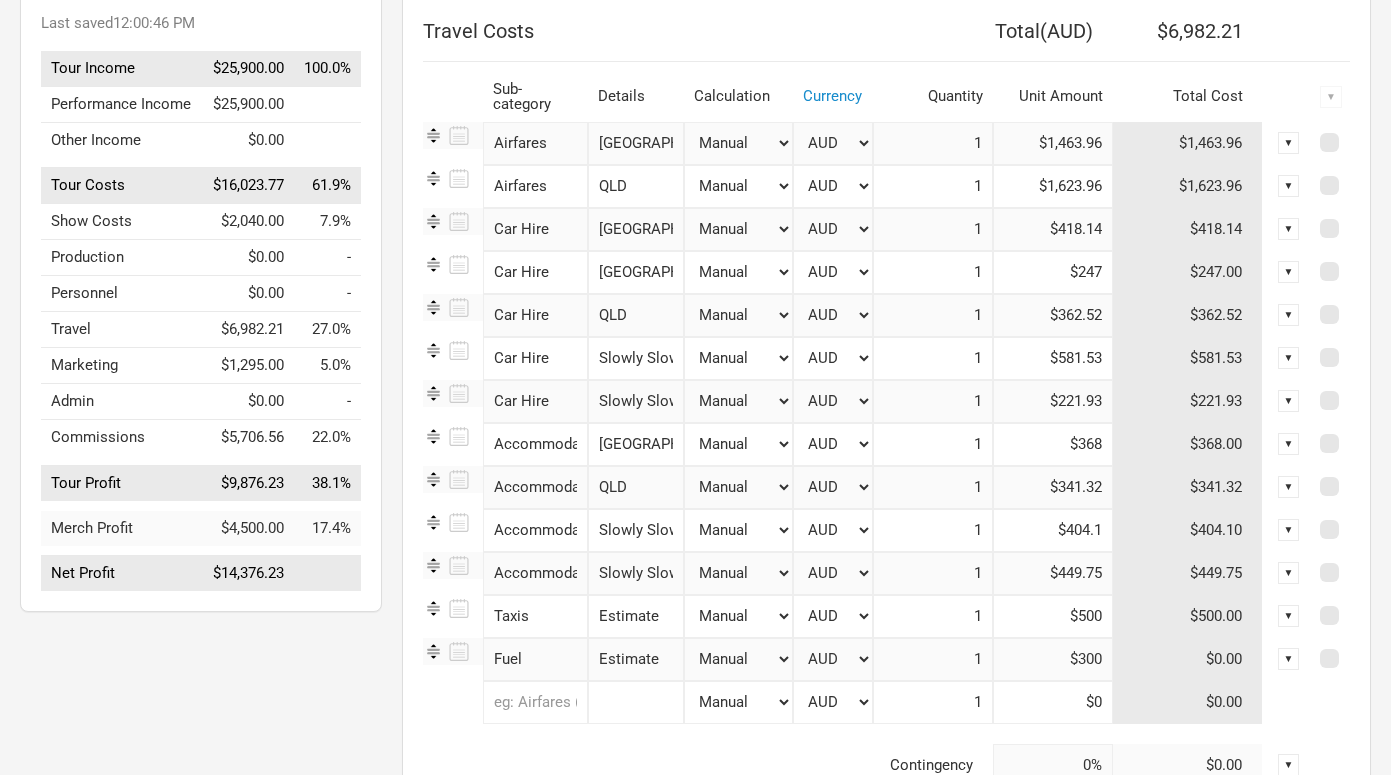 type on "$300" 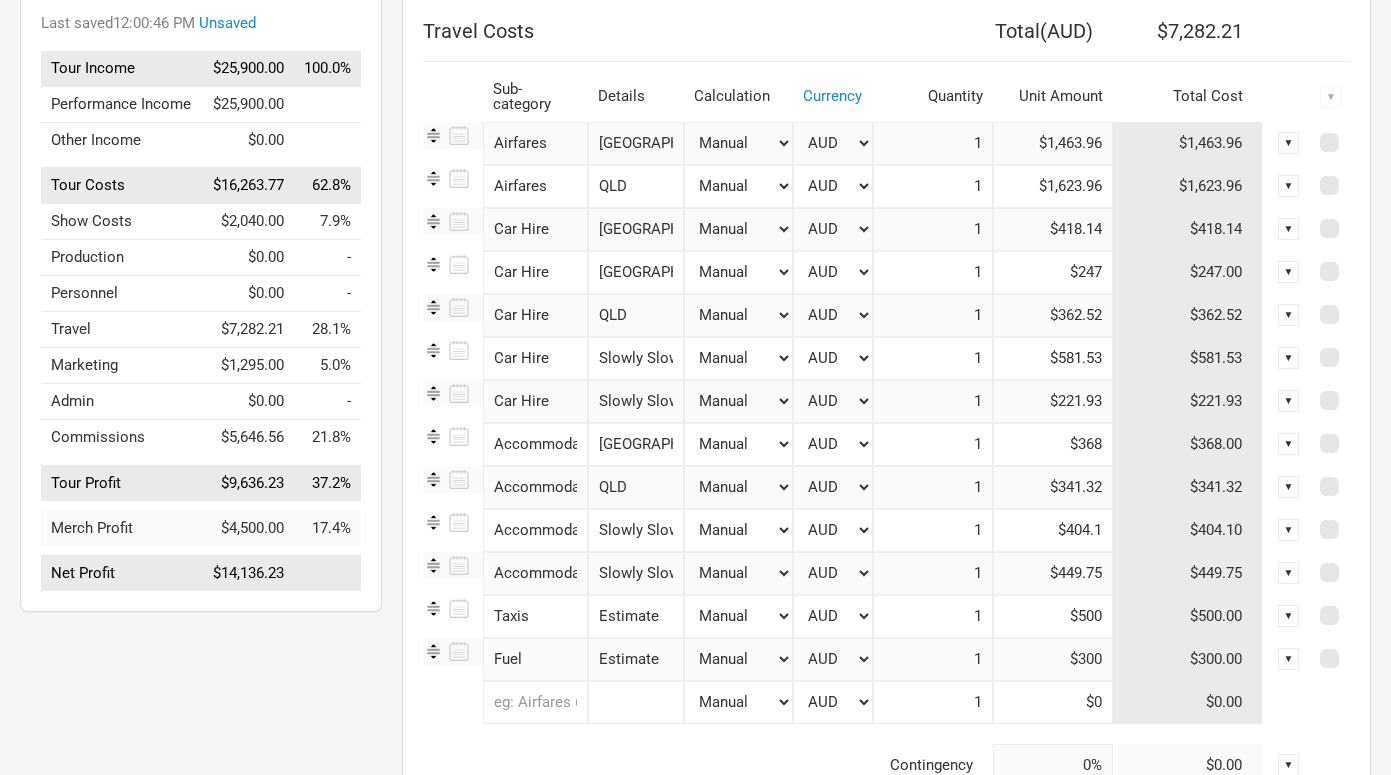 click on "Options Tour Budget Last saved  12:00:46 PM   Unsaved Tour Income $25,900.00 100.0% Performance Income $25,900.00 Other Income $0.00 Tour Costs $16,263.77 62.8% Show Costs $2,040.00 7.9% Production $0.00 - Personnel $0.00 - Travel $7,282.21 28.1% Marketing $1,295.00 5.0% Admin $0.00 - Commissions $5,646.56 21.8% Tour Profit $9,636.23 37.2% Merch Profit $4,500.00 17.4% Net Profit $14,136.23" at bounding box center [191, 407] 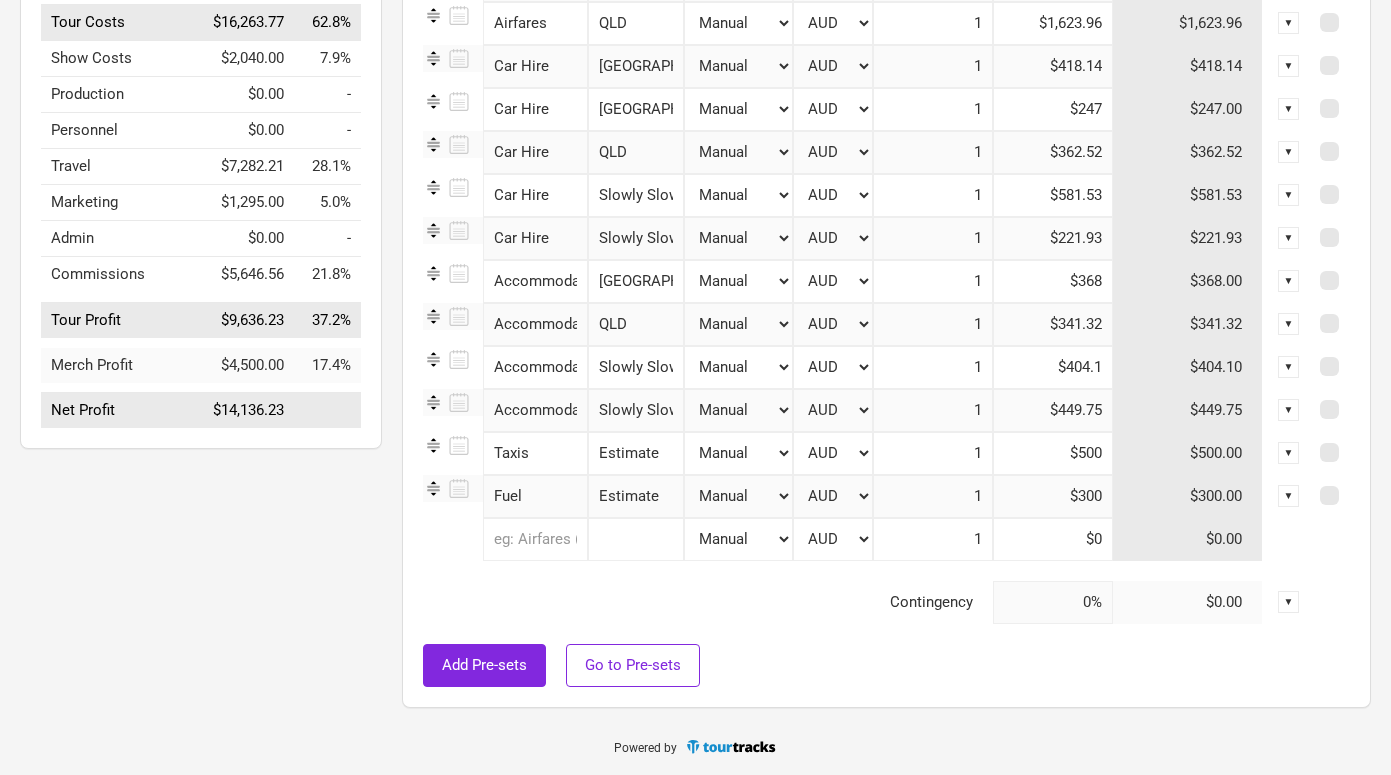 scroll, scrollTop: 0, scrollLeft: 0, axis: both 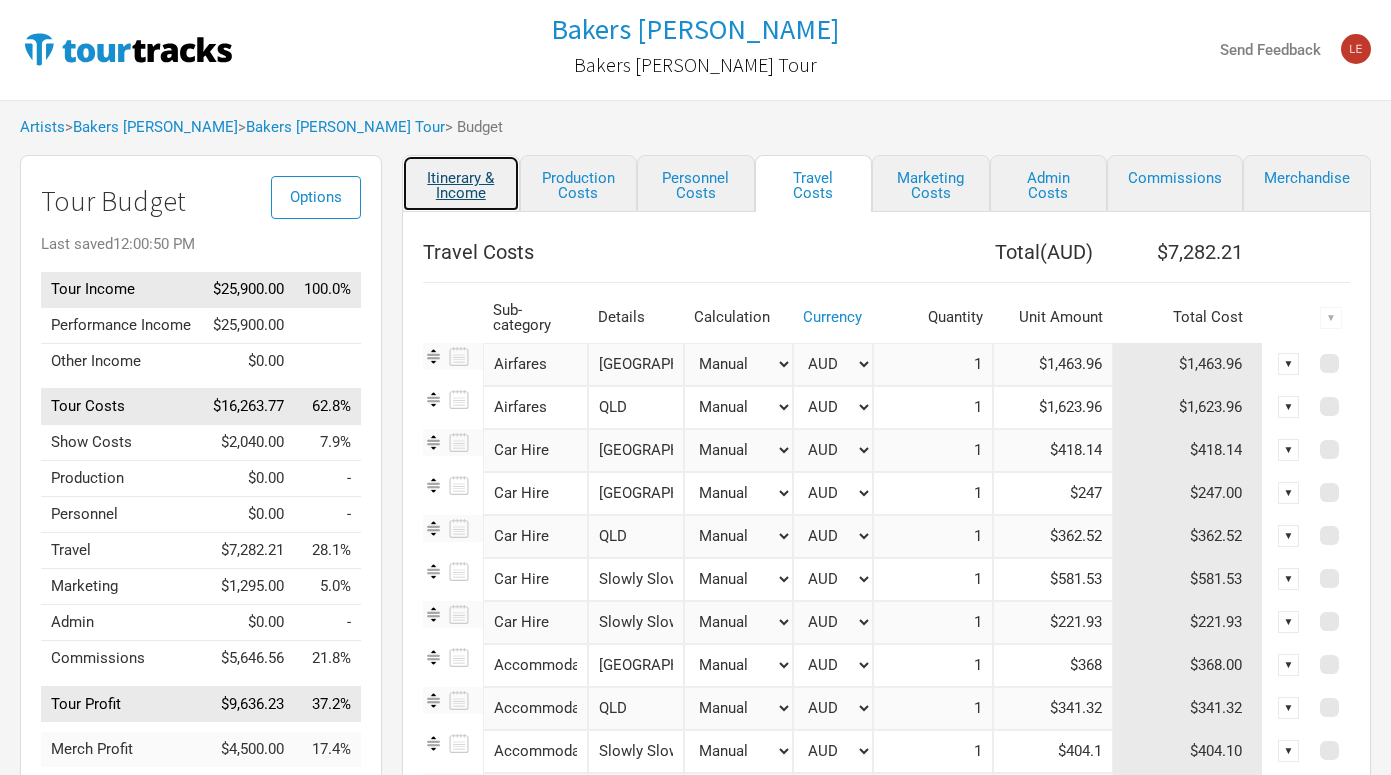 click on "Itinerary & Income" at bounding box center [461, 183] 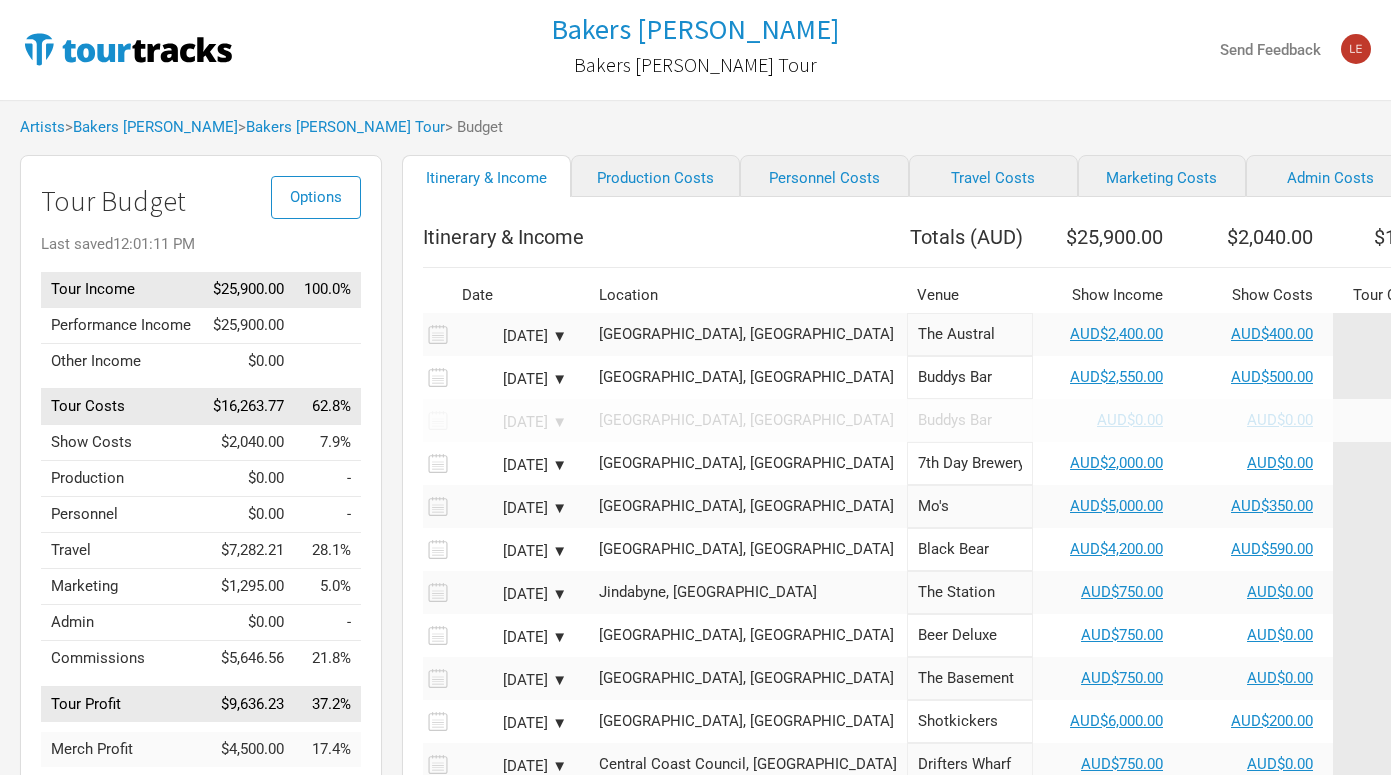 click on "Tour Budget" at bounding box center (201, 201) 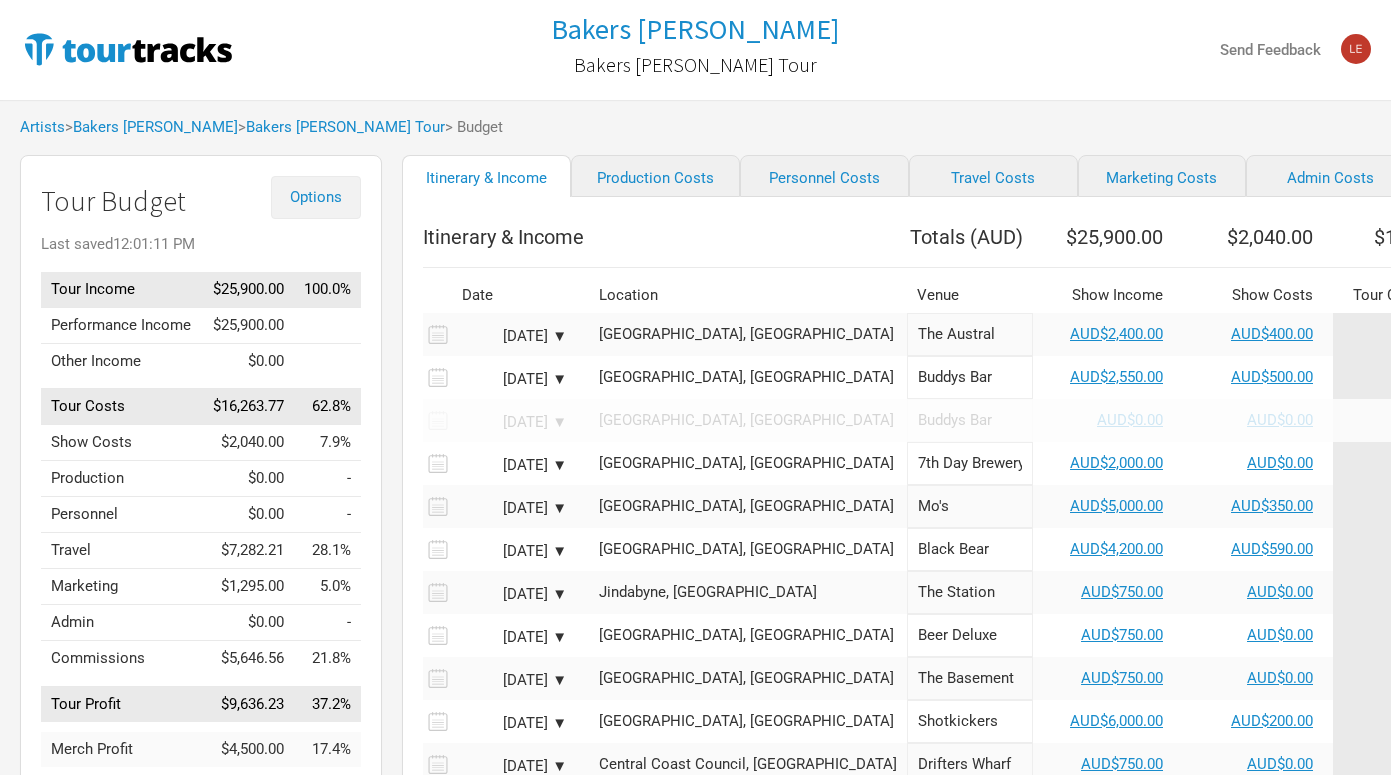 click on "Options" at bounding box center (316, 197) 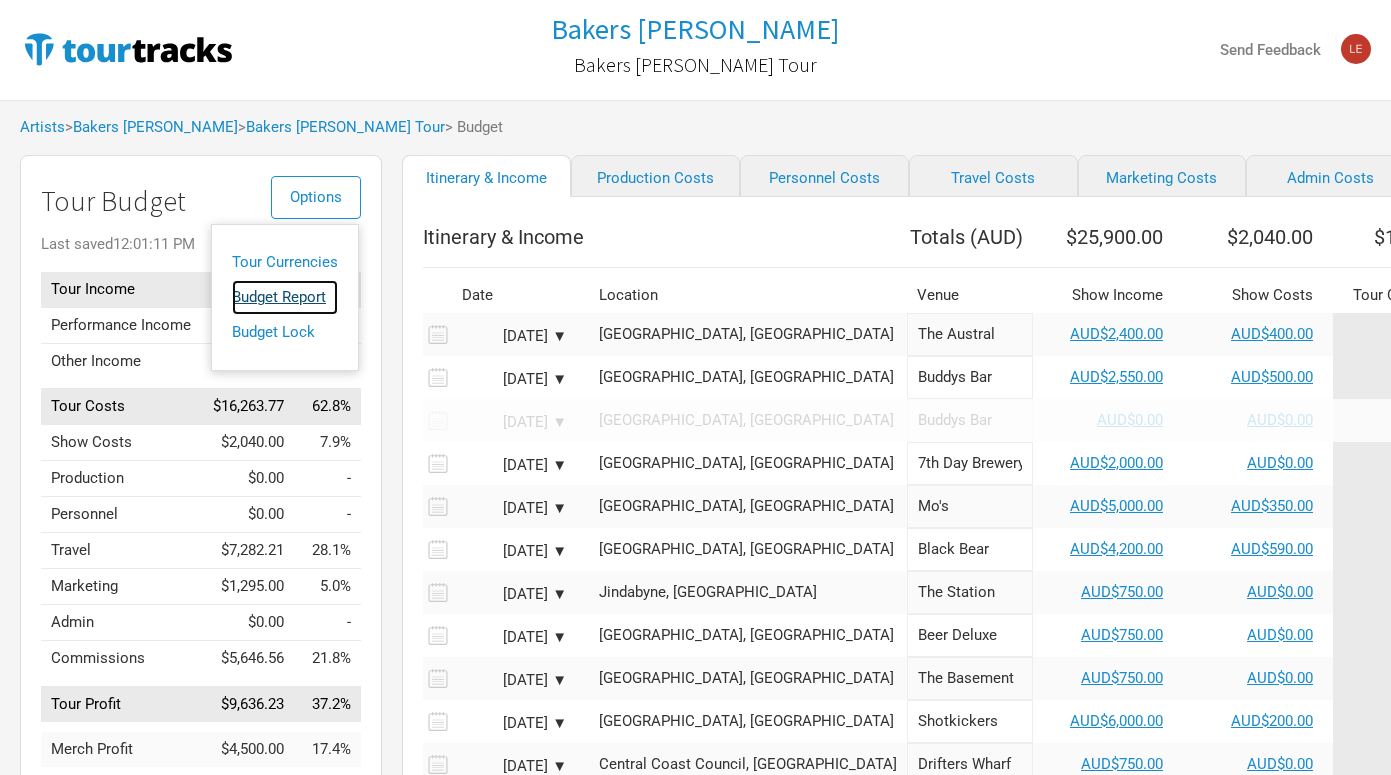 click on "Budget Report" at bounding box center (285, 297) 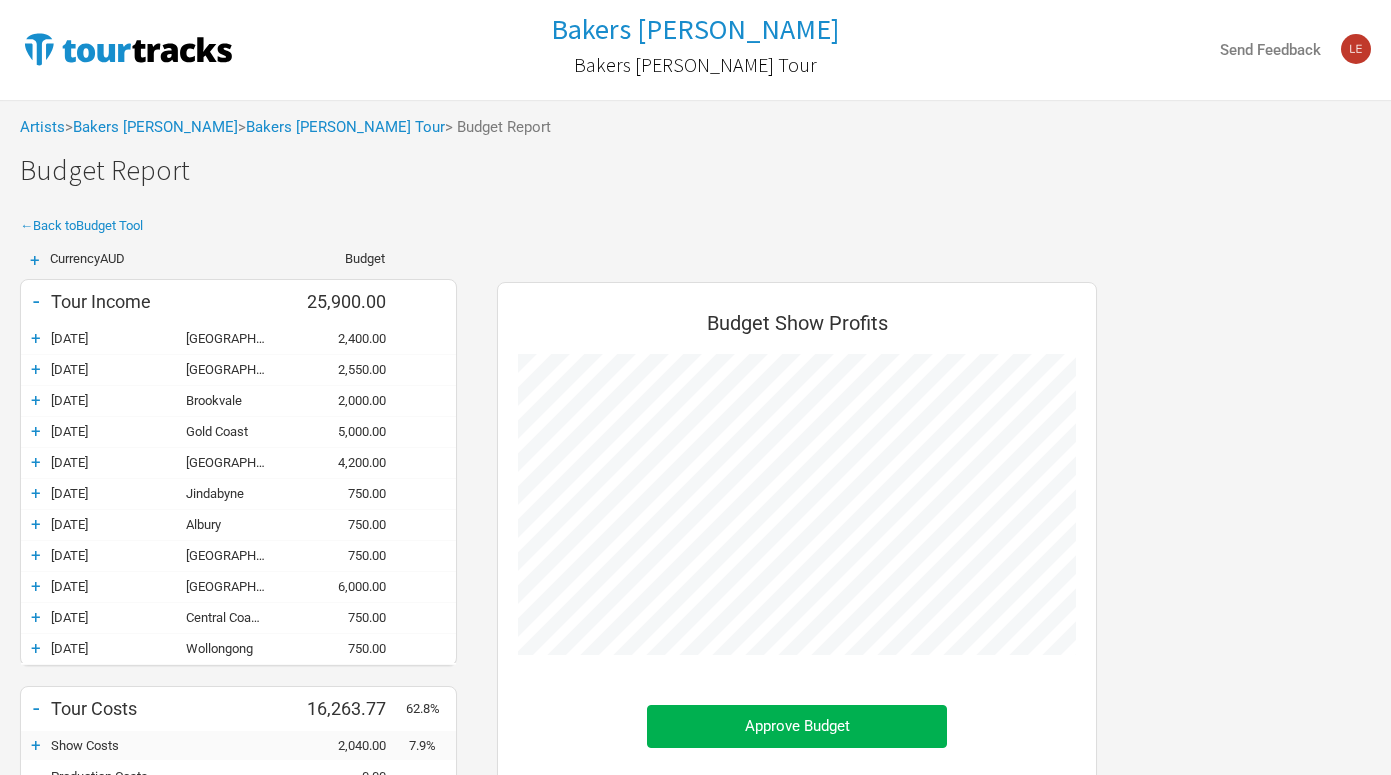 scroll, scrollTop: 999105, scrollLeft: 999360, axis: both 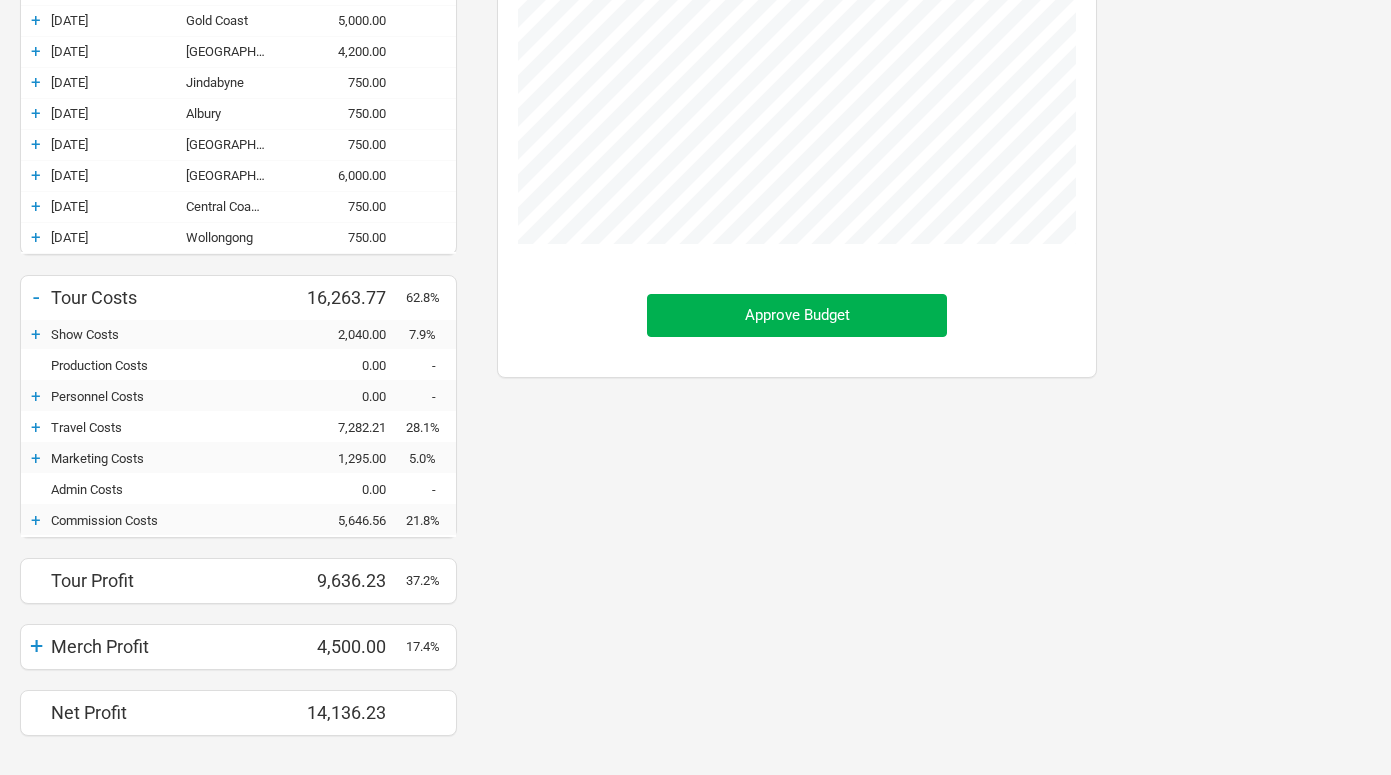 click on "+" at bounding box center (36, 427) 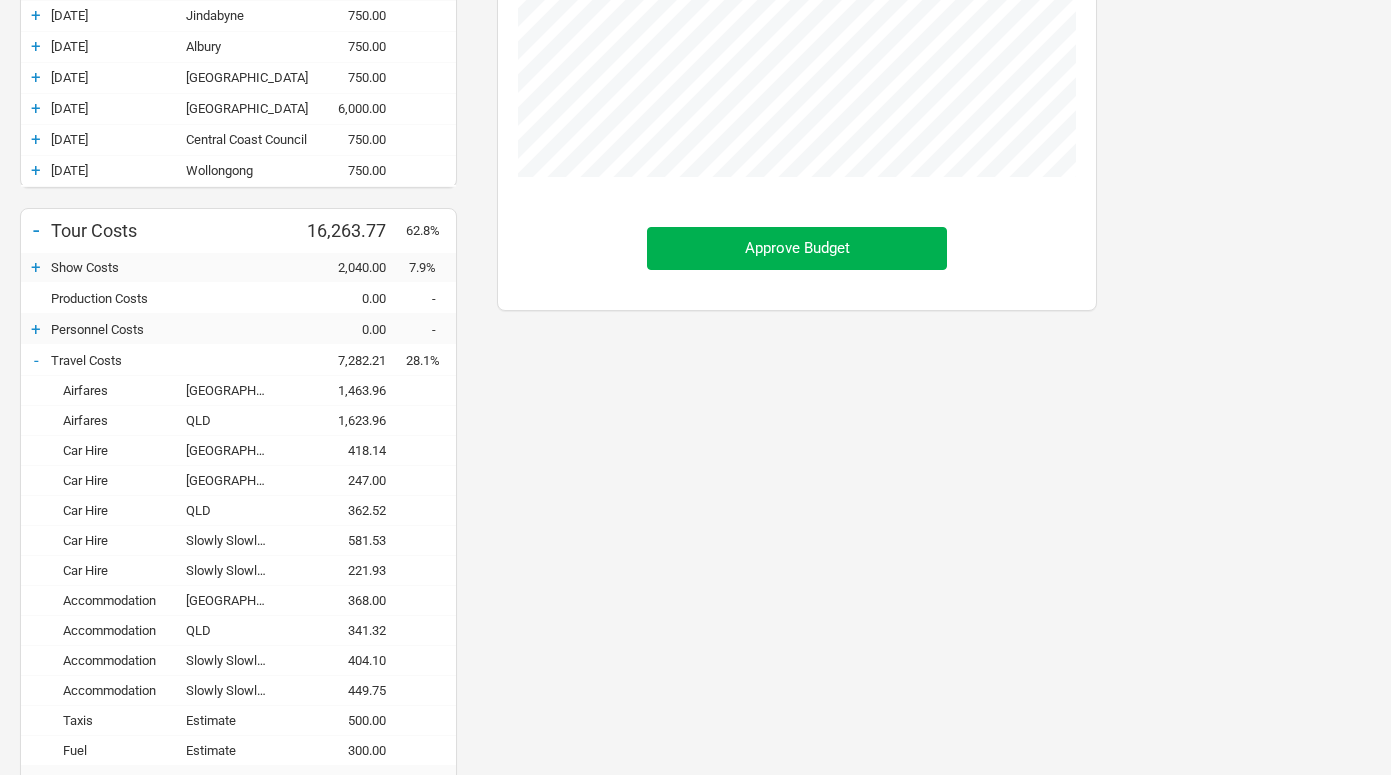 scroll, scrollTop: 474, scrollLeft: 0, axis: vertical 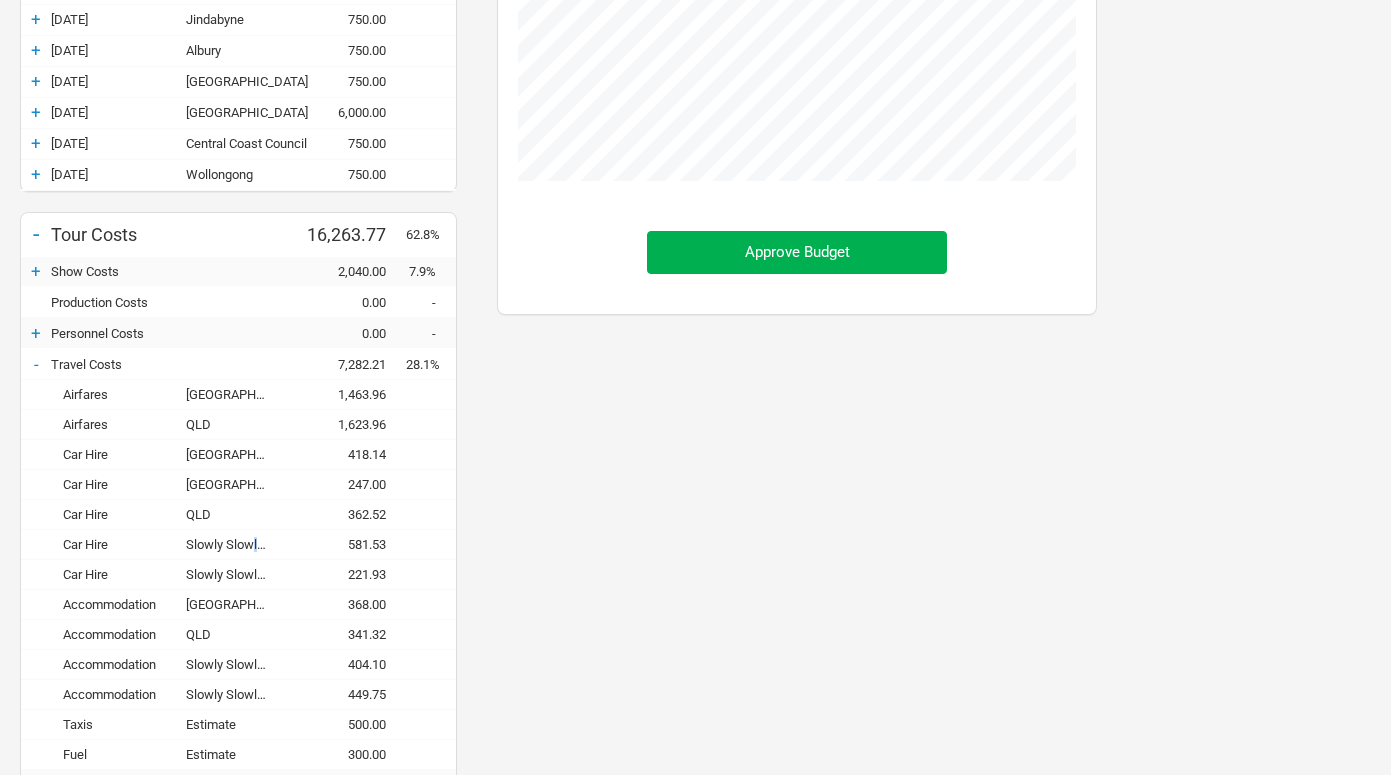 drag, startPoint x: 255, startPoint y: 540, endPoint x: 336, endPoint y: 540, distance: 81 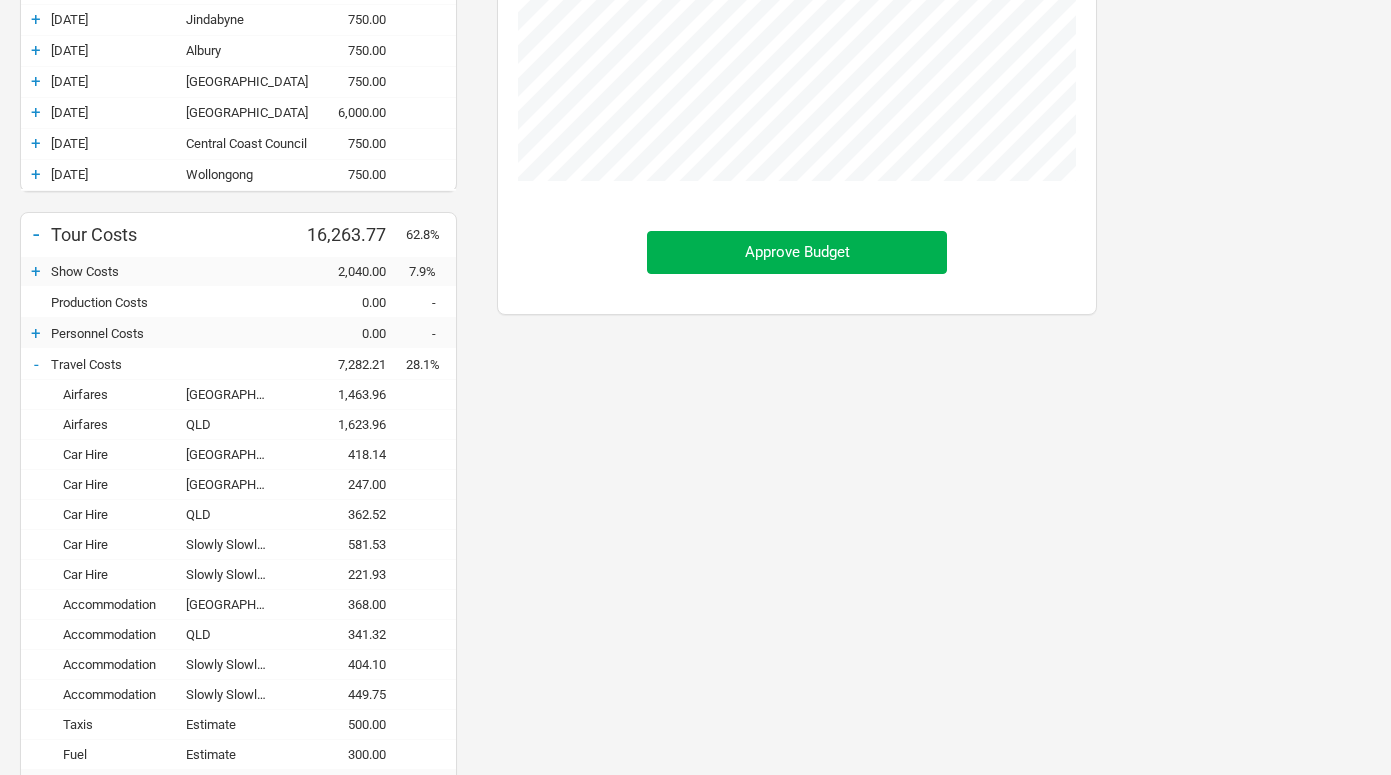 click on "Slowly Slowly August" at bounding box center (236, 544) 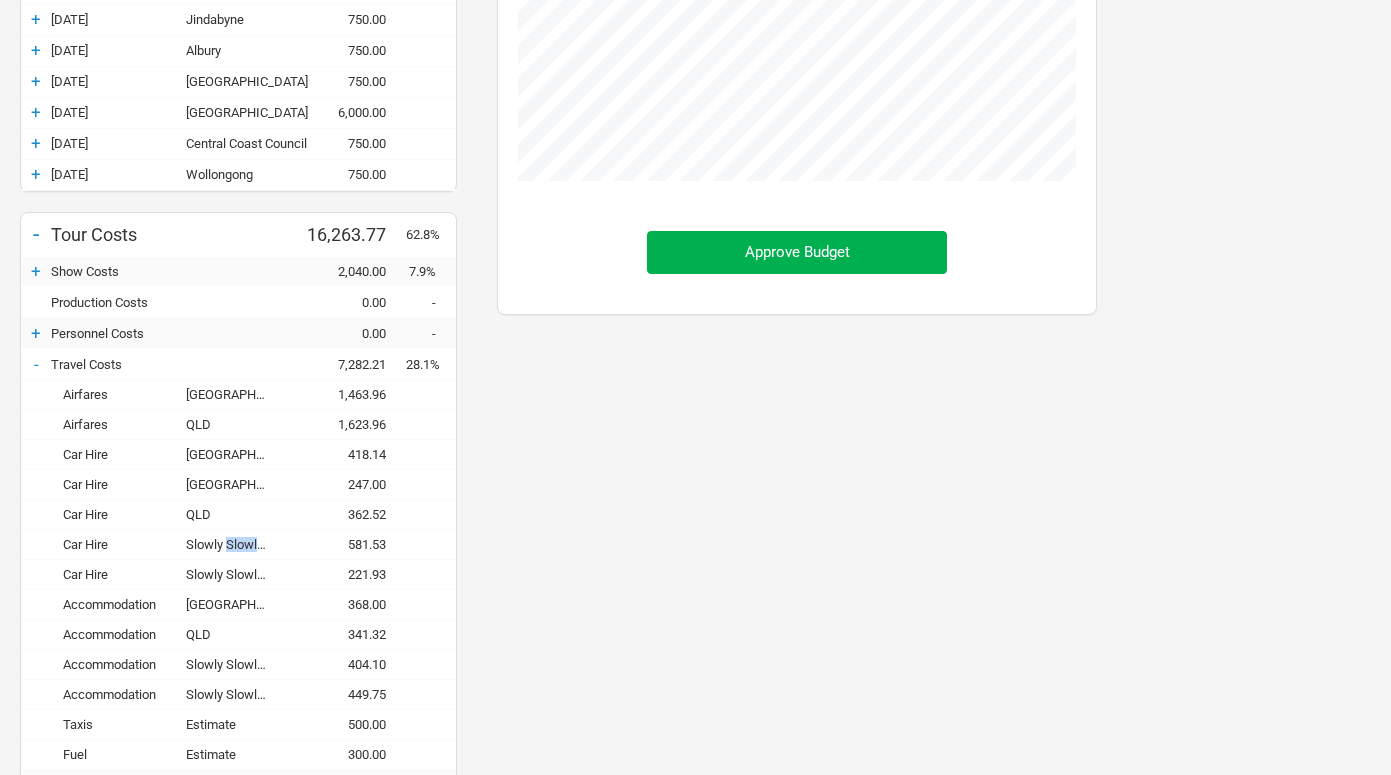 click on "Slowly Slowly August" at bounding box center [236, 544] 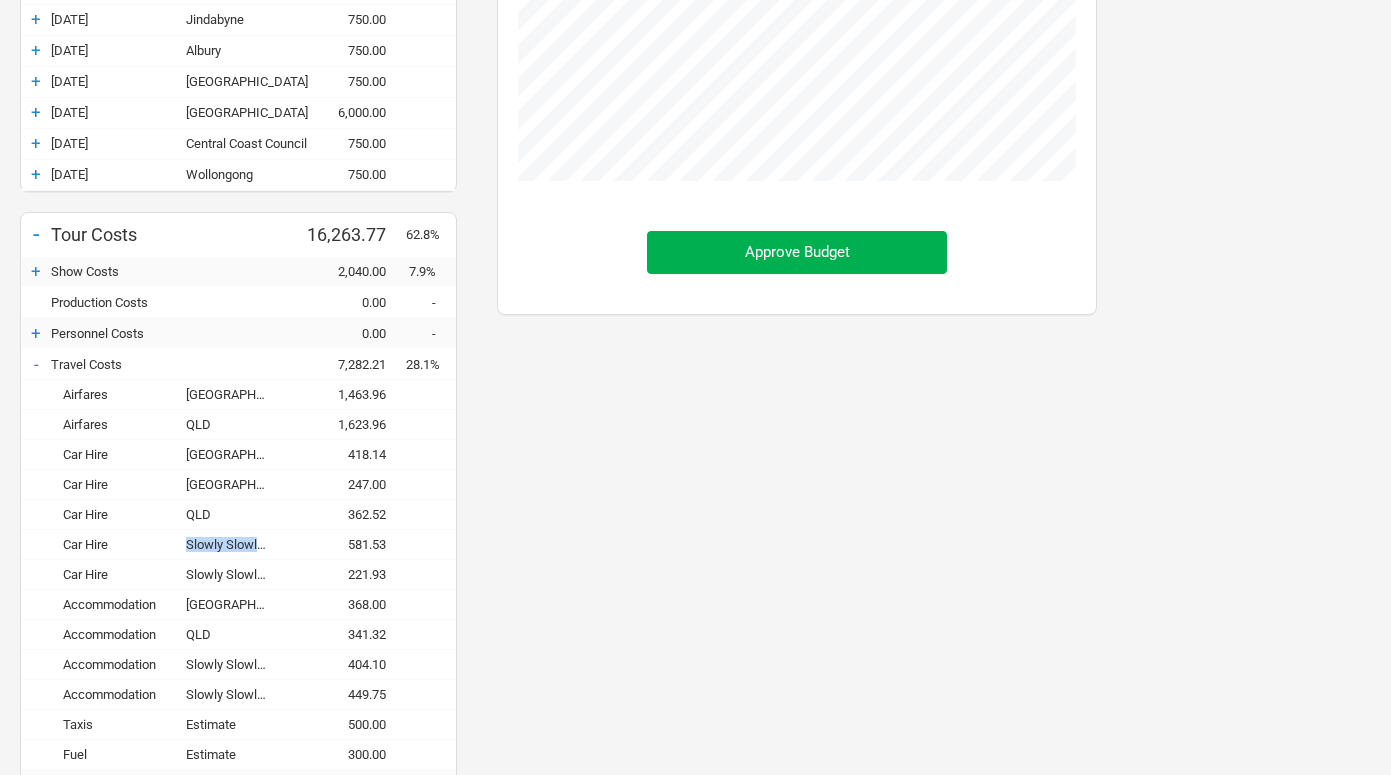 click on "Slowly Slowly August" at bounding box center (236, 544) 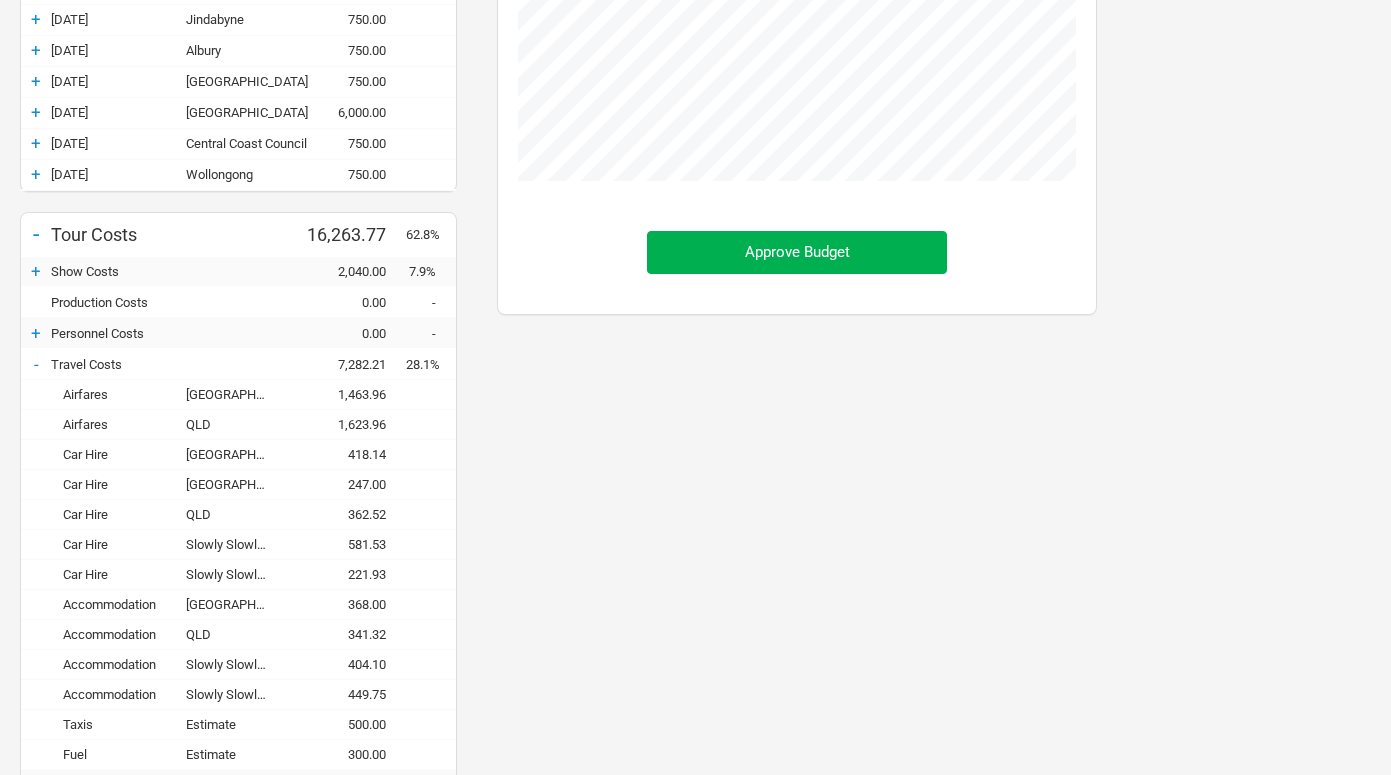 click on "Budget Show Profits Approve Budget" at bounding box center (797, 440) 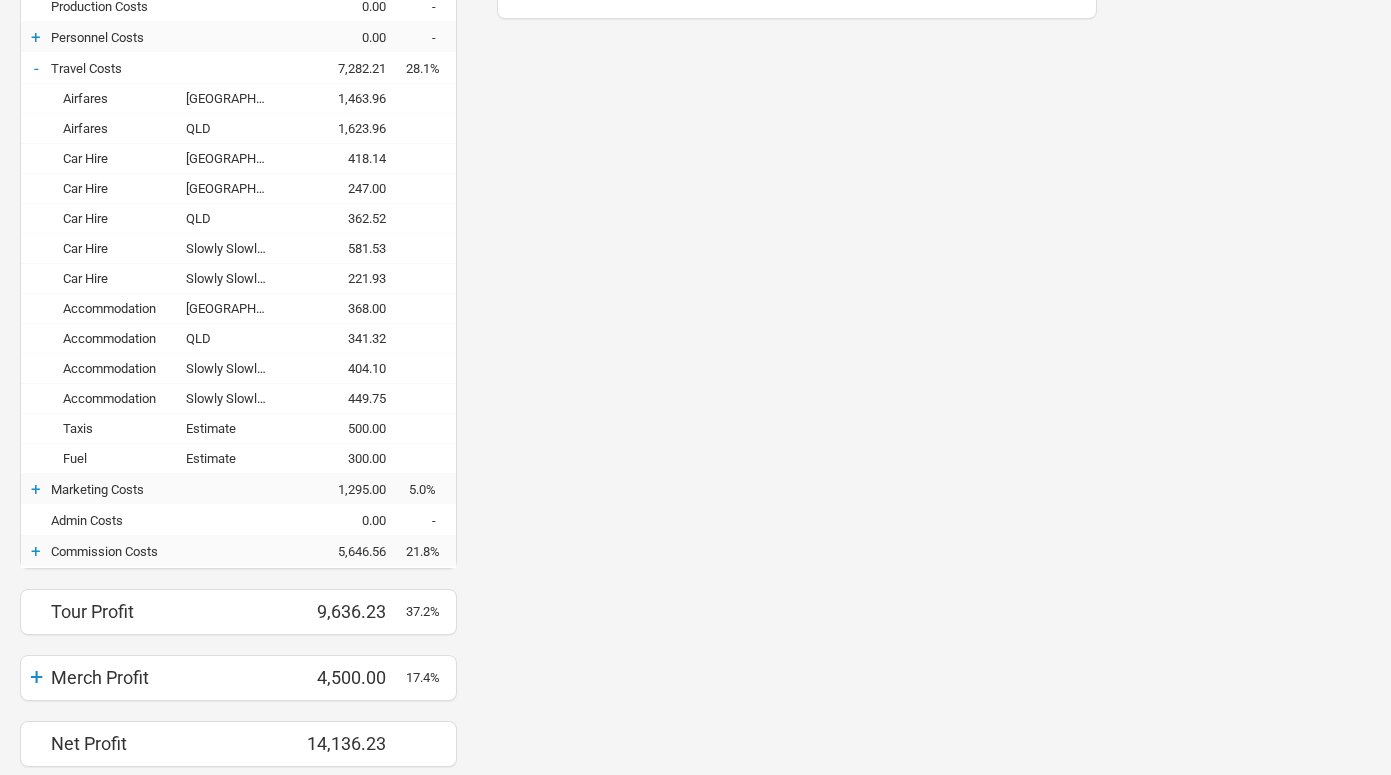 scroll, scrollTop: 807, scrollLeft: 0, axis: vertical 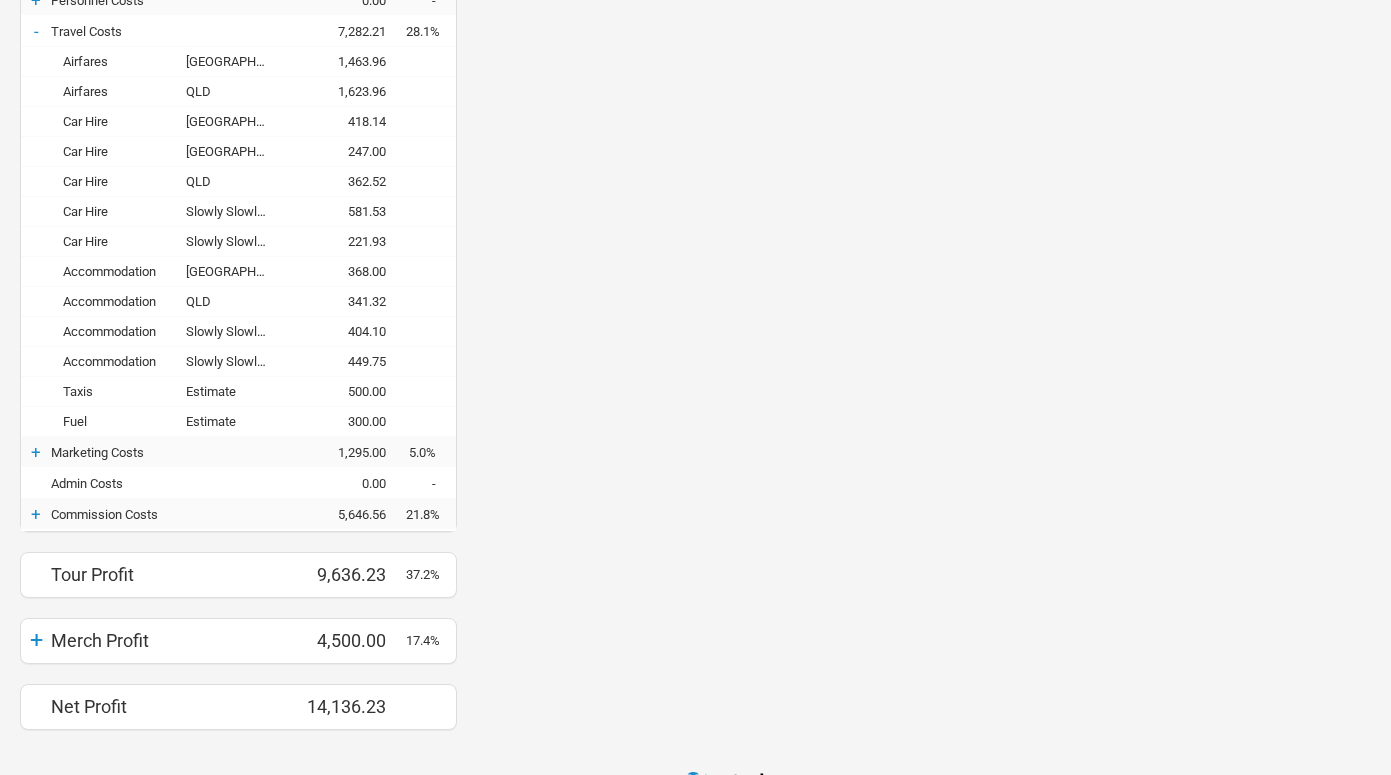 click on "+" at bounding box center (36, 640) 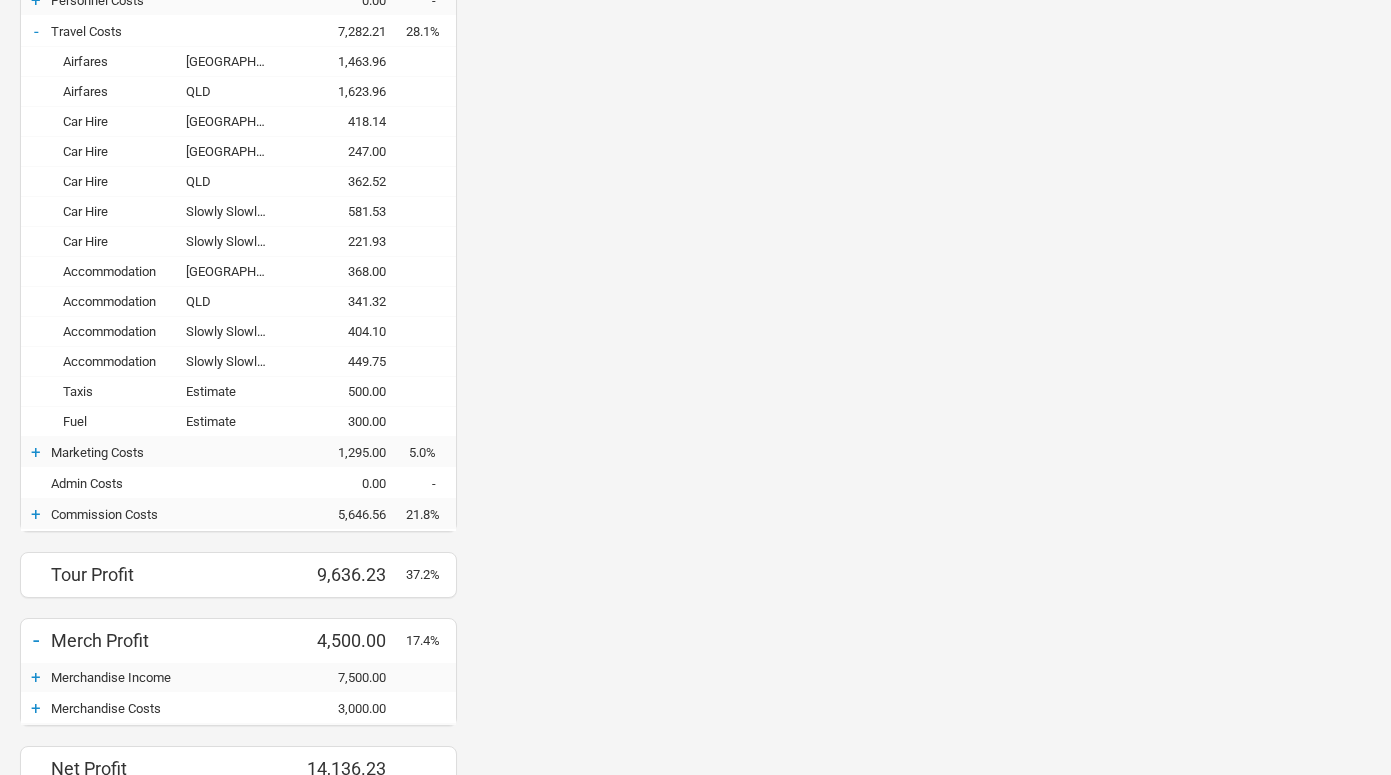 scroll, scrollTop: 998653, scrollLeft: 999360, axis: both 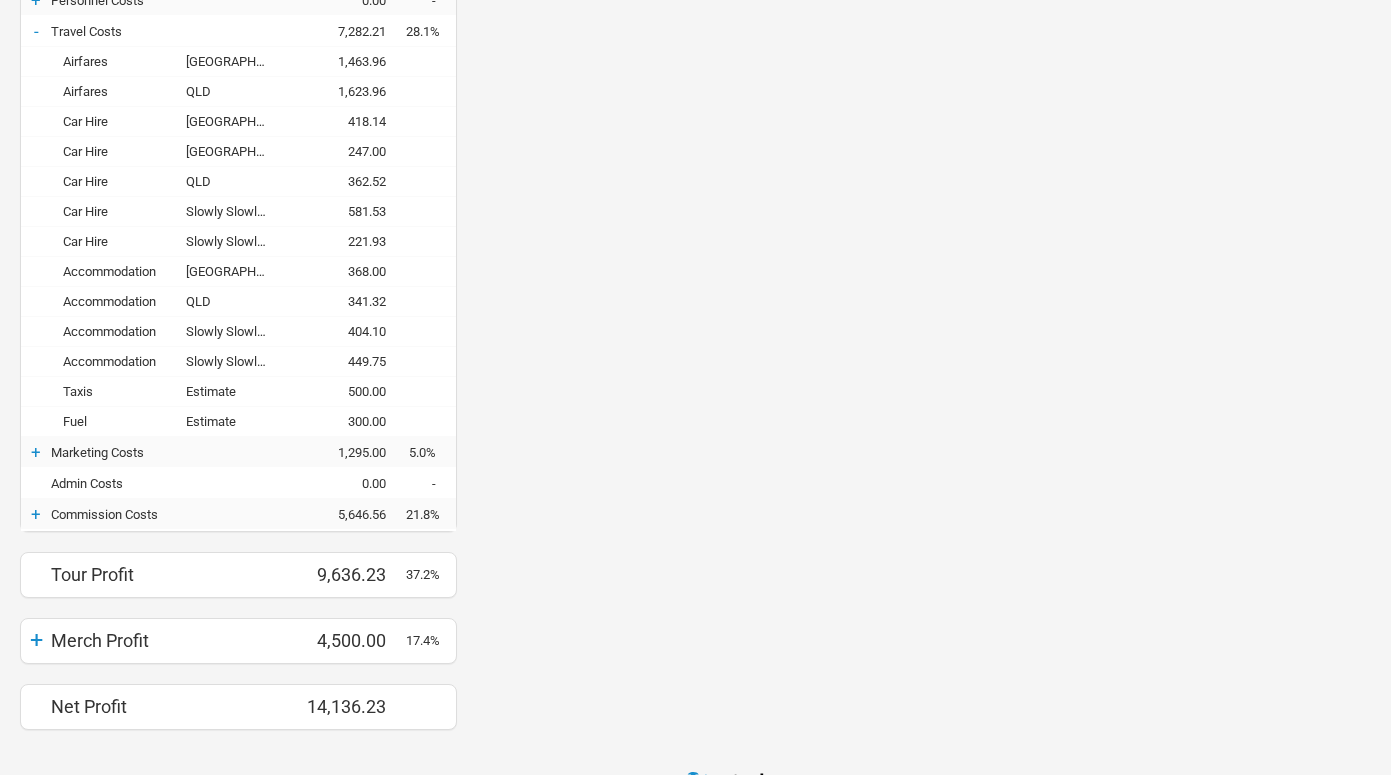 click on "+" at bounding box center [36, 640] 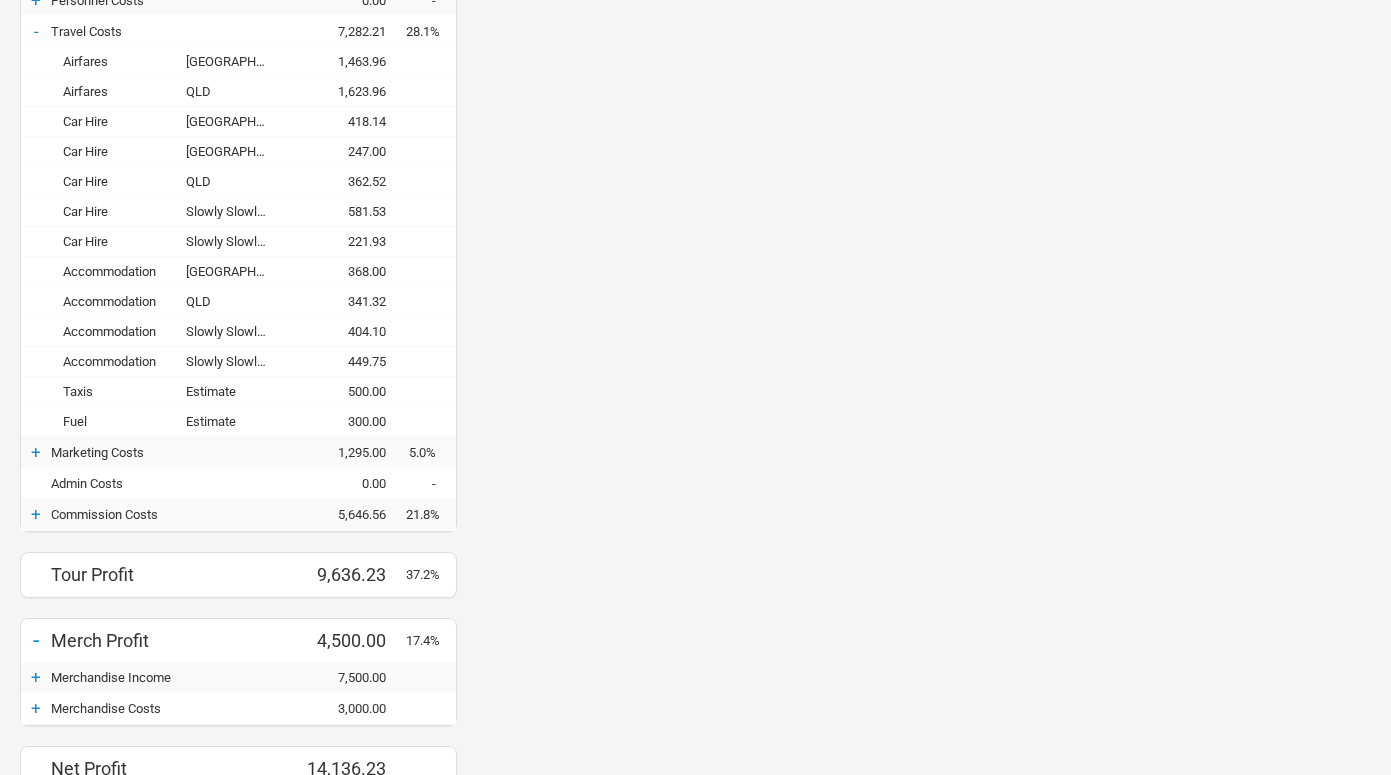 click on "-" at bounding box center (36, 640) 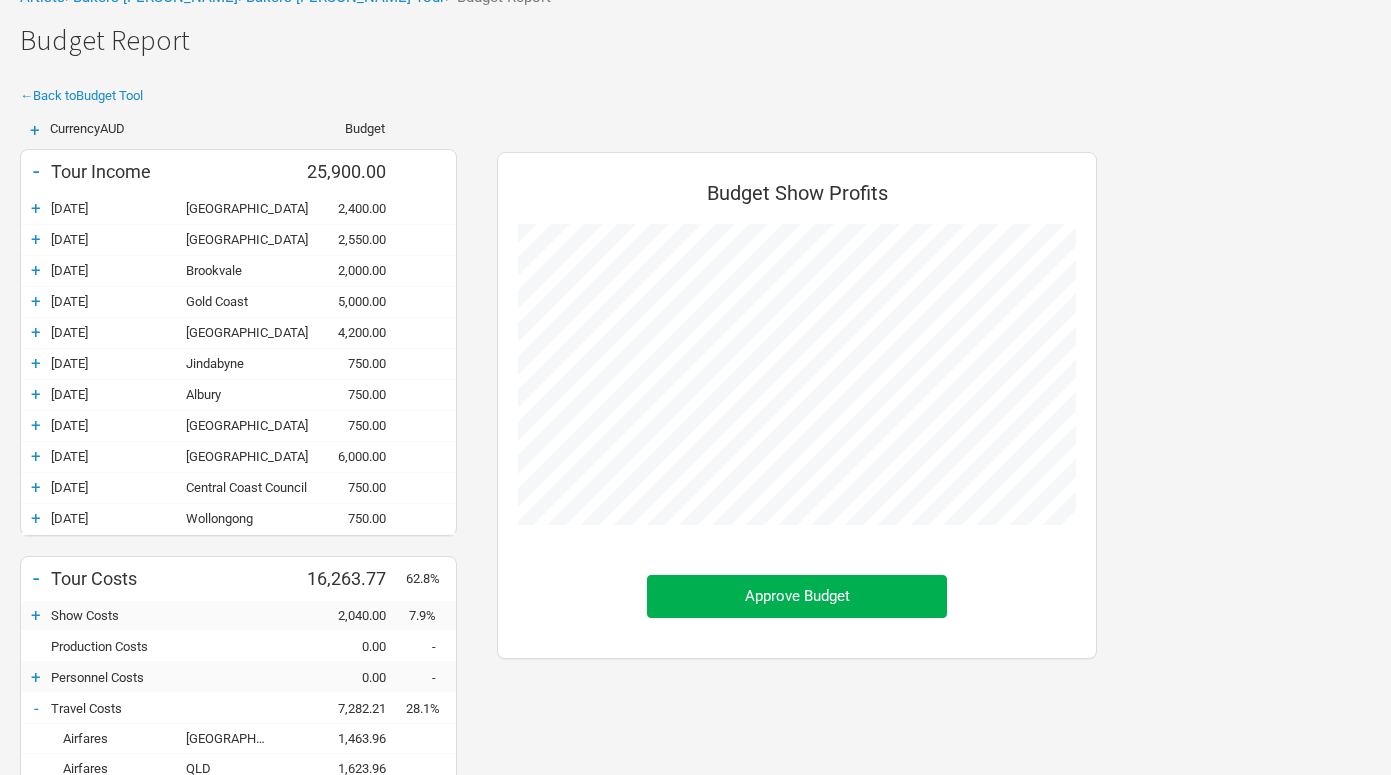 scroll, scrollTop: 0, scrollLeft: 0, axis: both 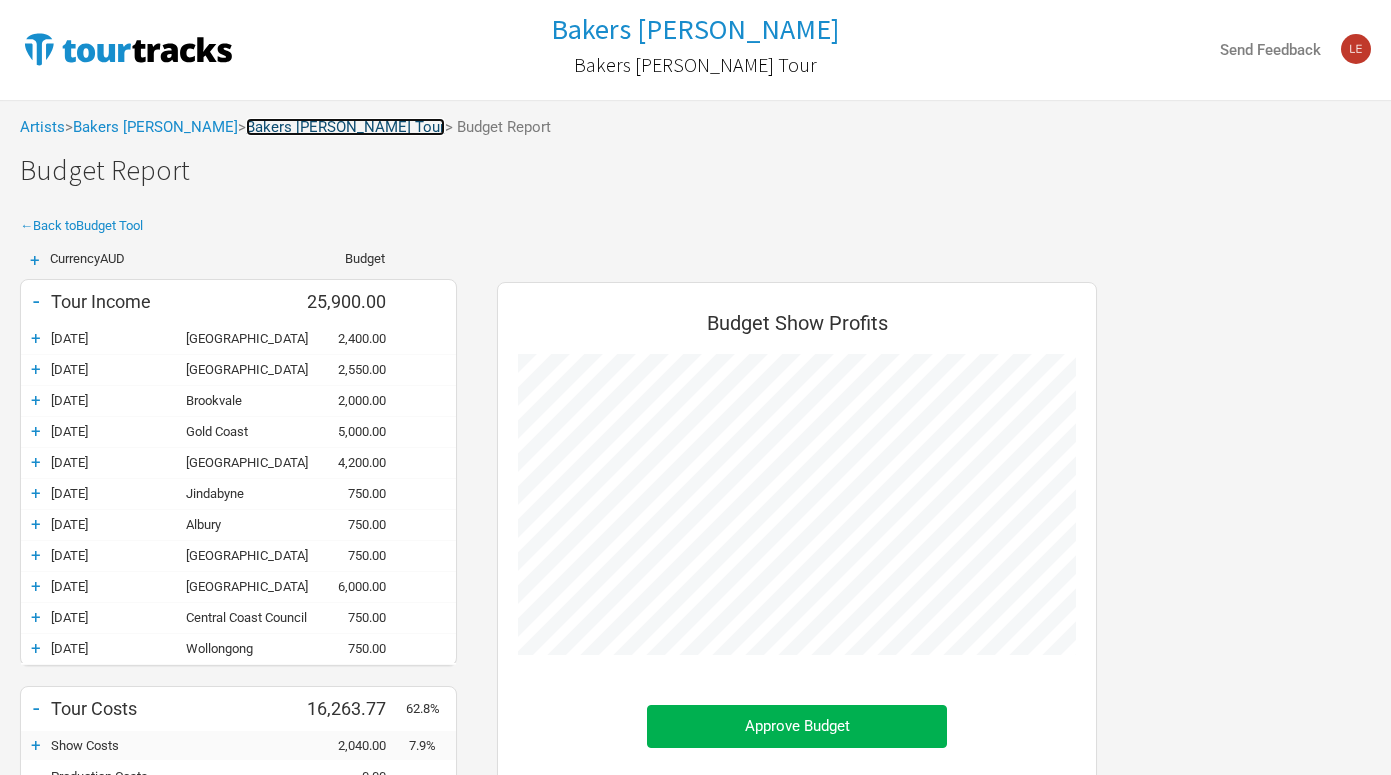 click on "Bakers [PERSON_NAME] Tour" at bounding box center [345, 127] 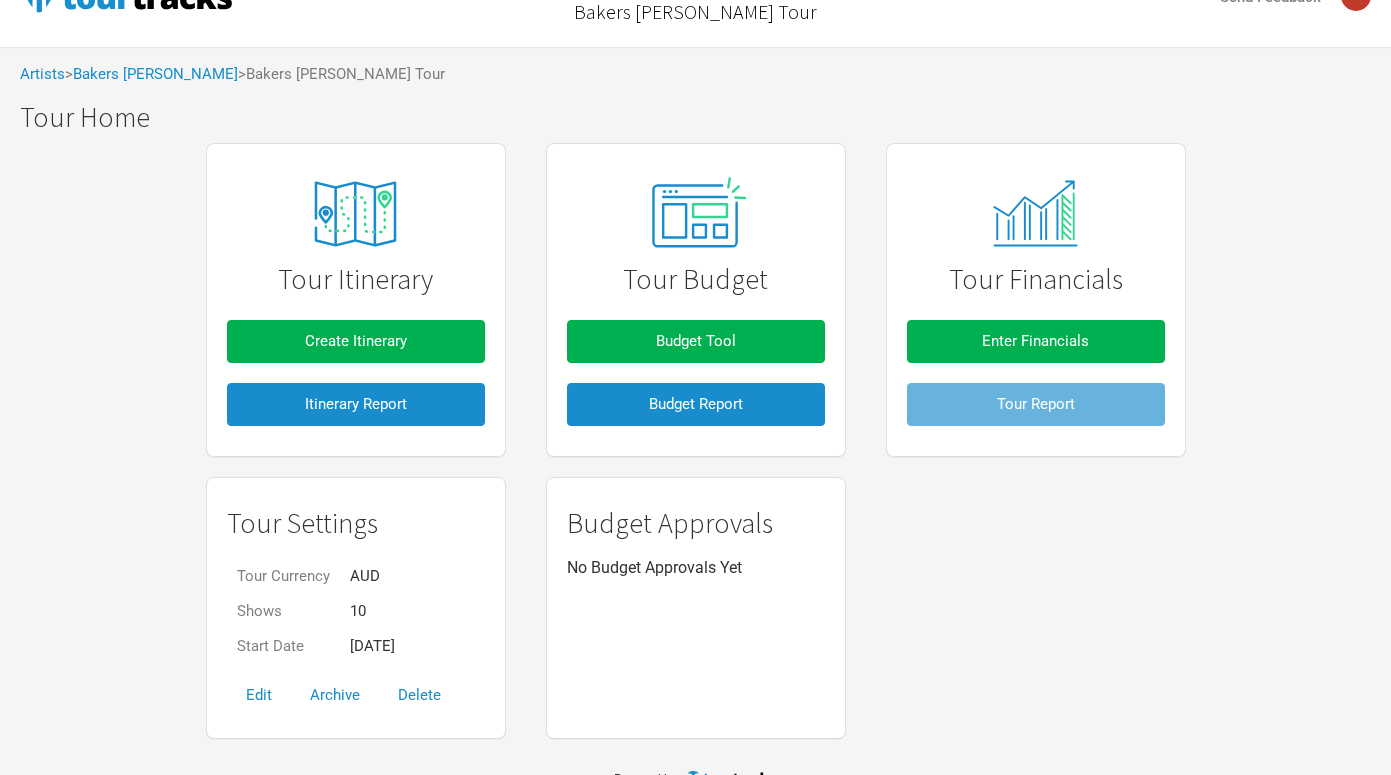 scroll, scrollTop: 83, scrollLeft: 0, axis: vertical 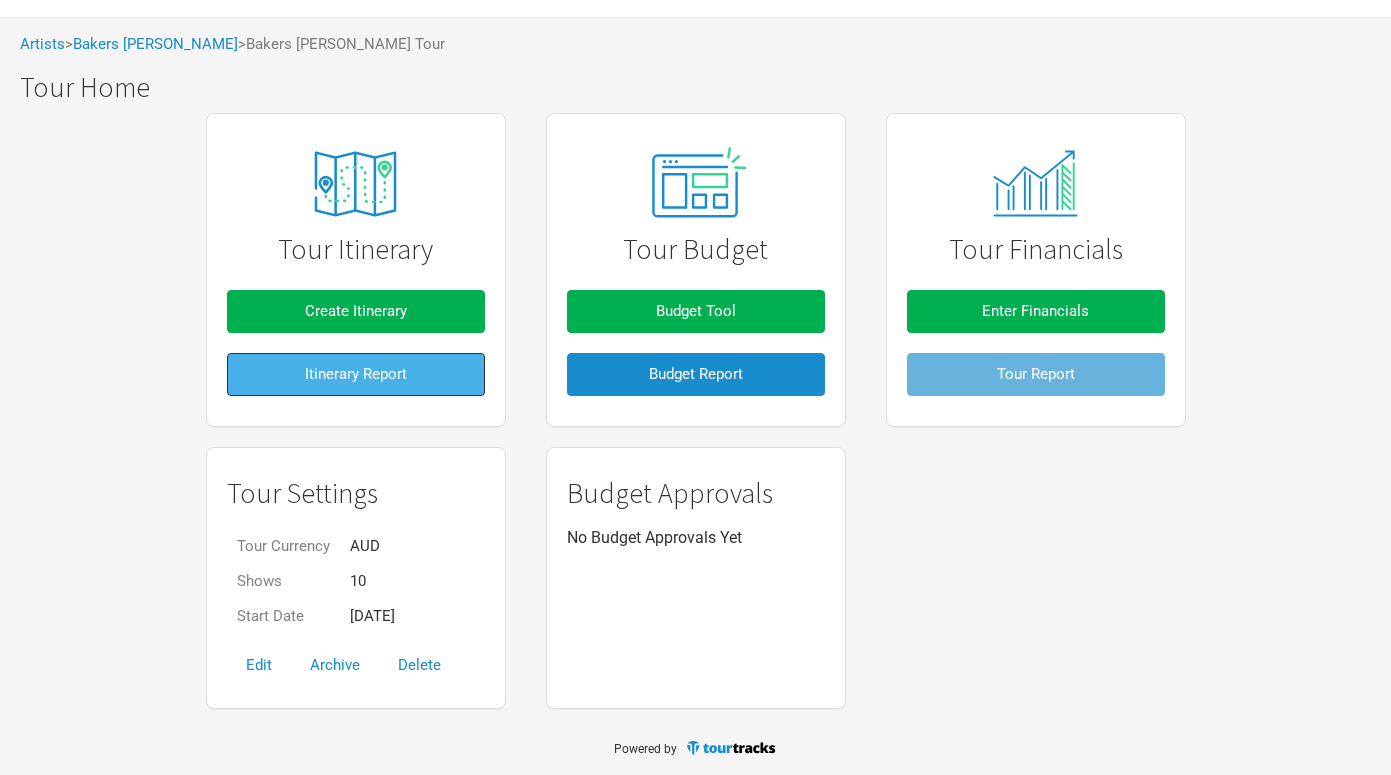 click on "Itinerary Report" at bounding box center (356, 374) 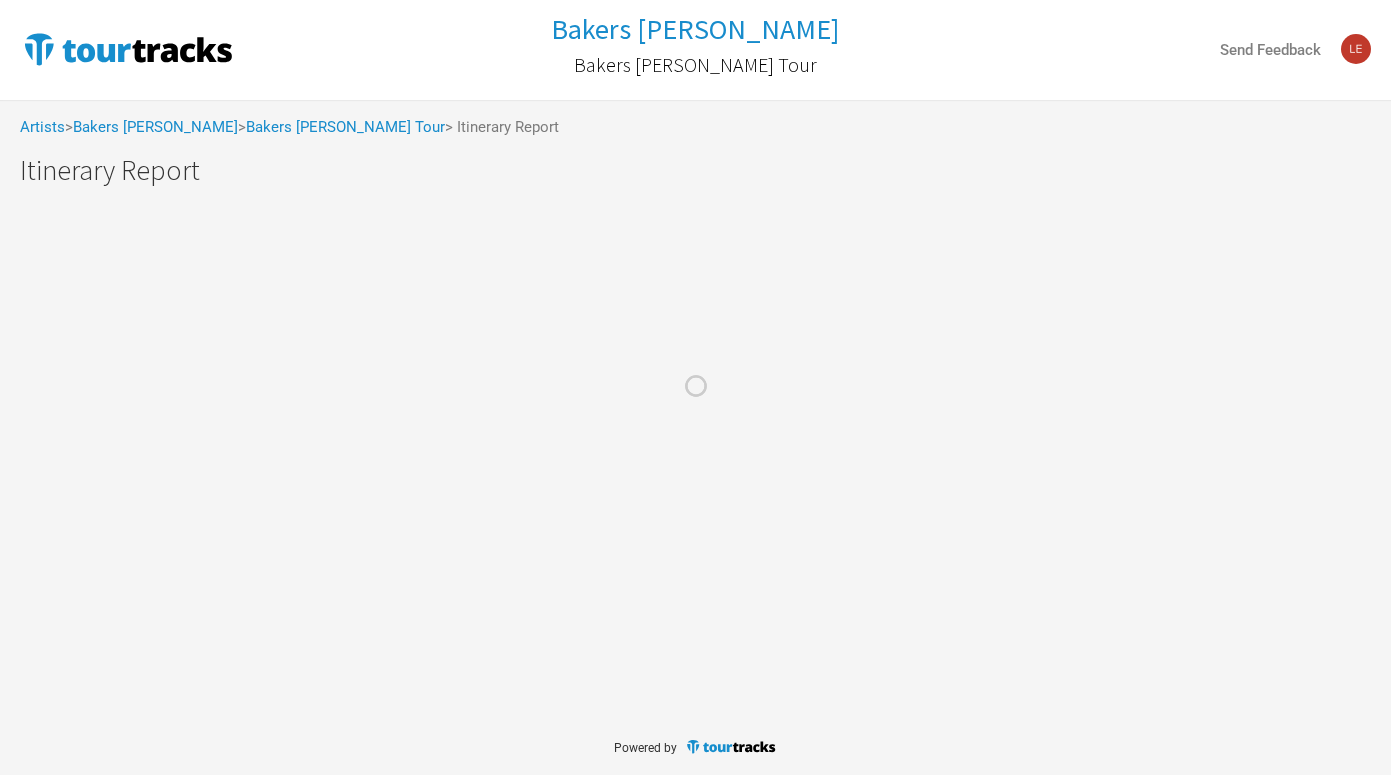 scroll, scrollTop: 0, scrollLeft: 0, axis: both 